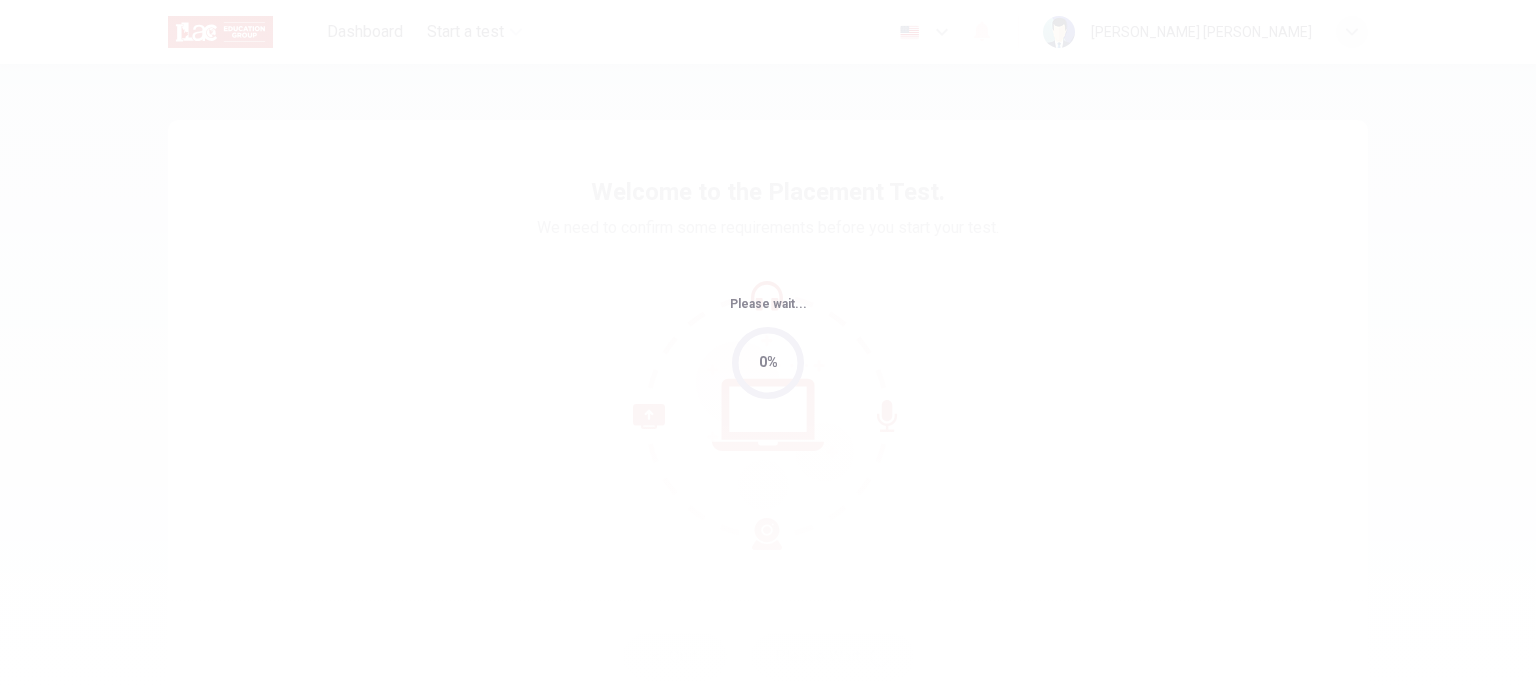 scroll, scrollTop: 0, scrollLeft: 0, axis: both 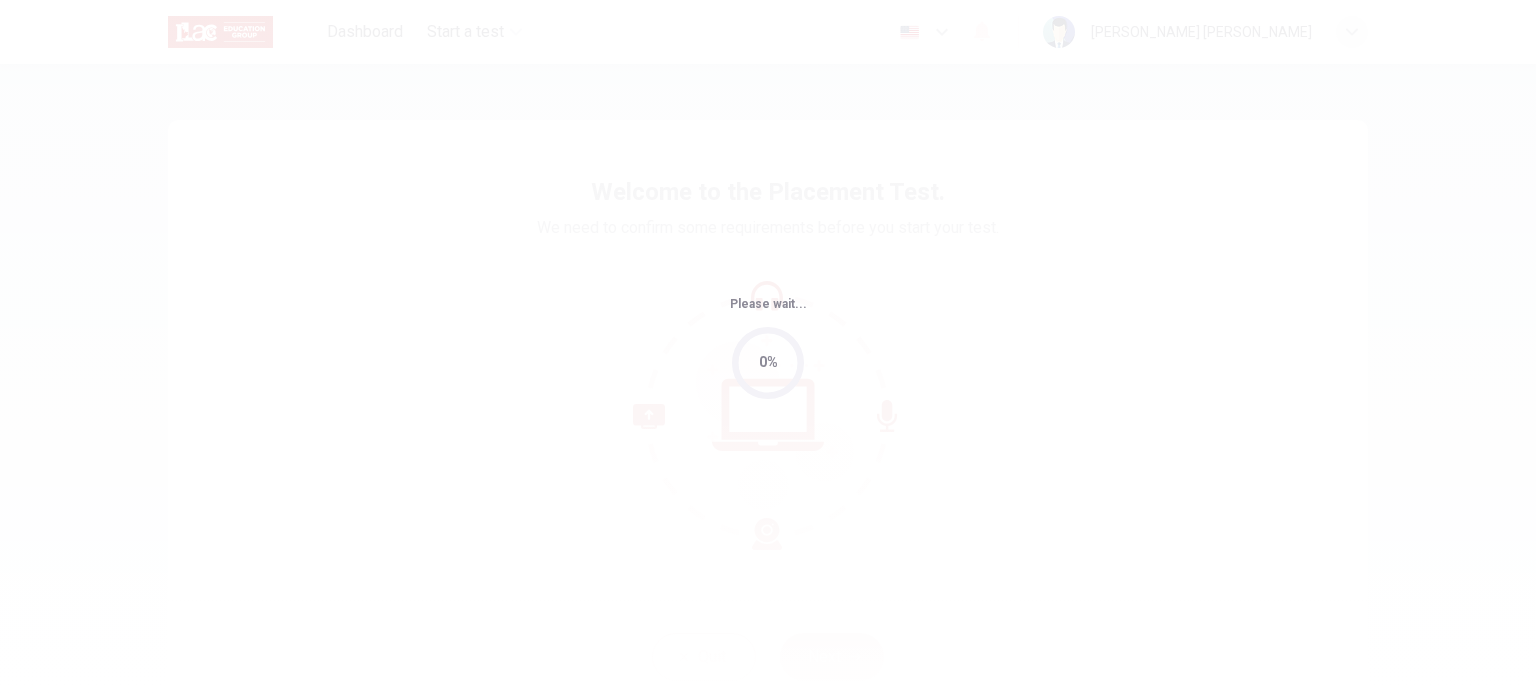 click on "Please wait... 0%" at bounding box center (768, 347) 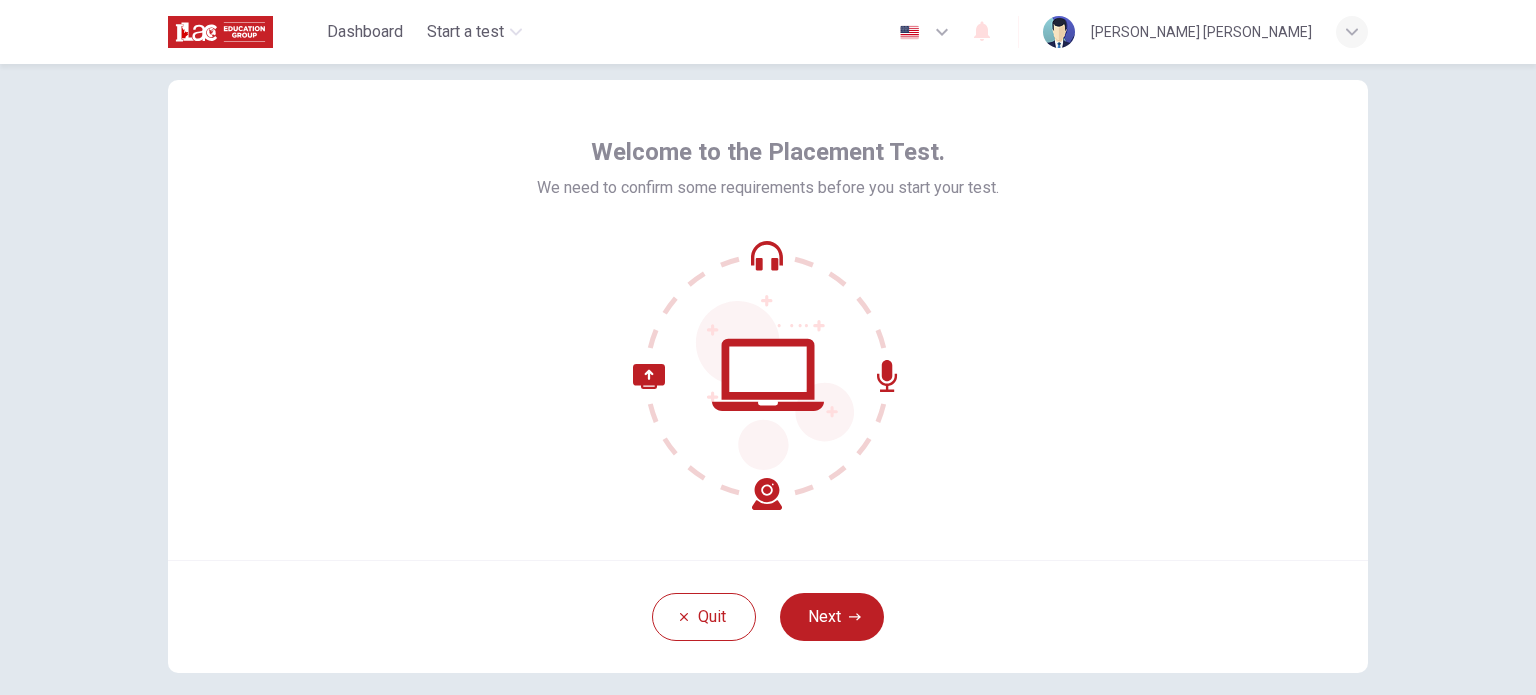 scroll, scrollTop: 37, scrollLeft: 0, axis: vertical 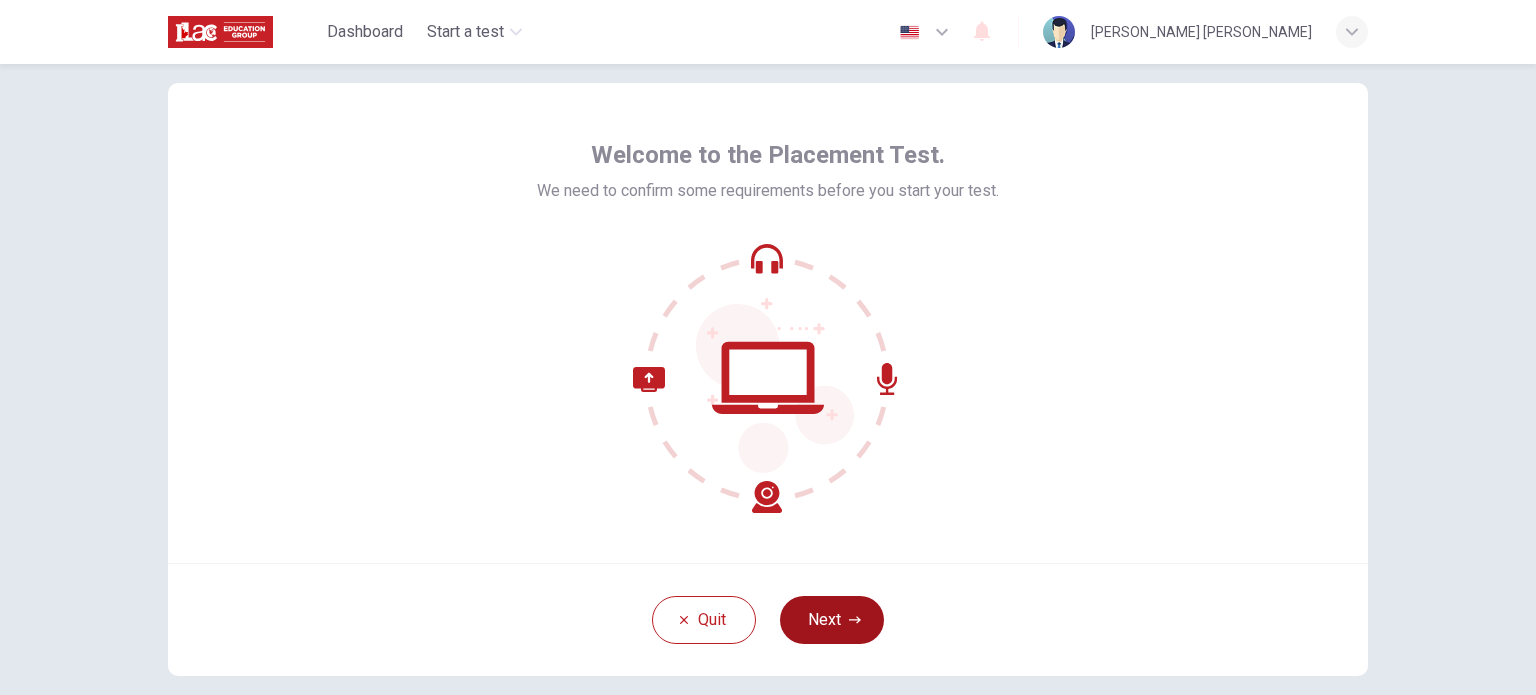 click on "Next" at bounding box center (832, 620) 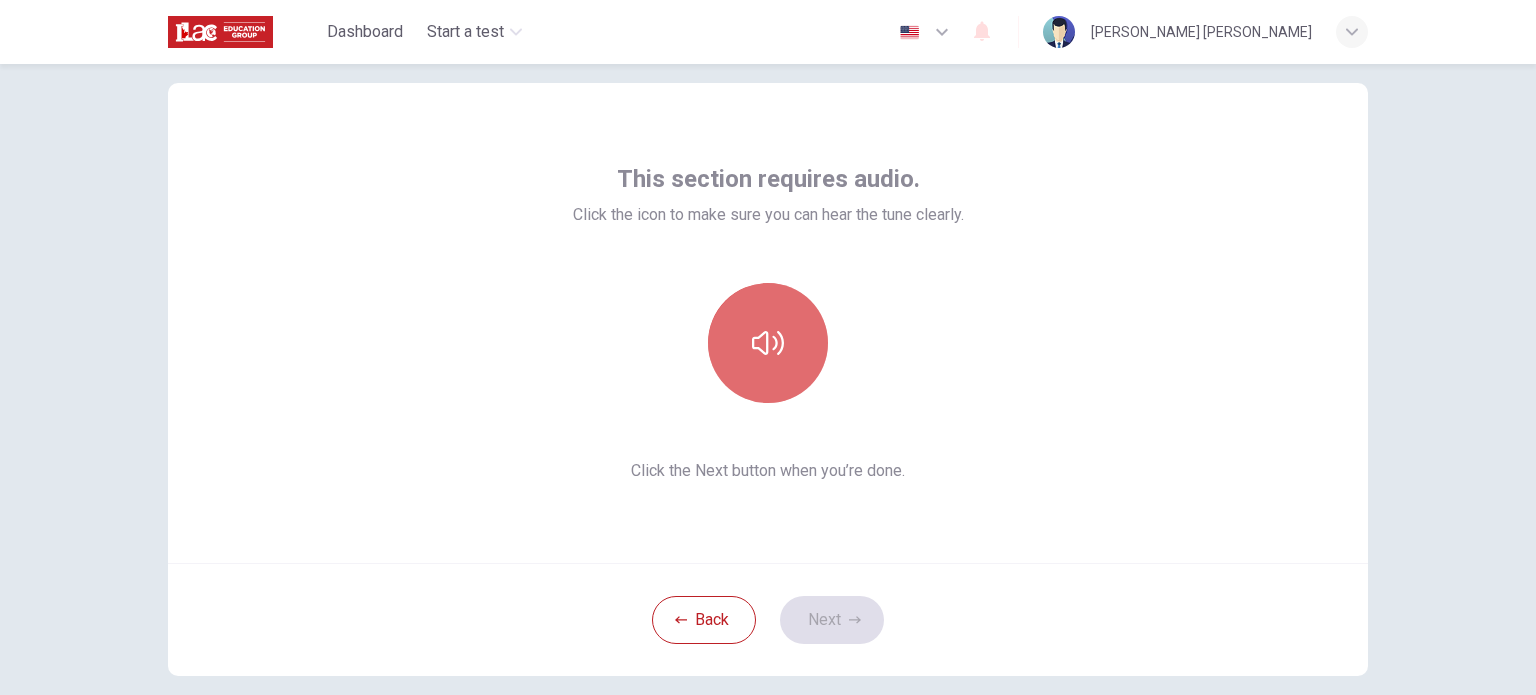 click at bounding box center [768, 343] 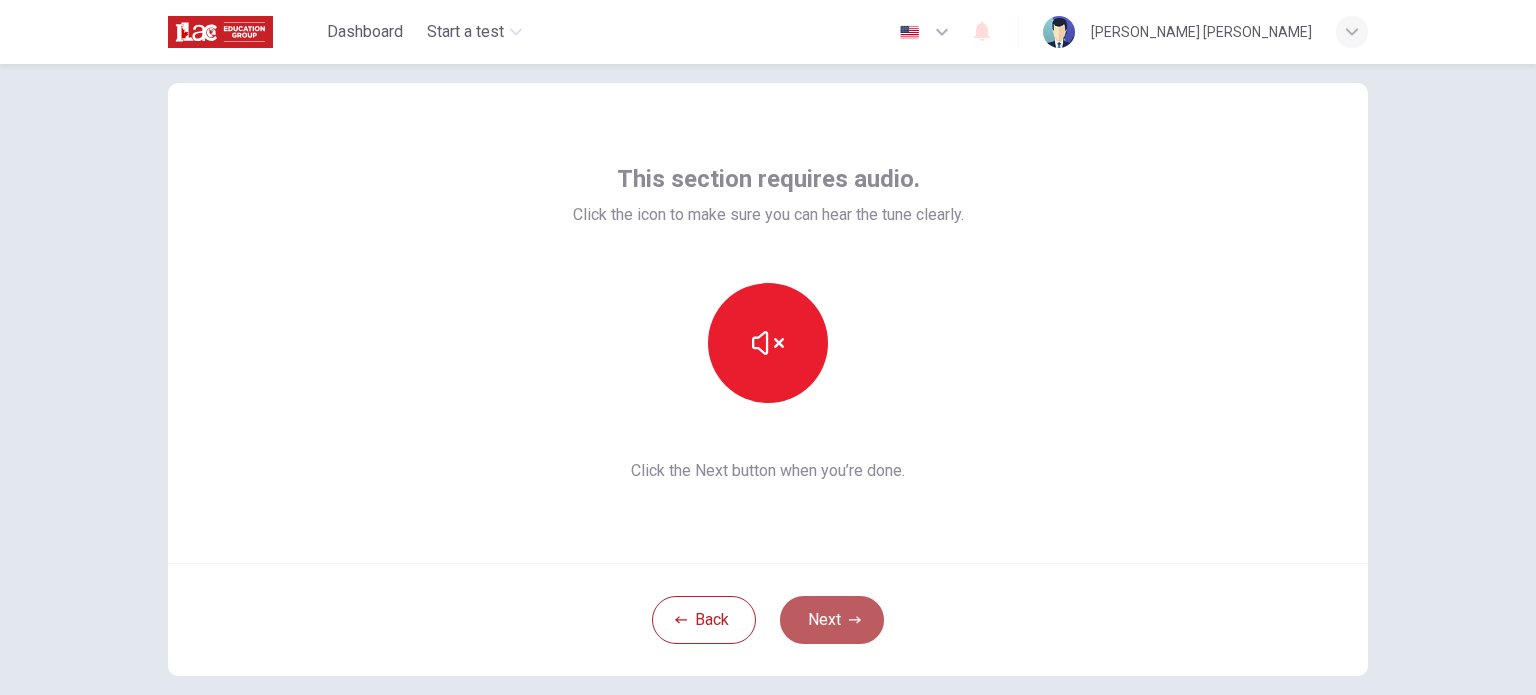 click on "Next" at bounding box center [832, 620] 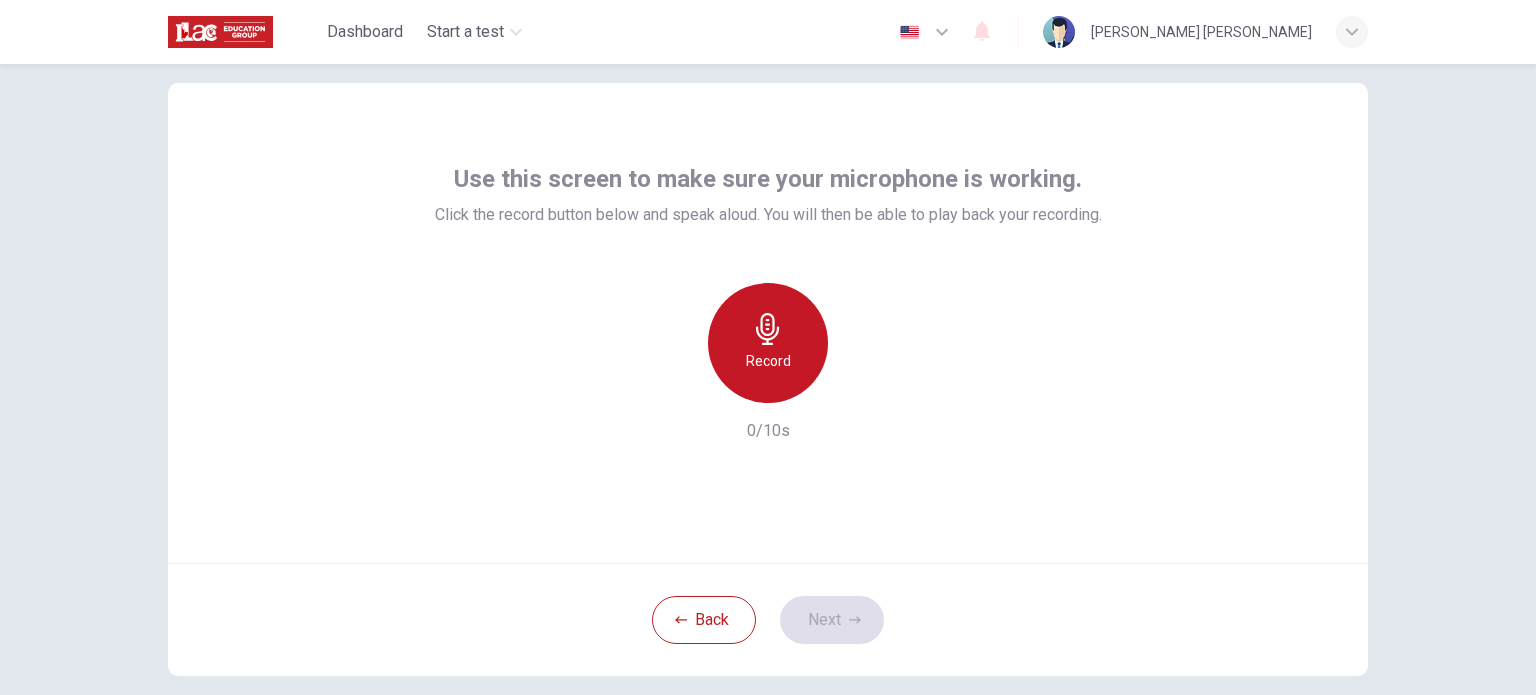 click on "Record" at bounding box center (768, 343) 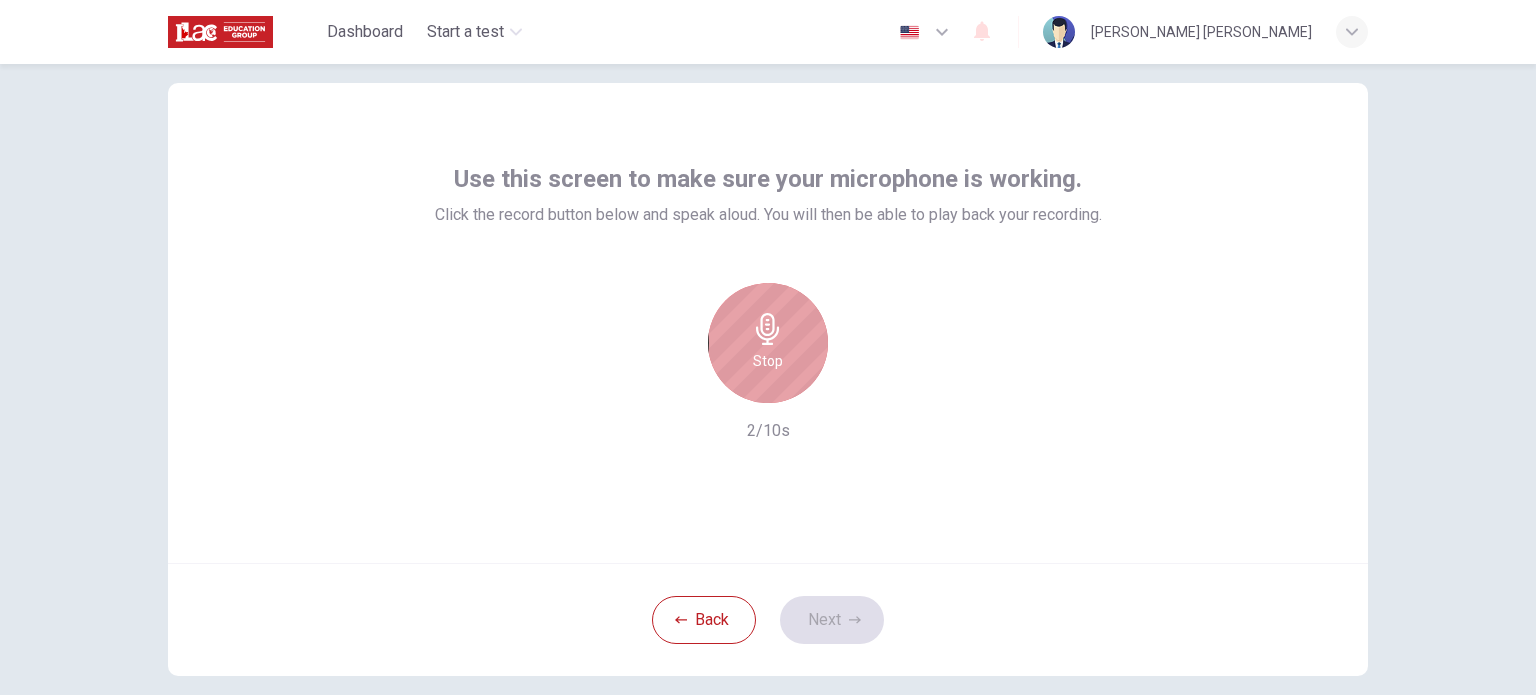 click on "Stop" at bounding box center [768, 343] 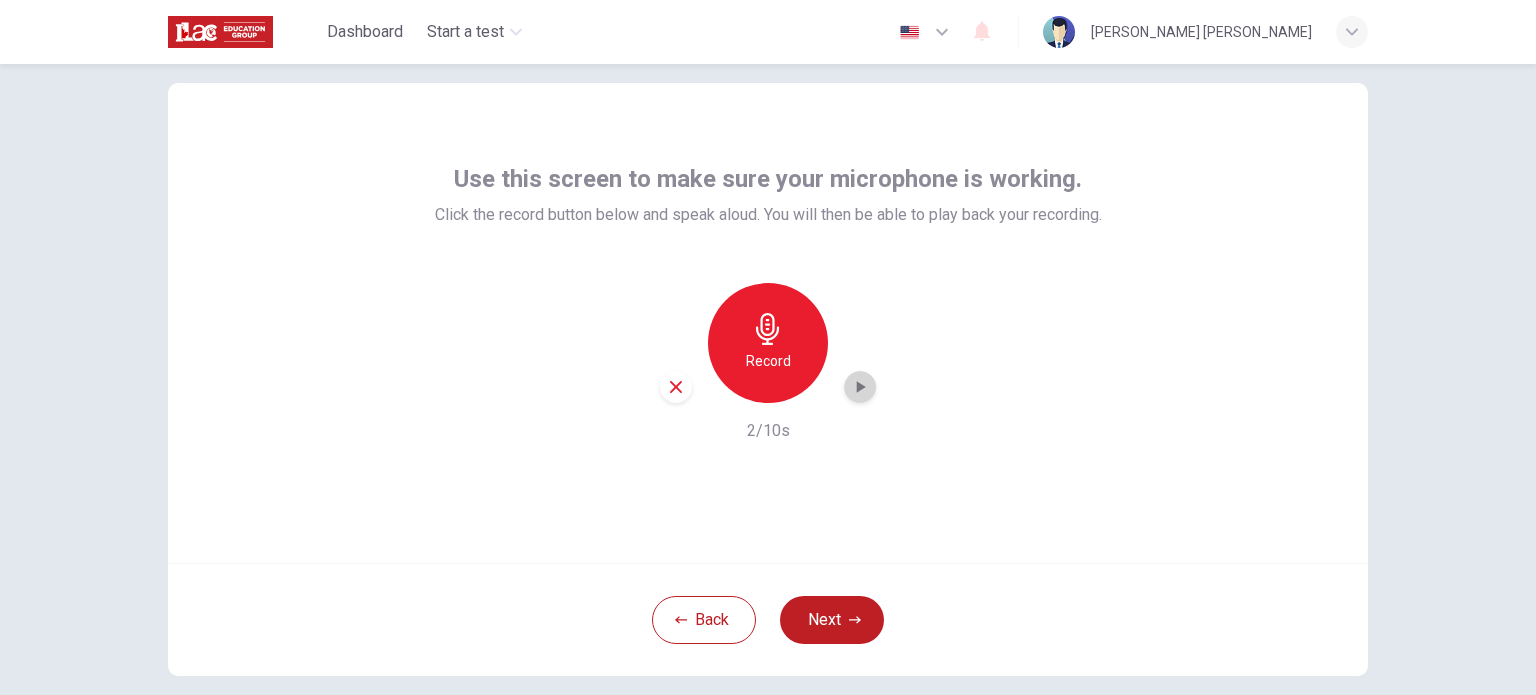 click 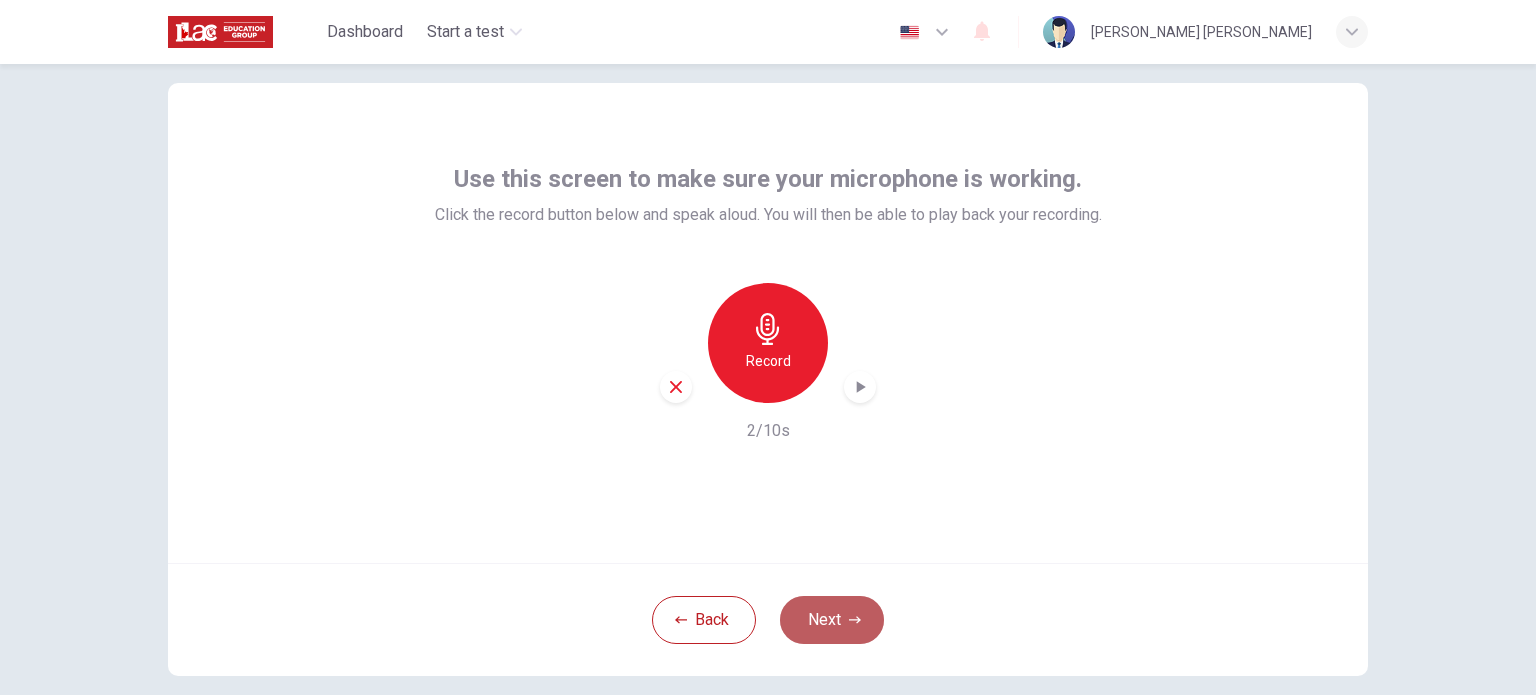 click 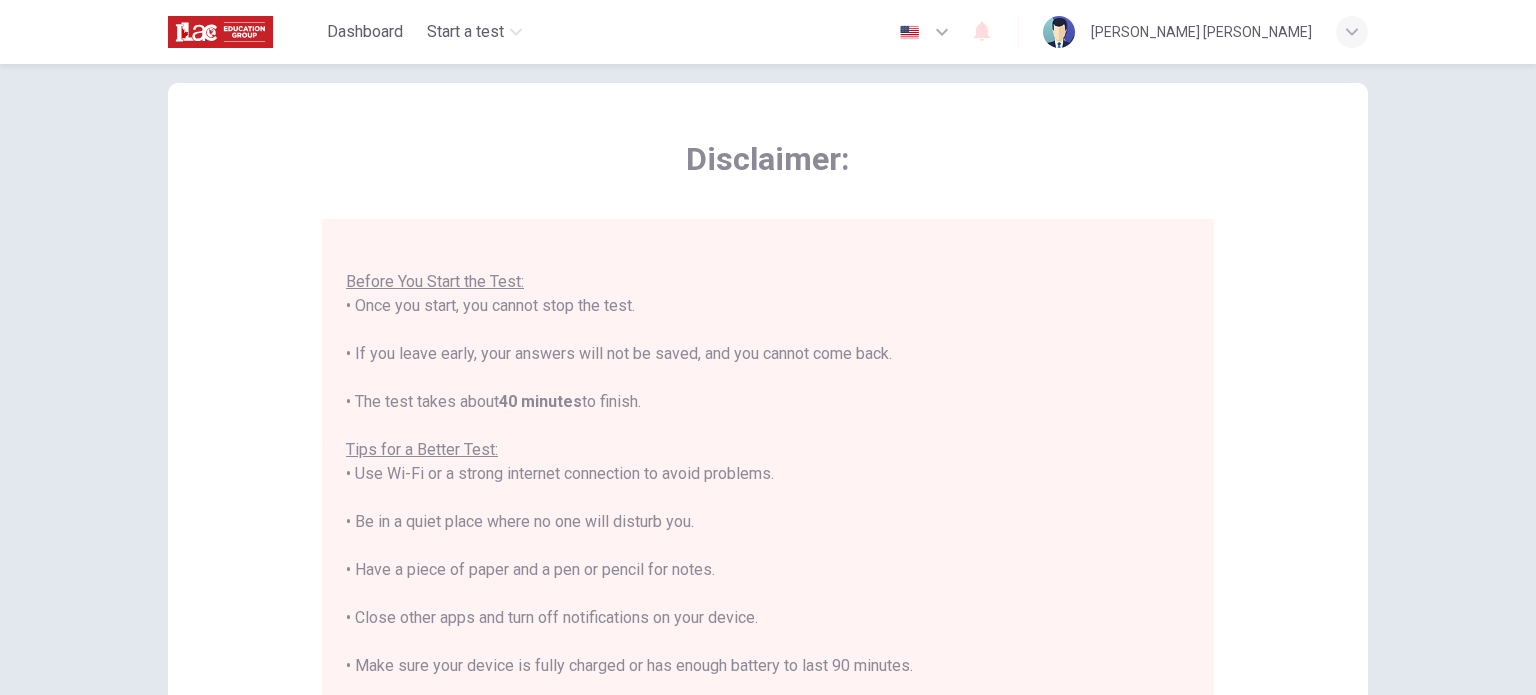 scroll, scrollTop: 23, scrollLeft: 0, axis: vertical 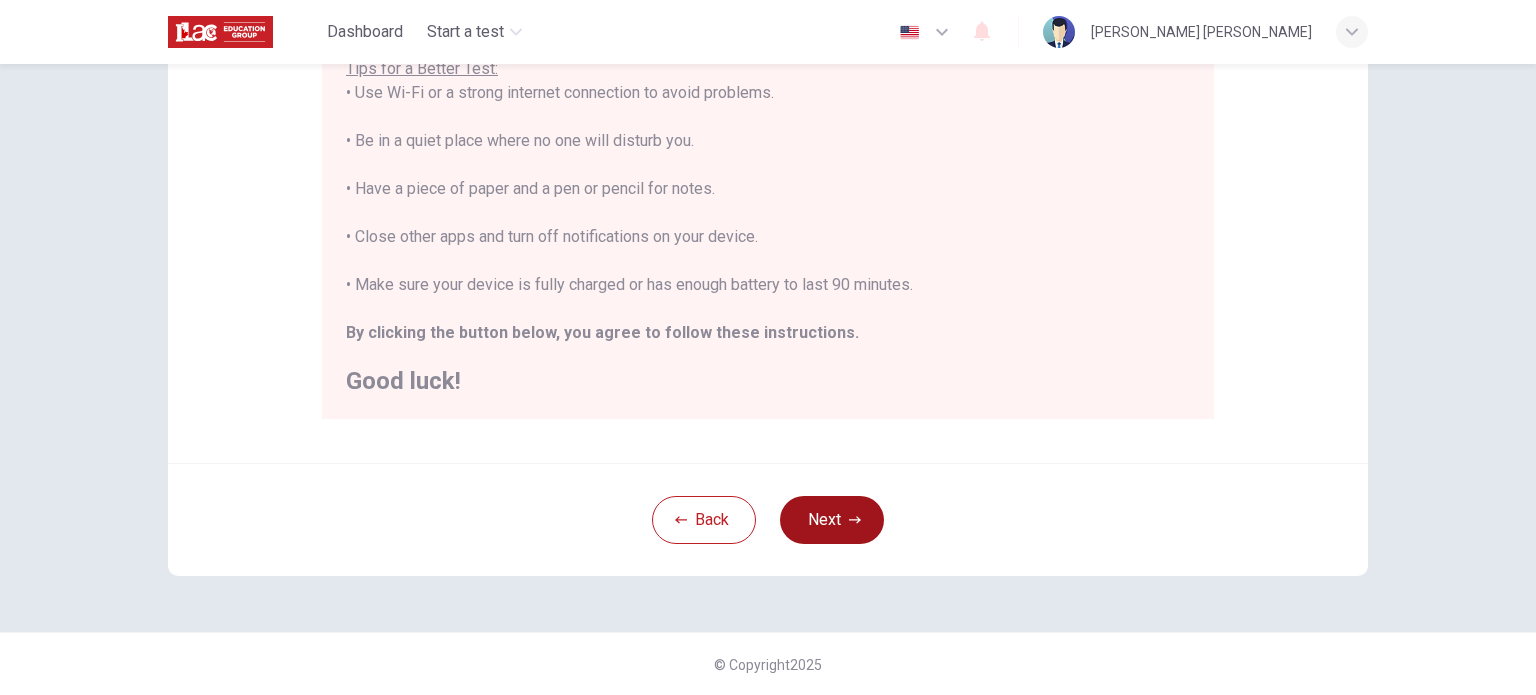 click on "Next" at bounding box center [832, 520] 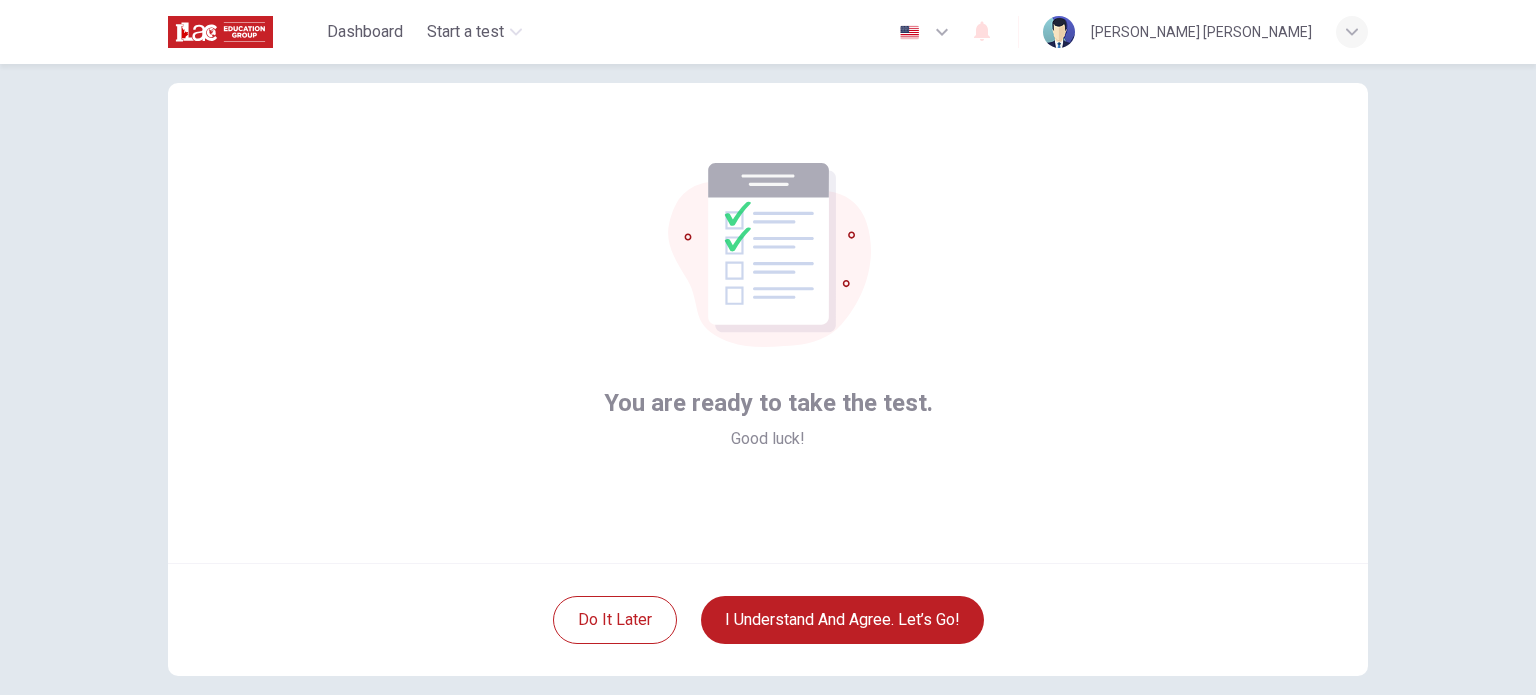 scroll, scrollTop: 0, scrollLeft: 0, axis: both 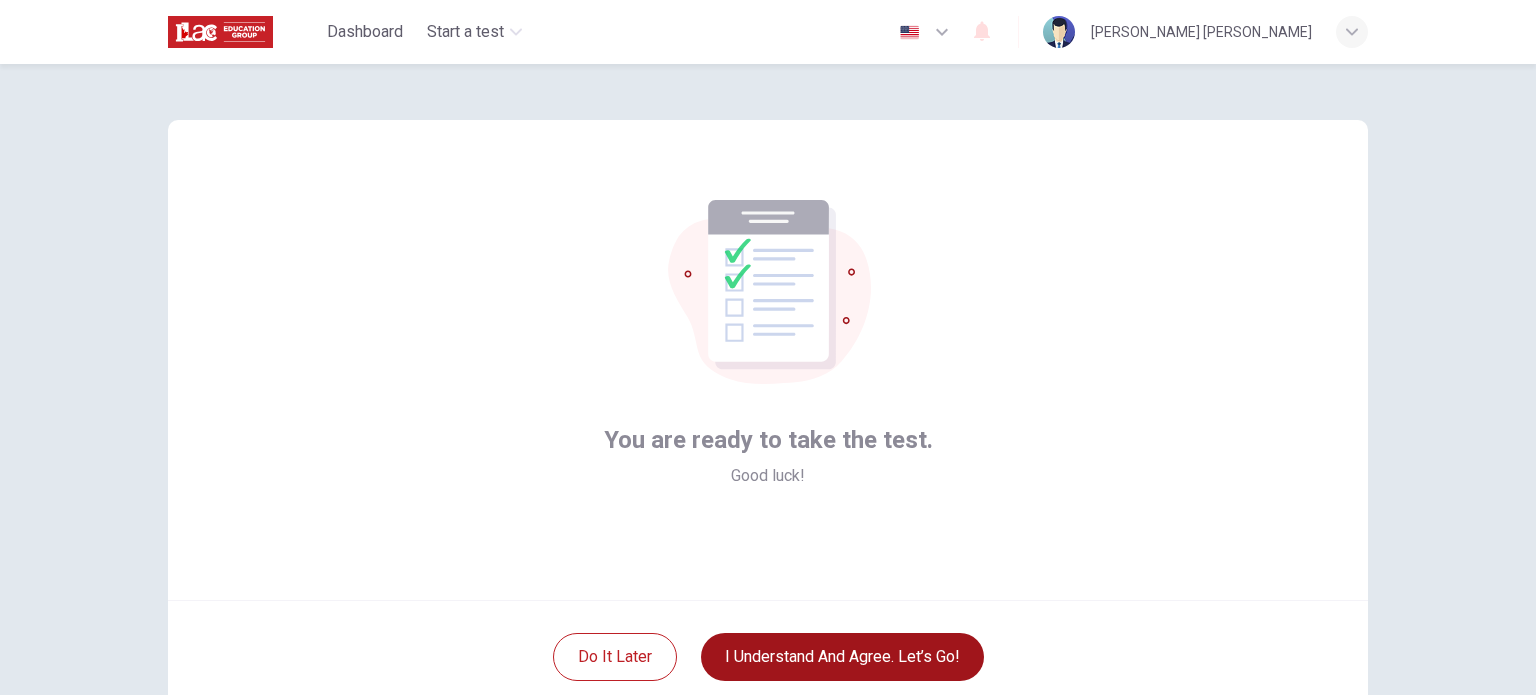 click on "I understand and agree. Let’s go!" at bounding box center [842, 657] 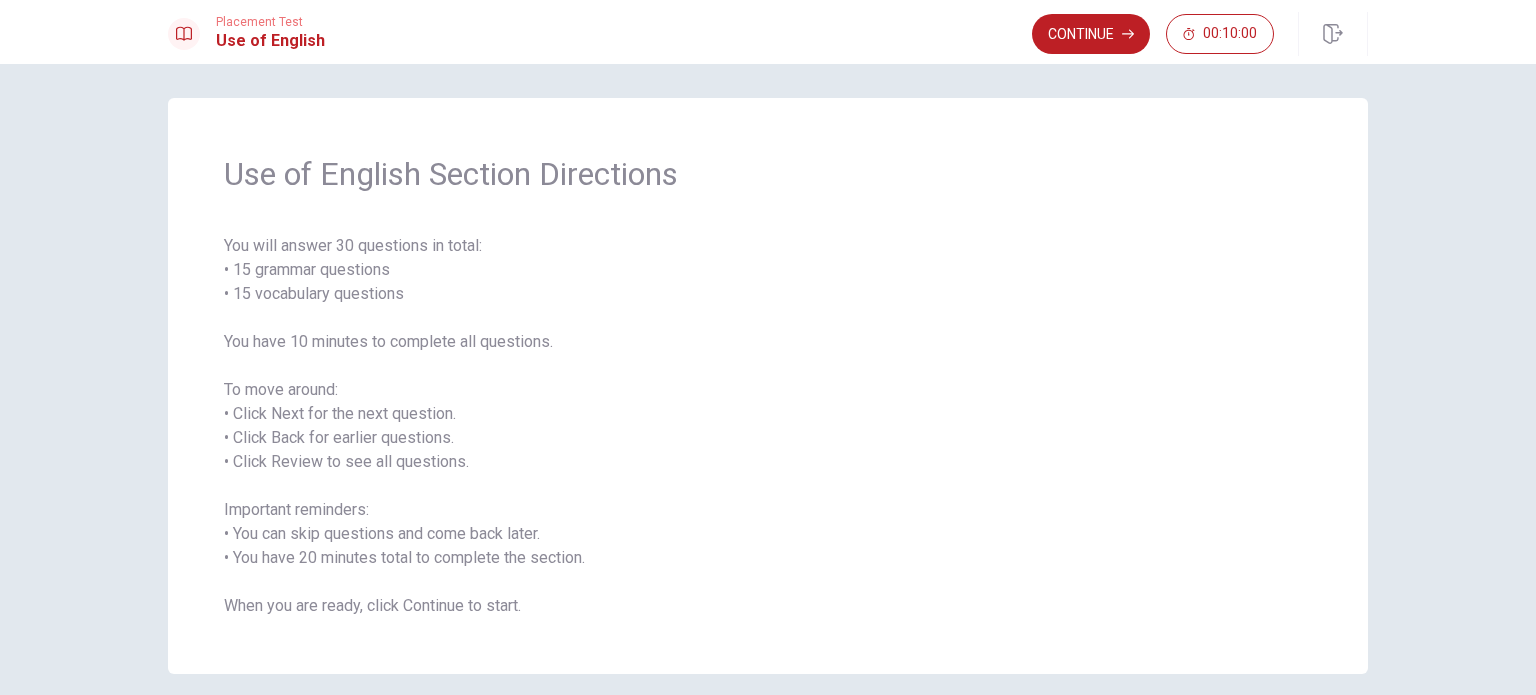 scroll, scrollTop: 0, scrollLeft: 0, axis: both 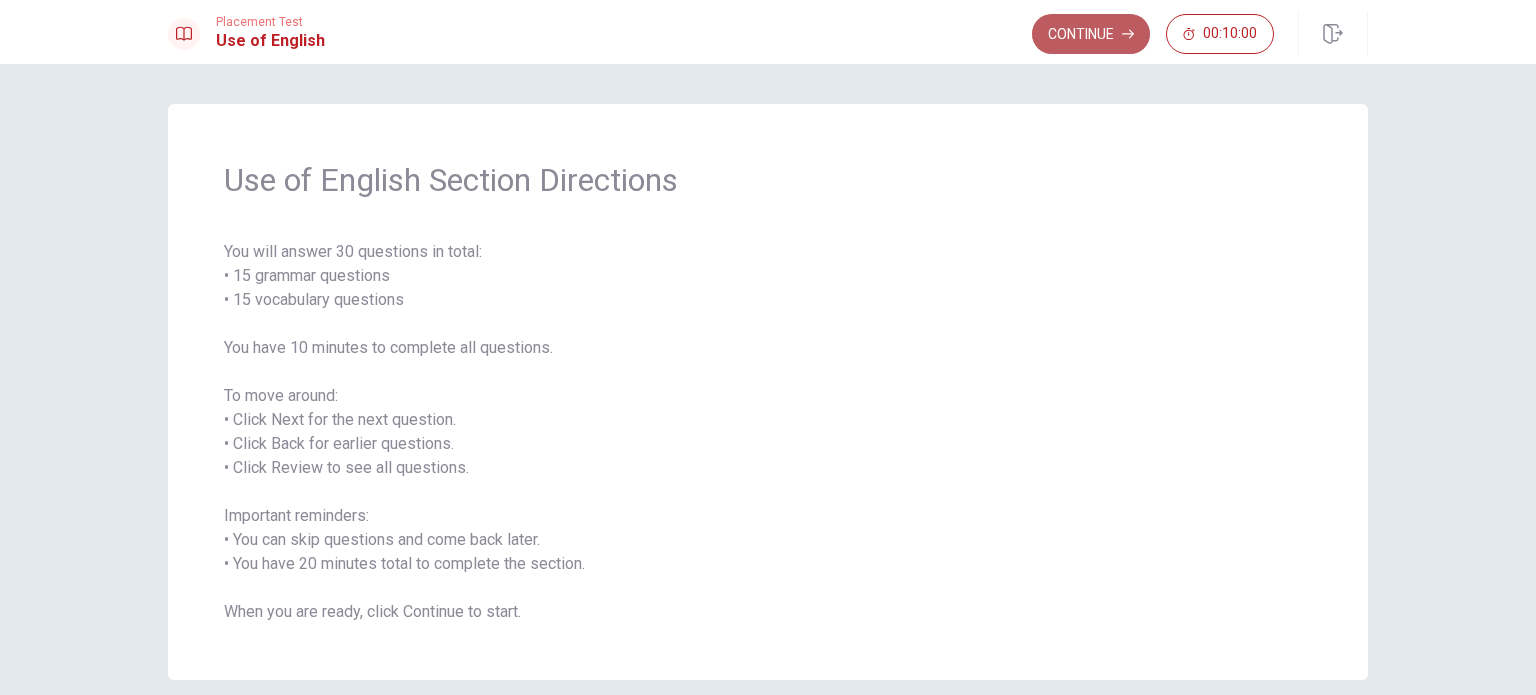 click on "Continue" at bounding box center (1091, 34) 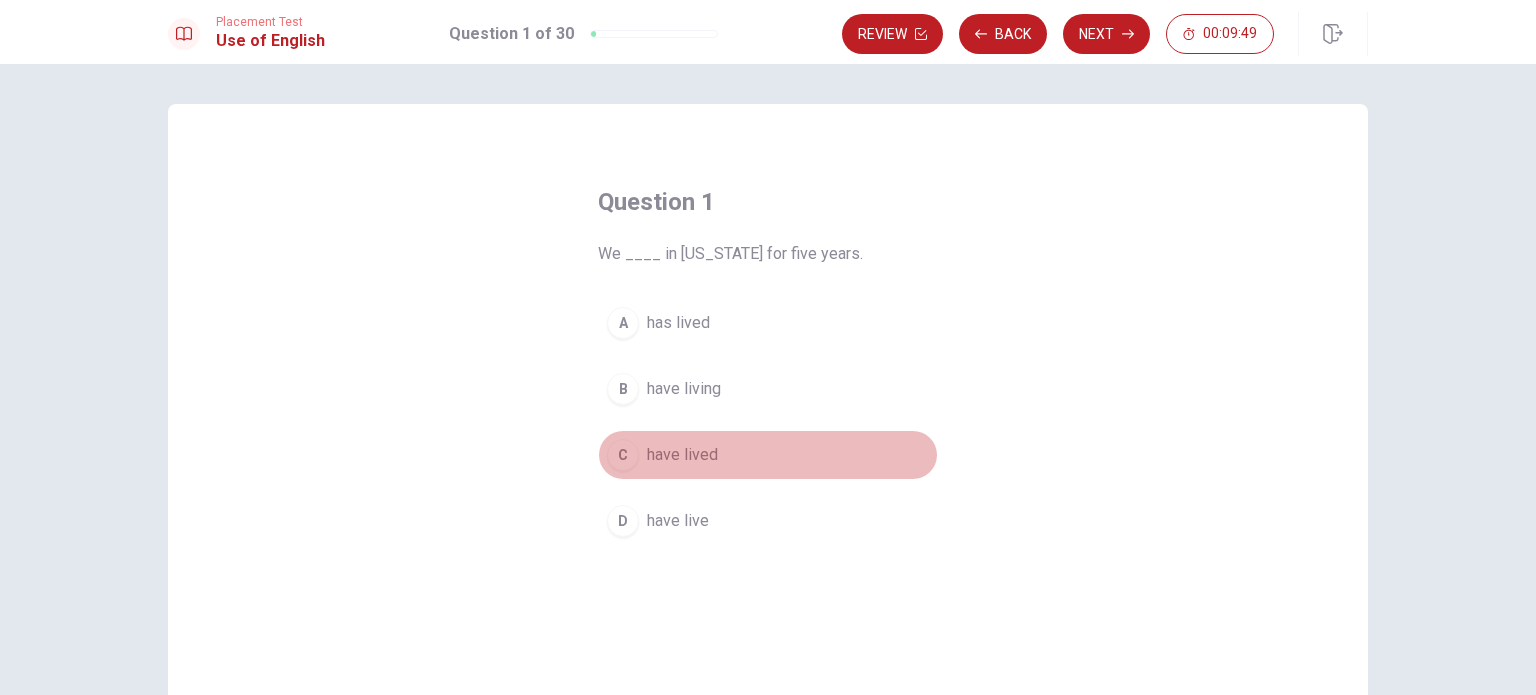 click on "C" at bounding box center [623, 455] 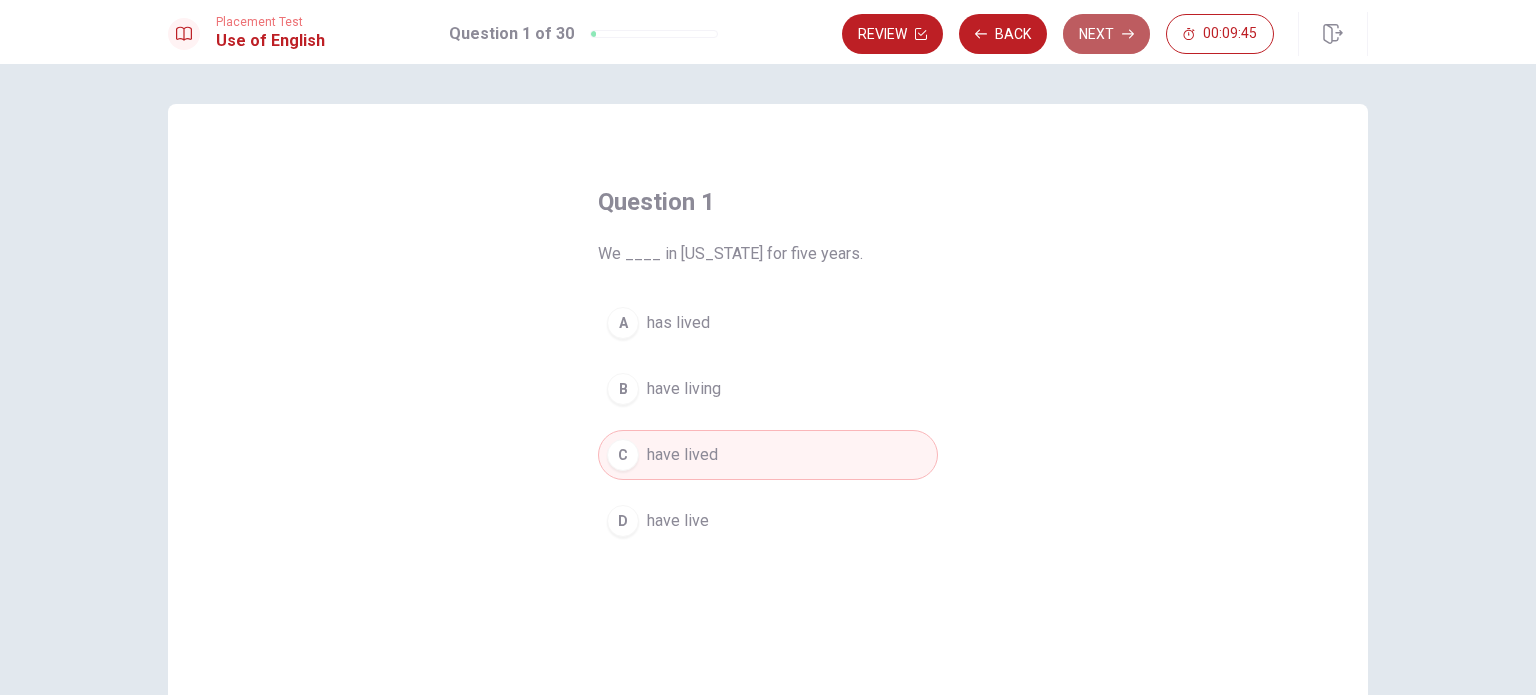 click on "Next" at bounding box center [1106, 34] 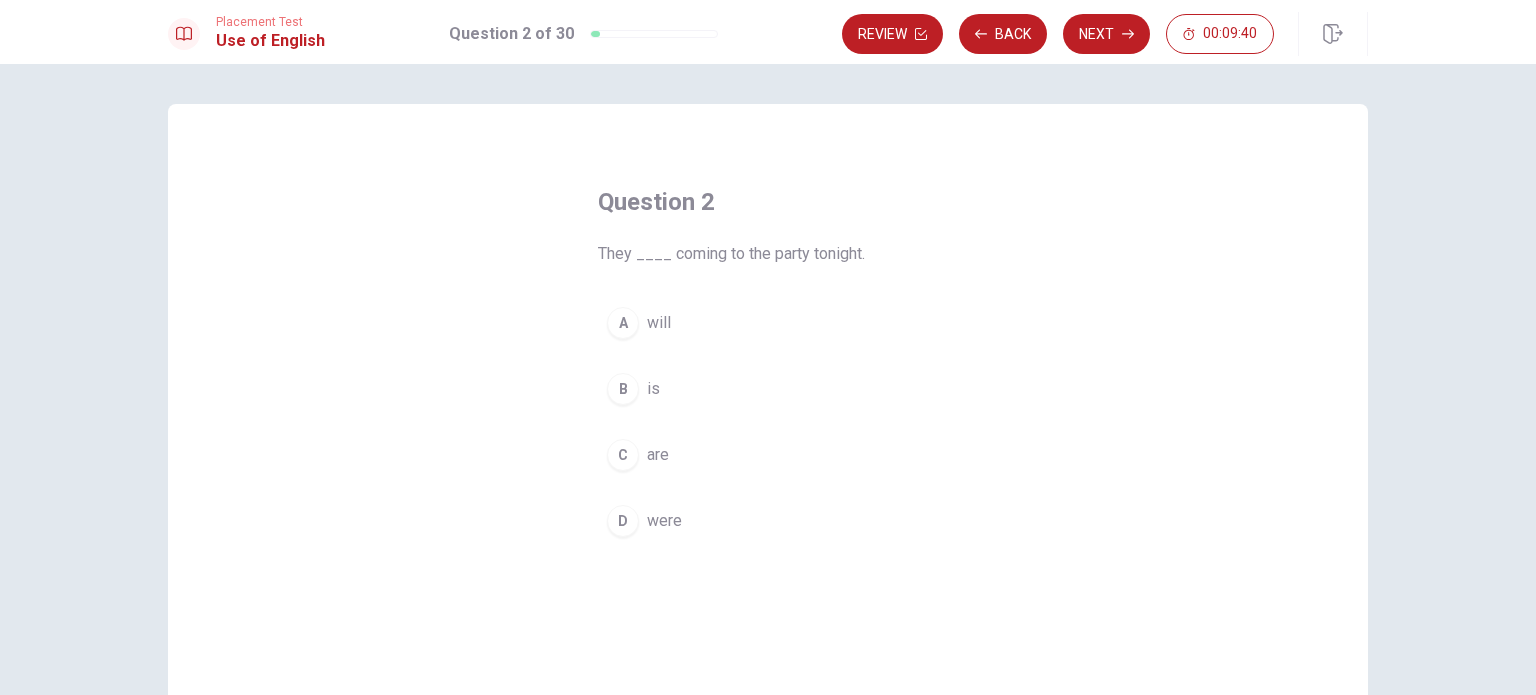 click on "C" at bounding box center [623, 455] 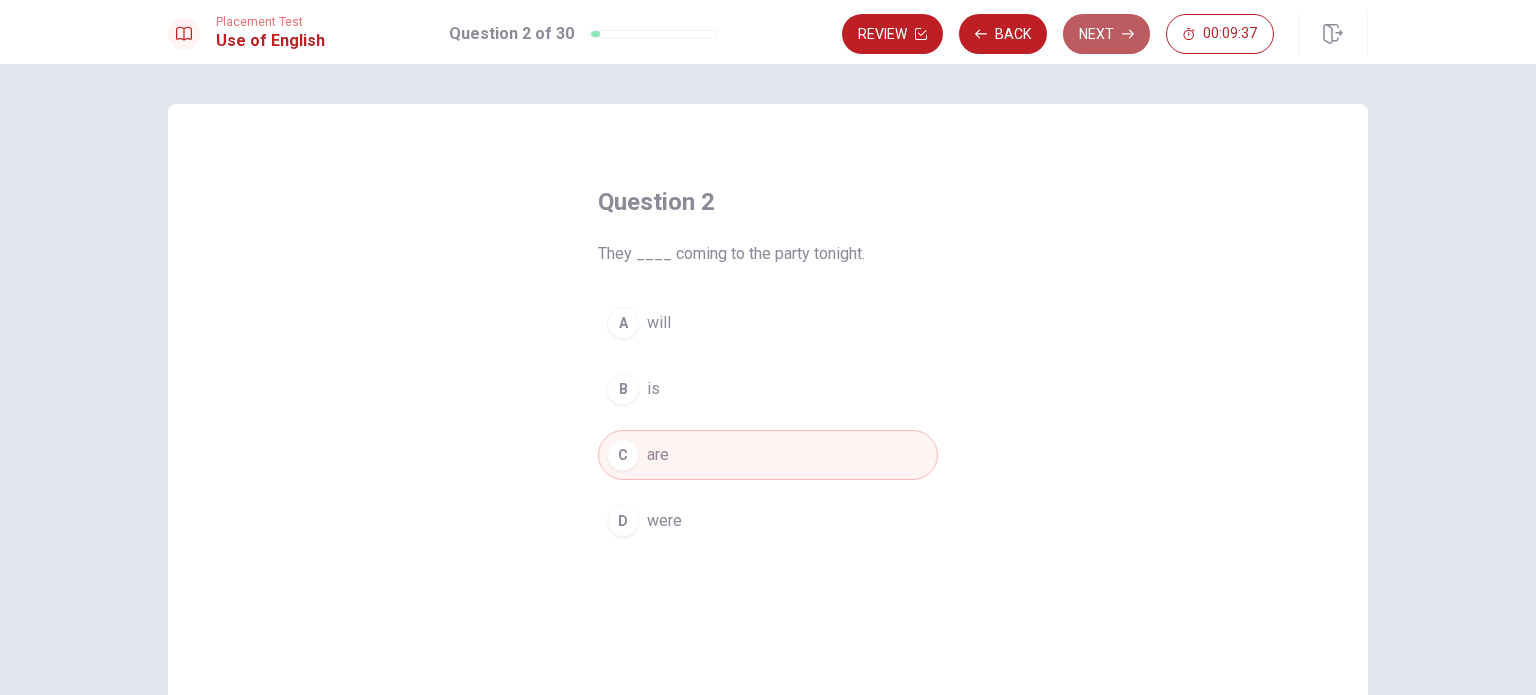click on "Next" at bounding box center (1106, 34) 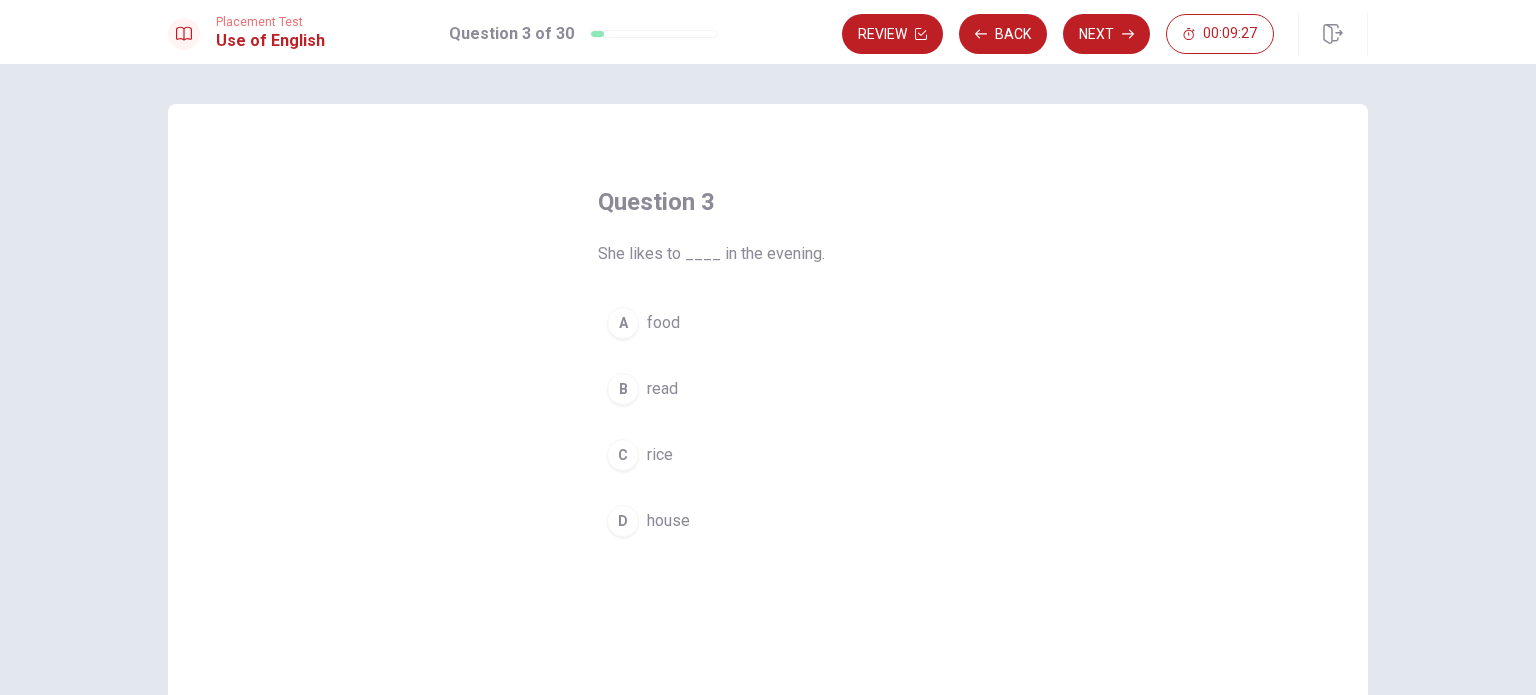 click on "A" at bounding box center [623, 323] 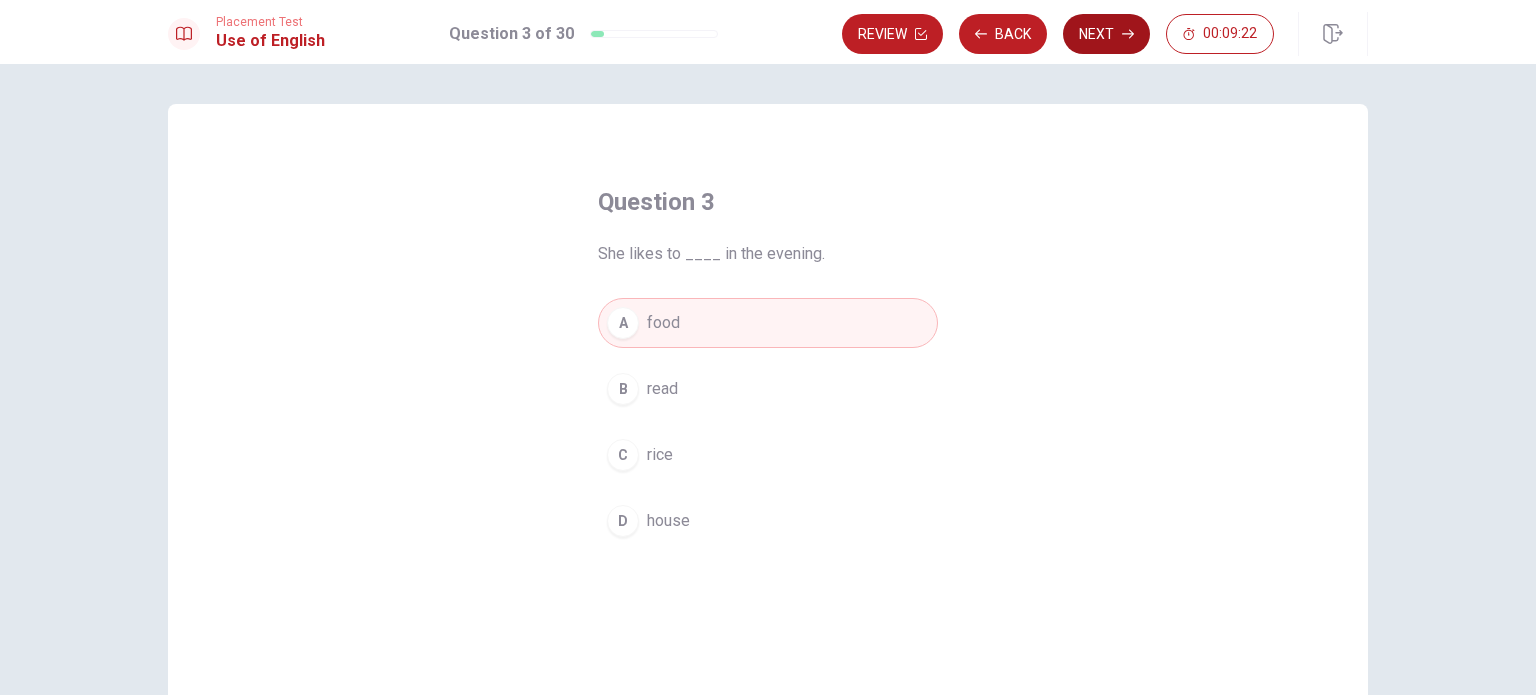 click on "Next" at bounding box center [1106, 34] 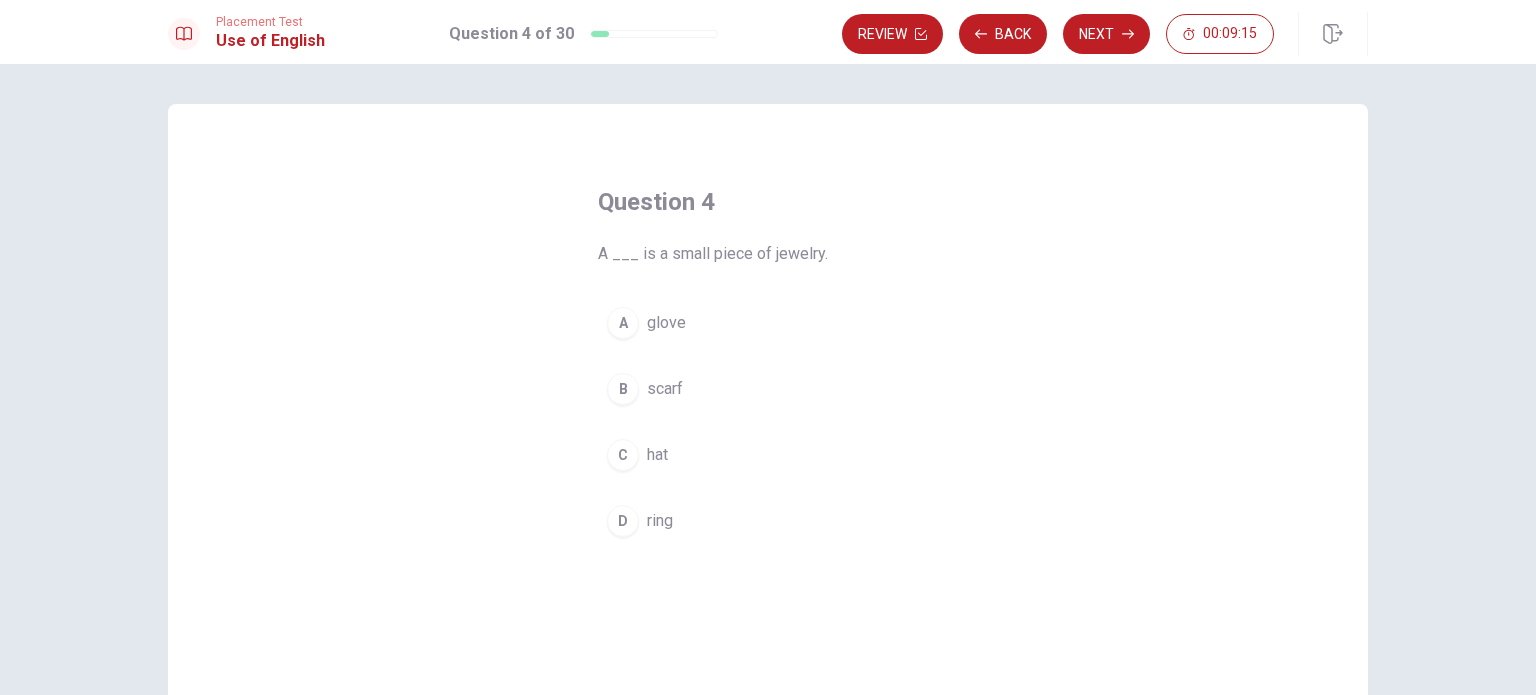 click on "D" at bounding box center (623, 521) 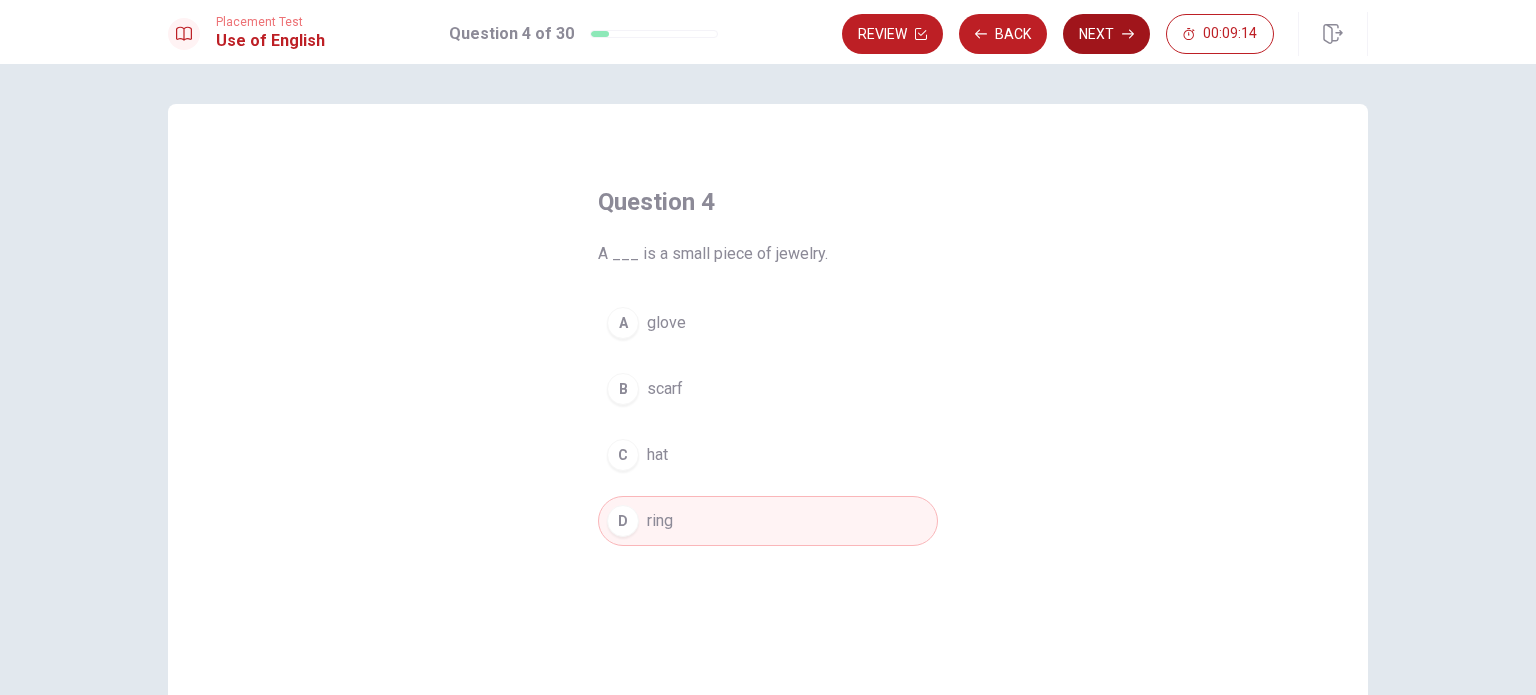 click on "Next" at bounding box center (1106, 34) 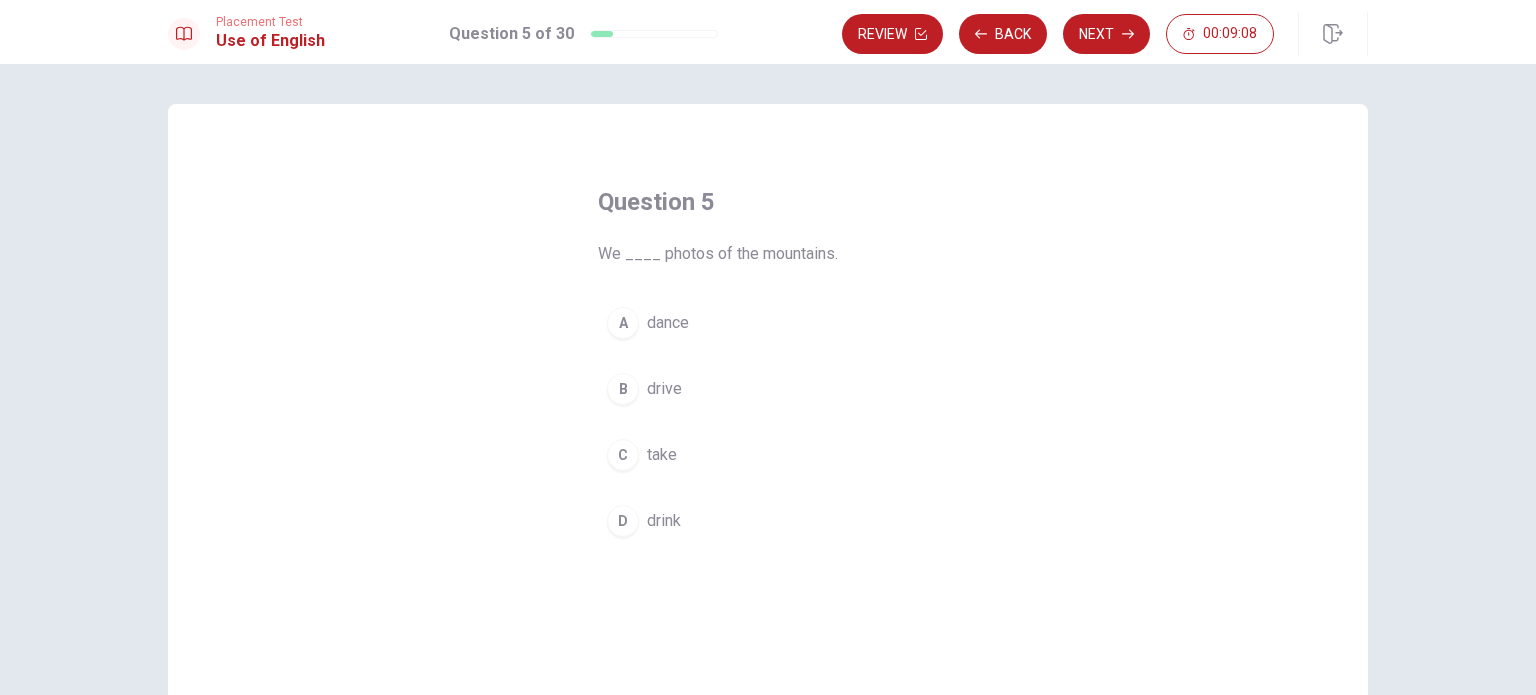 click on "C" at bounding box center [623, 455] 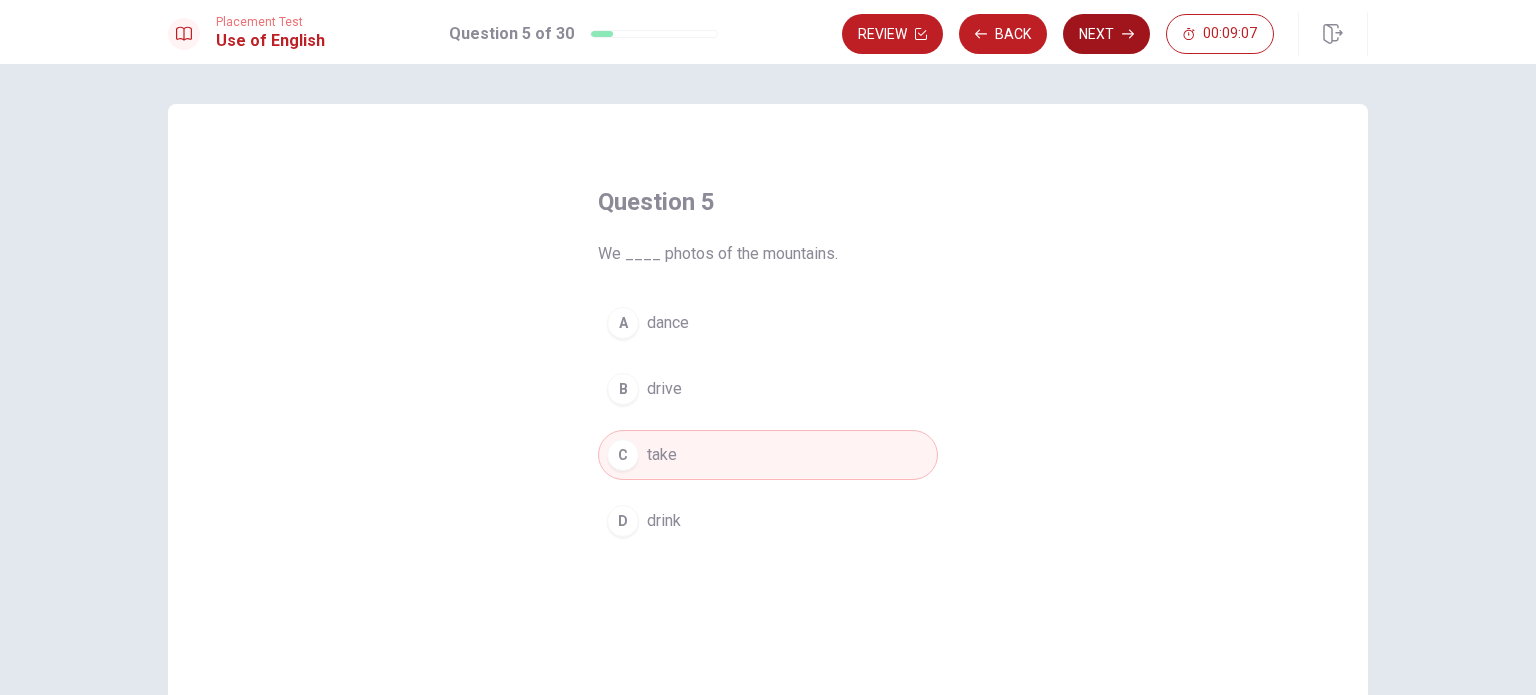 click on "Next" at bounding box center [1106, 34] 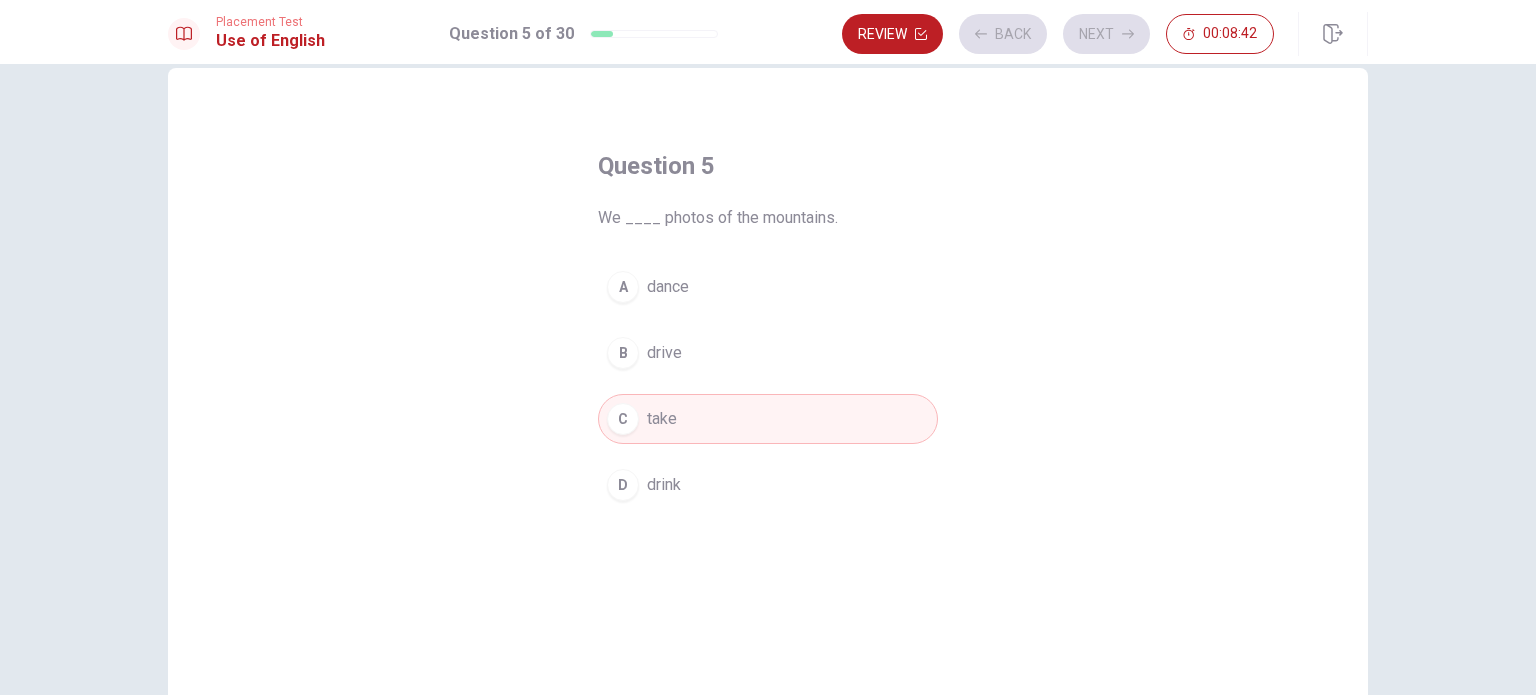scroll, scrollTop: 0, scrollLeft: 0, axis: both 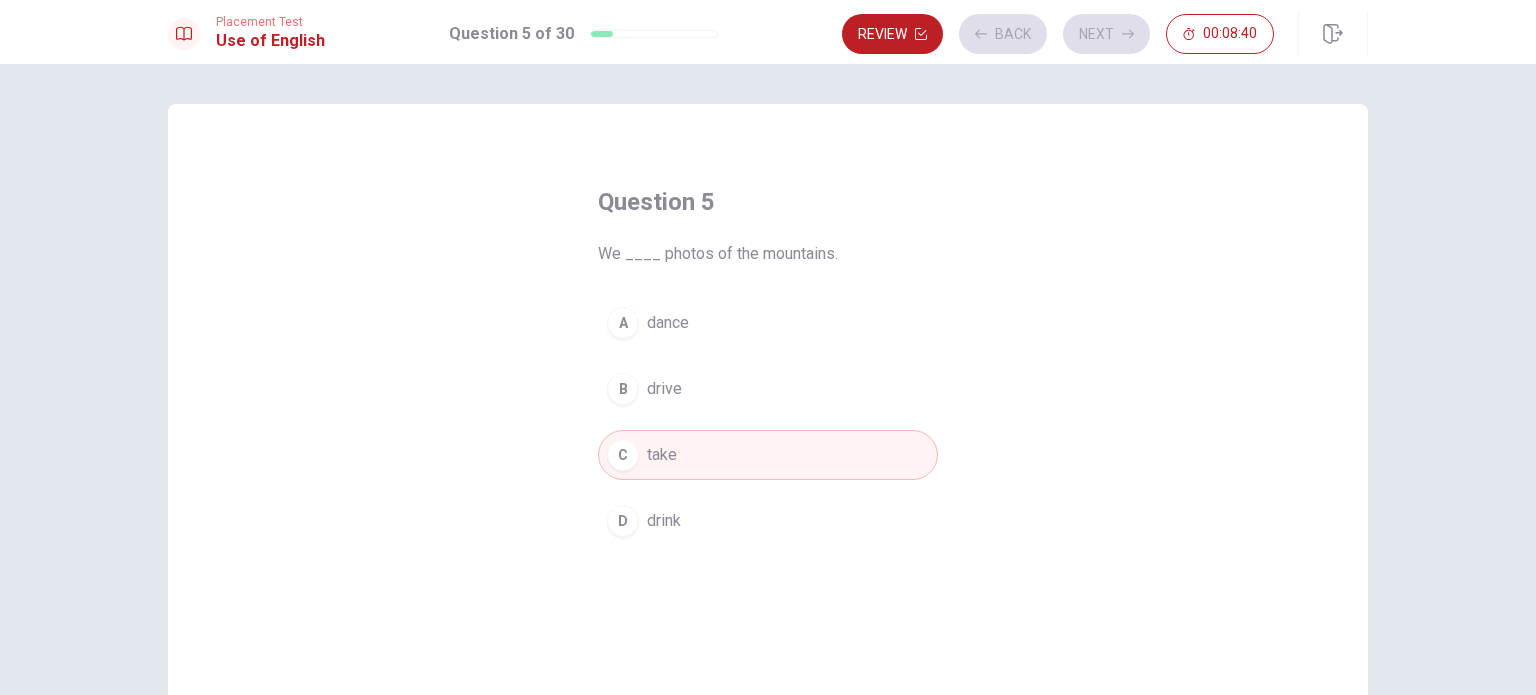 click on "Review Back Next 00:08:40" at bounding box center [1058, 34] 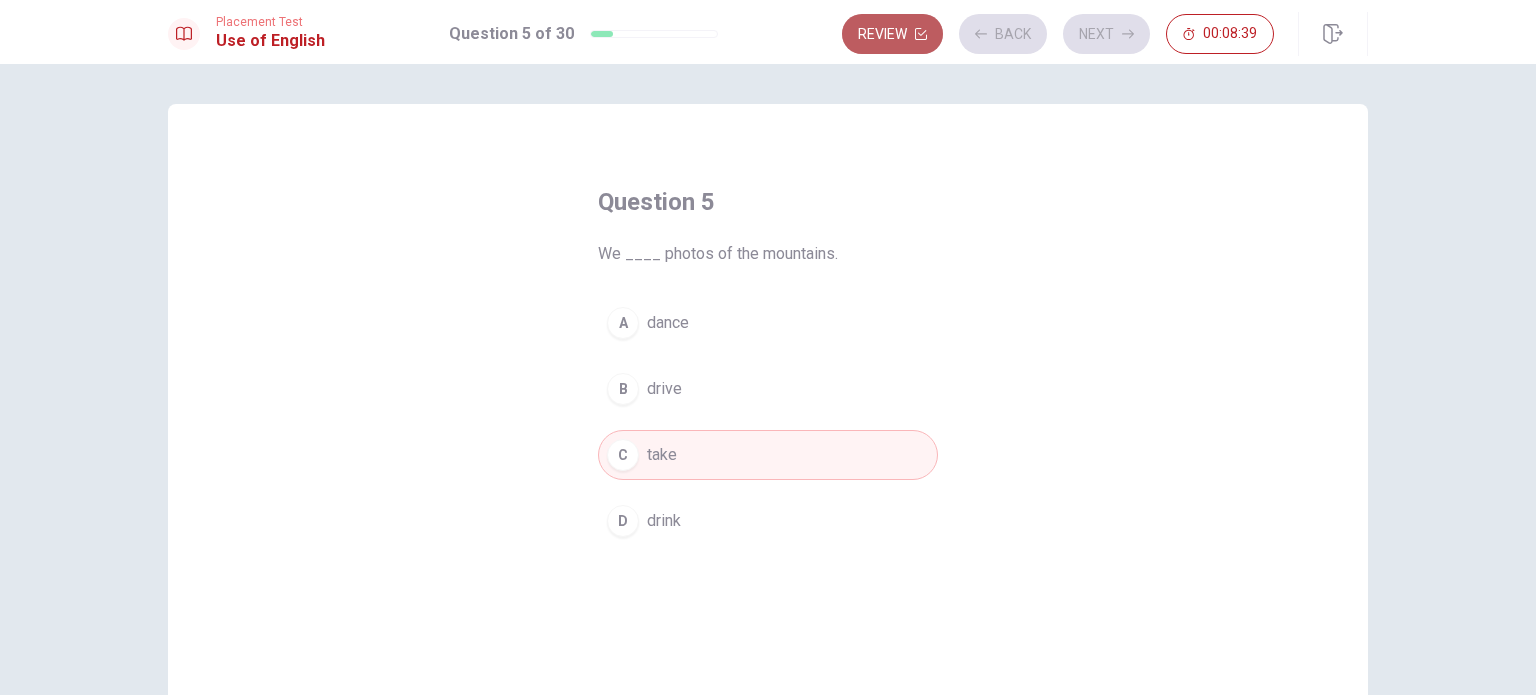 click on "Review" at bounding box center (892, 34) 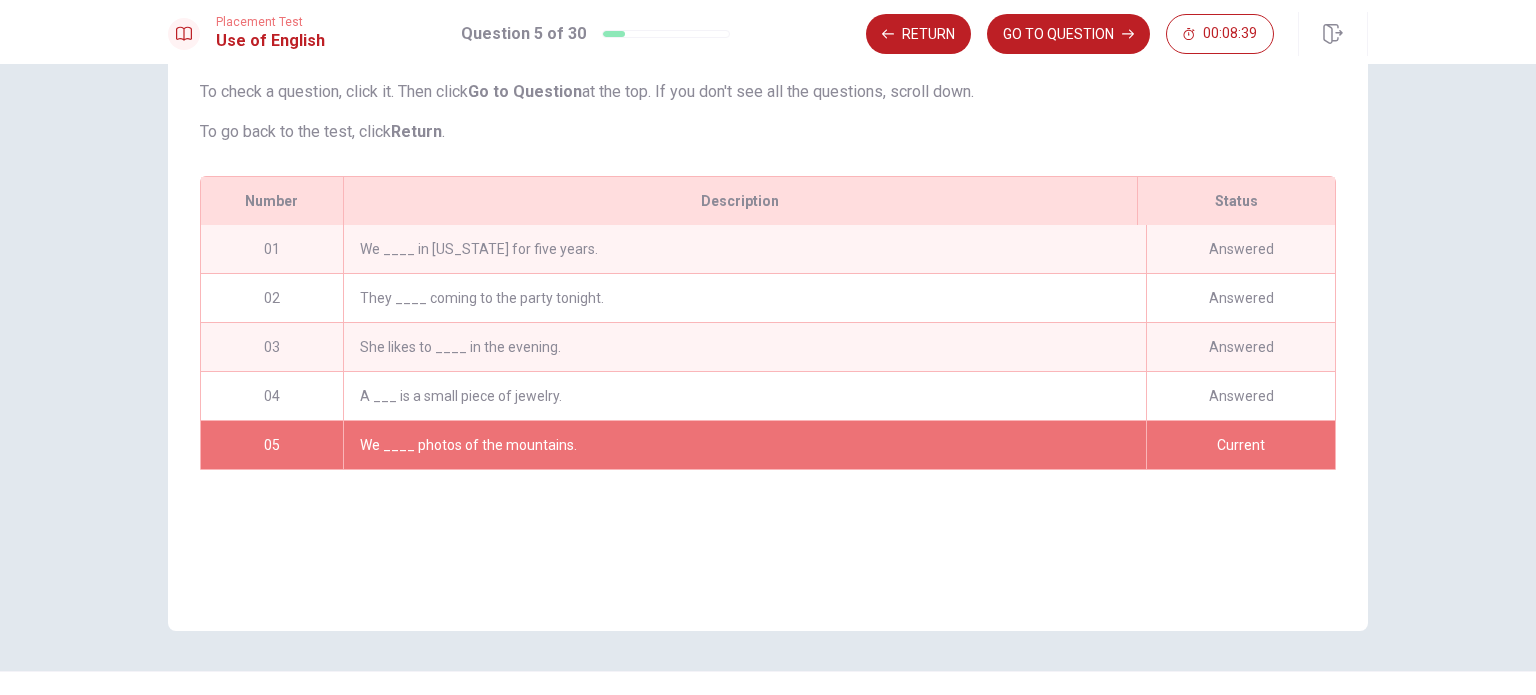 scroll, scrollTop: 208, scrollLeft: 0, axis: vertical 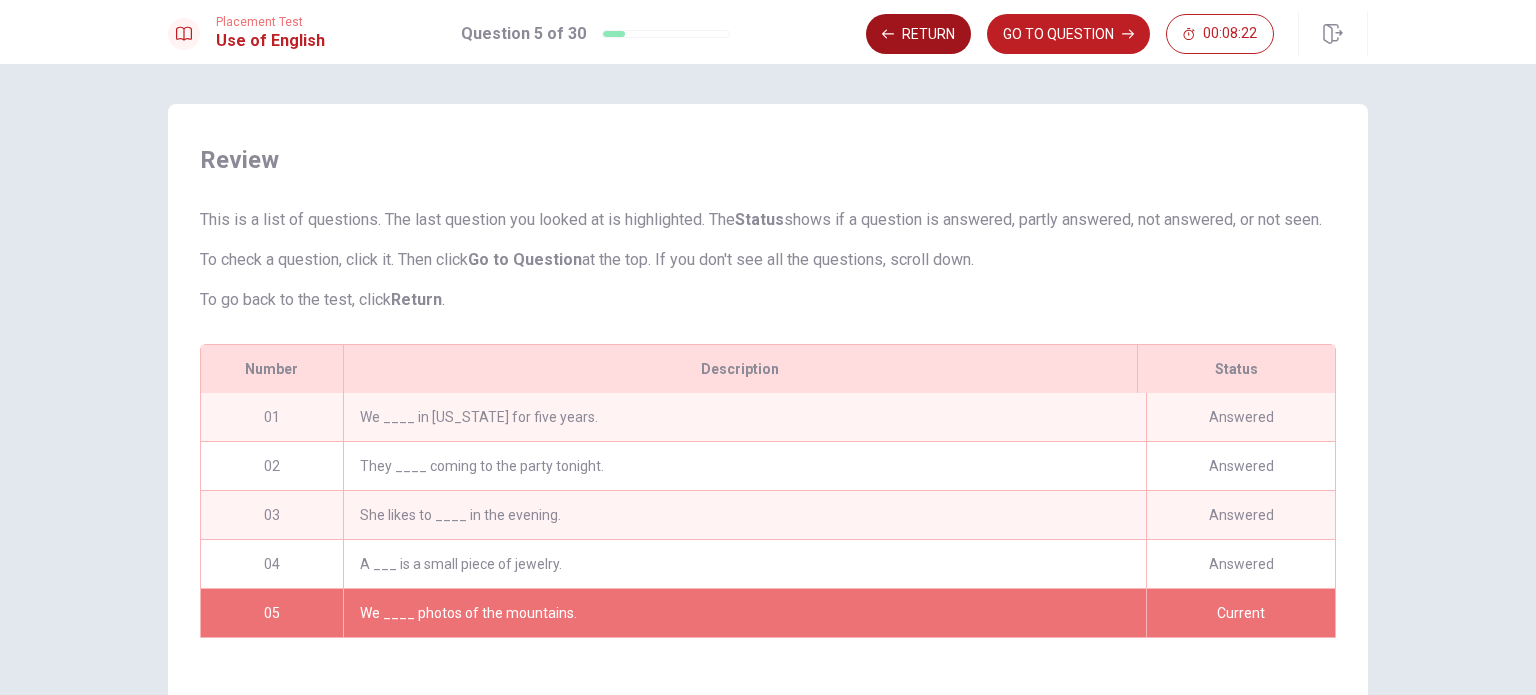 click on "Return" at bounding box center (918, 34) 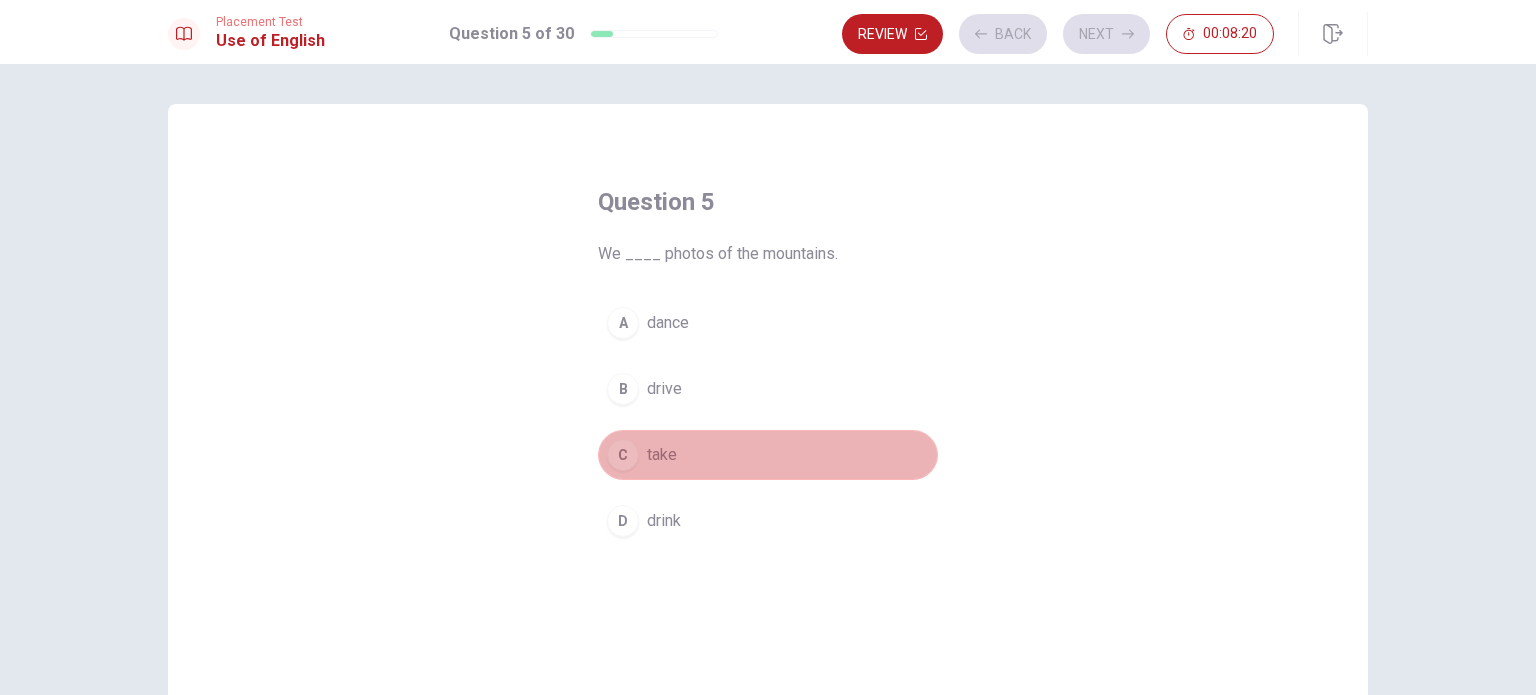 click on "take" at bounding box center [662, 455] 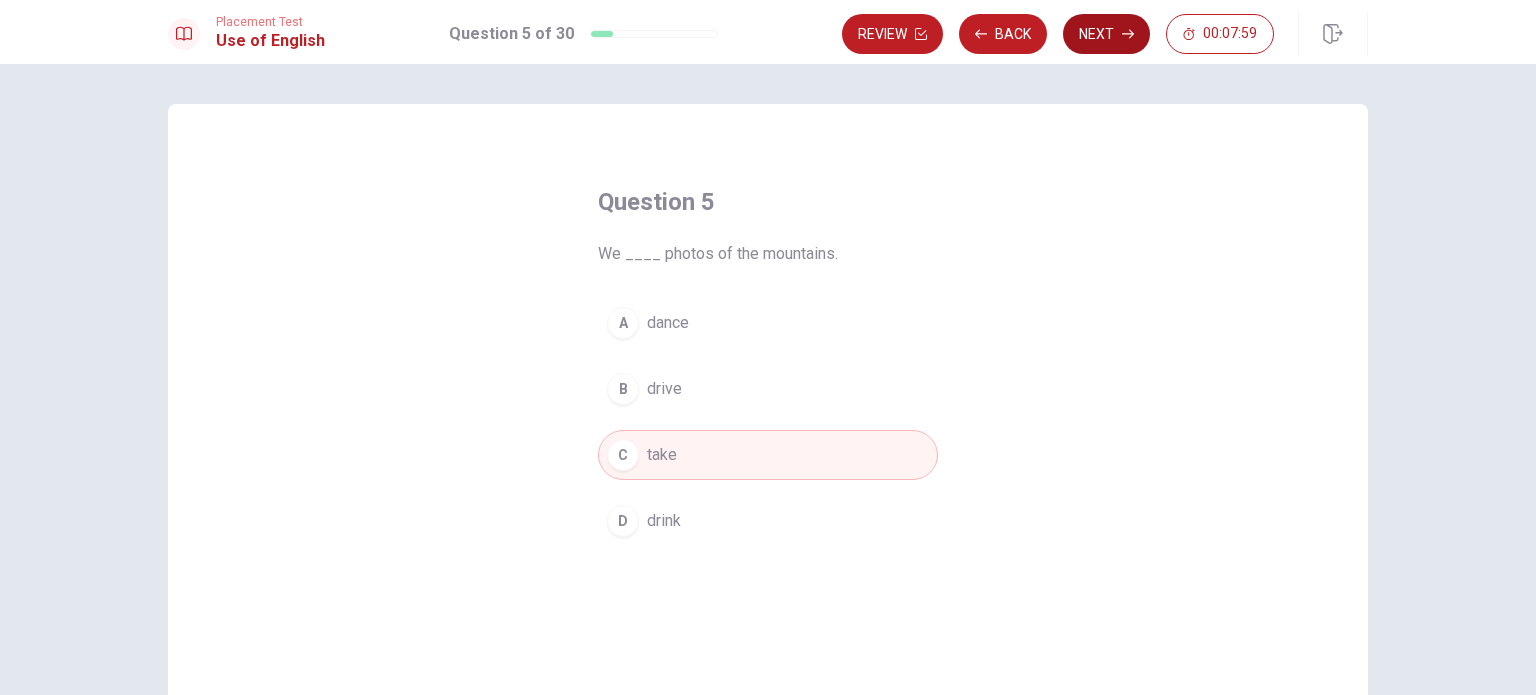 click on "Next" at bounding box center (1106, 34) 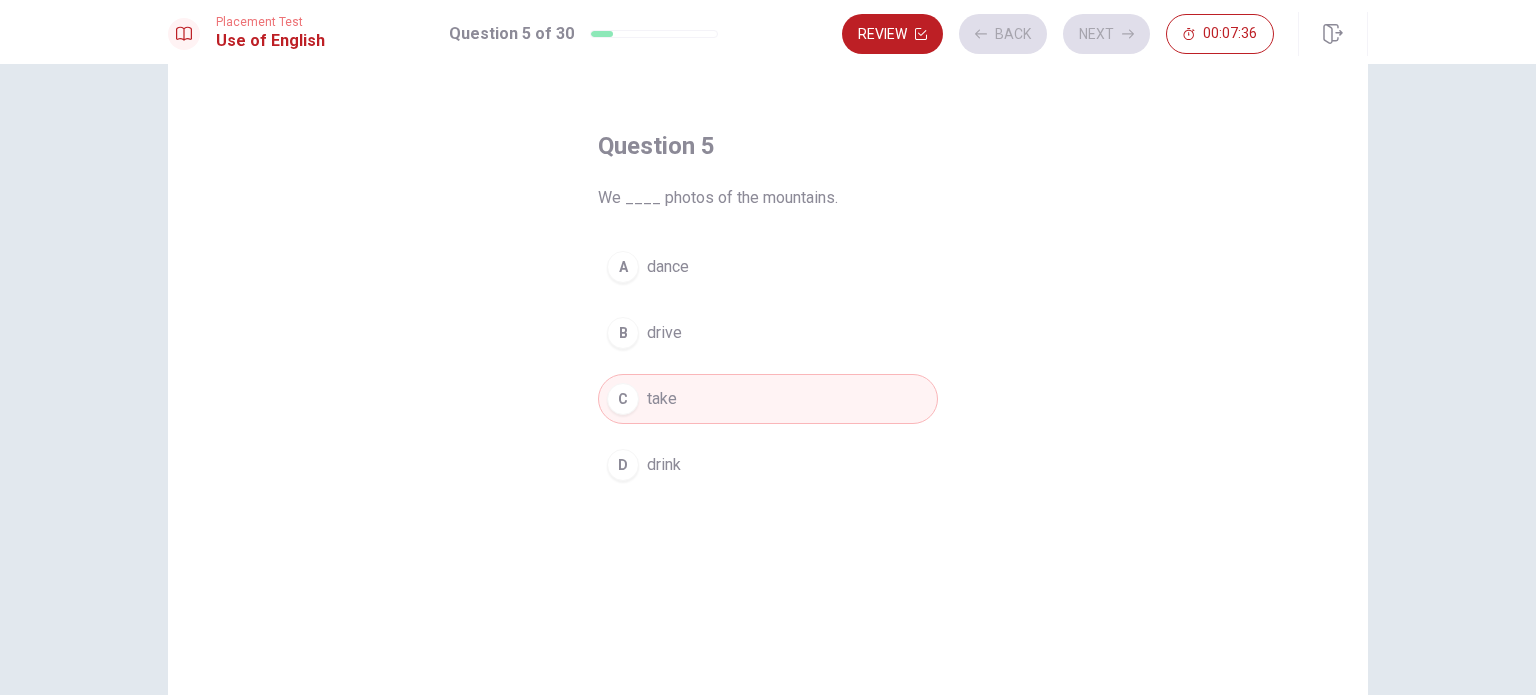 scroll, scrollTop: 208, scrollLeft: 0, axis: vertical 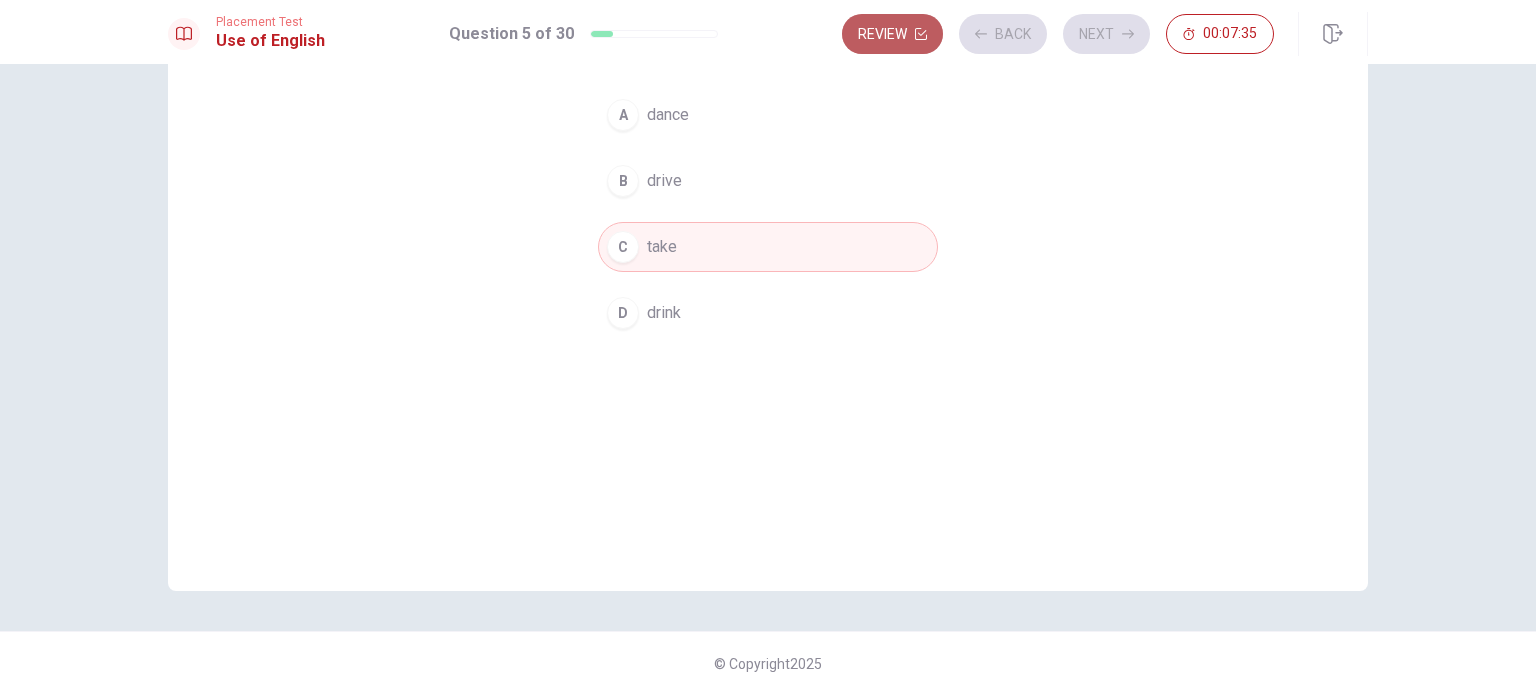 click on "Review" at bounding box center (892, 34) 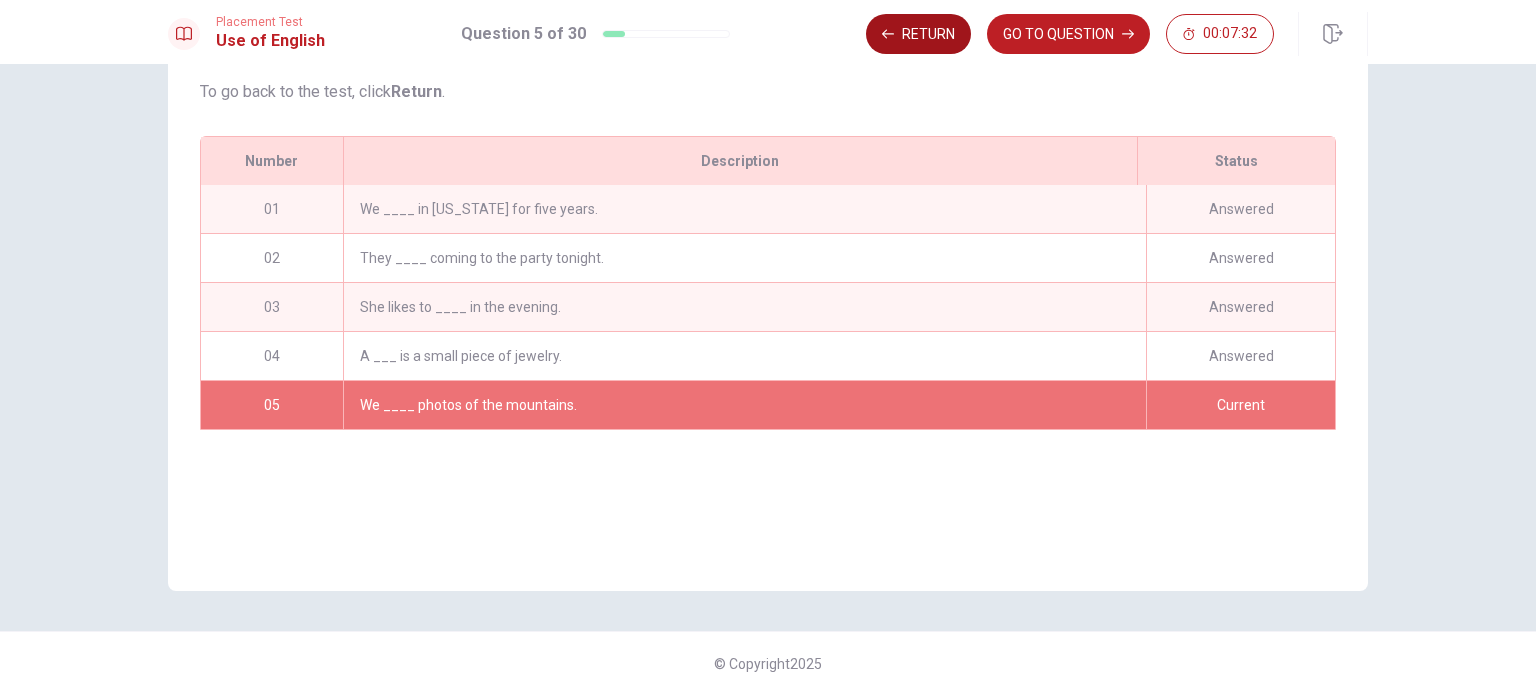 click on "Return" at bounding box center (918, 34) 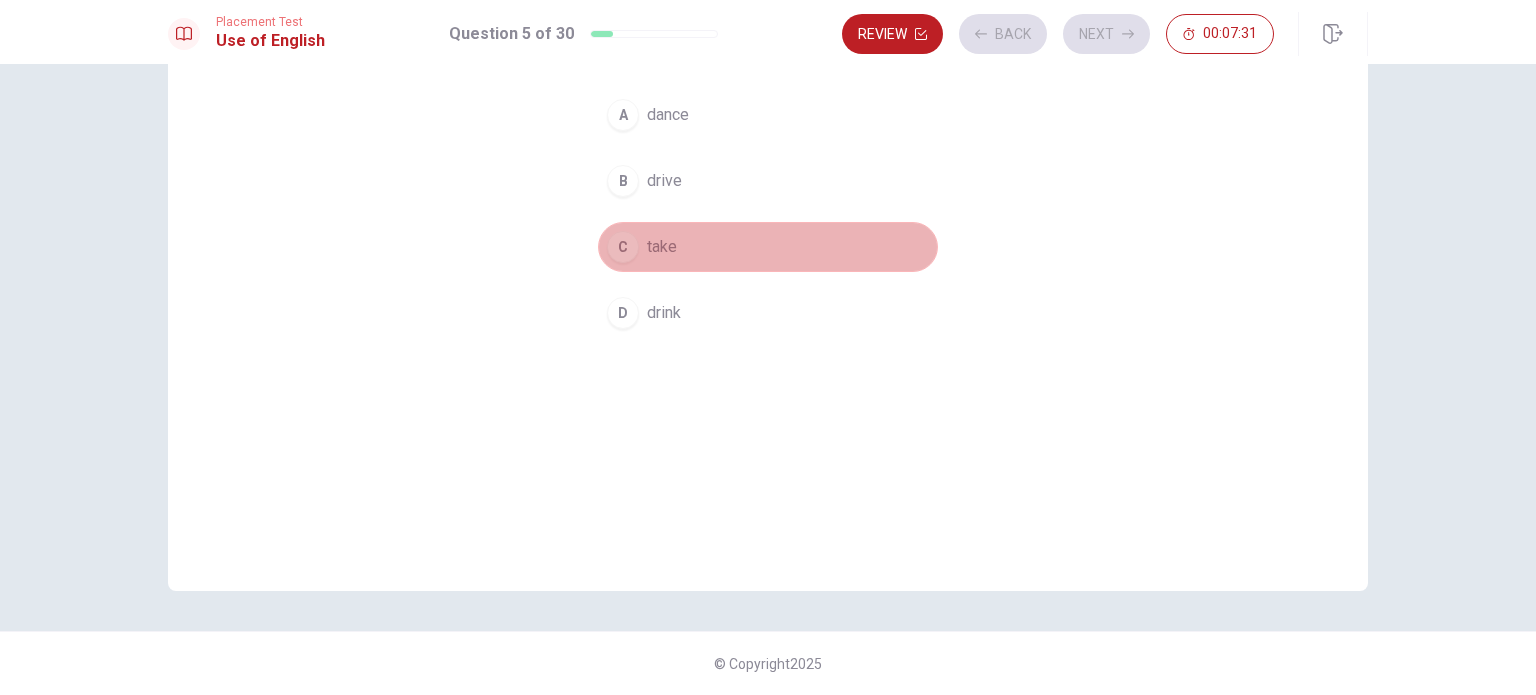 click on "C take" at bounding box center (768, 247) 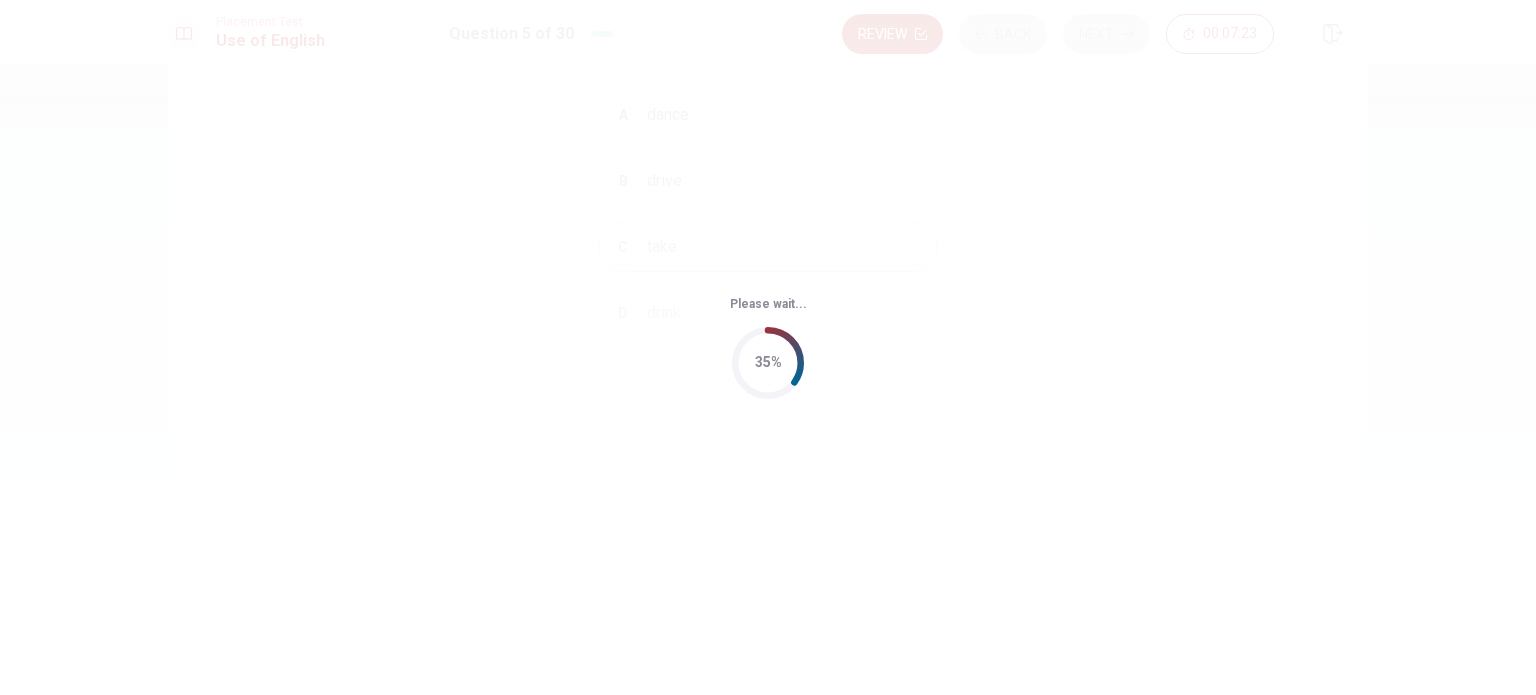 scroll, scrollTop: 0, scrollLeft: 0, axis: both 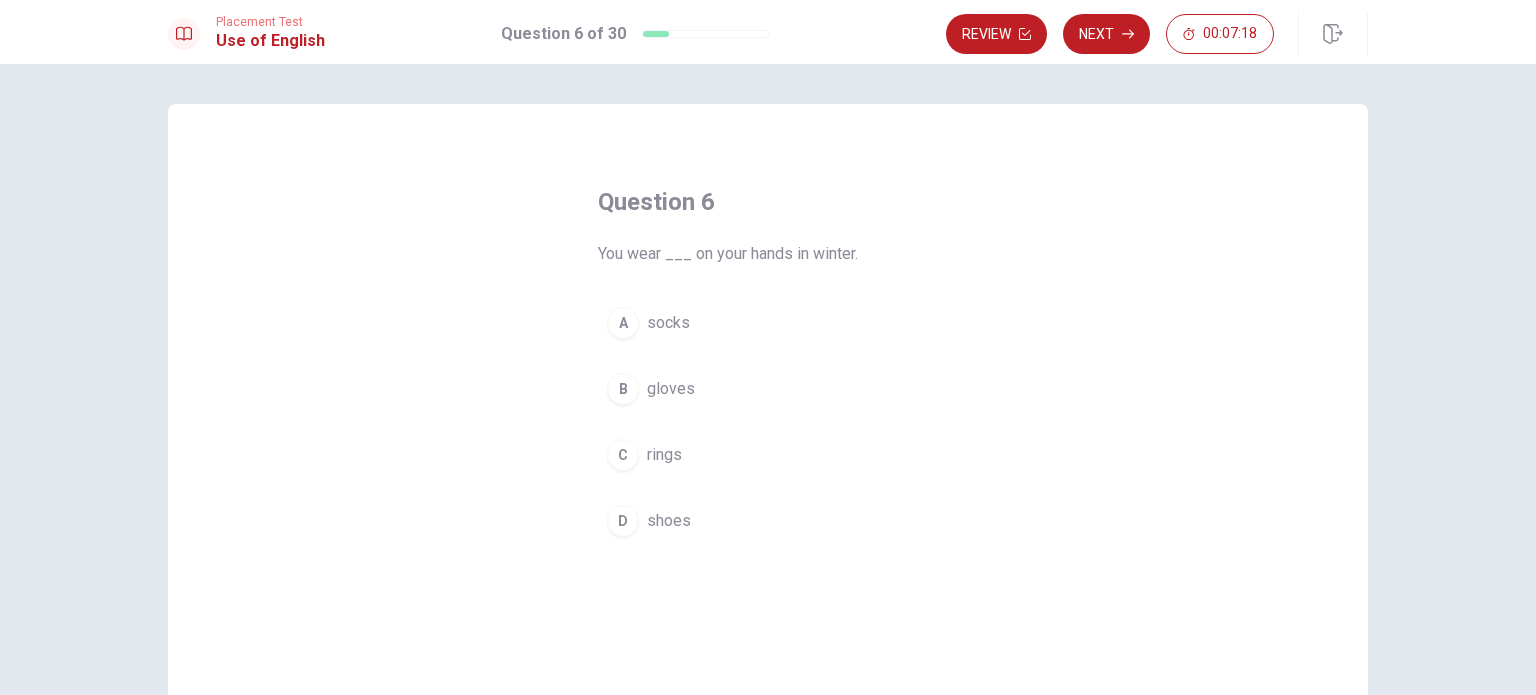 click on "B" at bounding box center [623, 389] 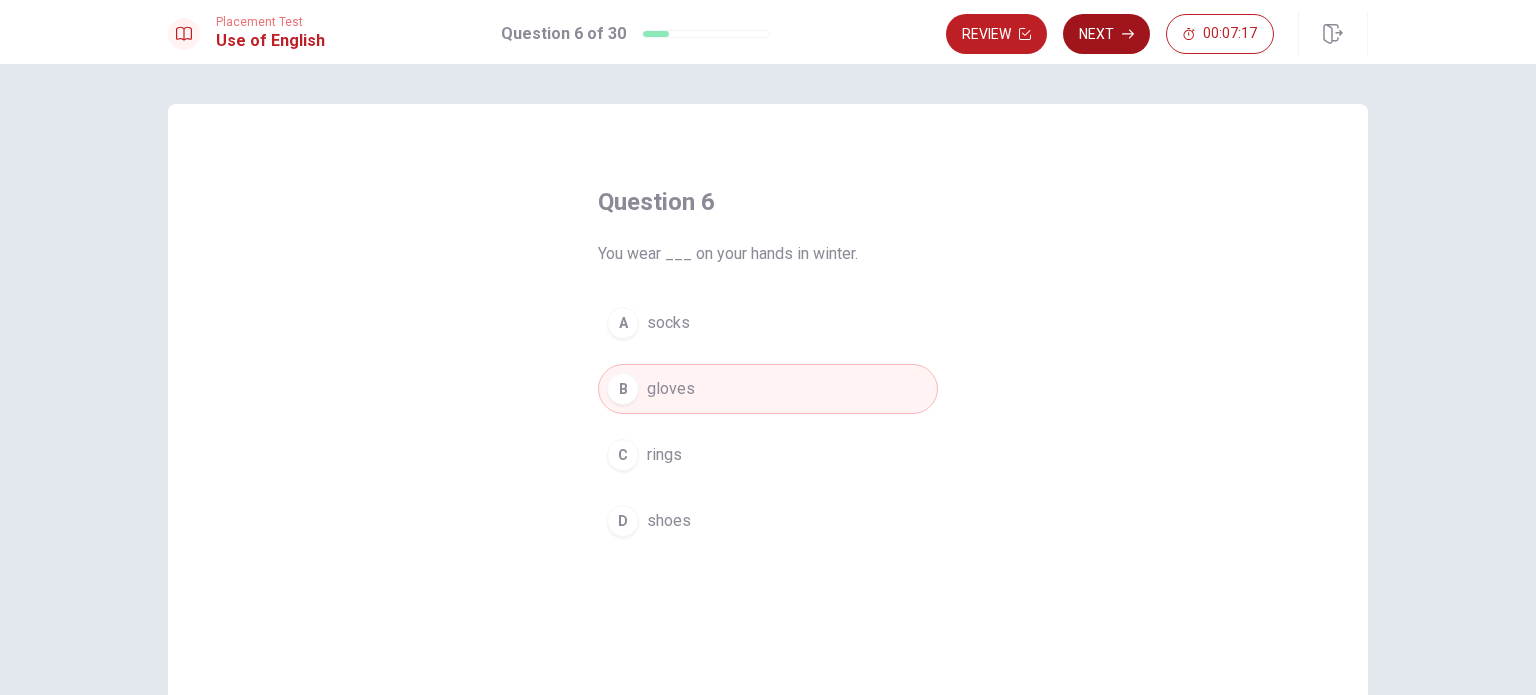 click on "Next" at bounding box center (1106, 34) 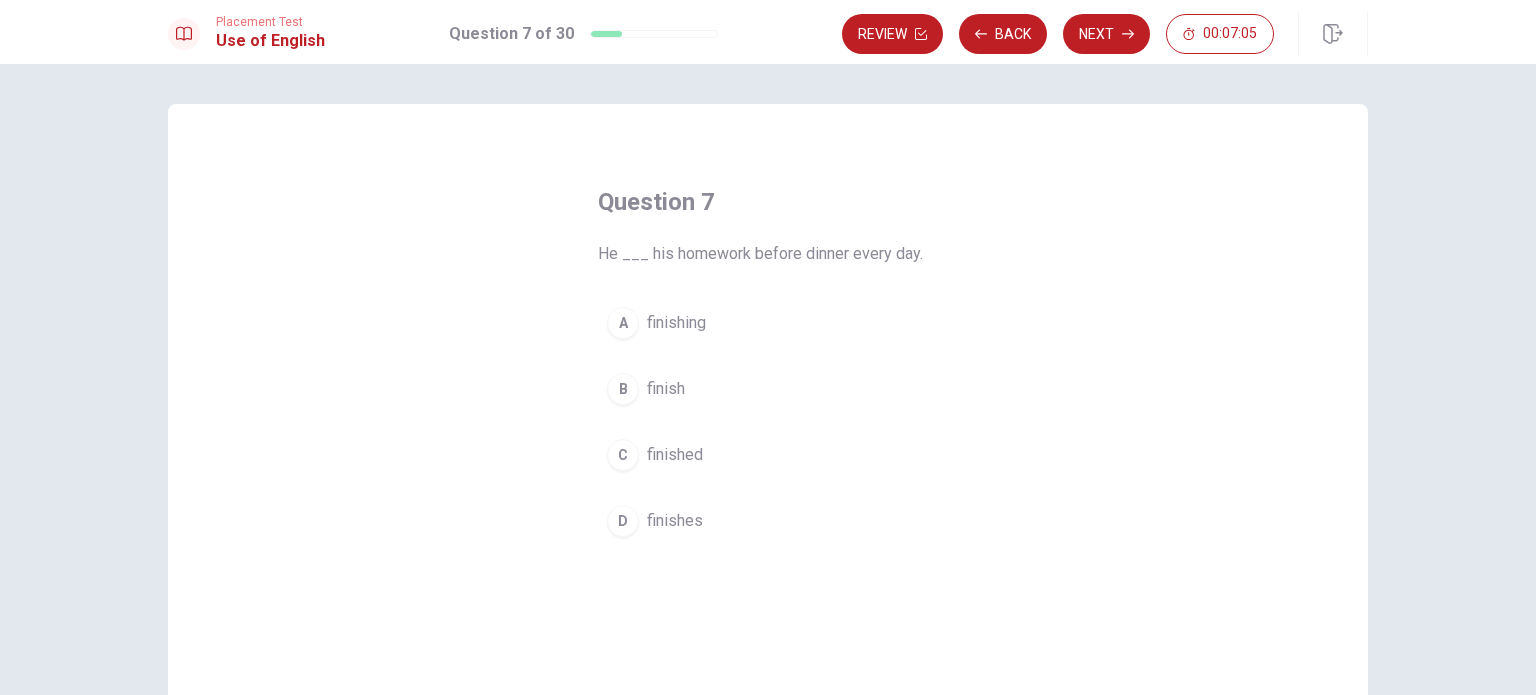 click on "D" at bounding box center [623, 521] 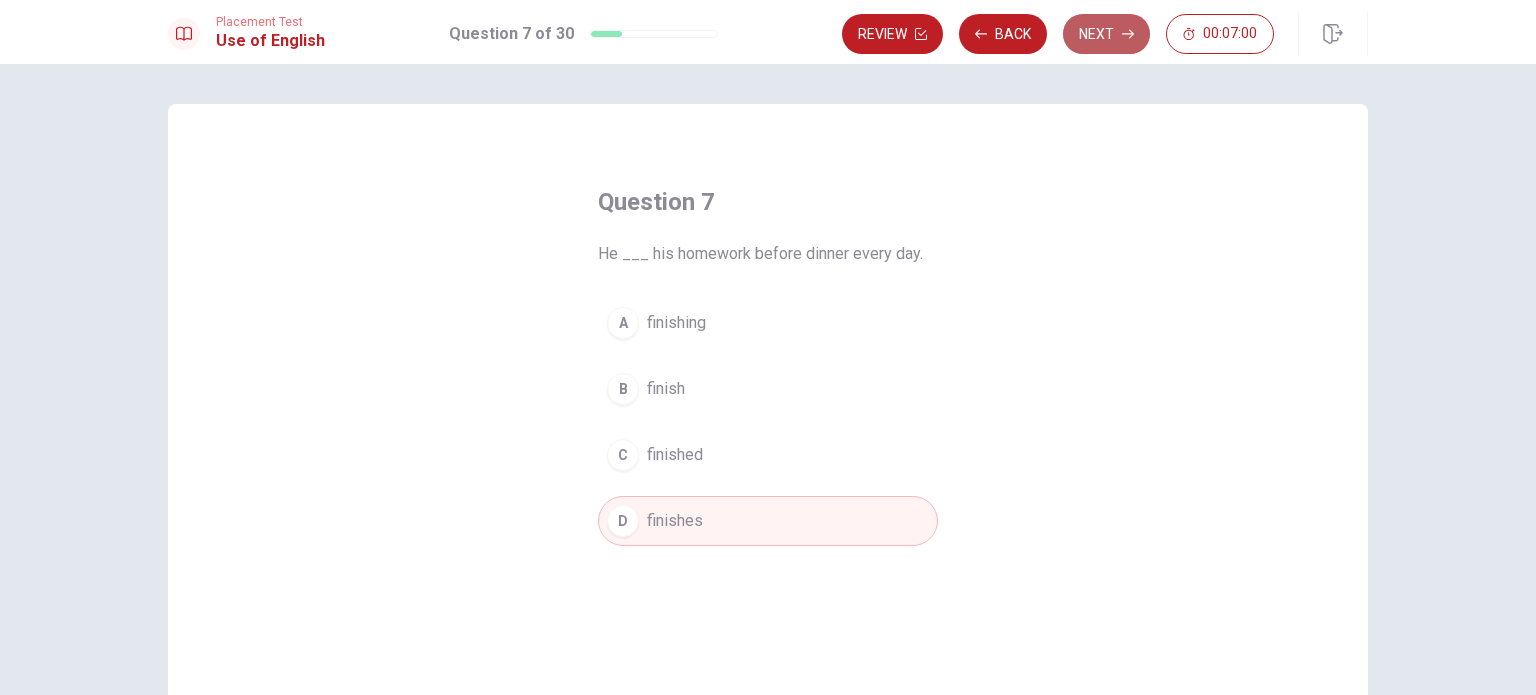 click on "Next" at bounding box center [1106, 34] 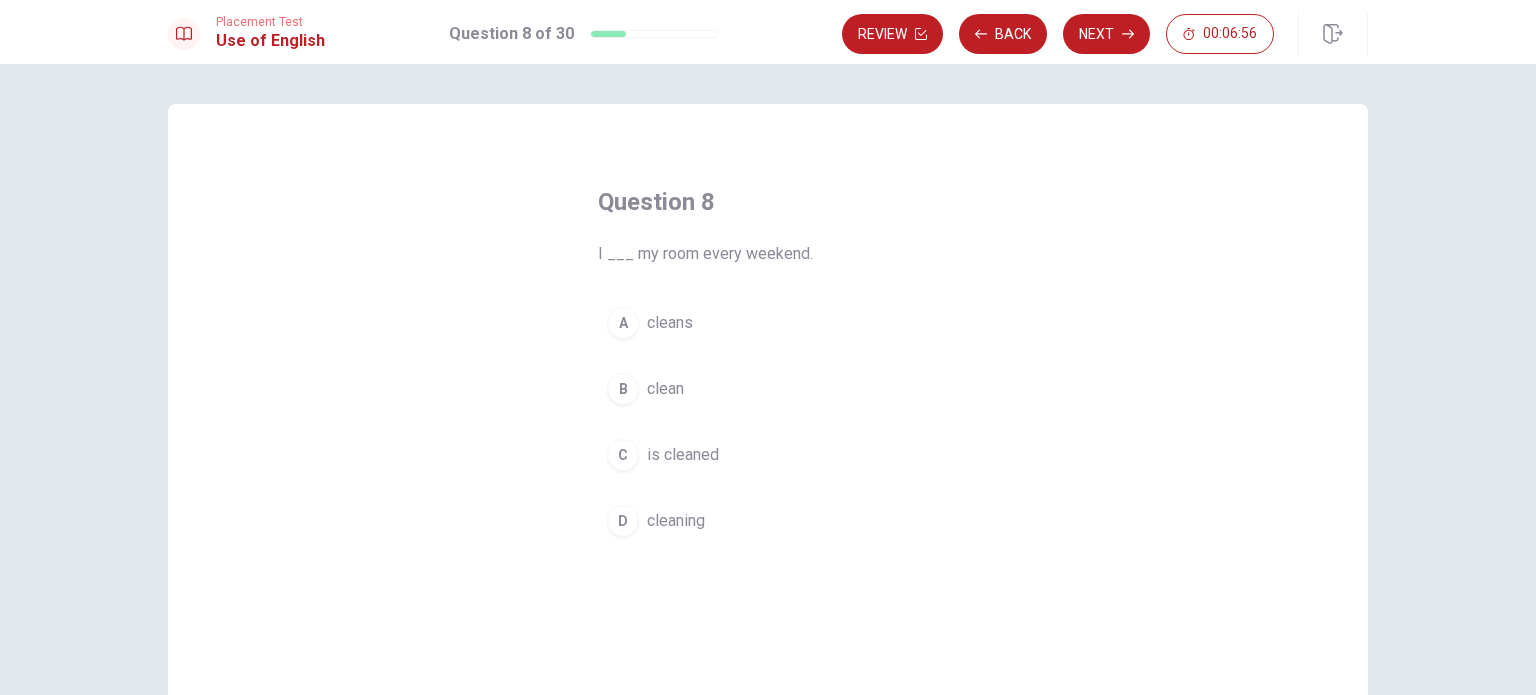 click on "B" at bounding box center (623, 389) 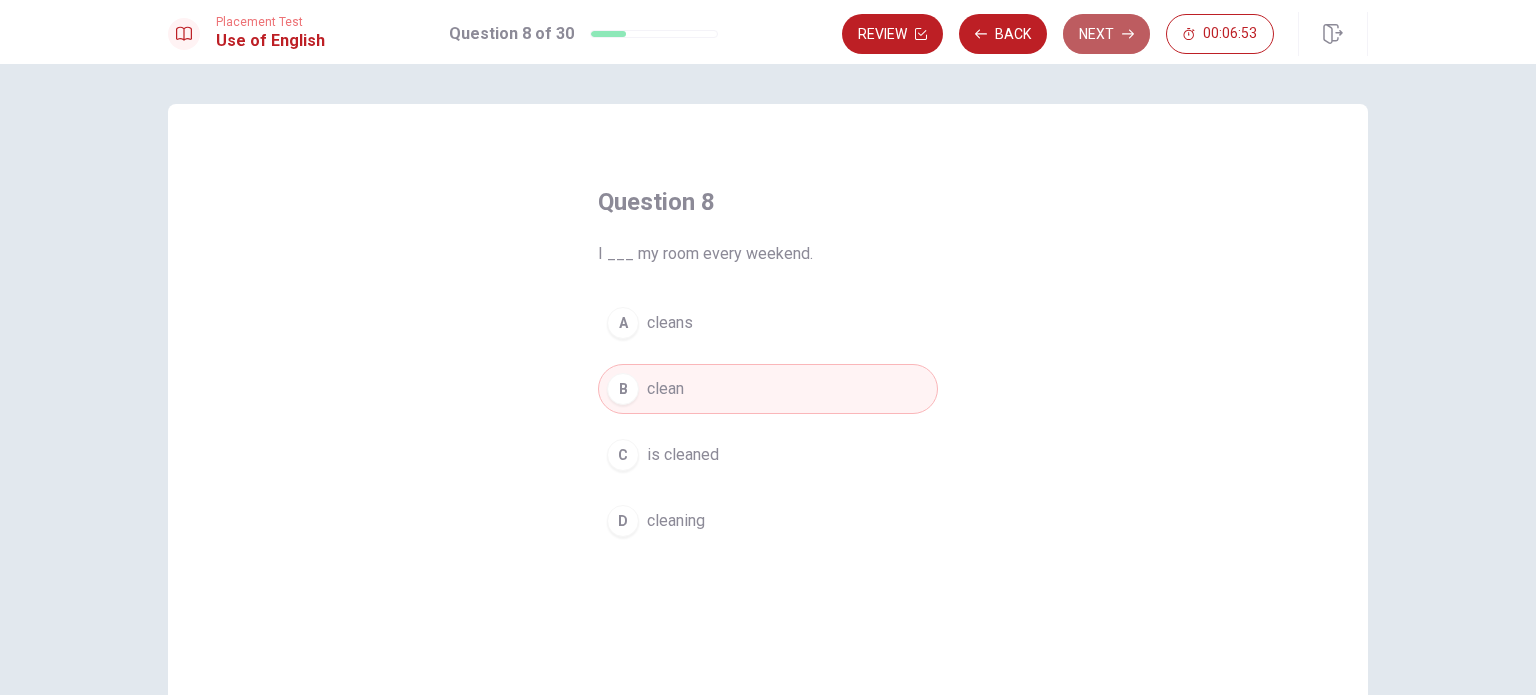 click on "Next" at bounding box center (1106, 34) 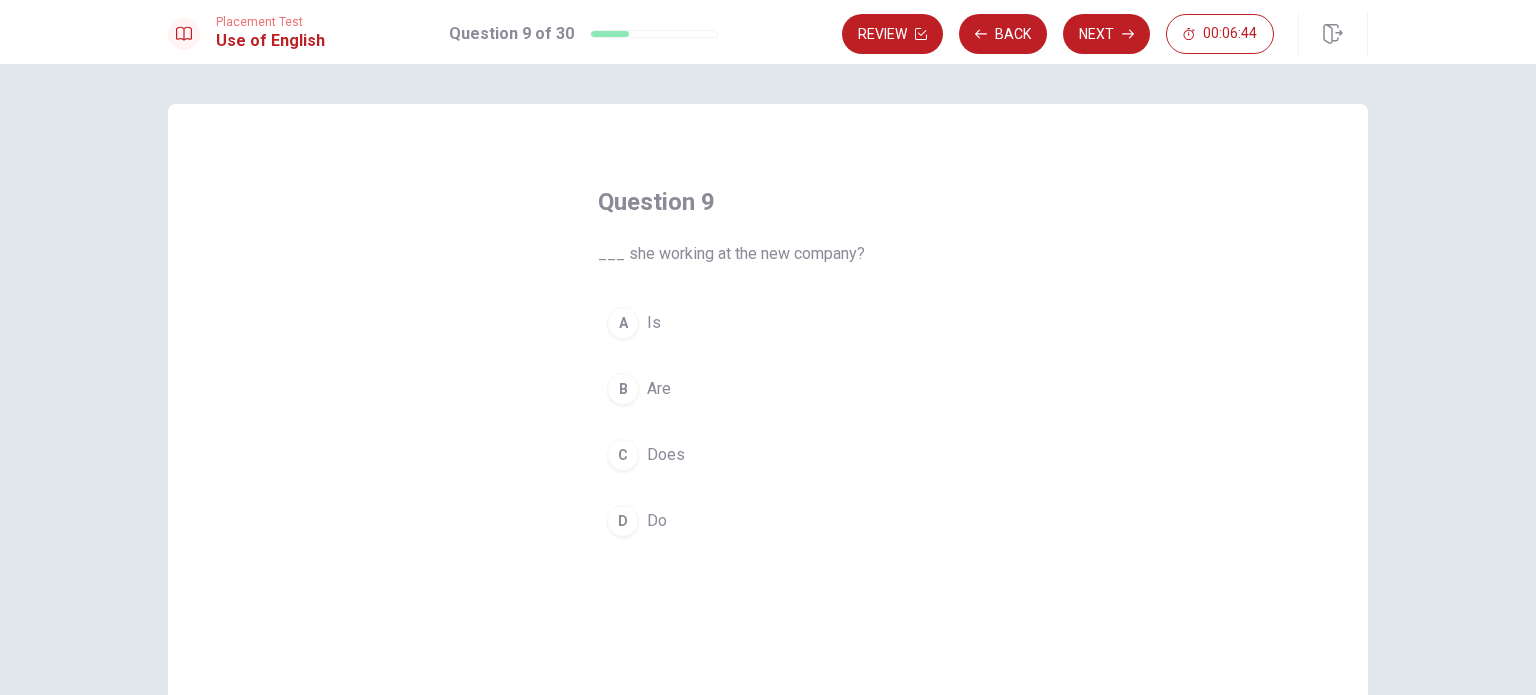 click on "A" at bounding box center (623, 323) 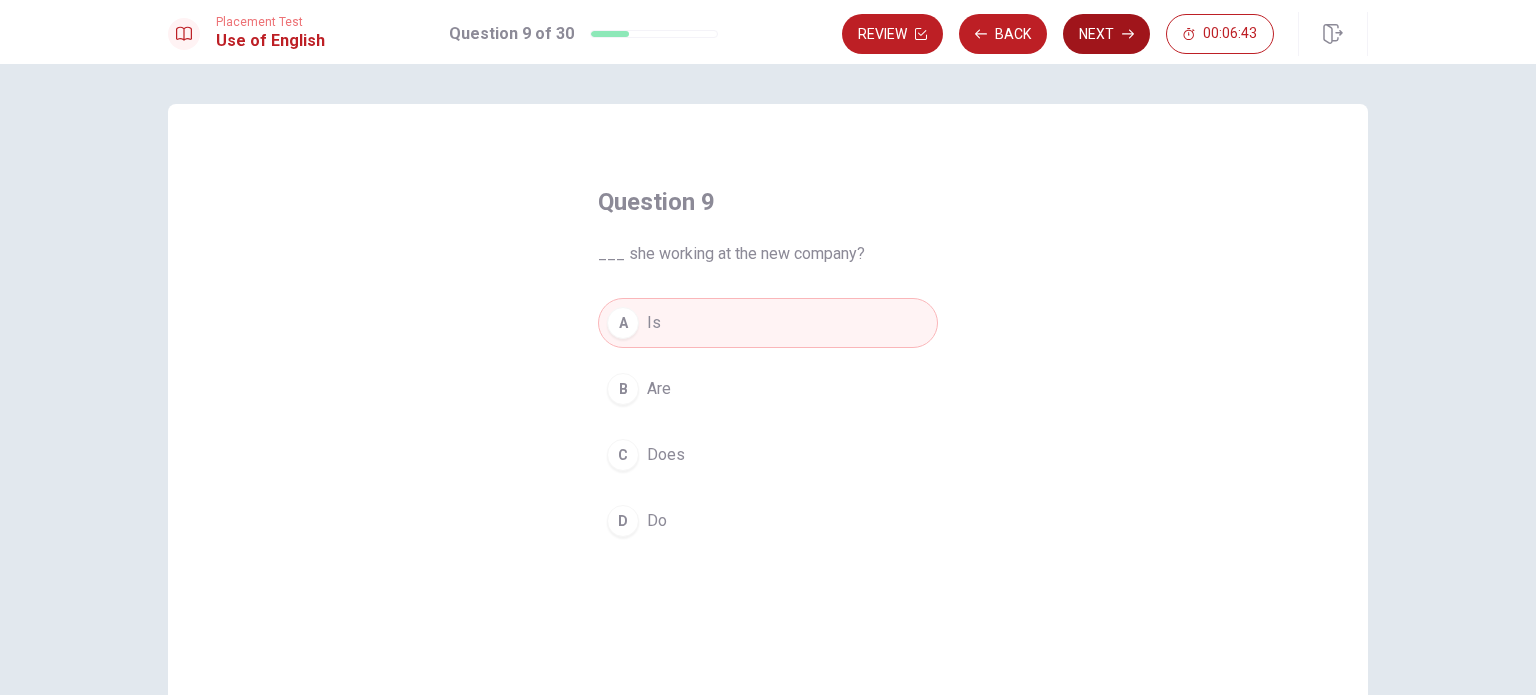 click 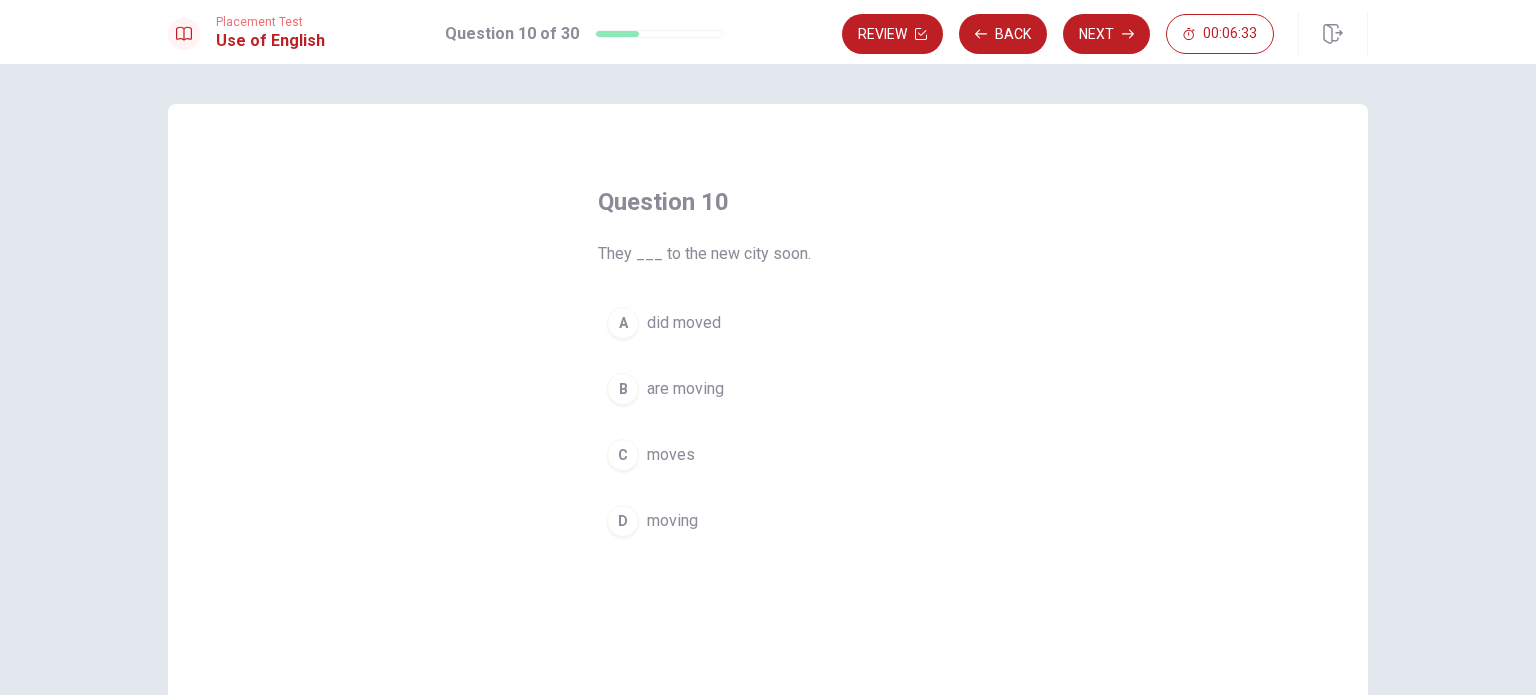 click on "B" at bounding box center (623, 389) 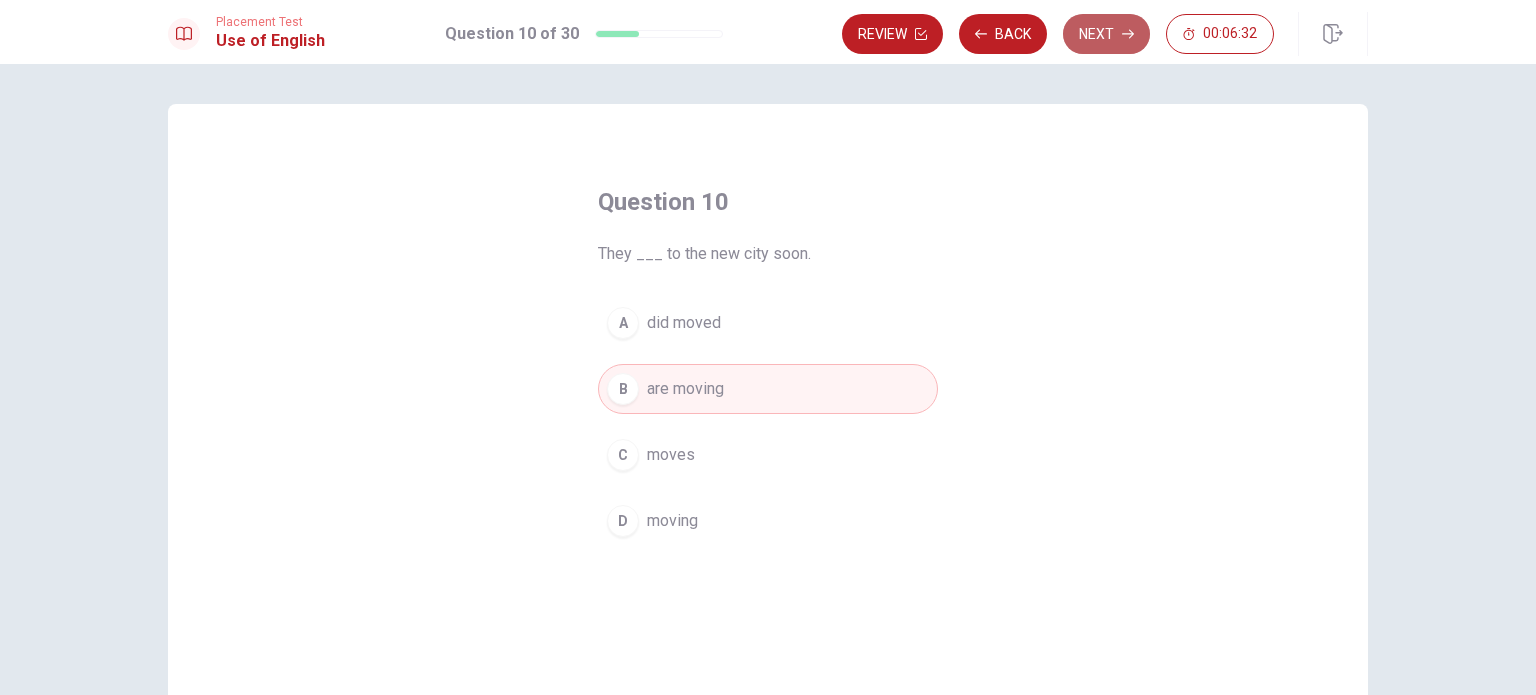 click on "Next" at bounding box center (1106, 34) 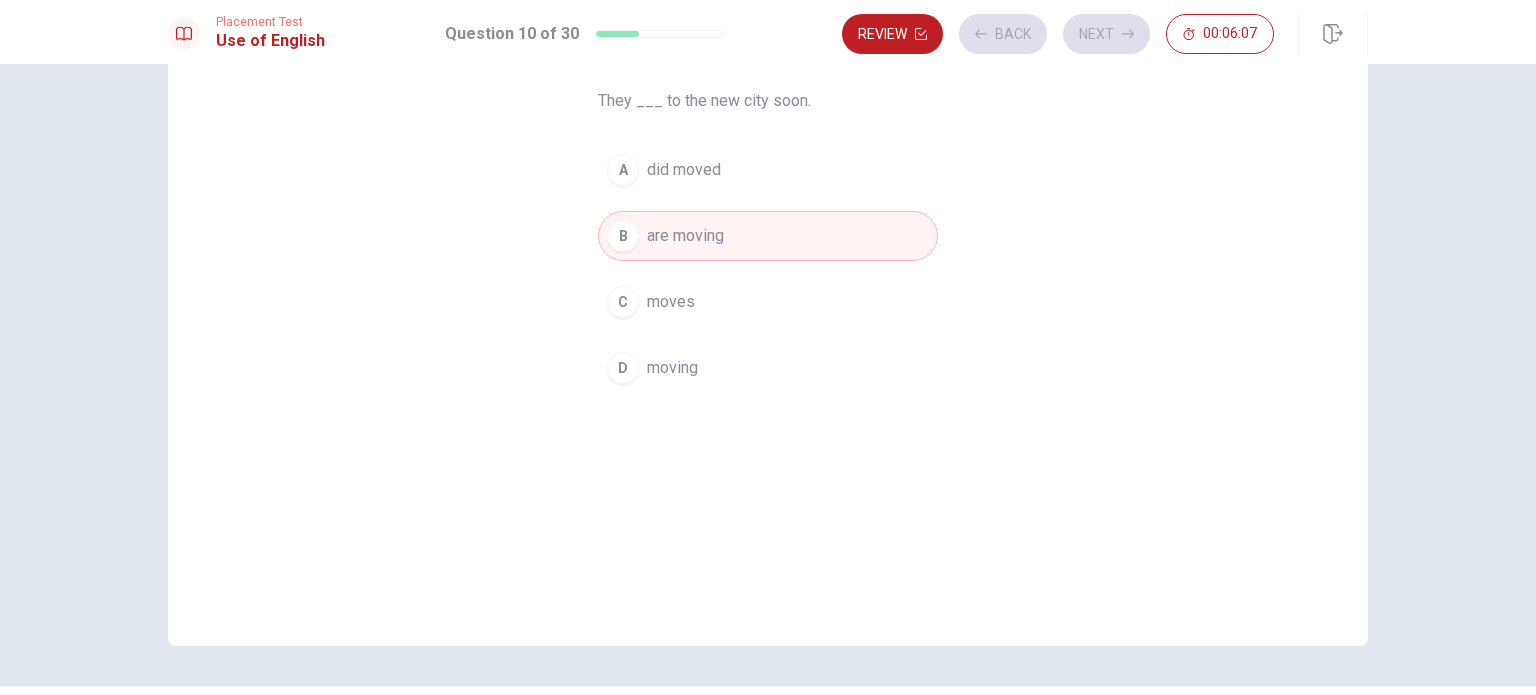 scroll, scrollTop: 0, scrollLeft: 0, axis: both 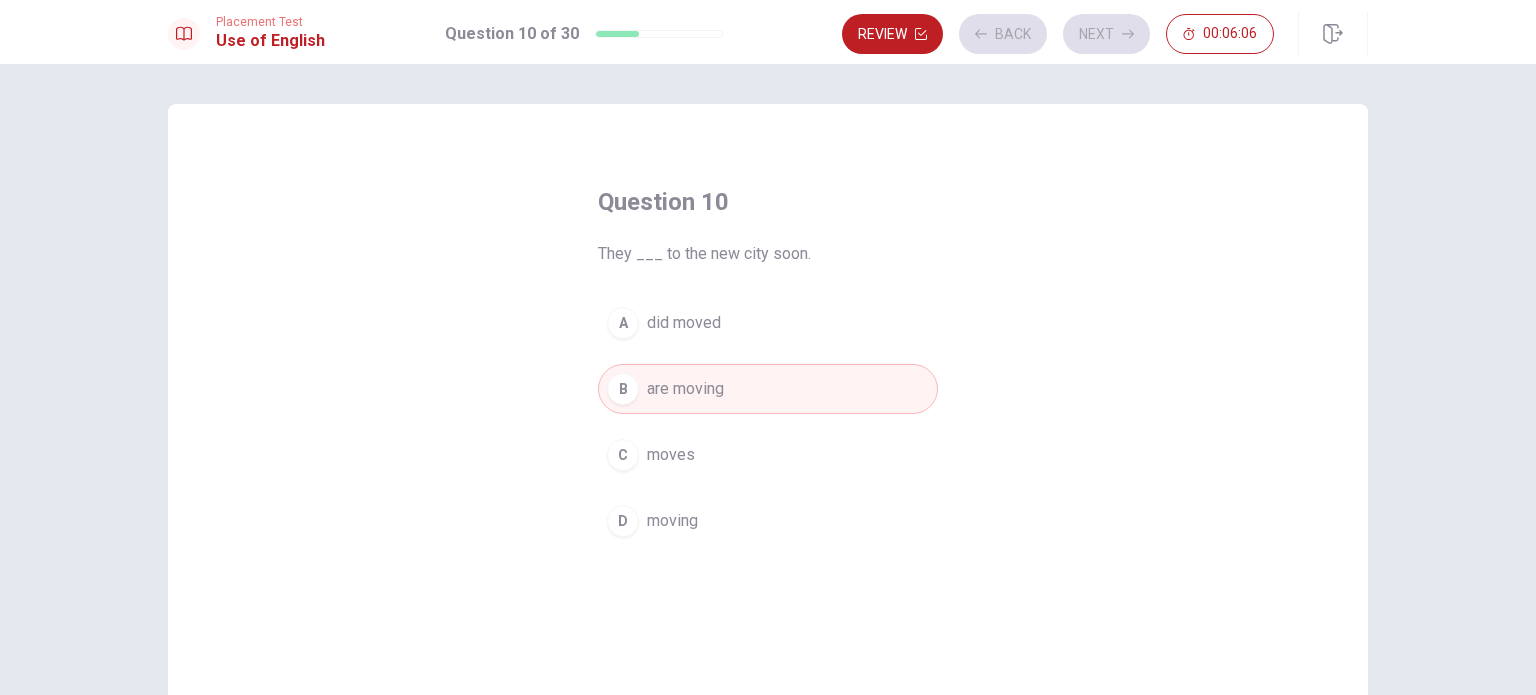 click on "B are moving" at bounding box center (768, 389) 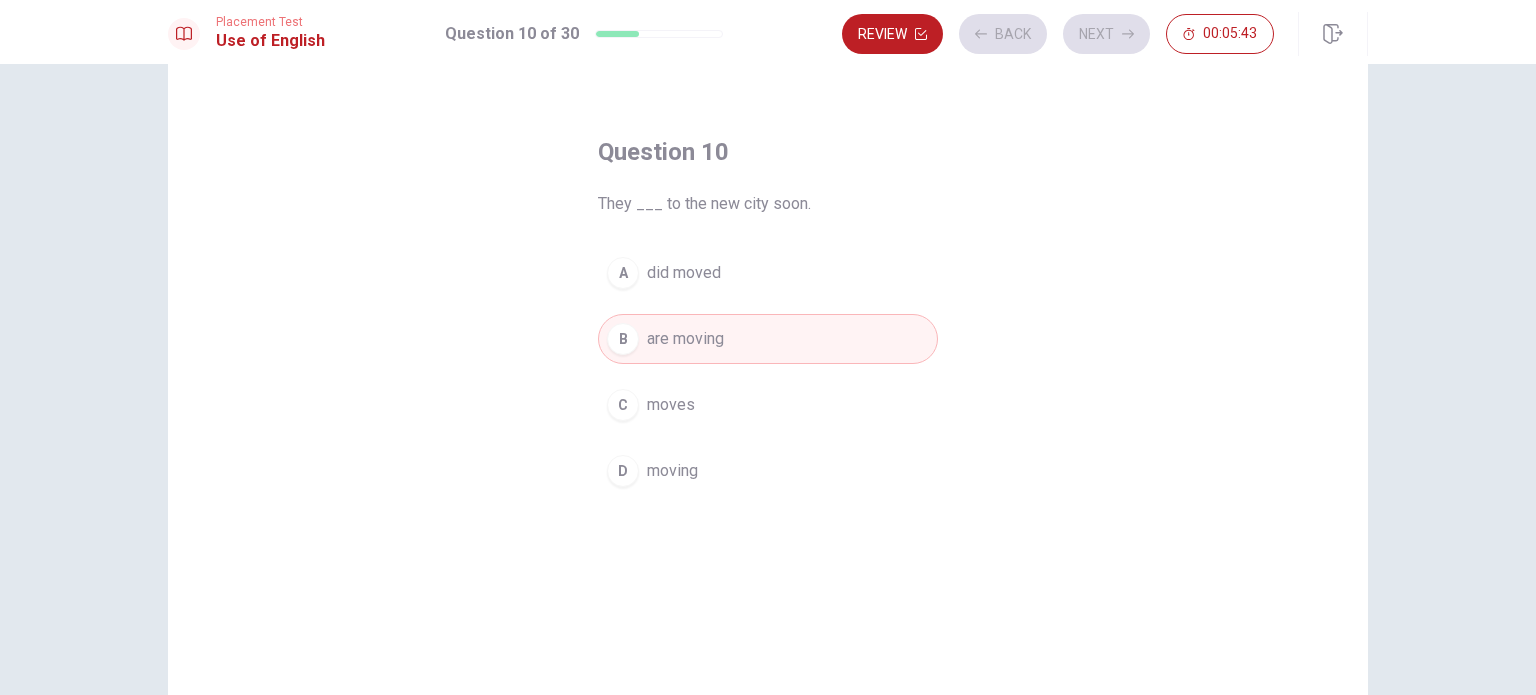 scroll, scrollTop: 0, scrollLeft: 0, axis: both 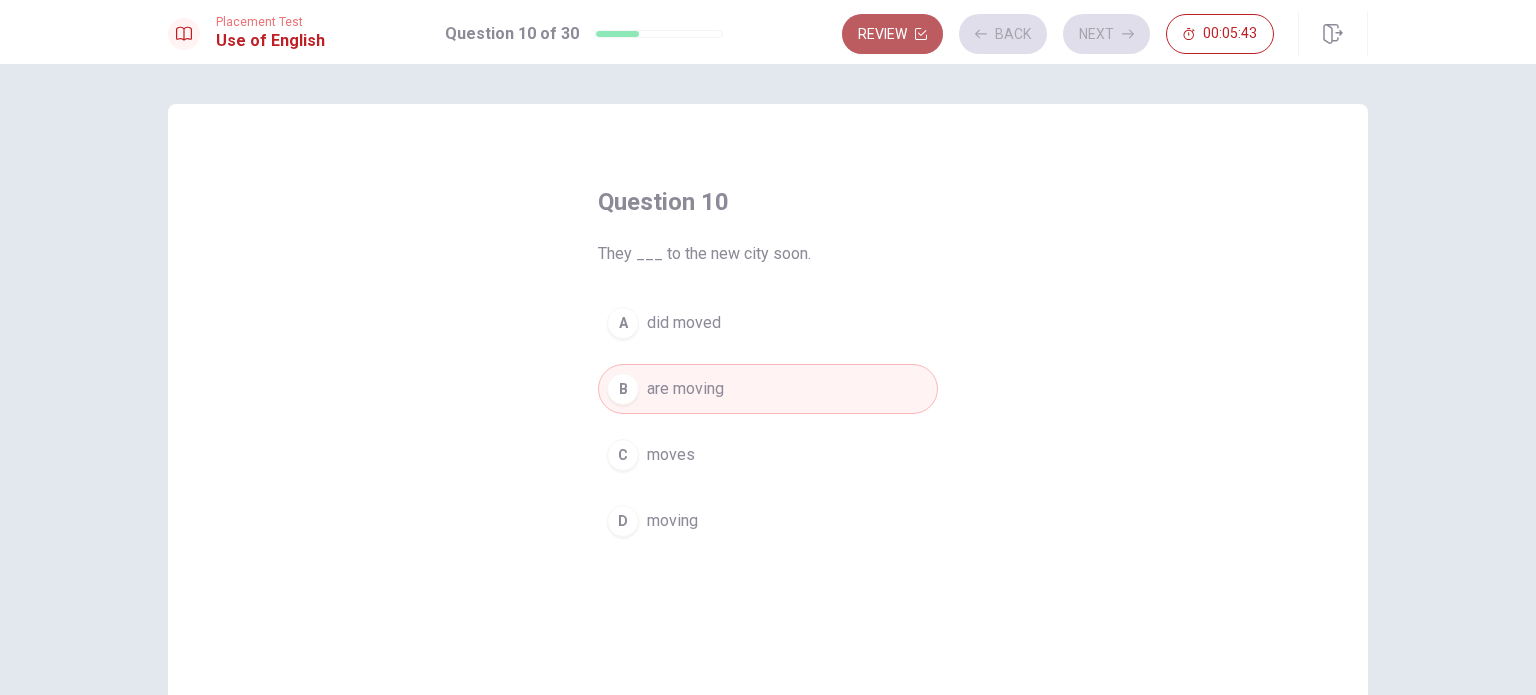 click on "Review" at bounding box center (892, 34) 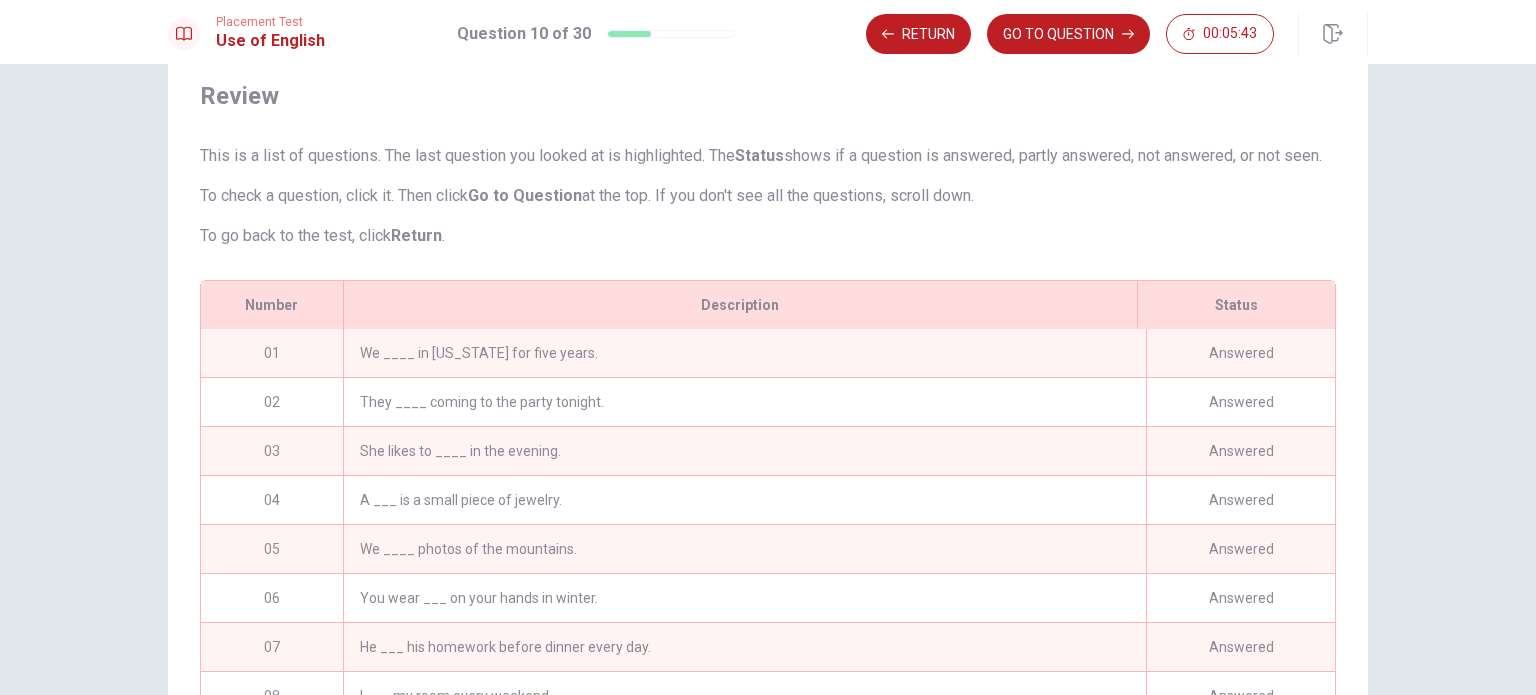 scroll, scrollTop: 268, scrollLeft: 0, axis: vertical 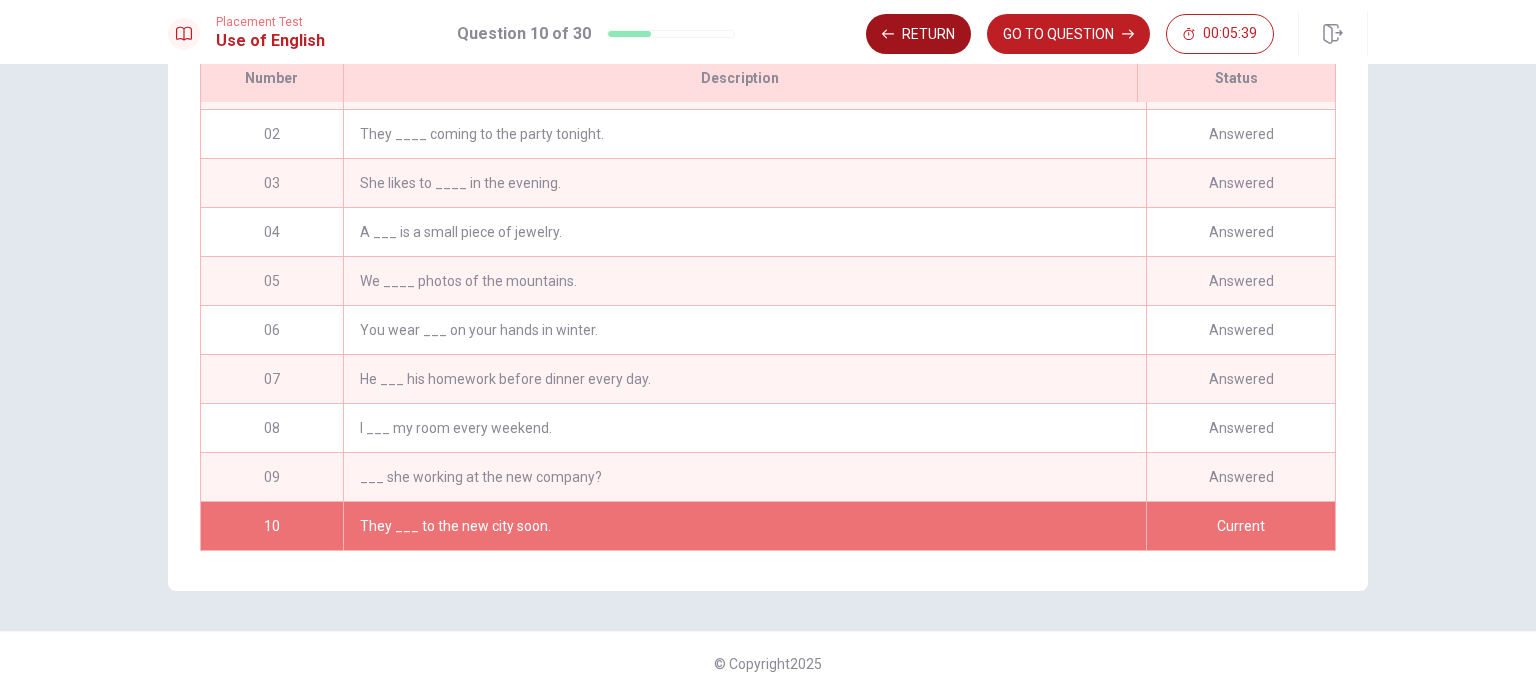 click on "Return" at bounding box center [918, 34] 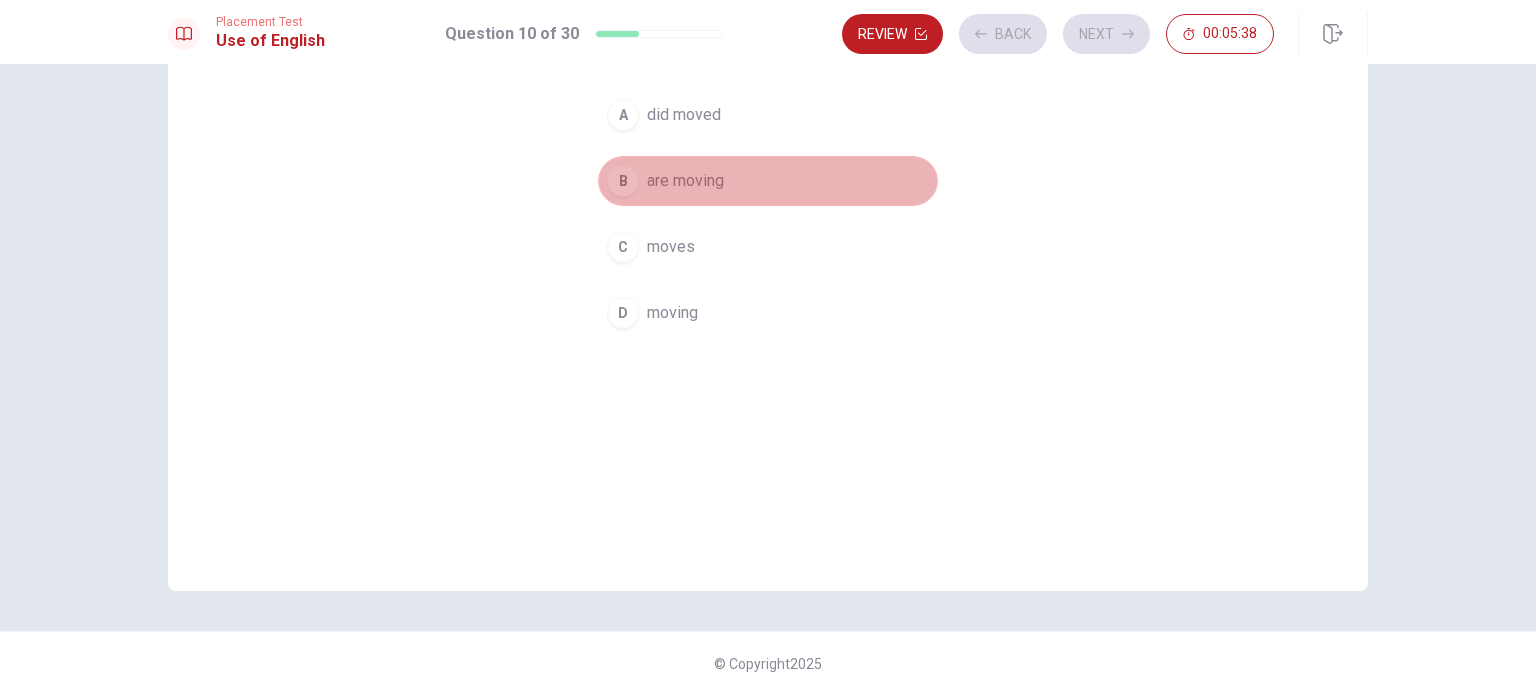 click on "B are moving" at bounding box center [768, 181] 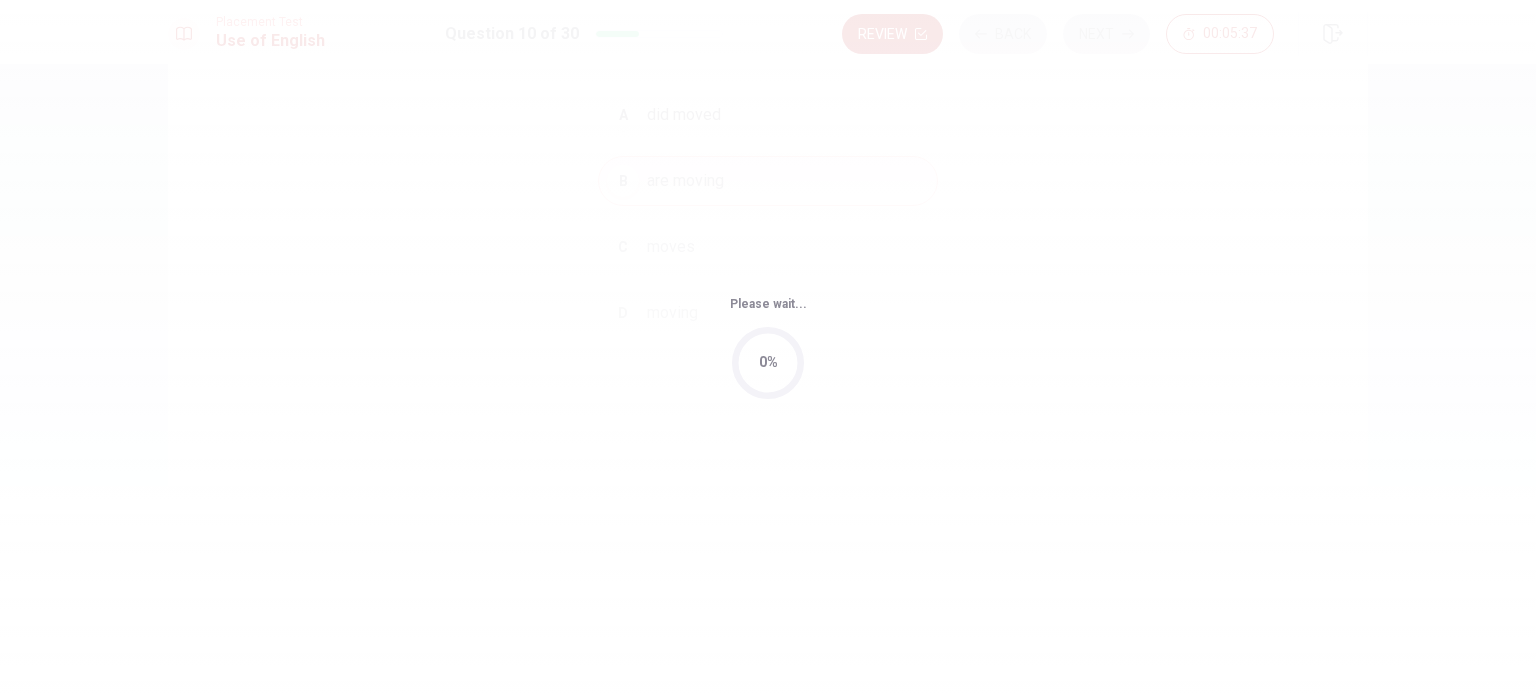 click on "Please wait... 0%" at bounding box center [768, 347] 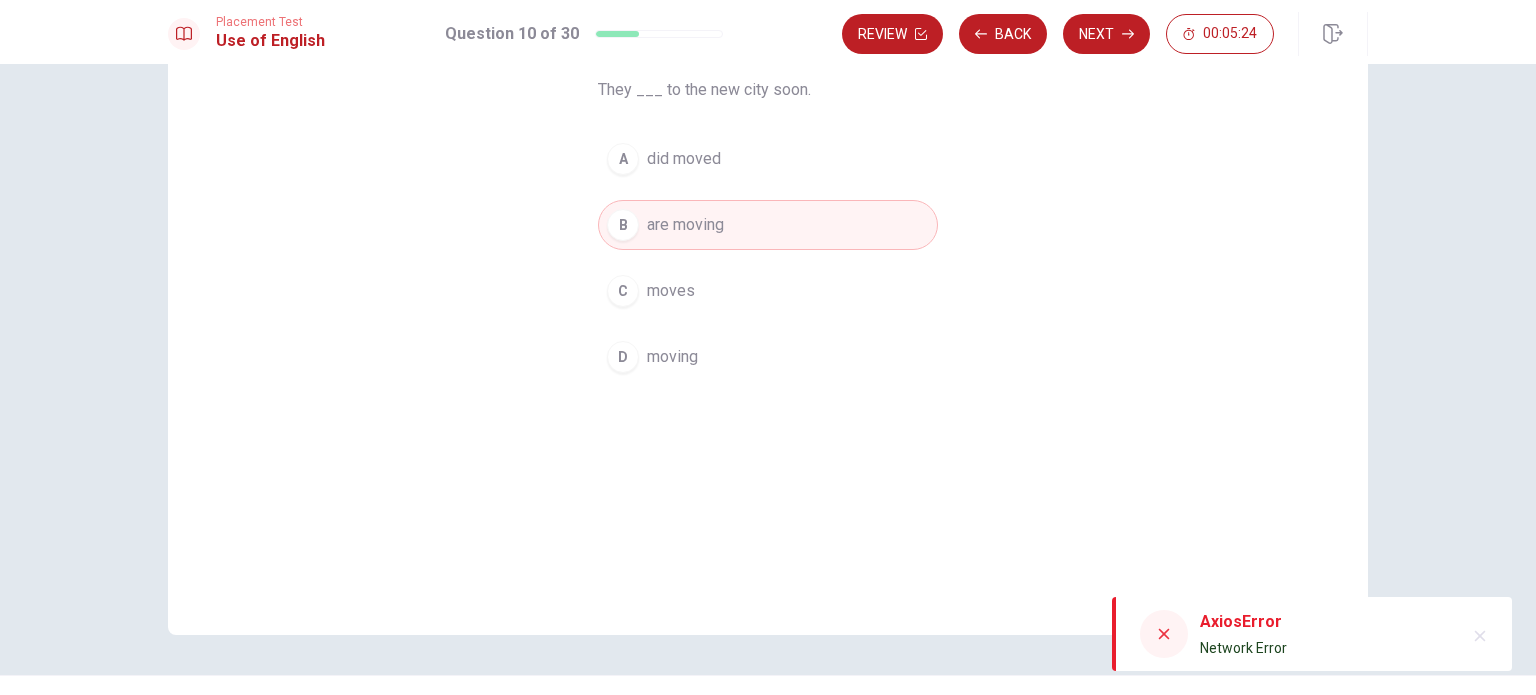 scroll, scrollTop: 8, scrollLeft: 0, axis: vertical 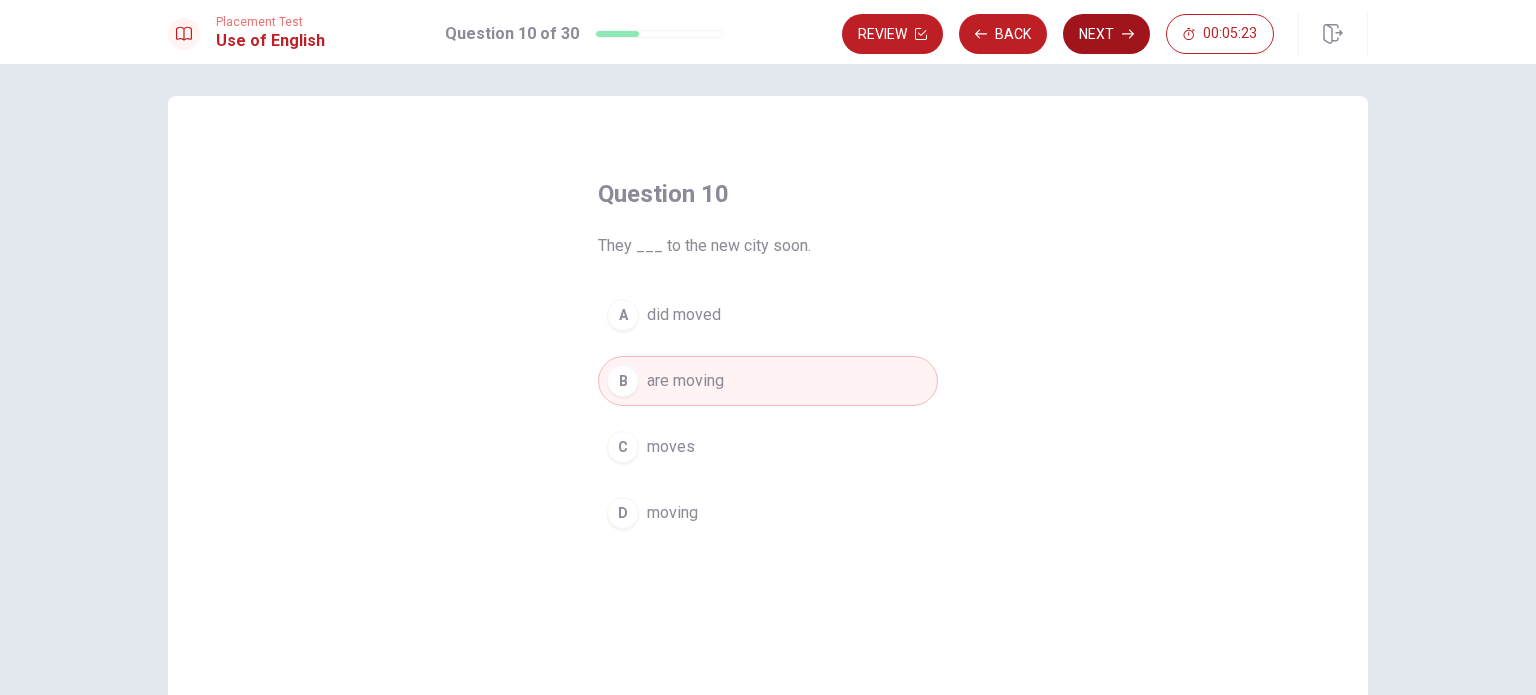 click on "Next" at bounding box center (1106, 34) 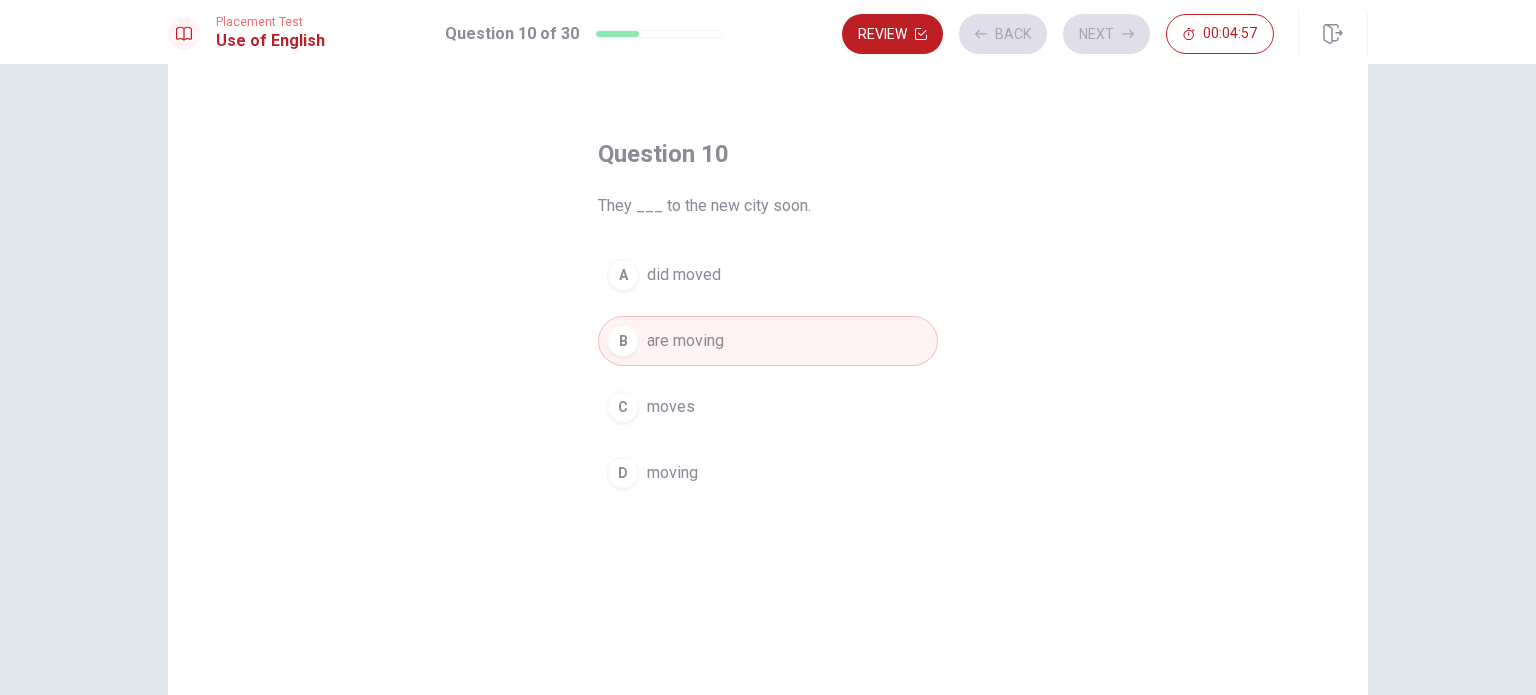 scroll, scrollTop: 0, scrollLeft: 0, axis: both 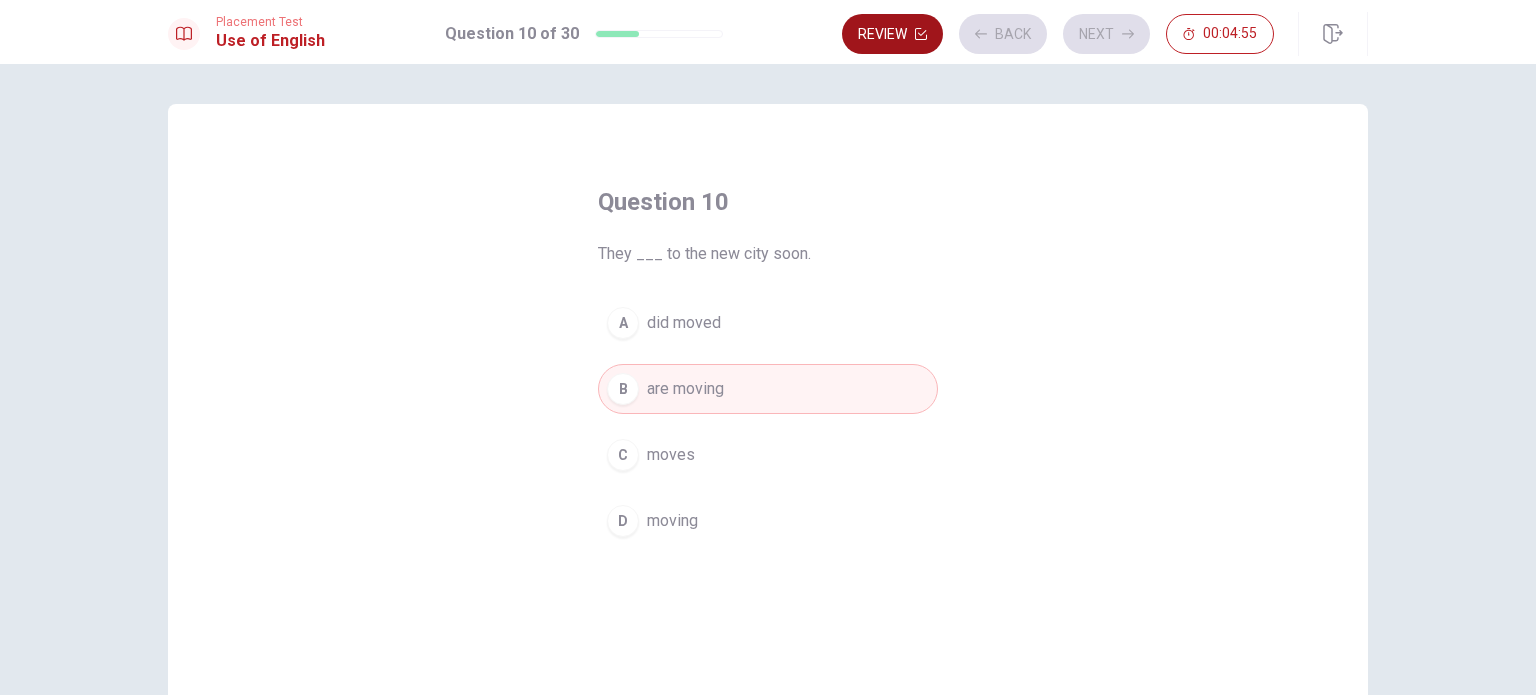 click on "Review" at bounding box center (892, 34) 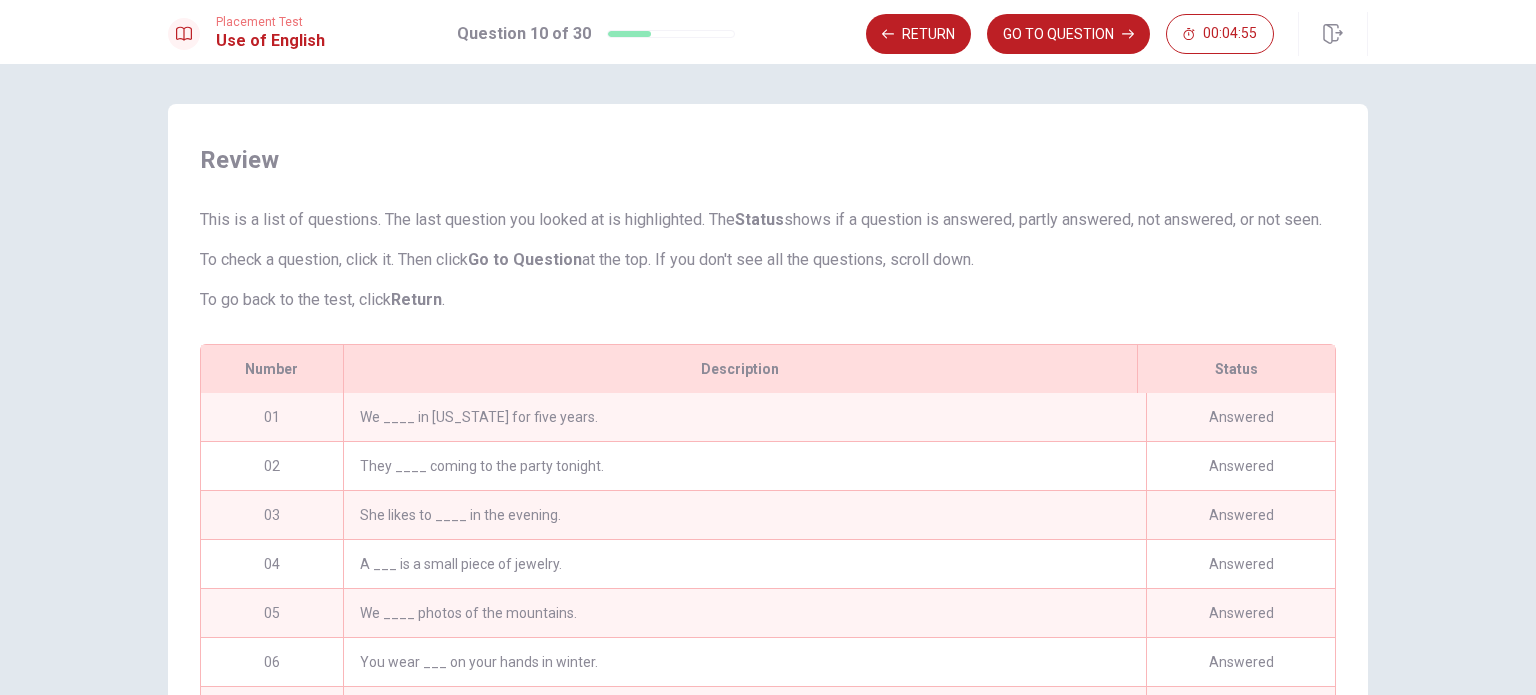 scroll, scrollTop: 182, scrollLeft: 0, axis: vertical 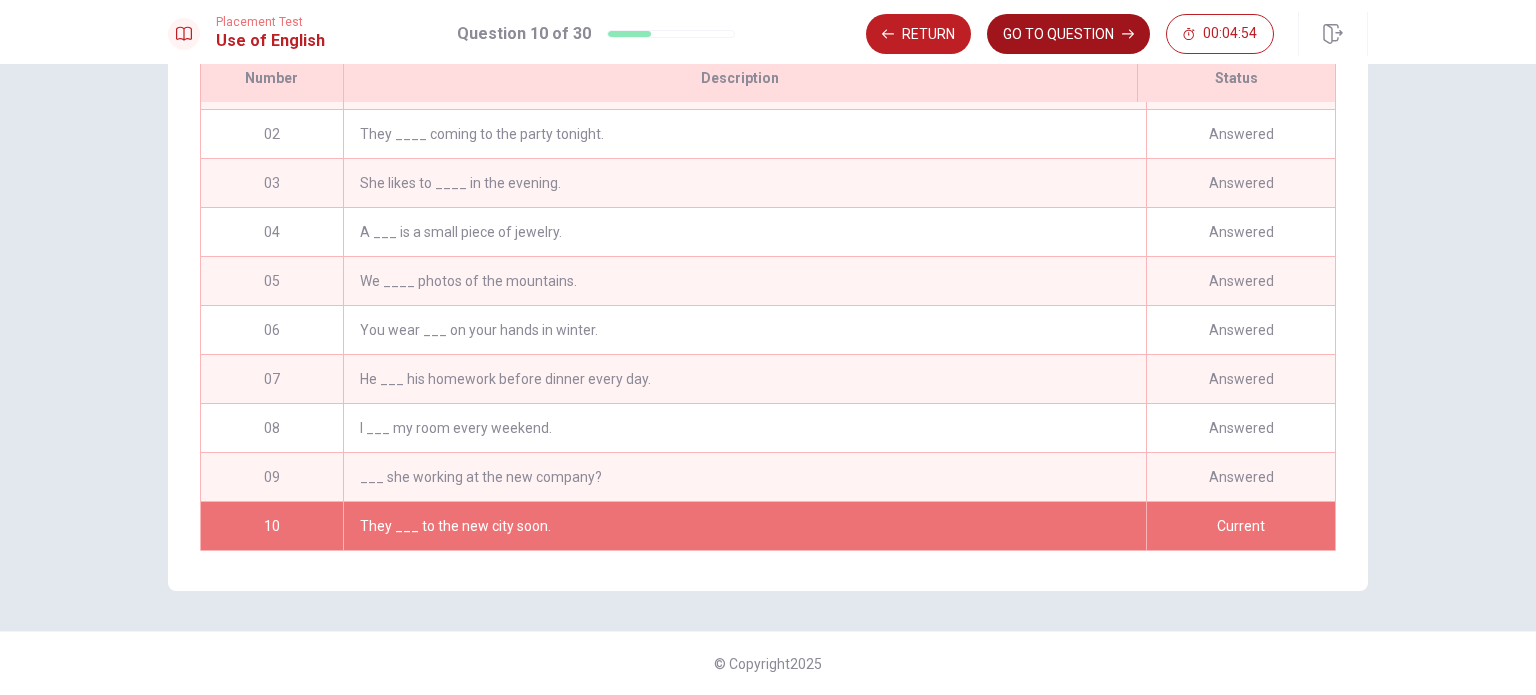 click on "GO TO QUESTION" at bounding box center [1068, 34] 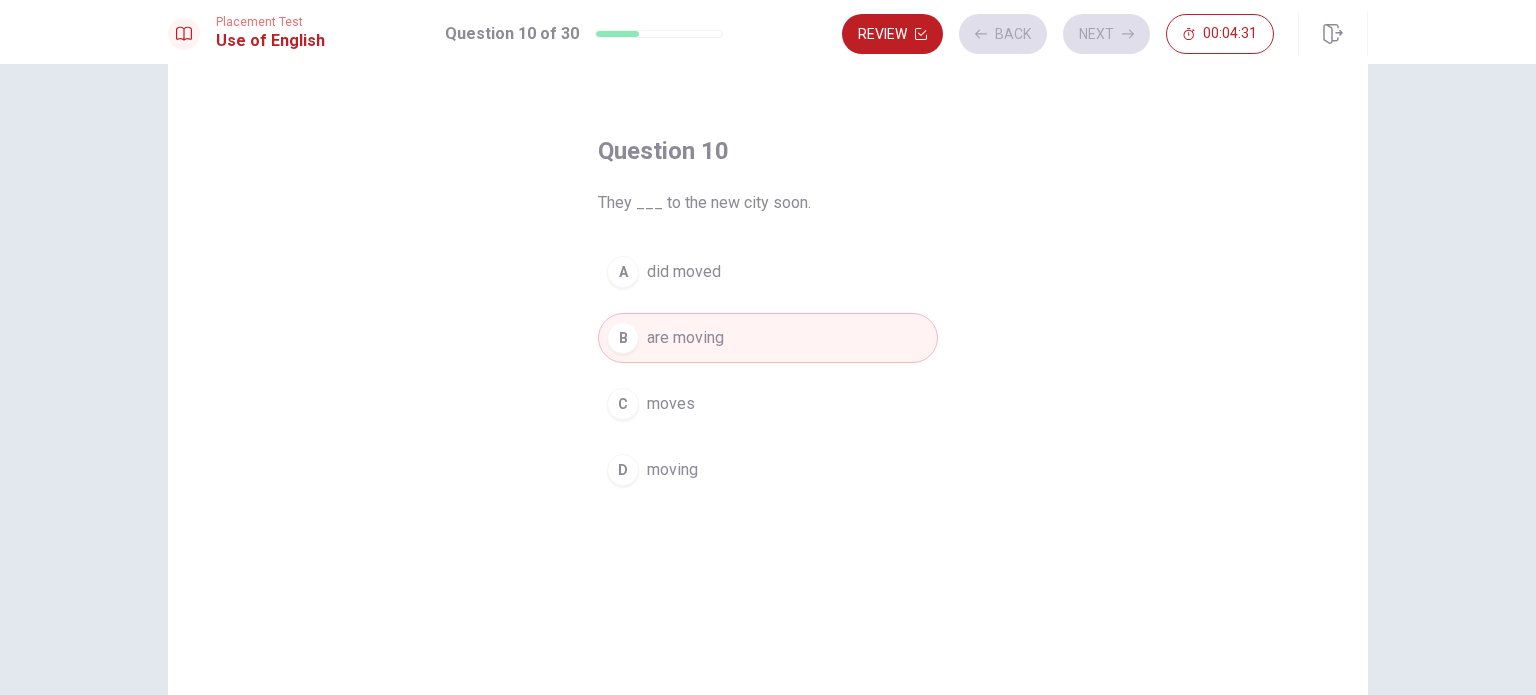 scroll, scrollTop: 0, scrollLeft: 0, axis: both 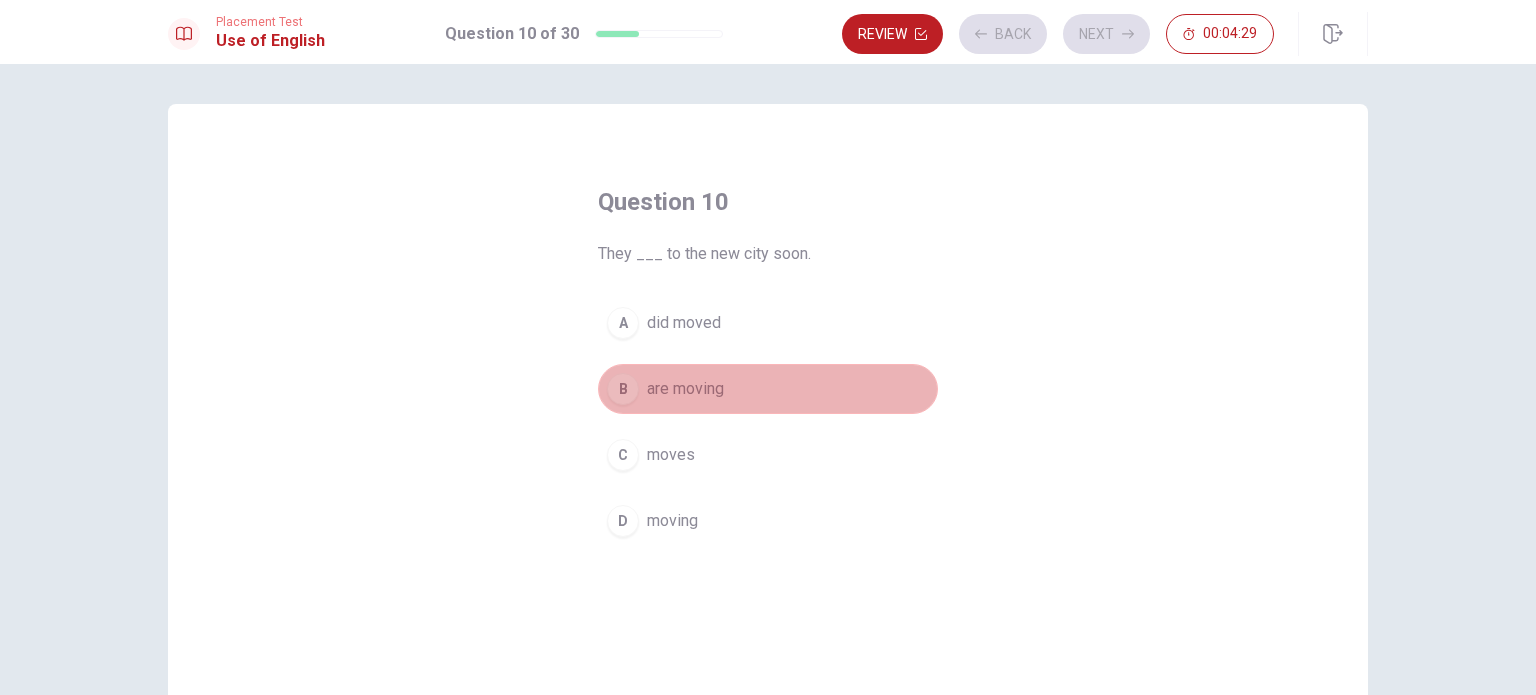 click on "B are moving" at bounding box center (768, 389) 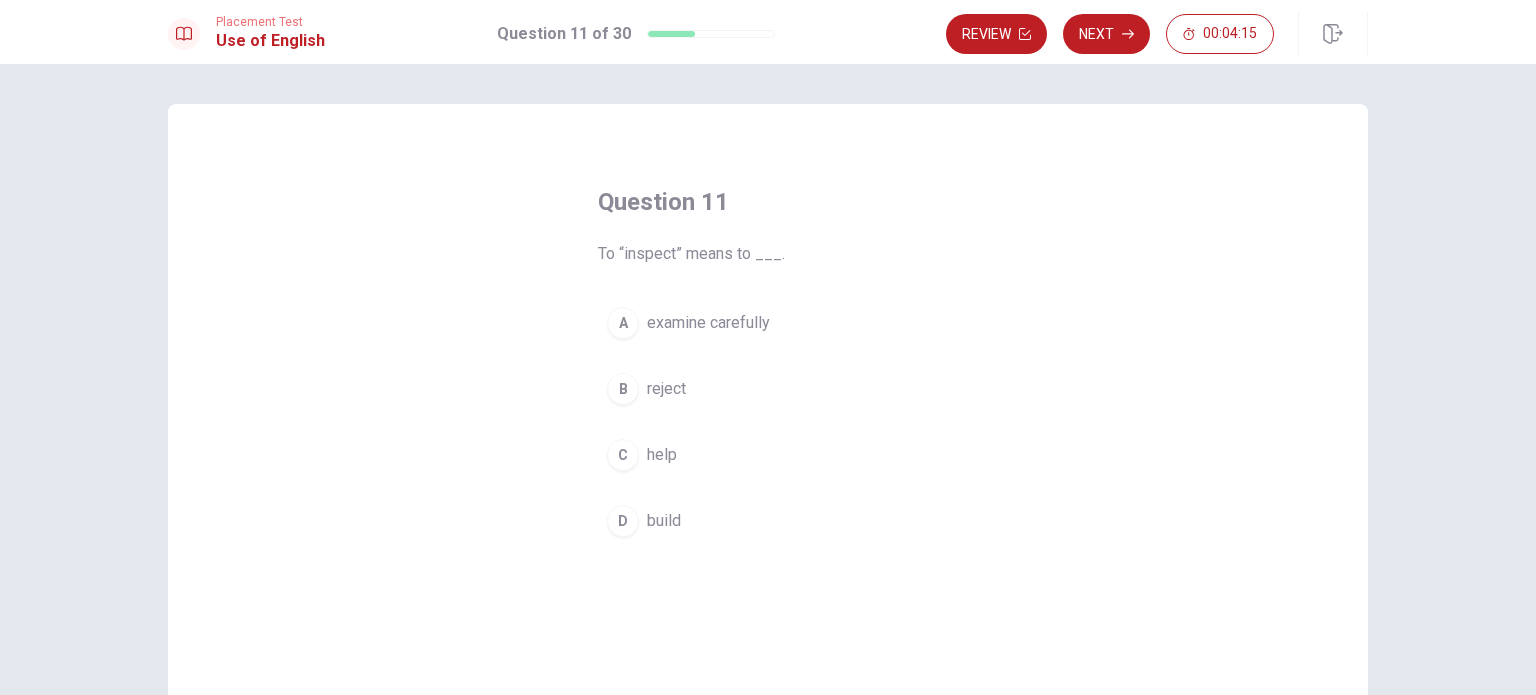 click on "A" at bounding box center [623, 323] 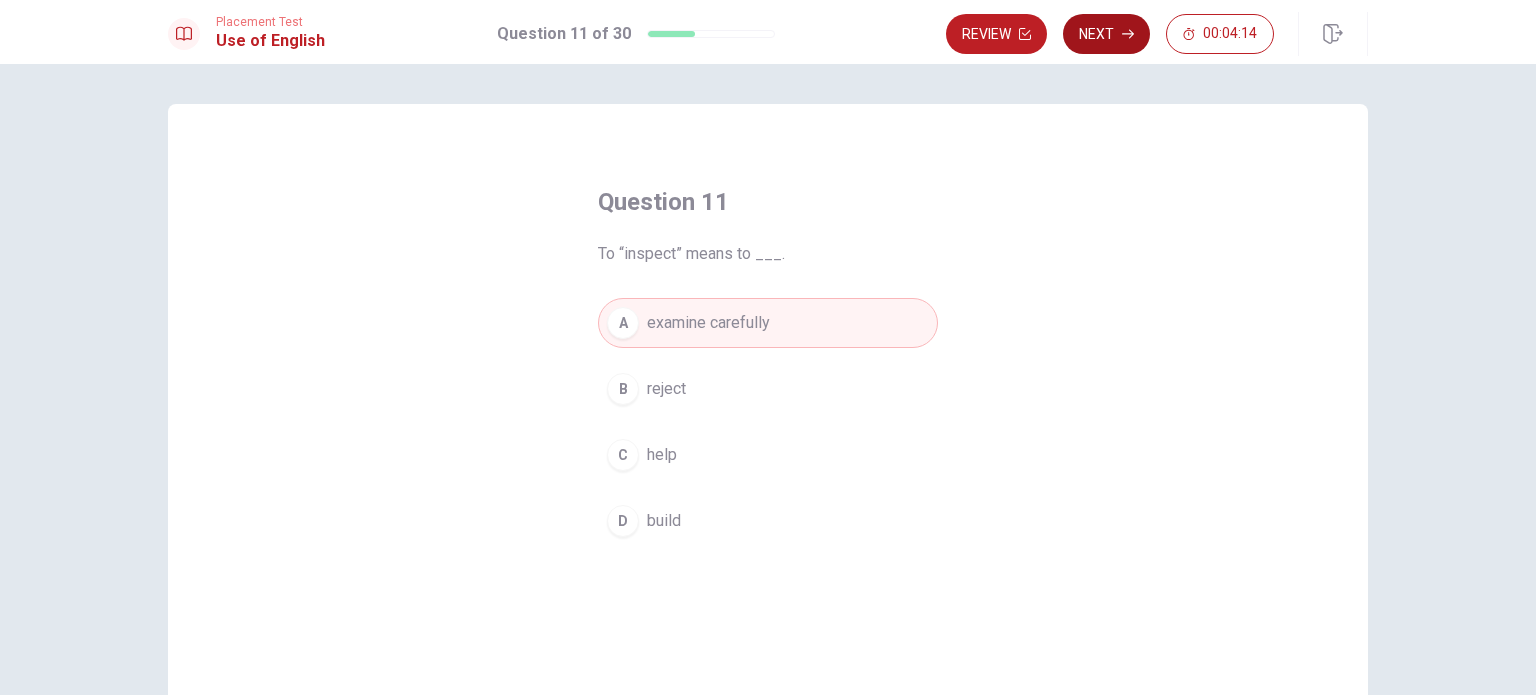 click 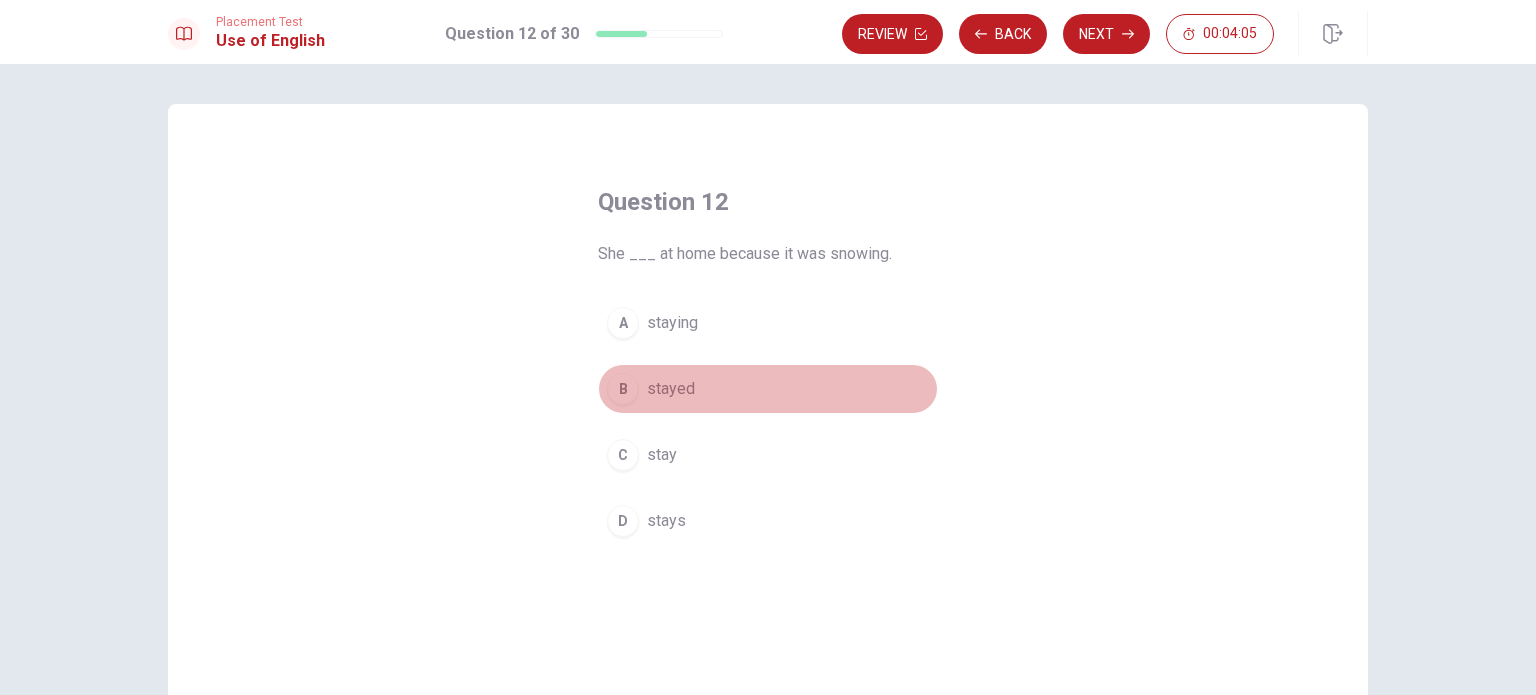 click on "stayed" at bounding box center (671, 389) 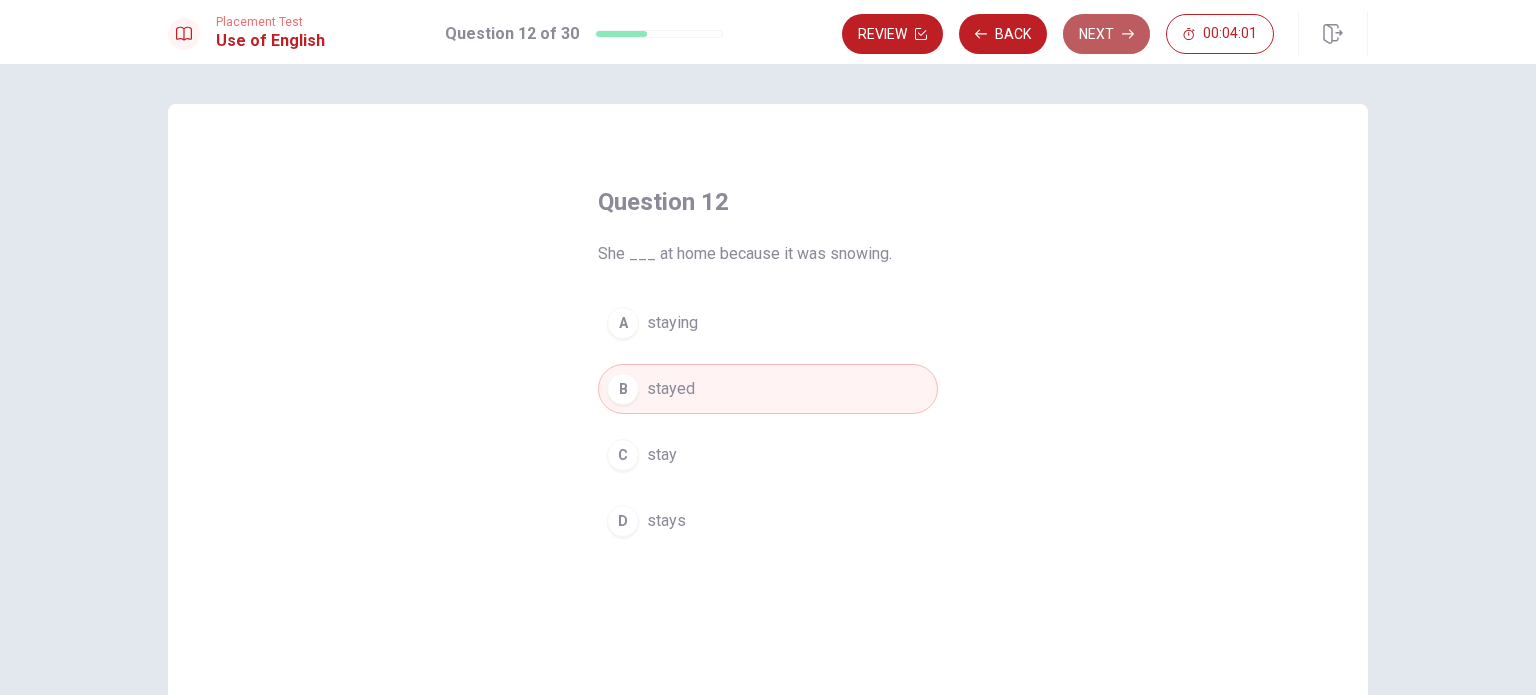 click on "Next" at bounding box center (1106, 34) 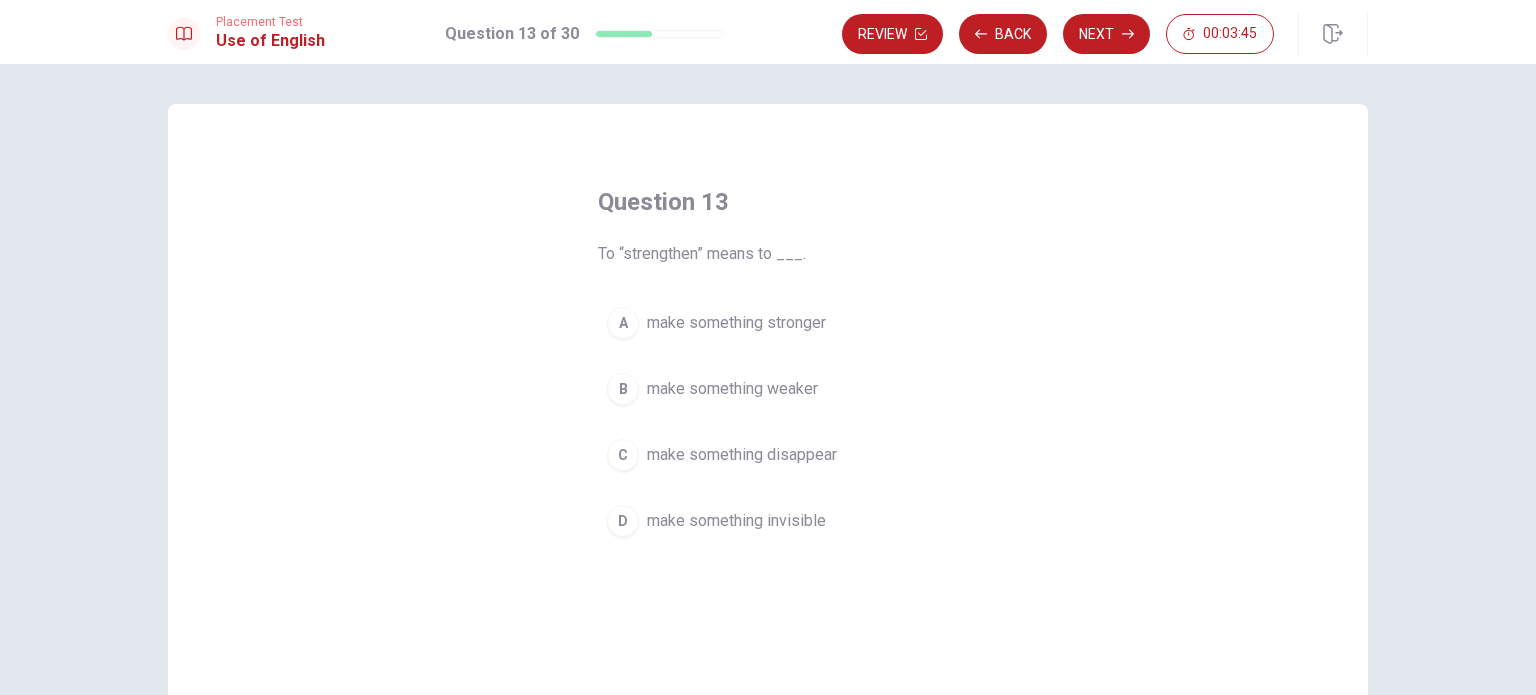 click on "make something stronger" at bounding box center (736, 323) 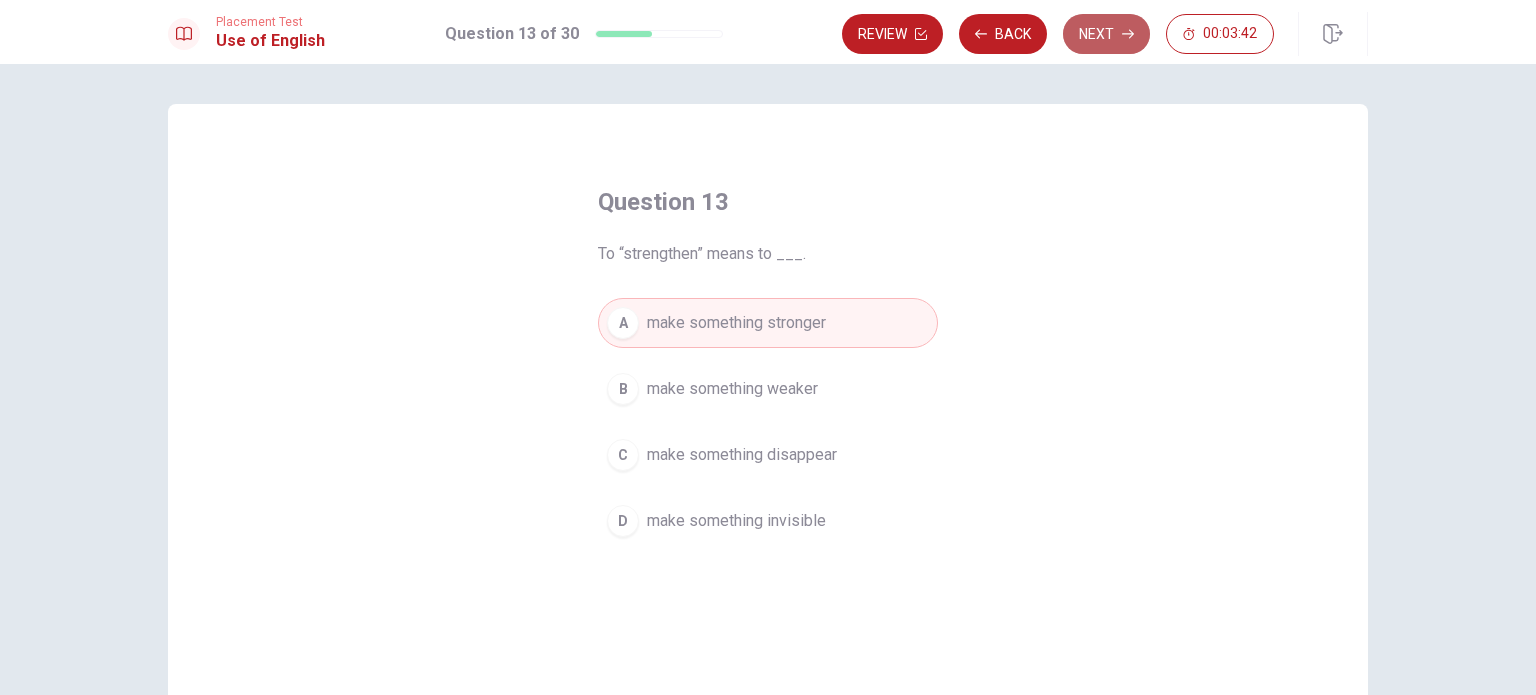 click on "Next" at bounding box center (1106, 34) 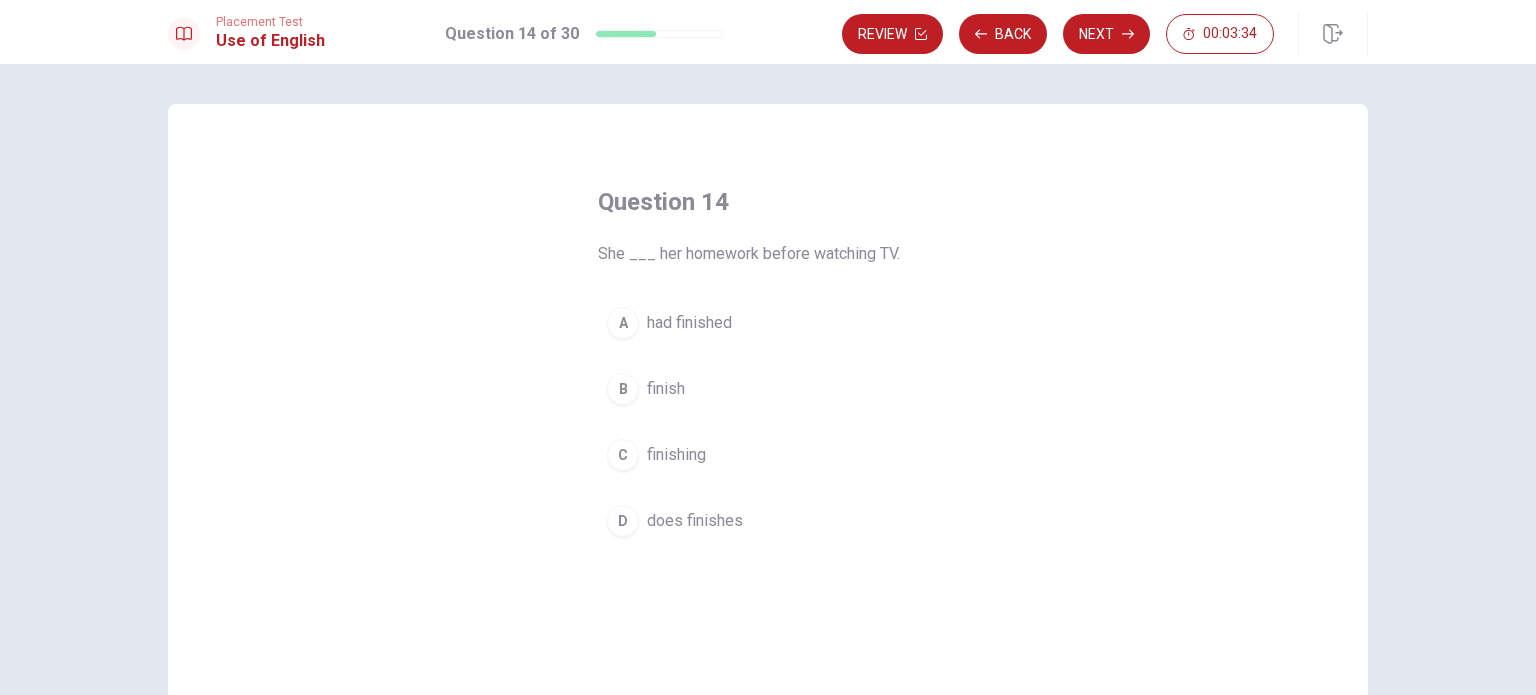 click on "had finished" at bounding box center (689, 323) 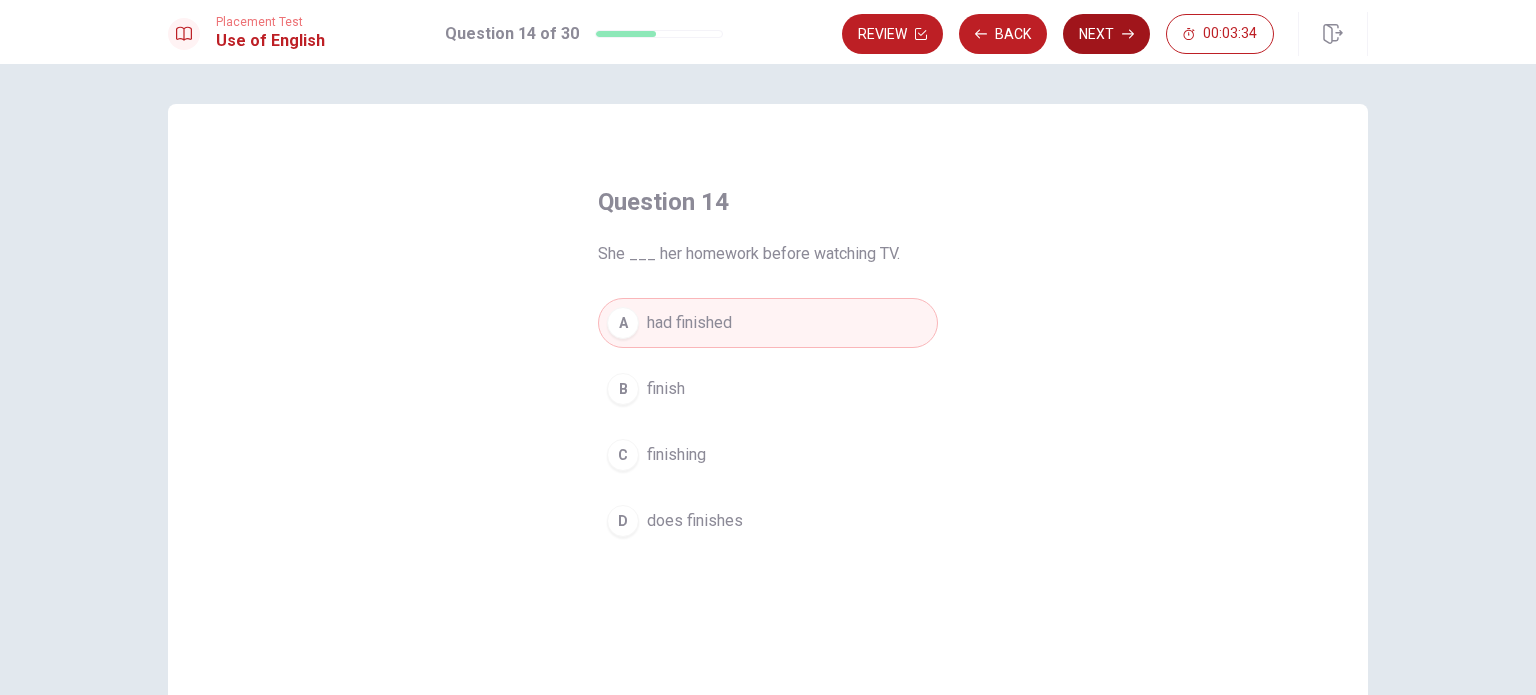 click on "Next" at bounding box center [1106, 34] 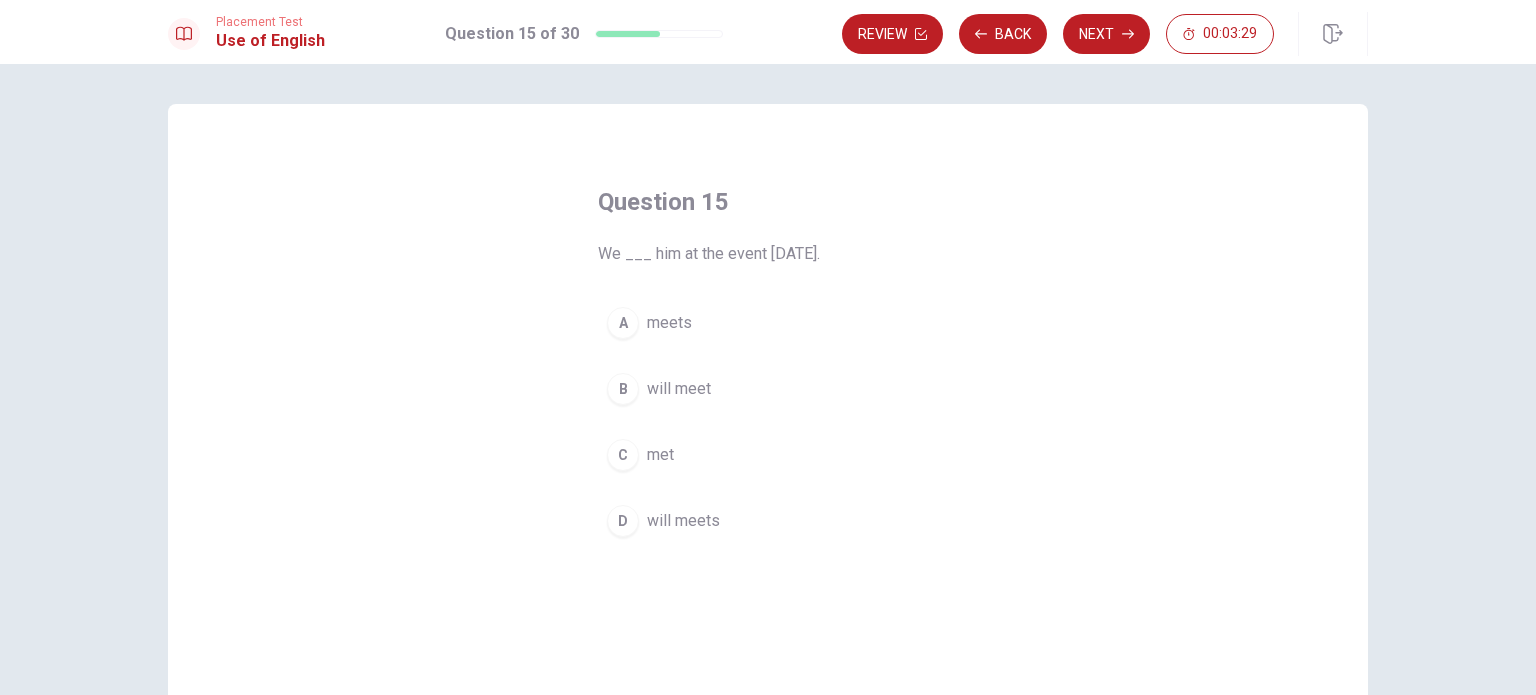 click on "will meet" at bounding box center (679, 389) 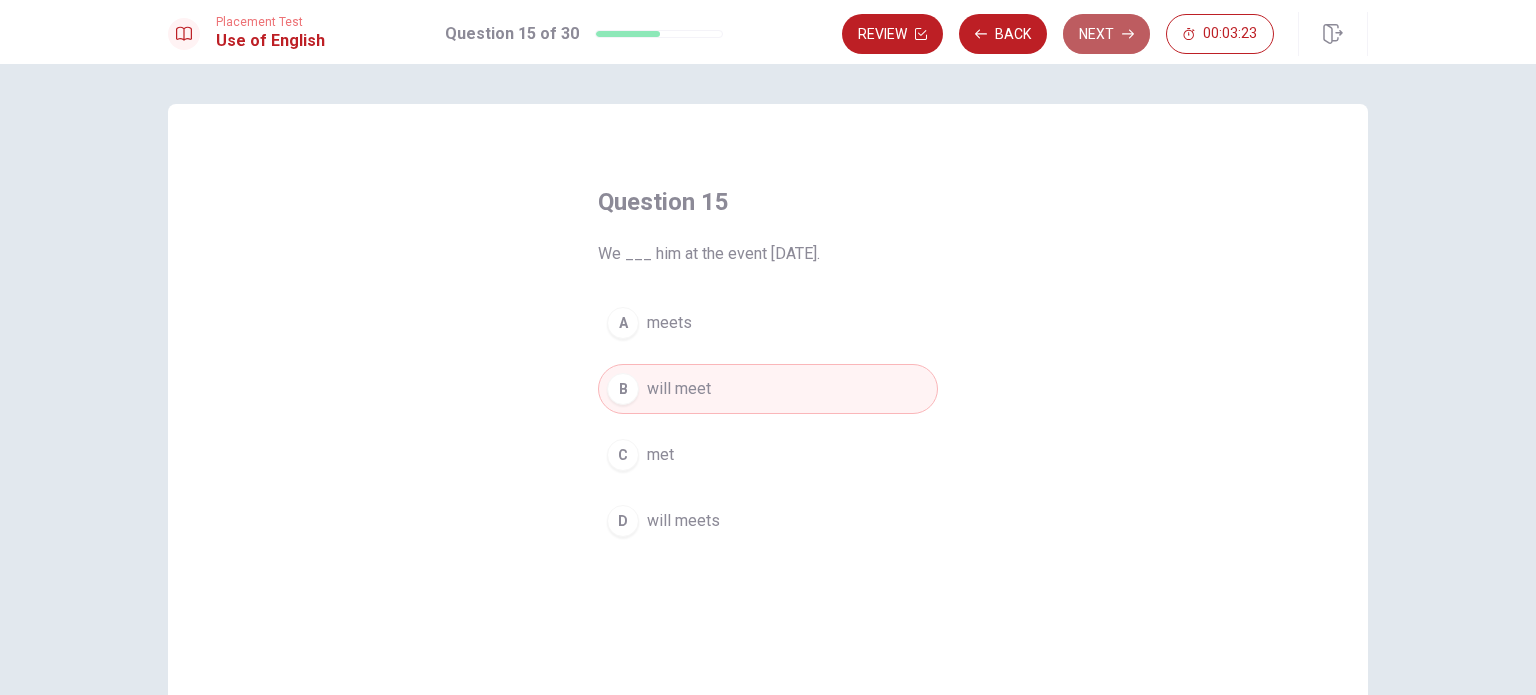click on "Next" at bounding box center (1106, 34) 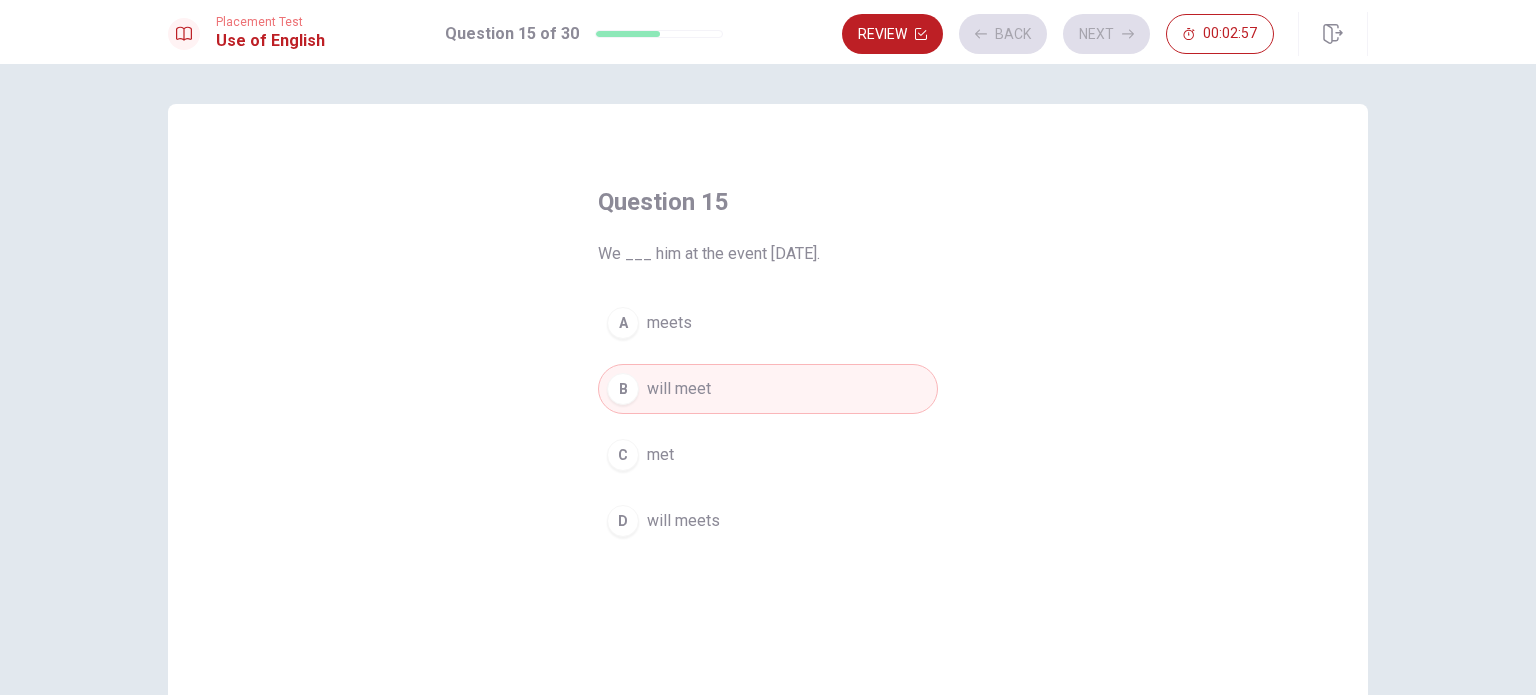 click on "B will meet" at bounding box center [768, 389] 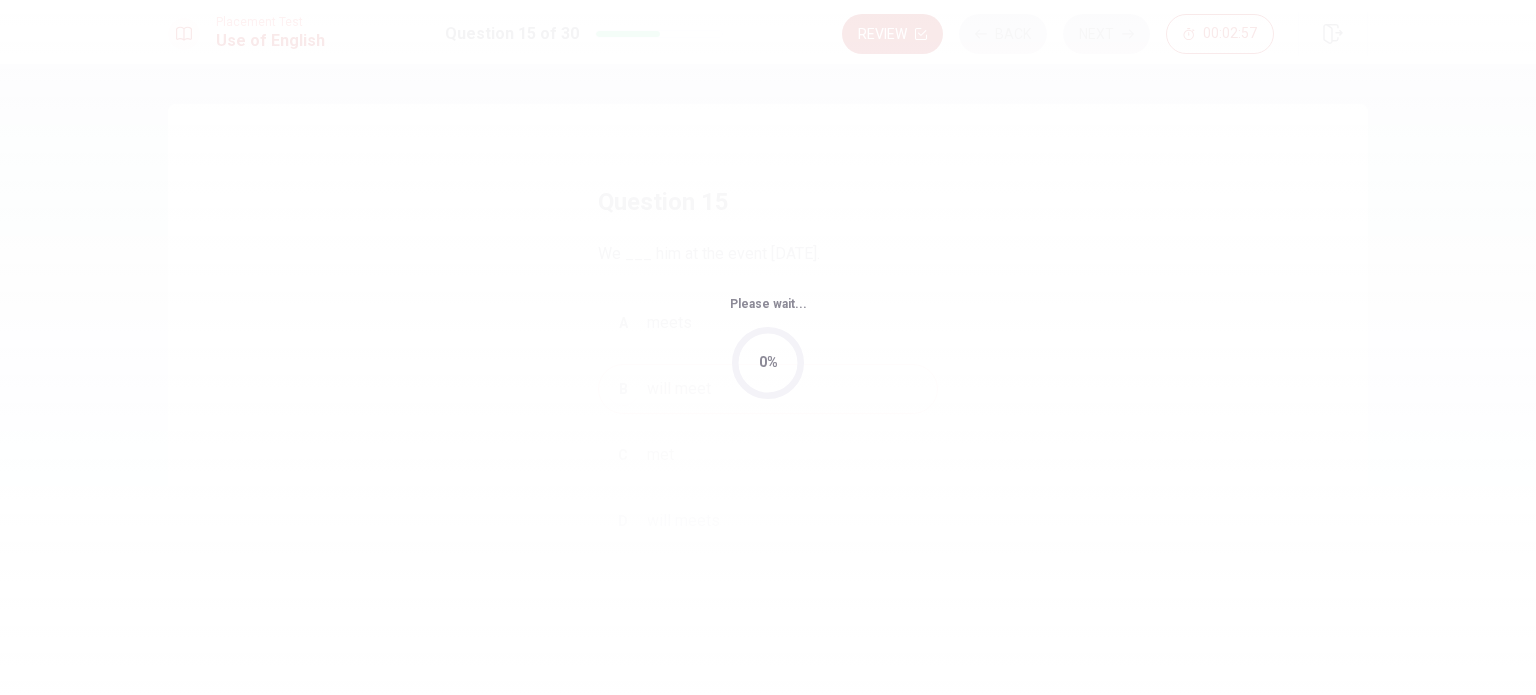 click on "0%" at bounding box center [768, 363] 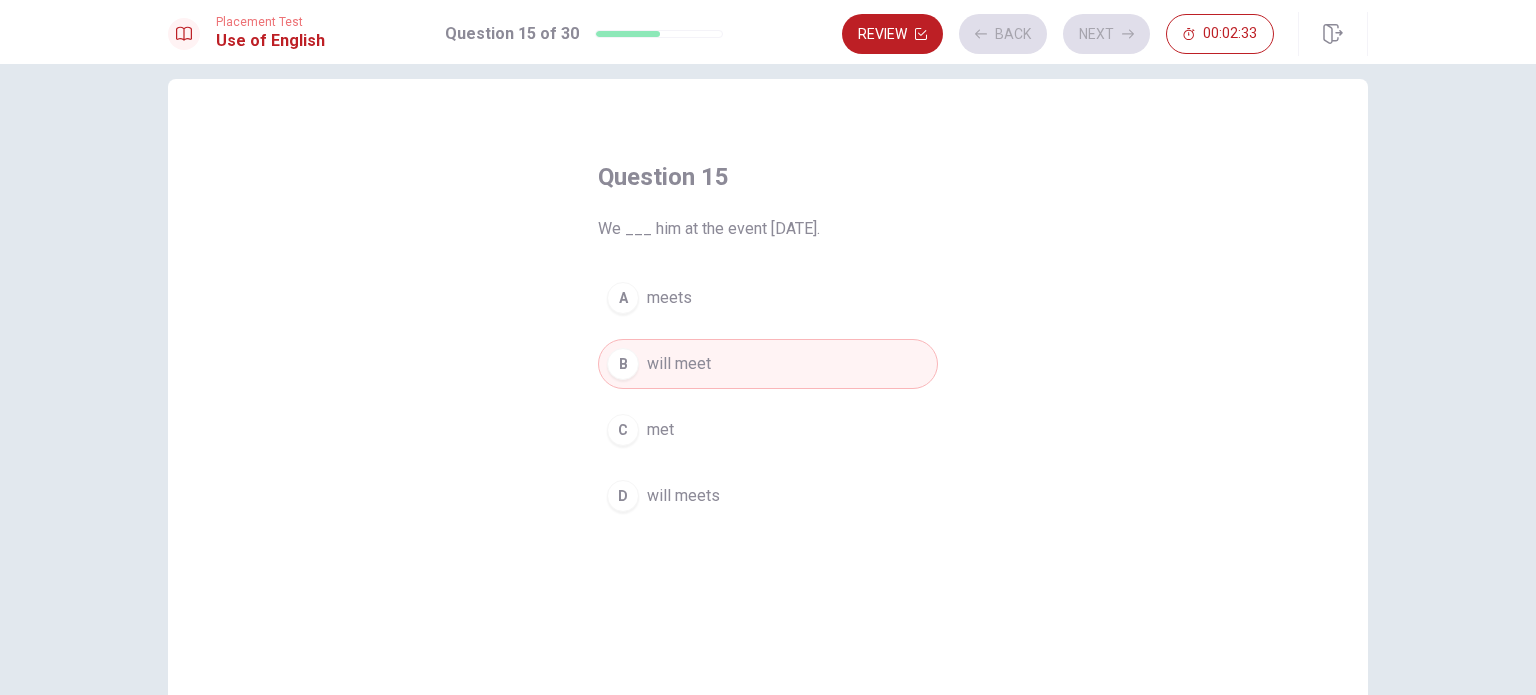 scroll, scrollTop: 0, scrollLeft: 0, axis: both 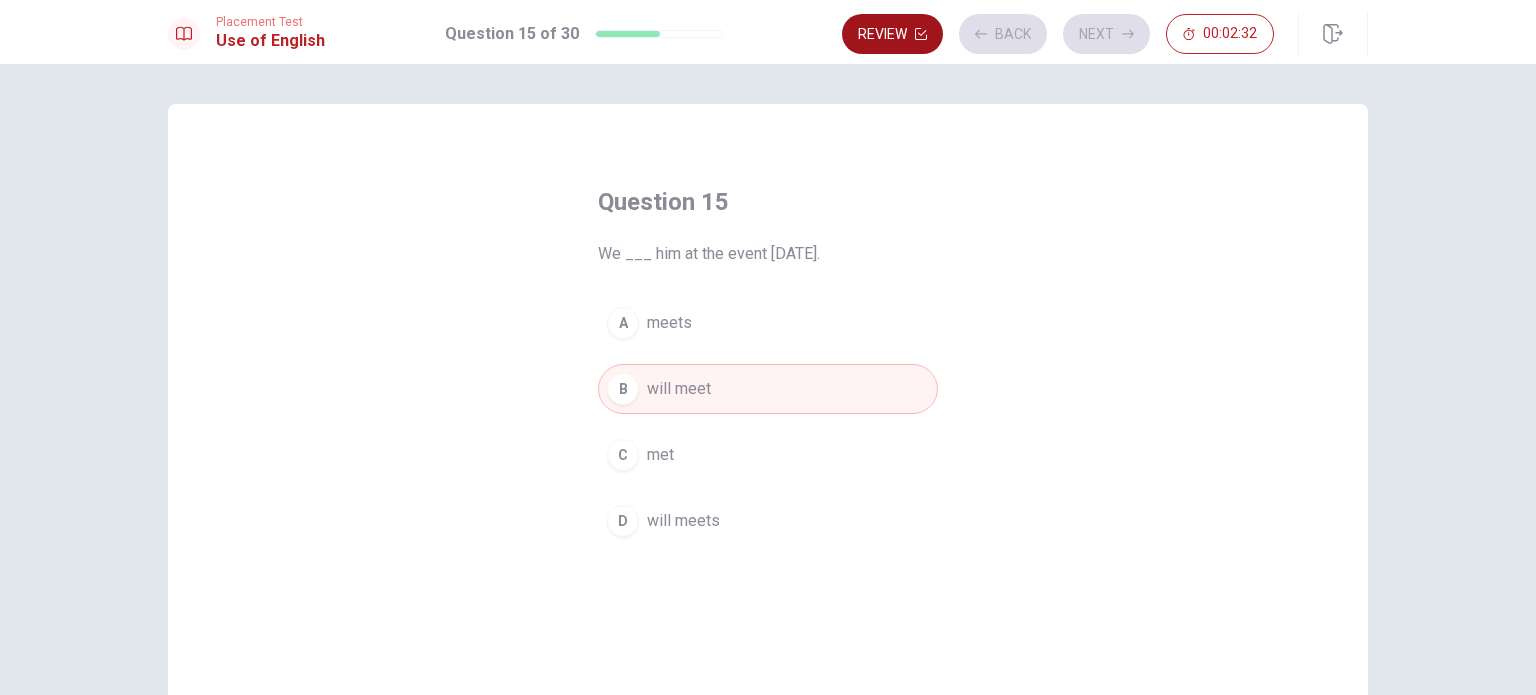 click on "Review" at bounding box center (892, 34) 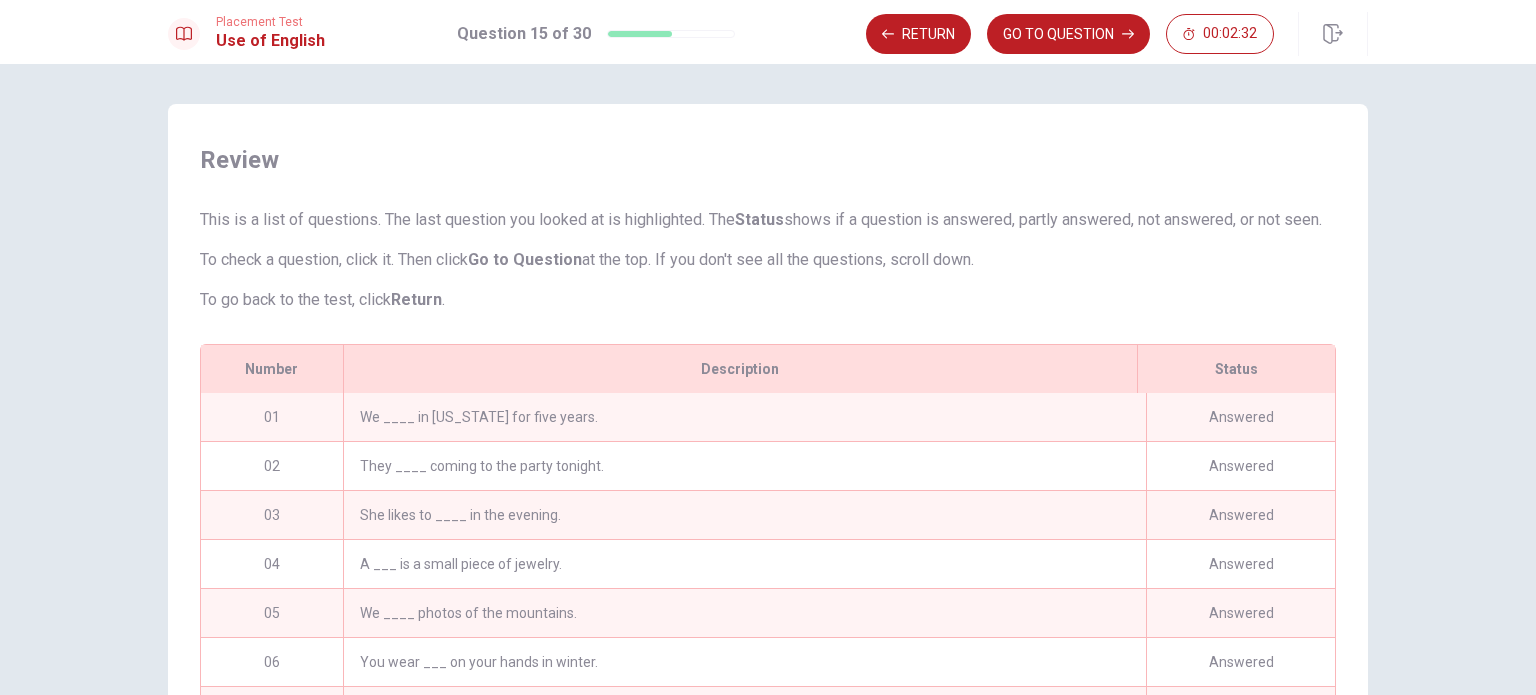 scroll, scrollTop: 193, scrollLeft: 0, axis: vertical 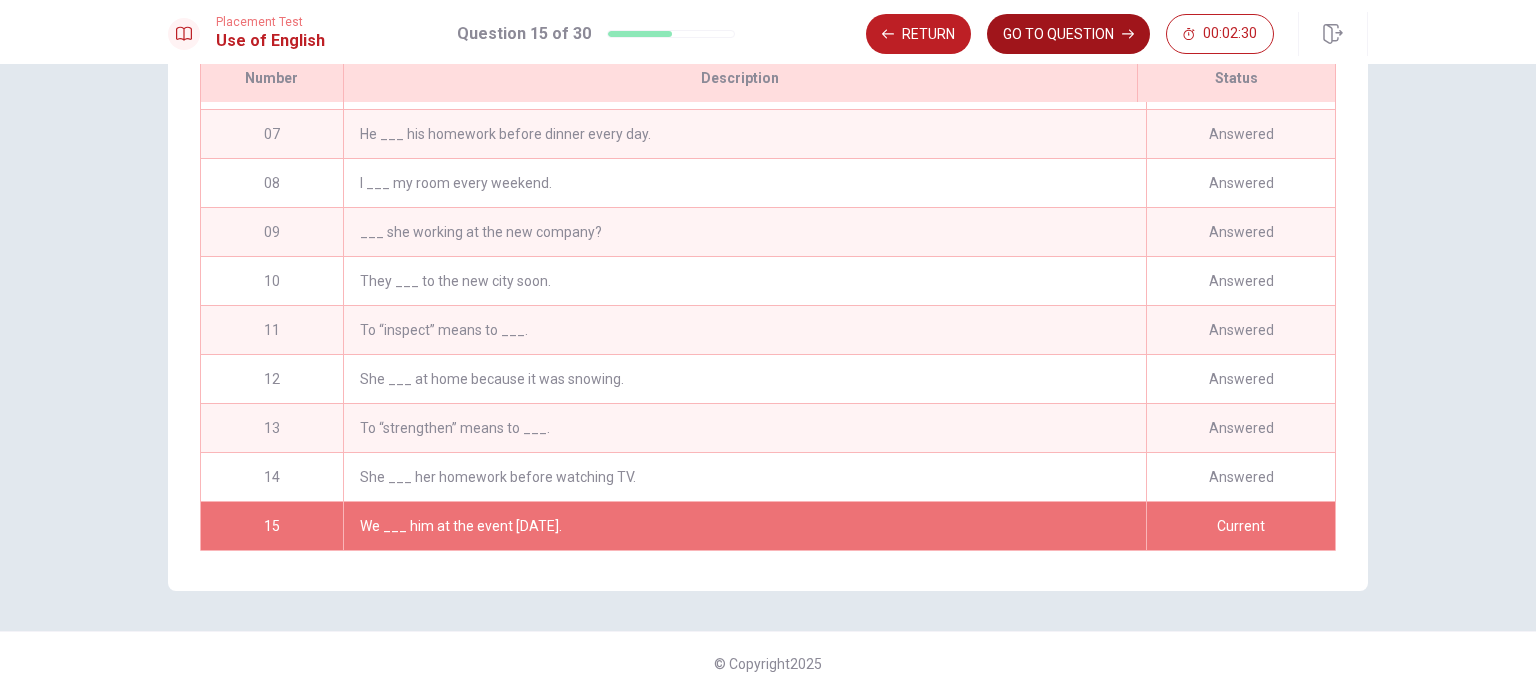 click on "GO TO QUESTION" at bounding box center [1068, 34] 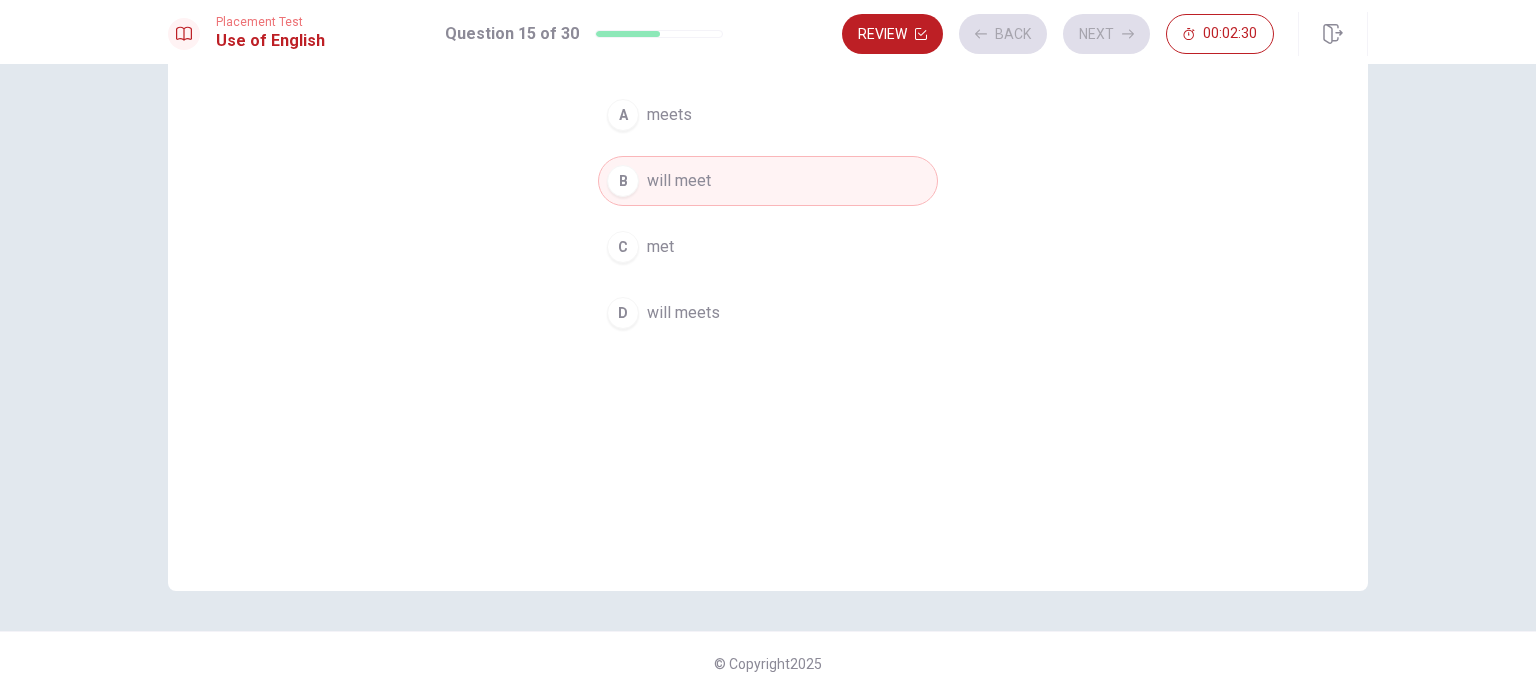 scroll, scrollTop: 208, scrollLeft: 0, axis: vertical 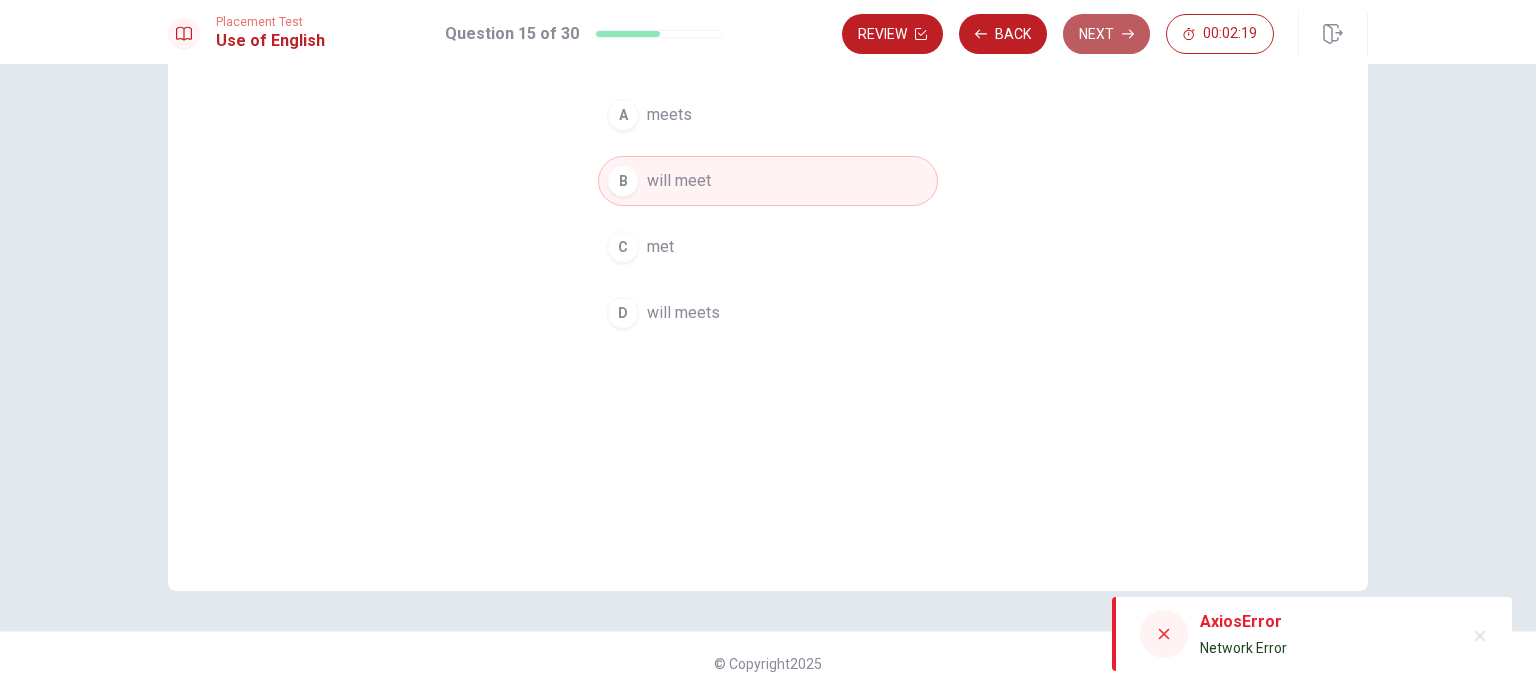 click on "Next" at bounding box center [1106, 34] 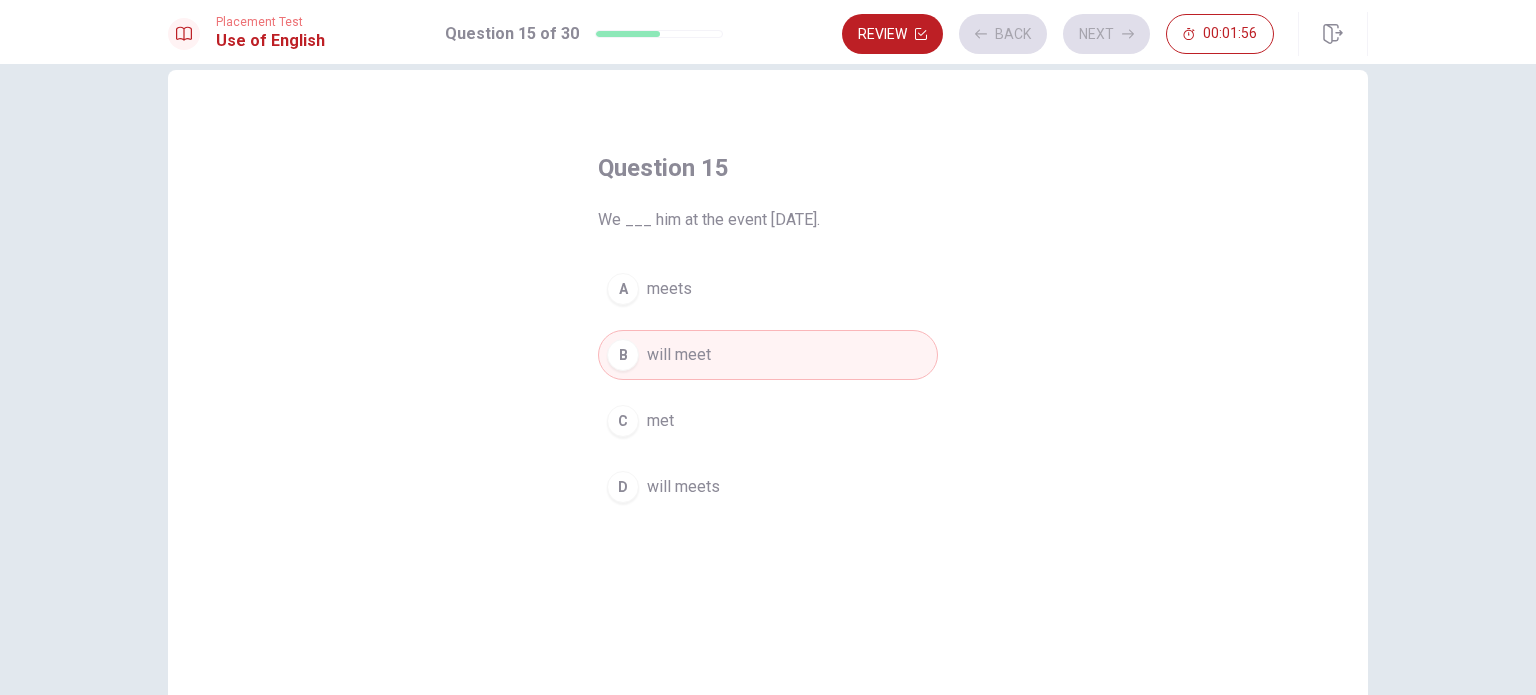 scroll, scrollTop: 0, scrollLeft: 0, axis: both 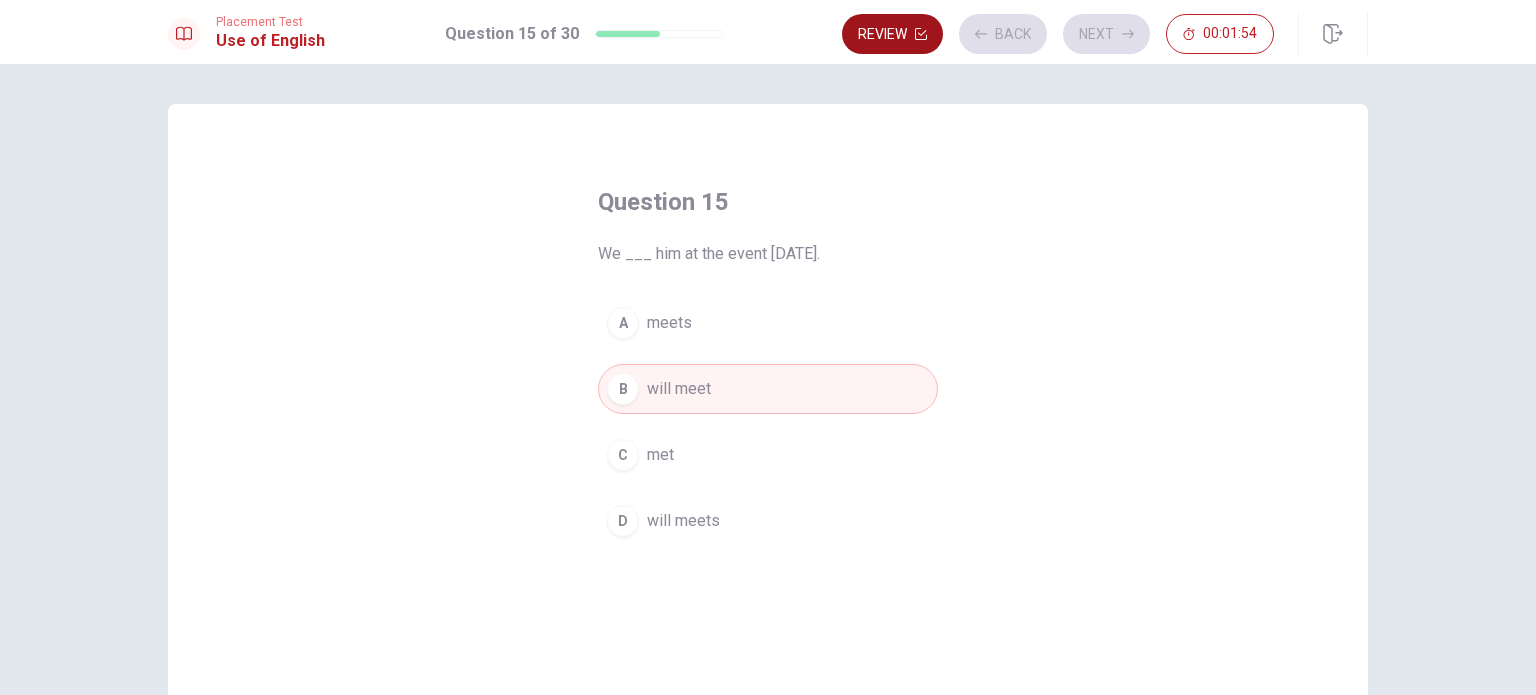 click on "Review" at bounding box center (892, 34) 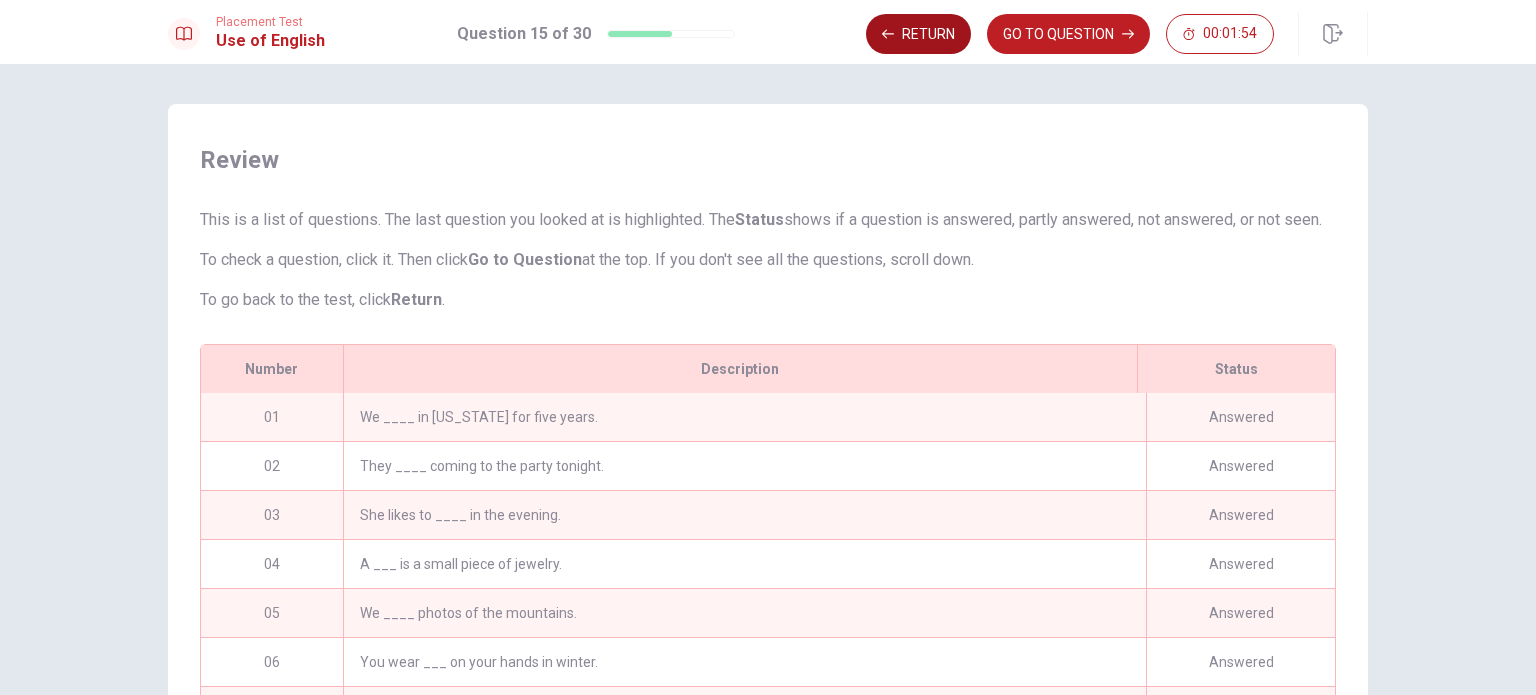 scroll, scrollTop: 193, scrollLeft: 0, axis: vertical 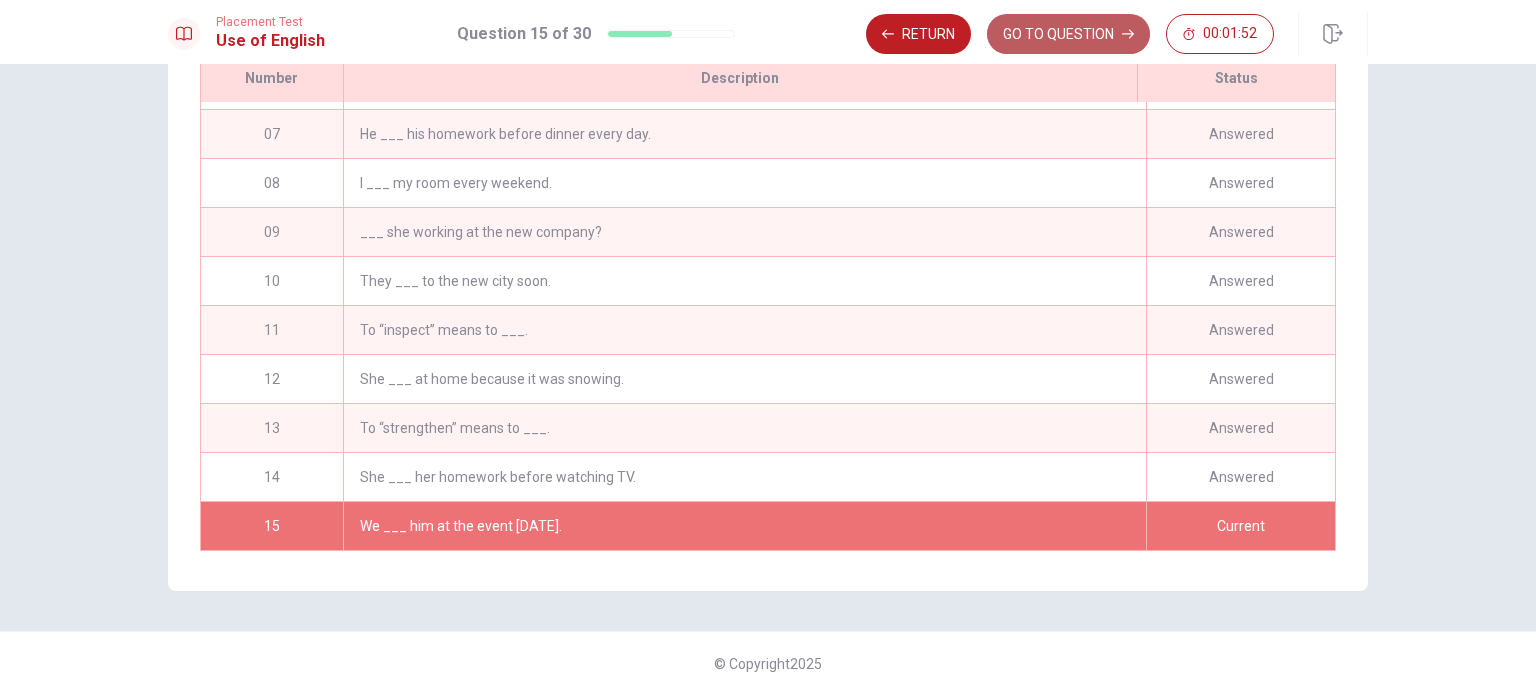 click on "GO TO QUESTION" at bounding box center (1068, 34) 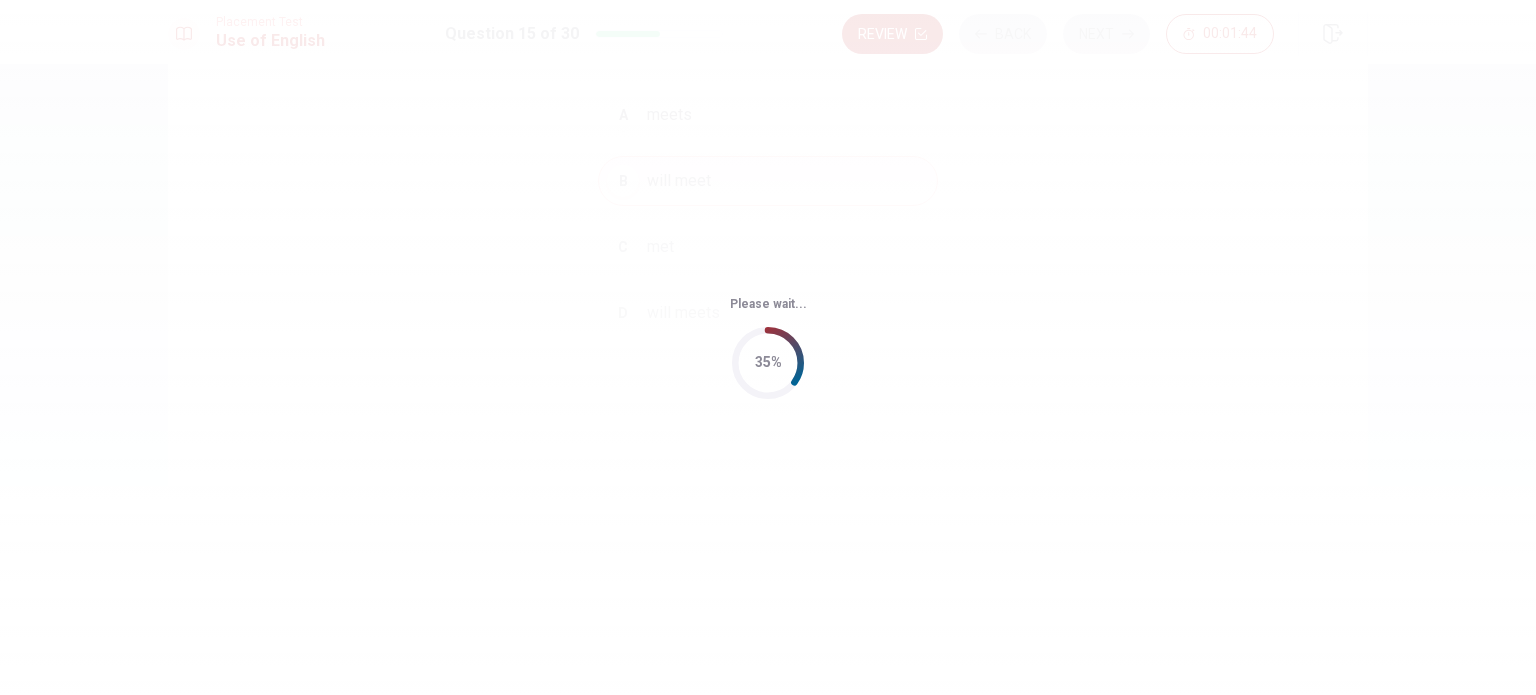 scroll, scrollTop: 0, scrollLeft: 0, axis: both 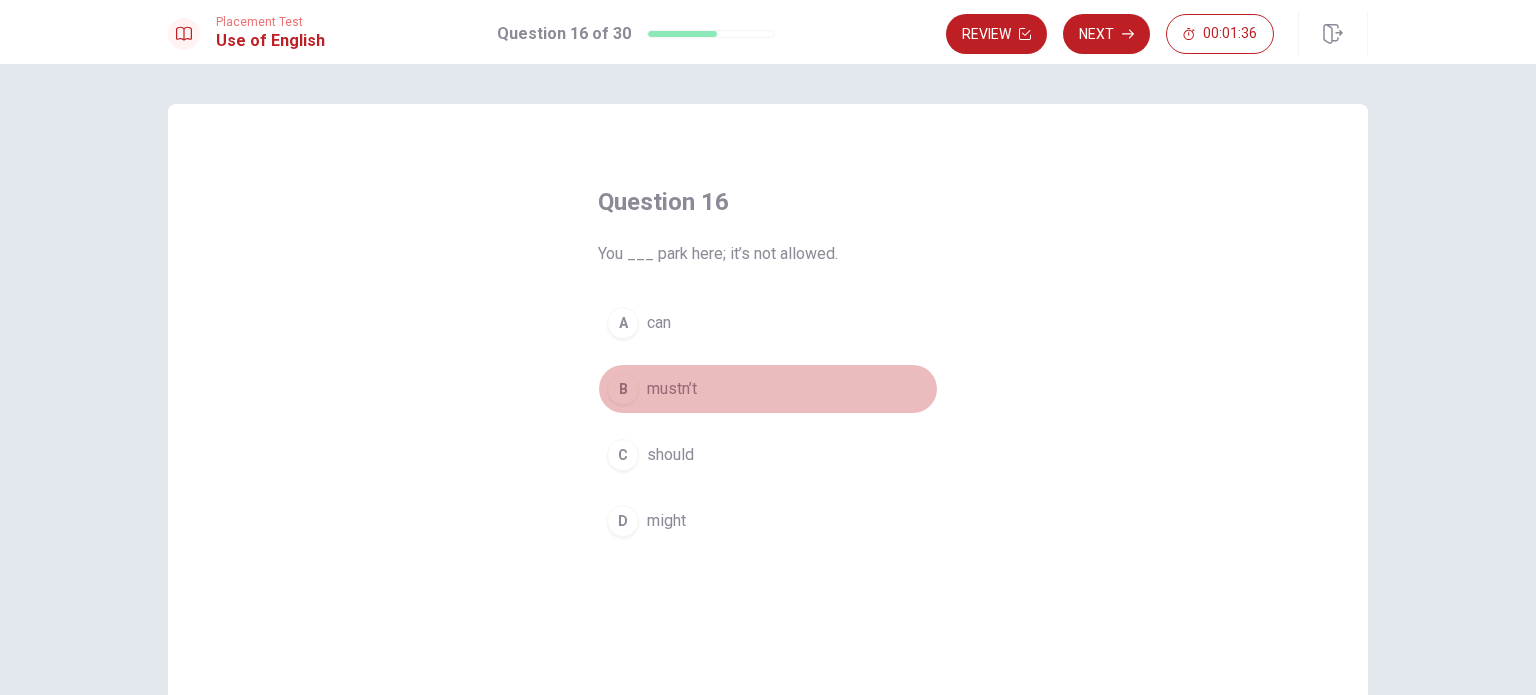 click on "mustn’t" at bounding box center [672, 389] 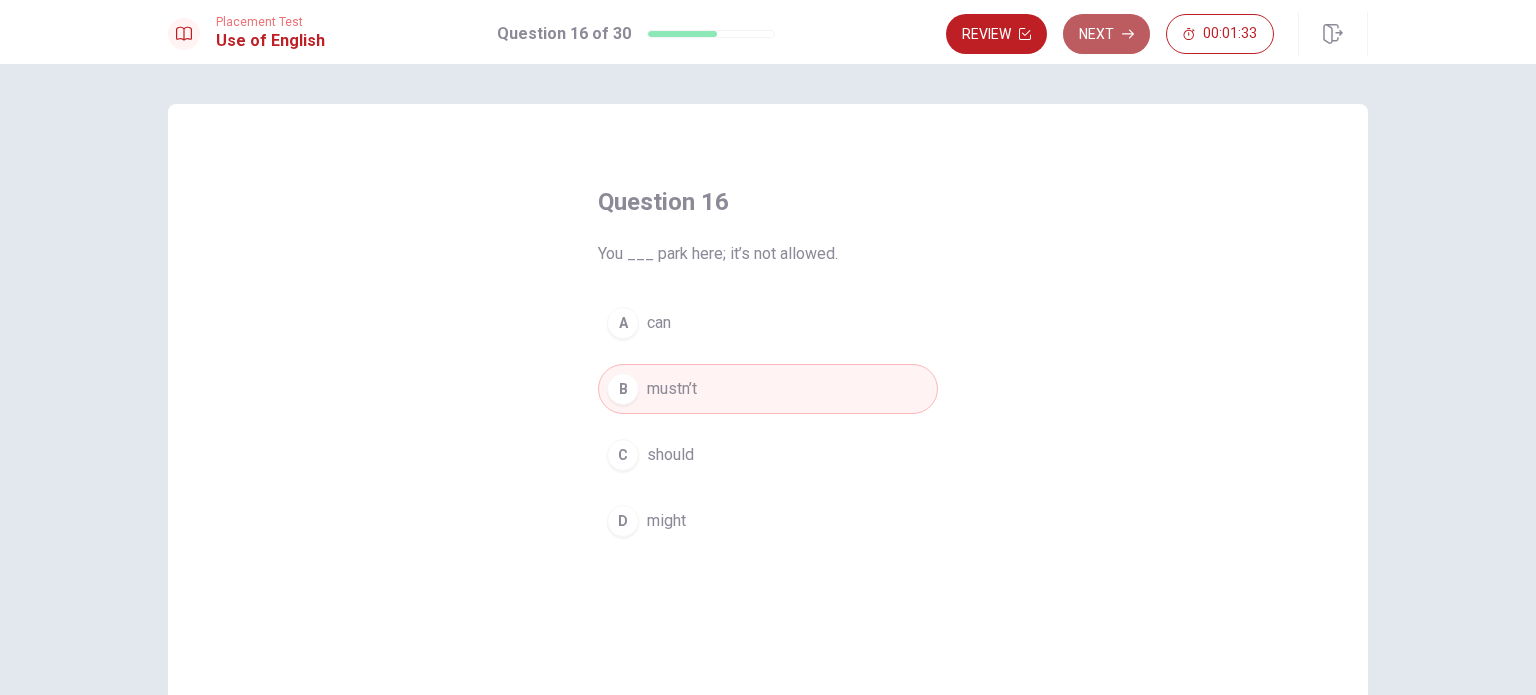 click on "Next" at bounding box center (1106, 34) 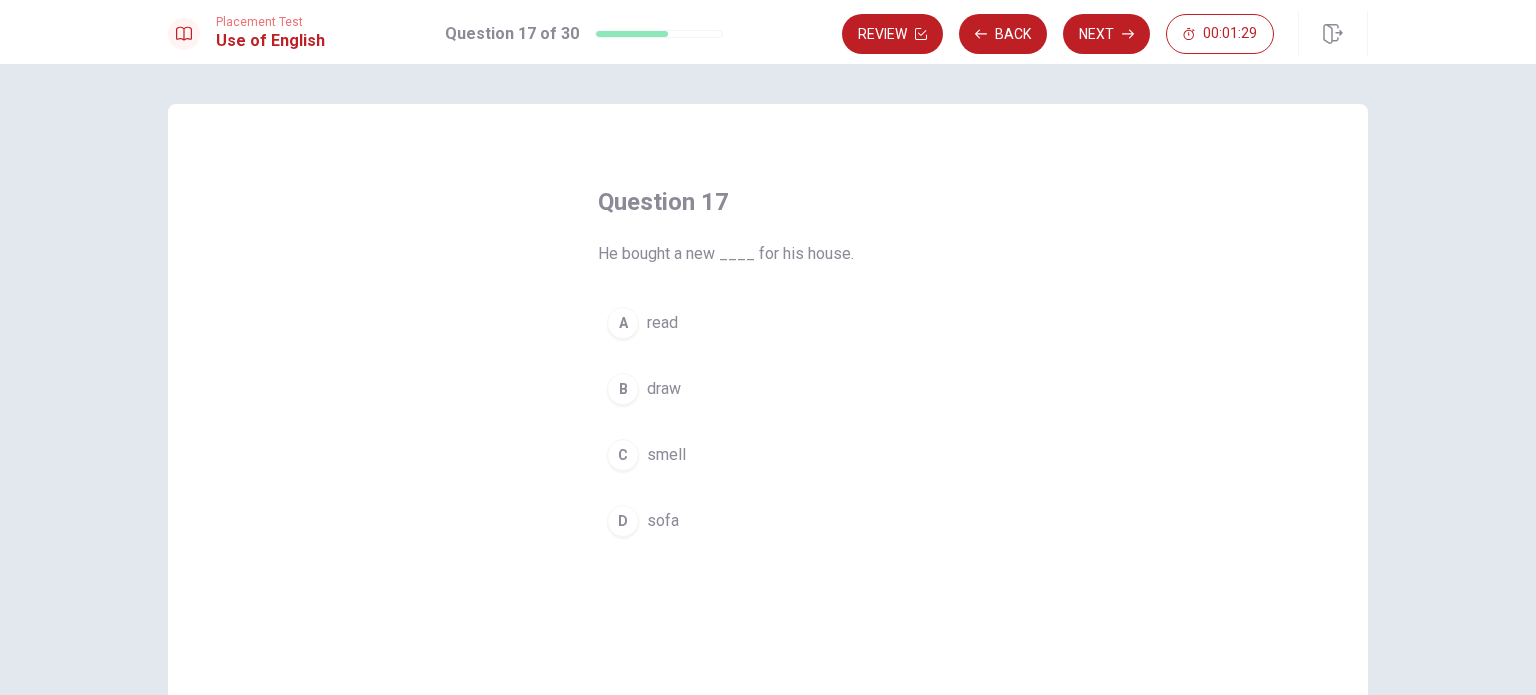 drag, startPoint x: 632, startPoint y: 511, endPoint x: 651, endPoint y: 503, distance: 20.615528 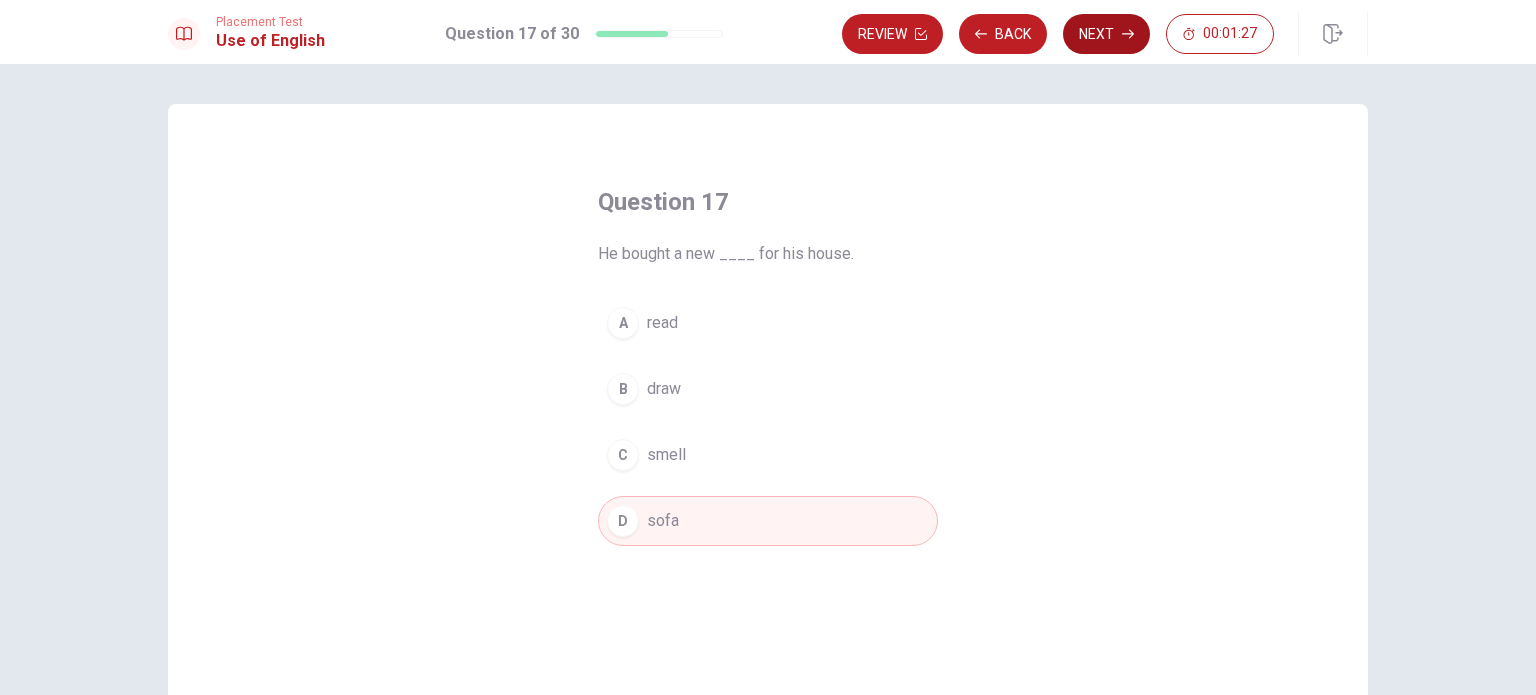 click on "Next" at bounding box center [1106, 34] 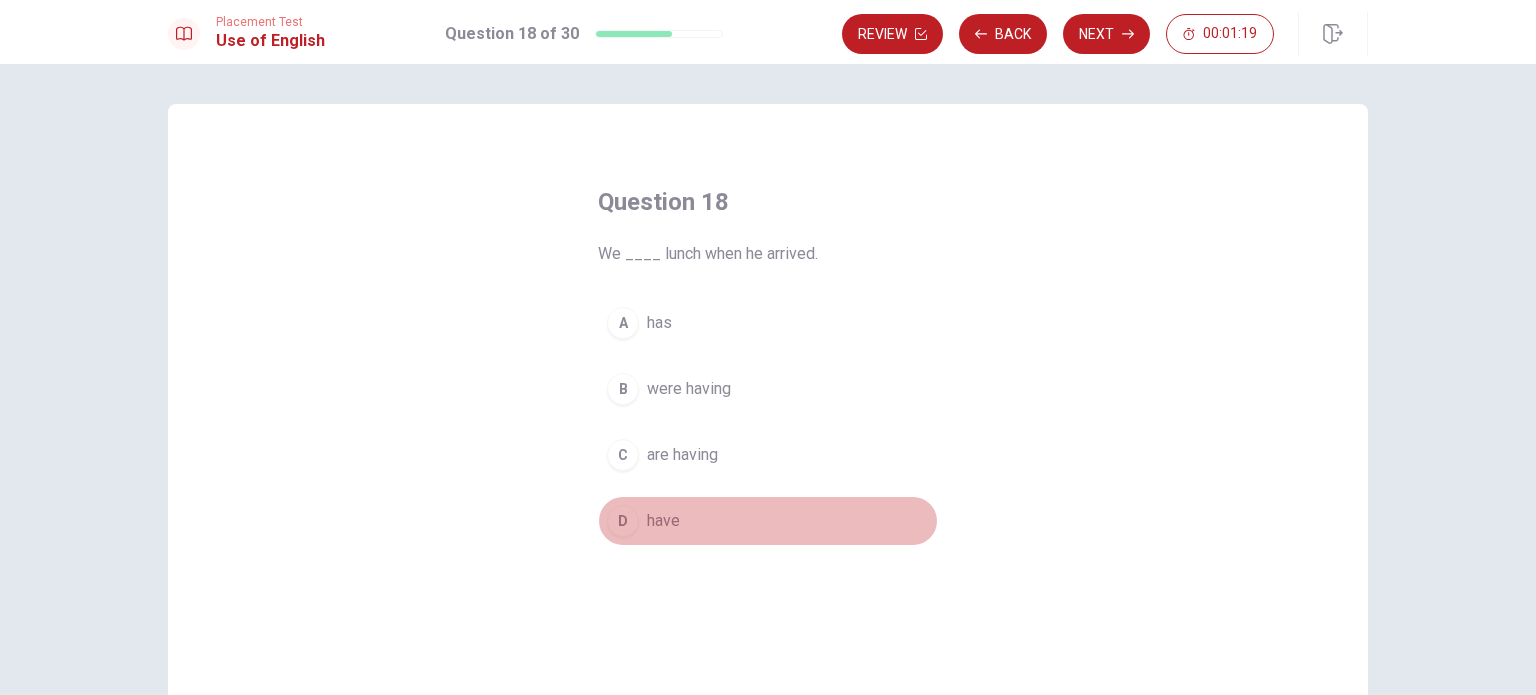click on "D have" at bounding box center [768, 521] 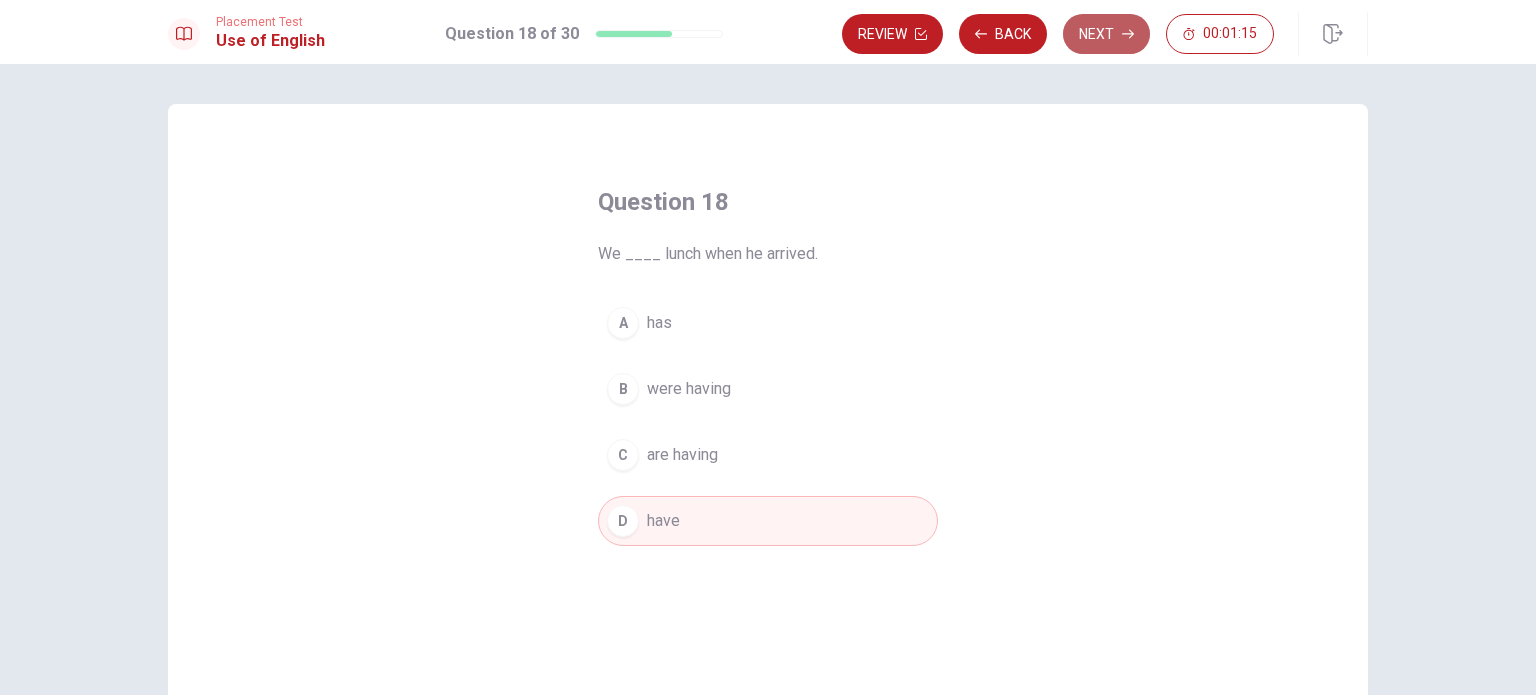 click on "Next" at bounding box center [1106, 34] 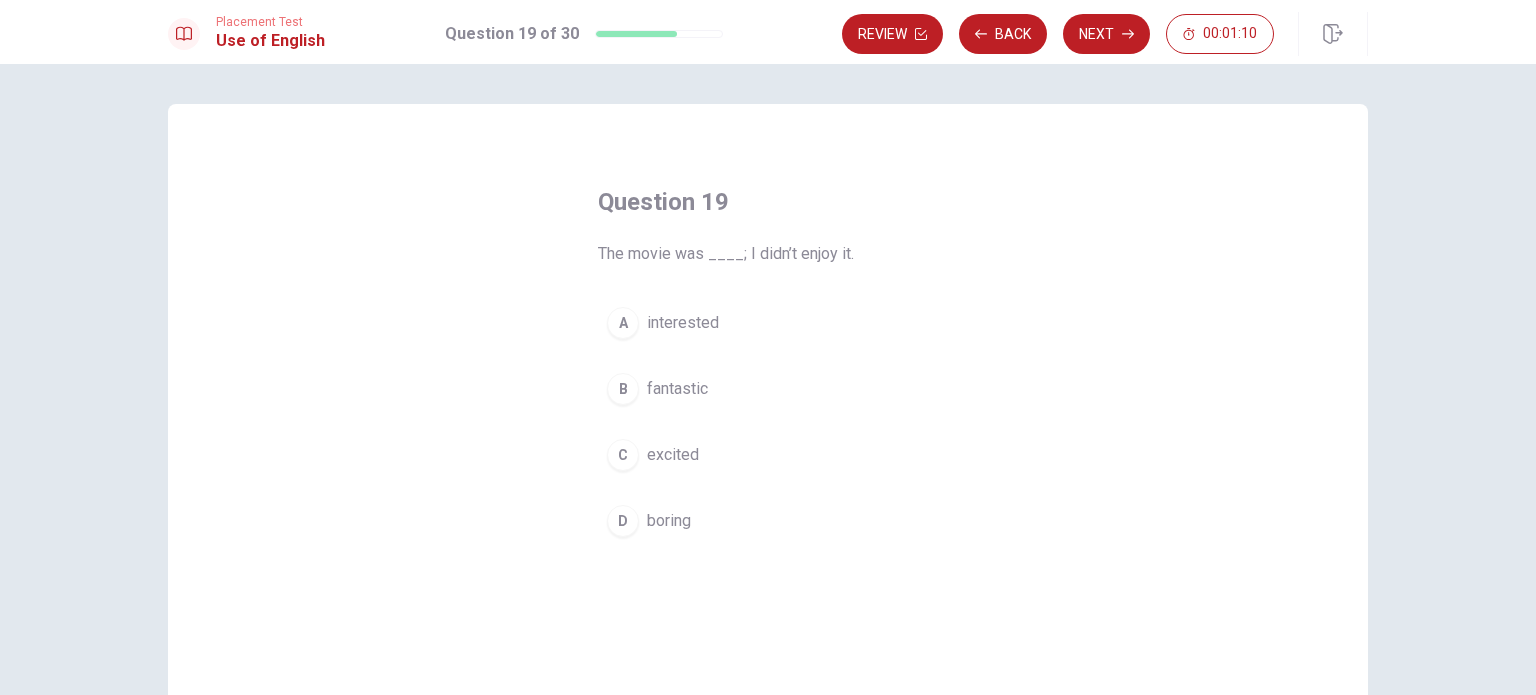 click on "boring" at bounding box center [669, 521] 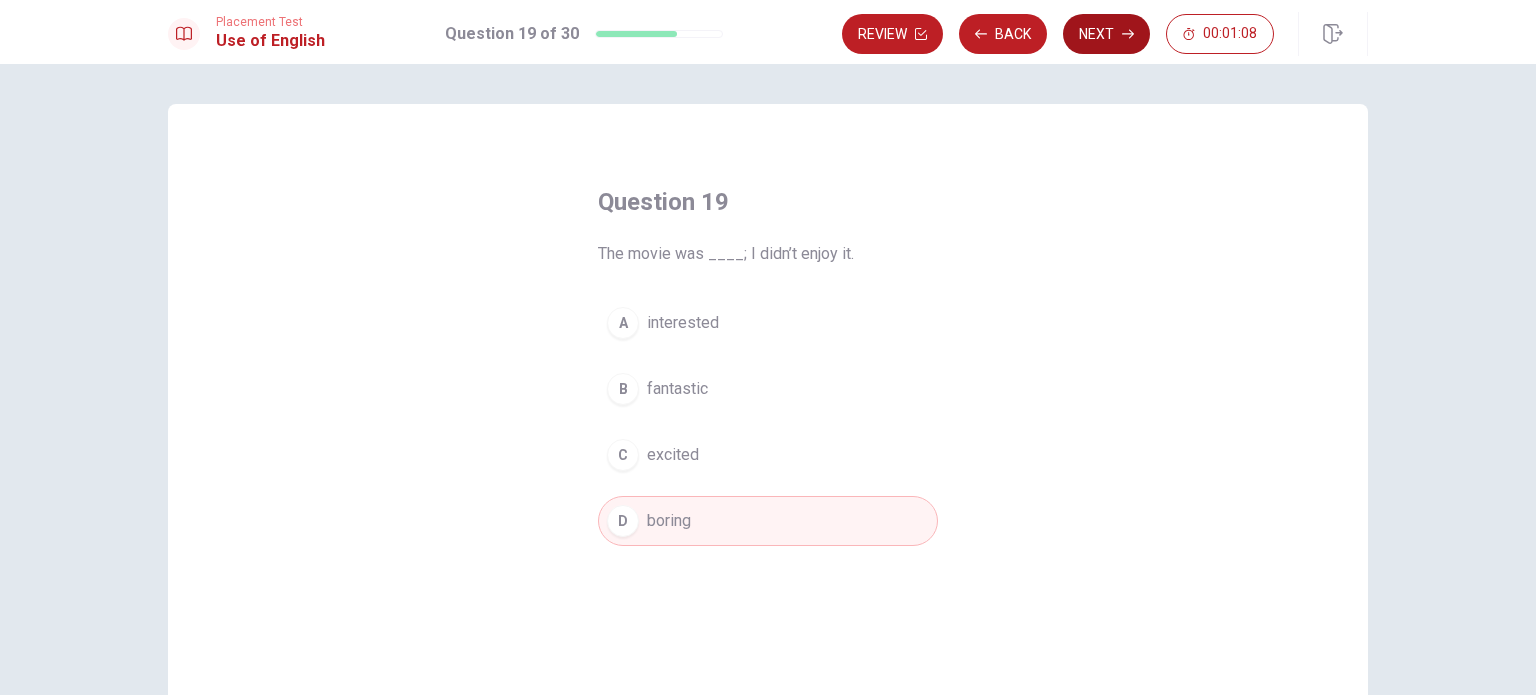 click on "Next" at bounding box center [1106, 34] 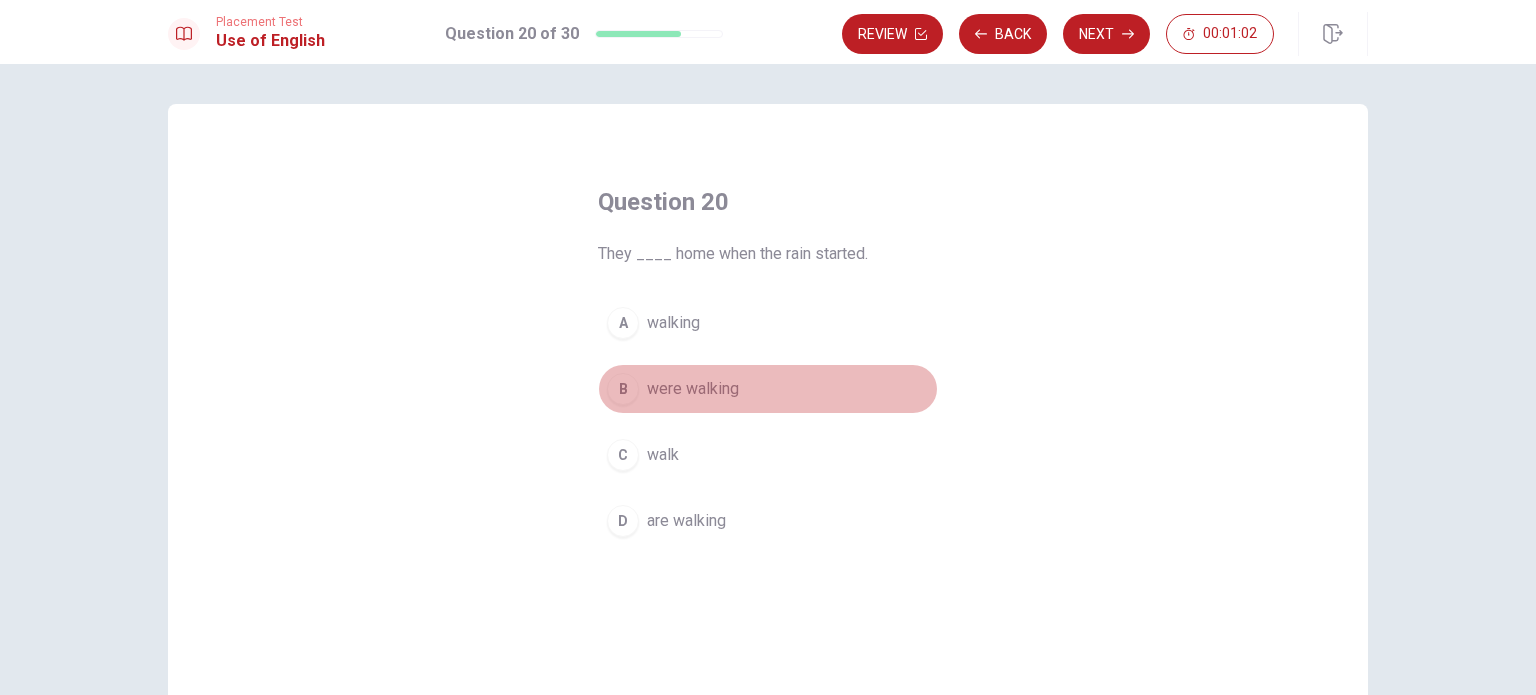 click on "were walking" at bounding box center [693, 389] 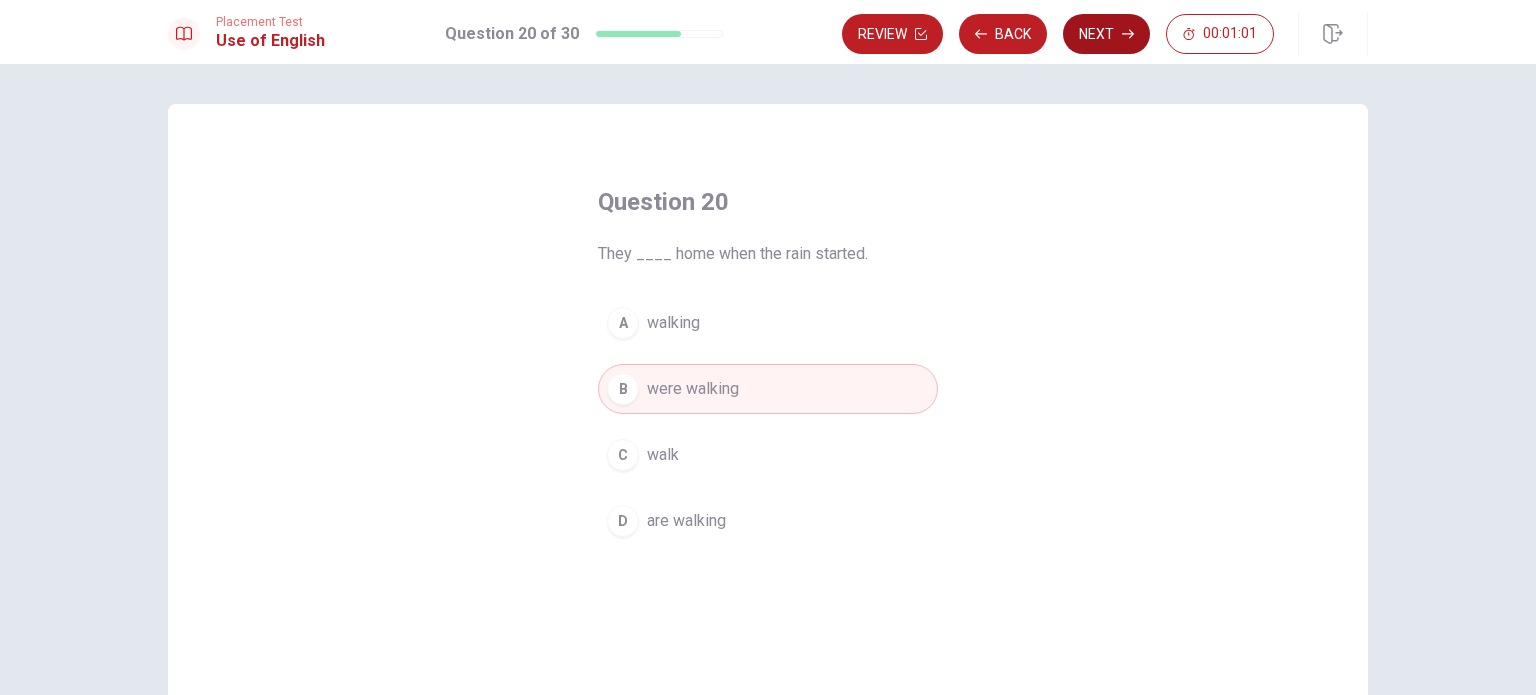 click on "Next" at bounding box center (1106, 34) 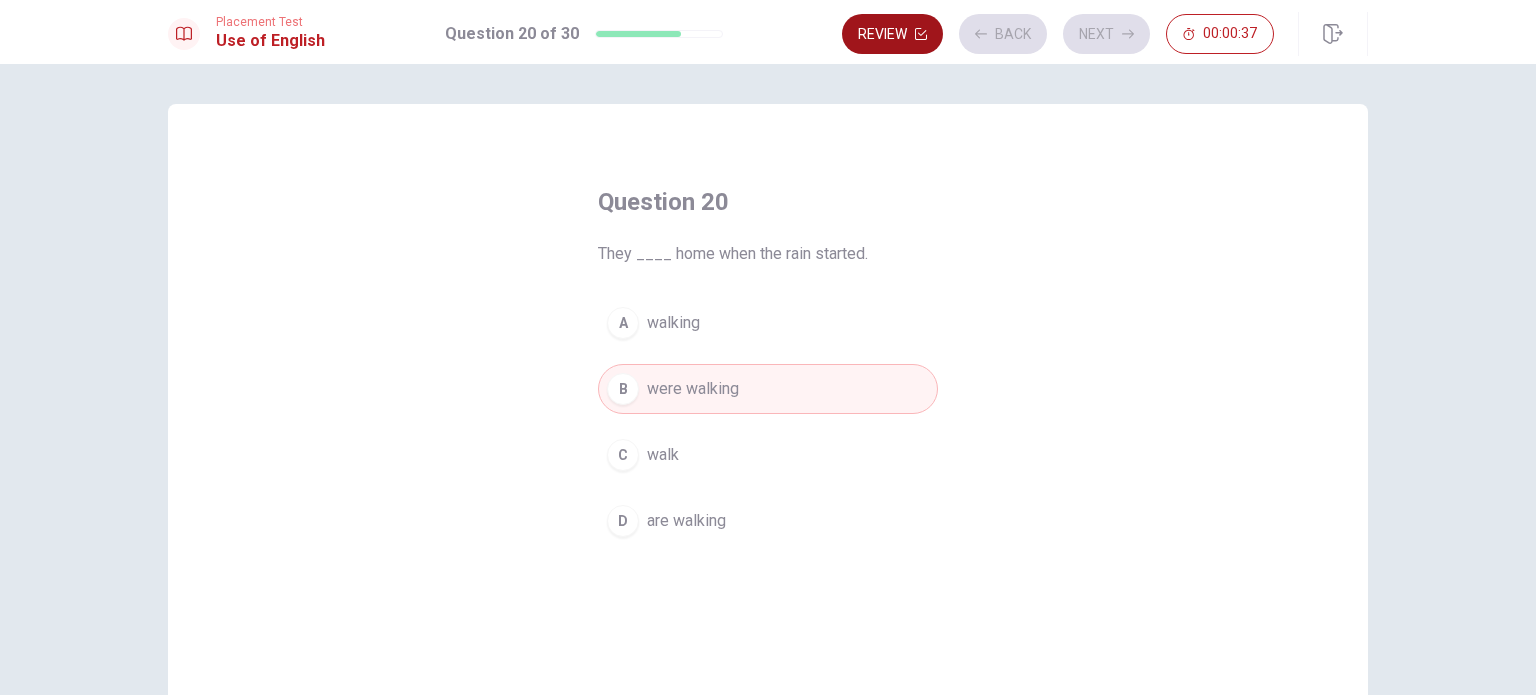 click on "Review" at bounding box center (892, 34) 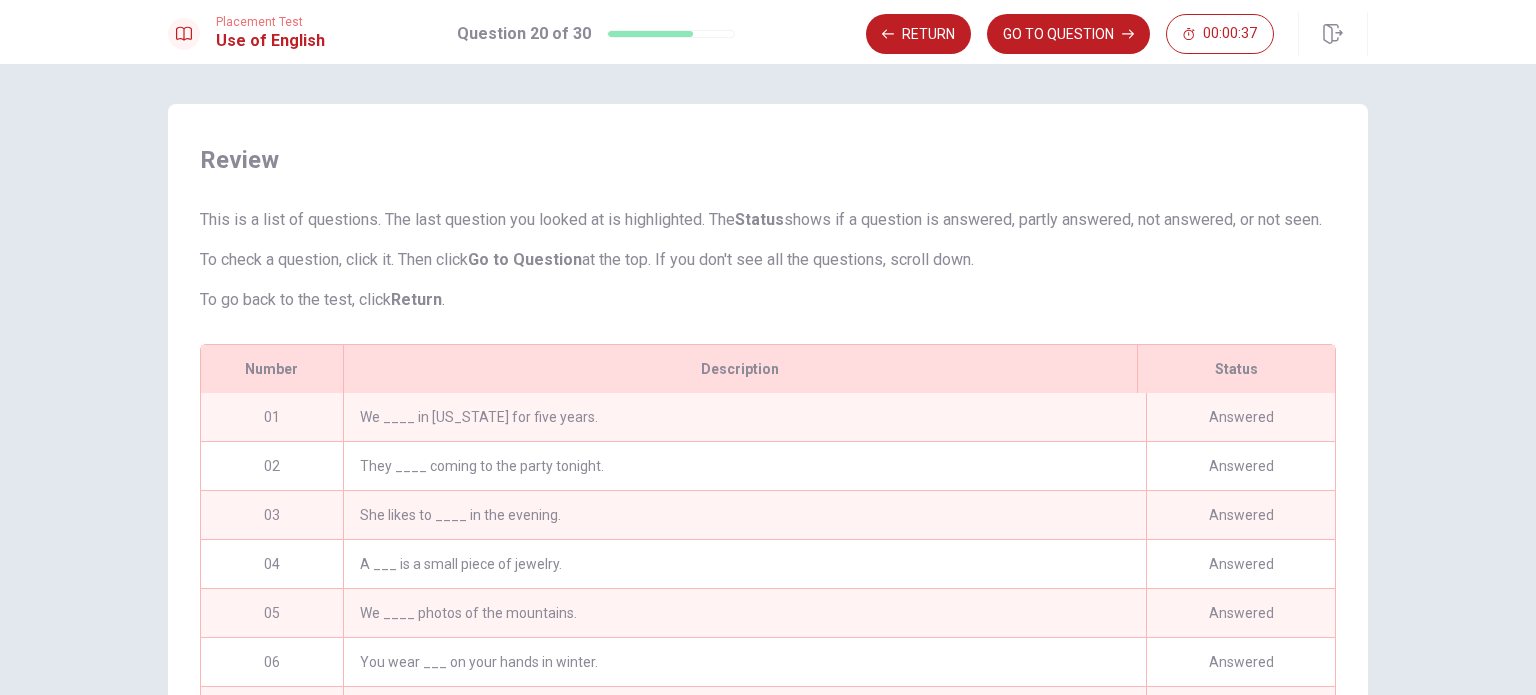 scroll, scrollTop: 182, scrollLeft: 0, axis: vertical 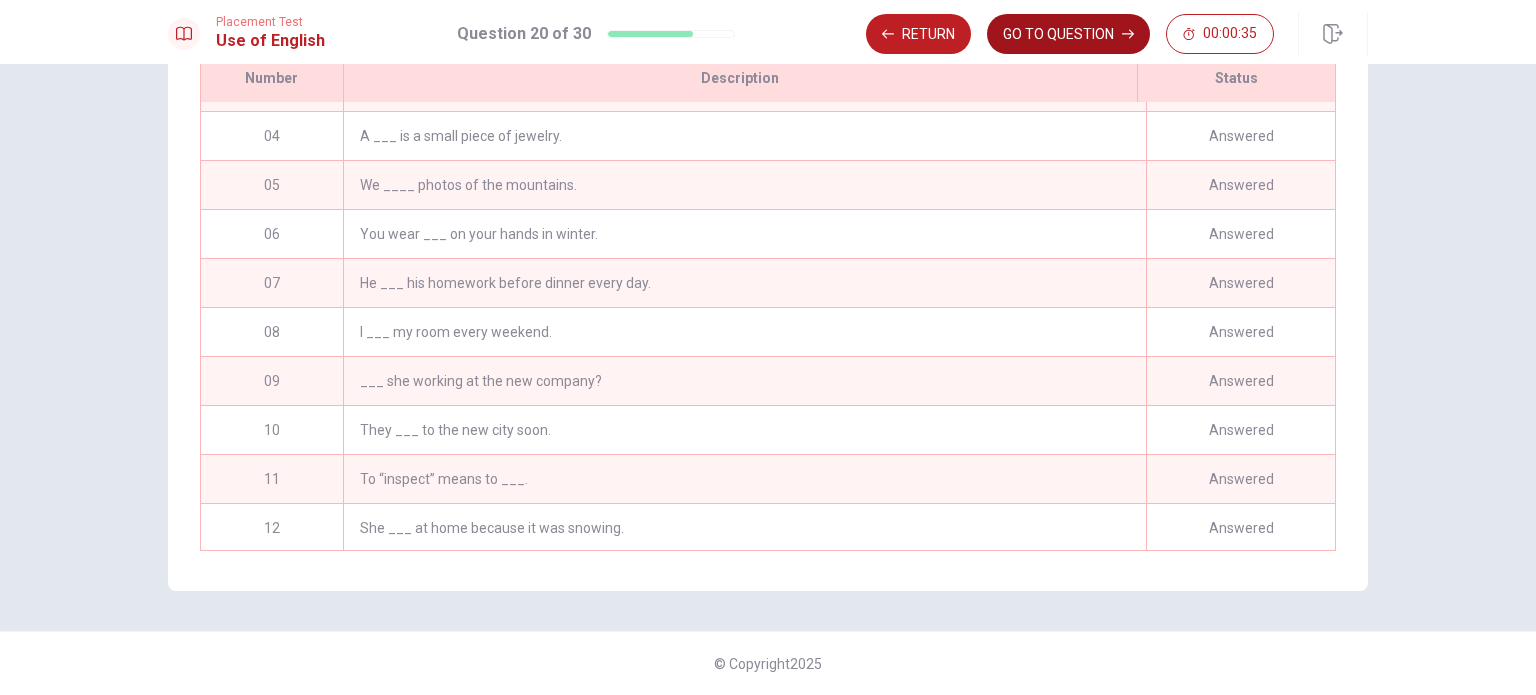 click on "GO TO QUESTION" at bounding box center [1068, 34] 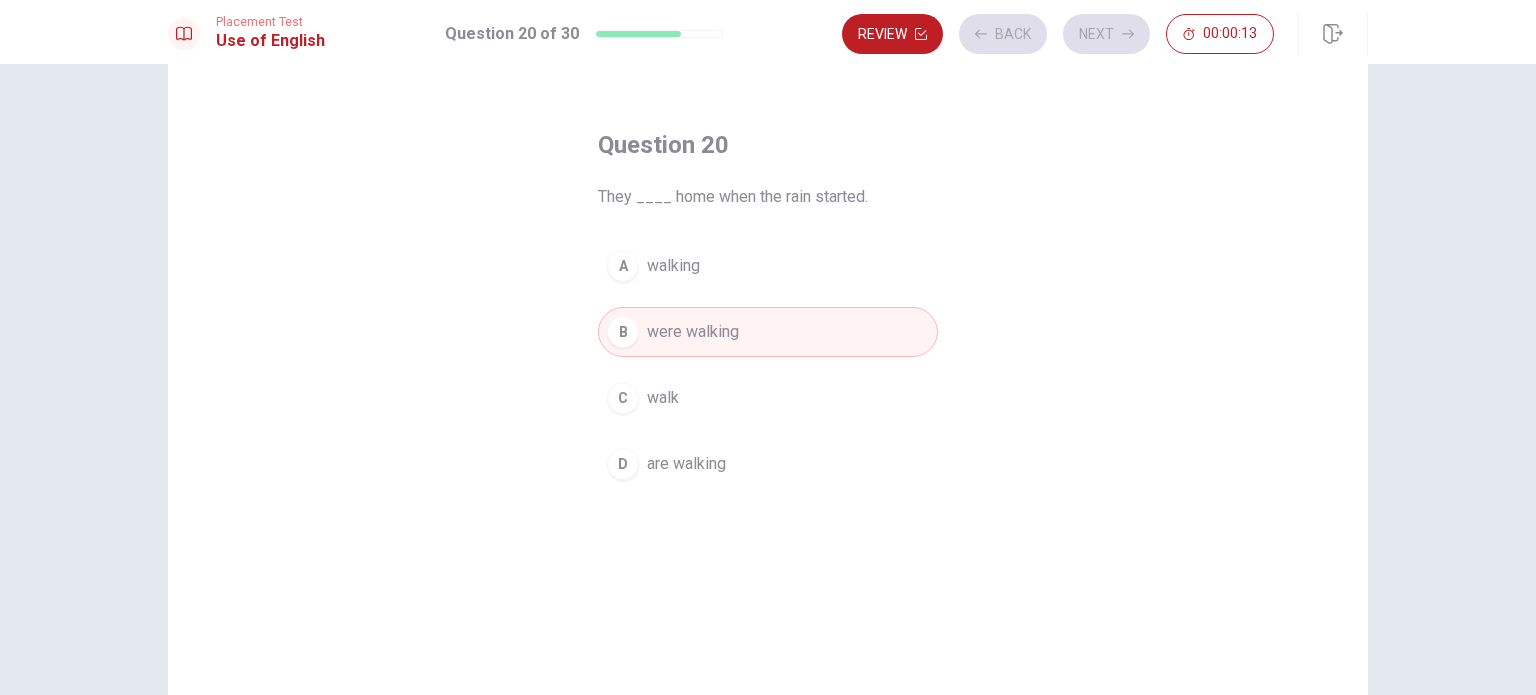 scroll, scrollTop: 0, scrollLeft: 0, axis: both 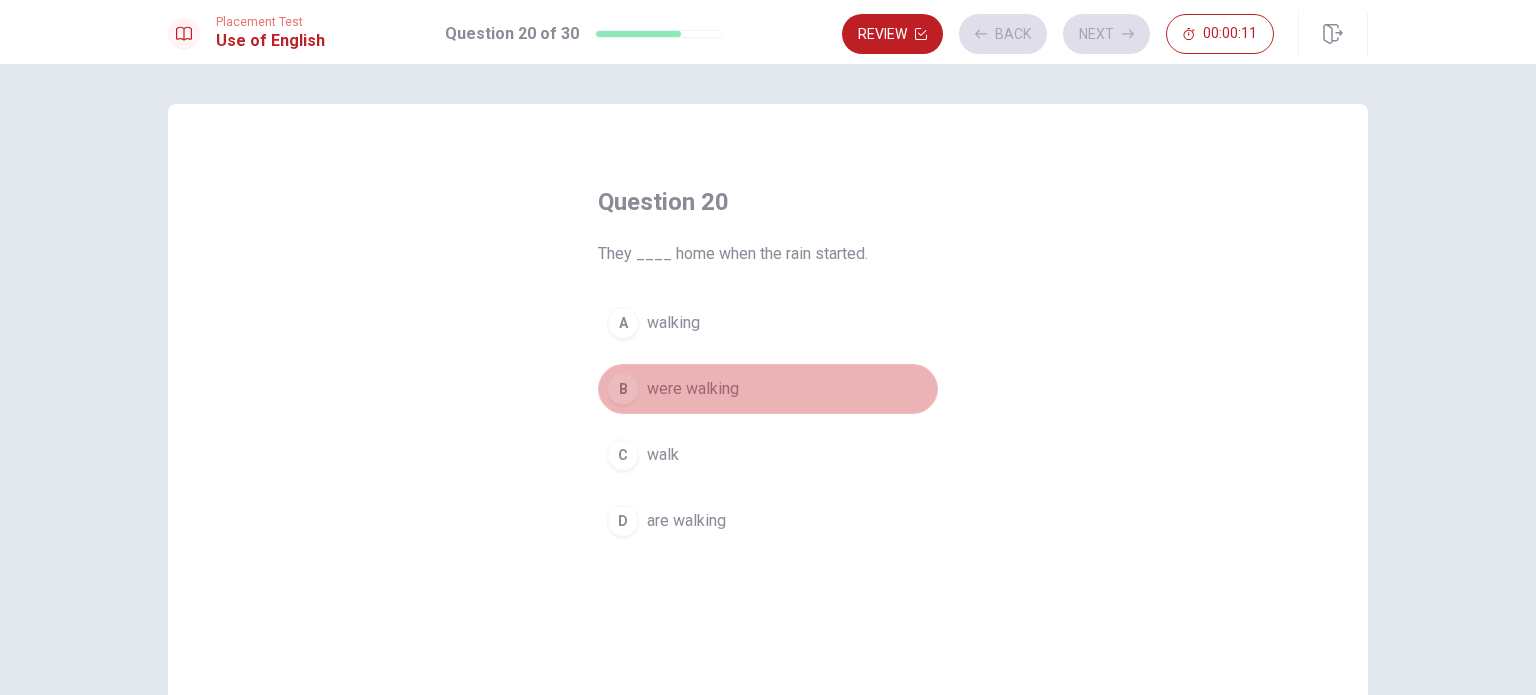click on "B were walking" at bounding box center [768, 389] 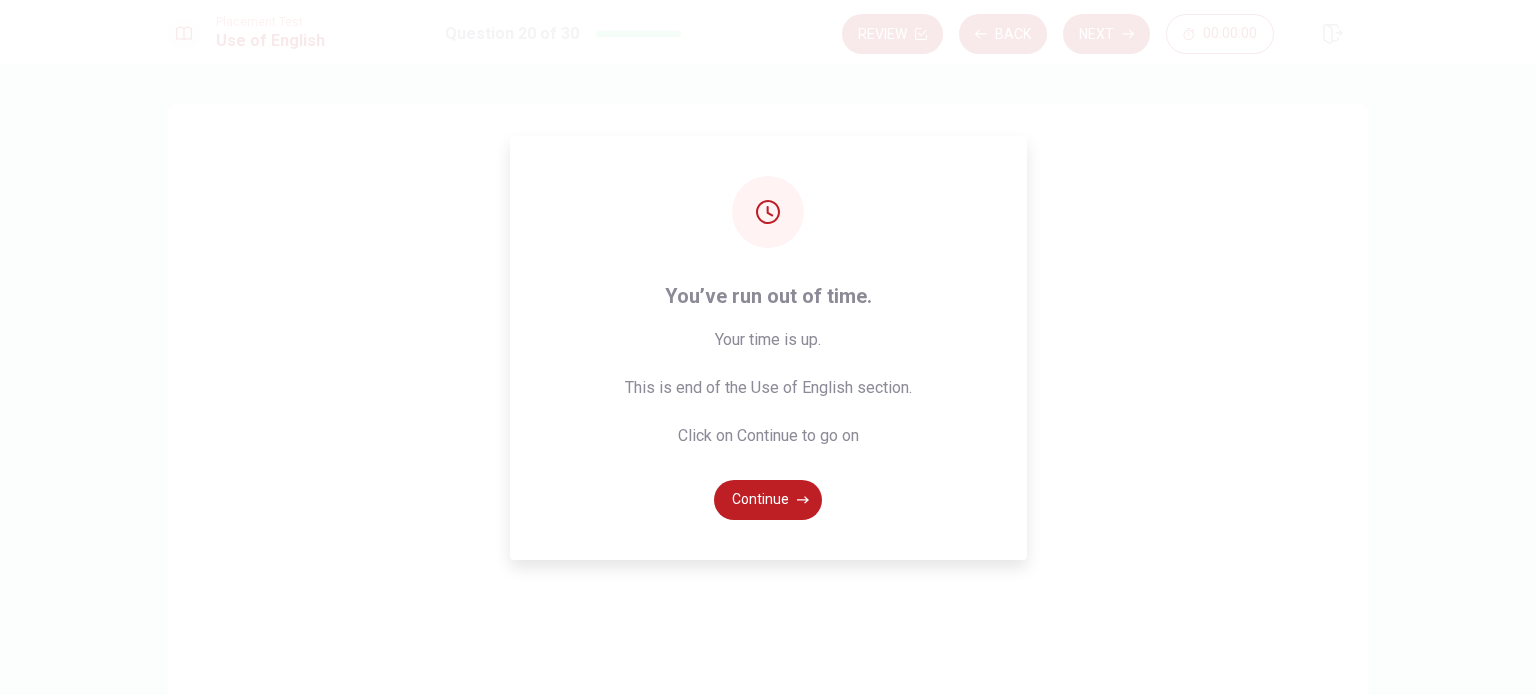 click on "You’ve run out of time. Your time is up. This is end of the Use of English section. Click on Continue to go on Continue" at bounding box center (768, 347) 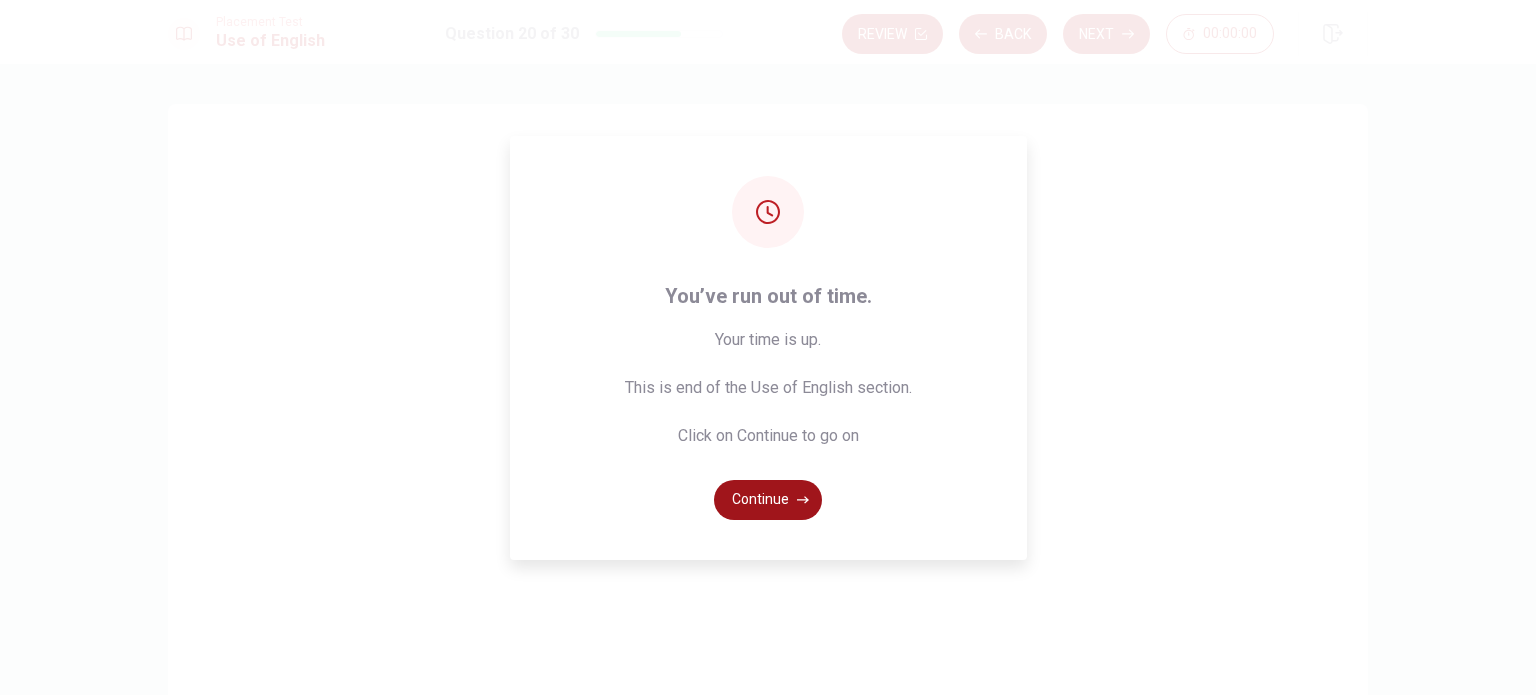 click on "Continue" at bounding box center (768, 500) 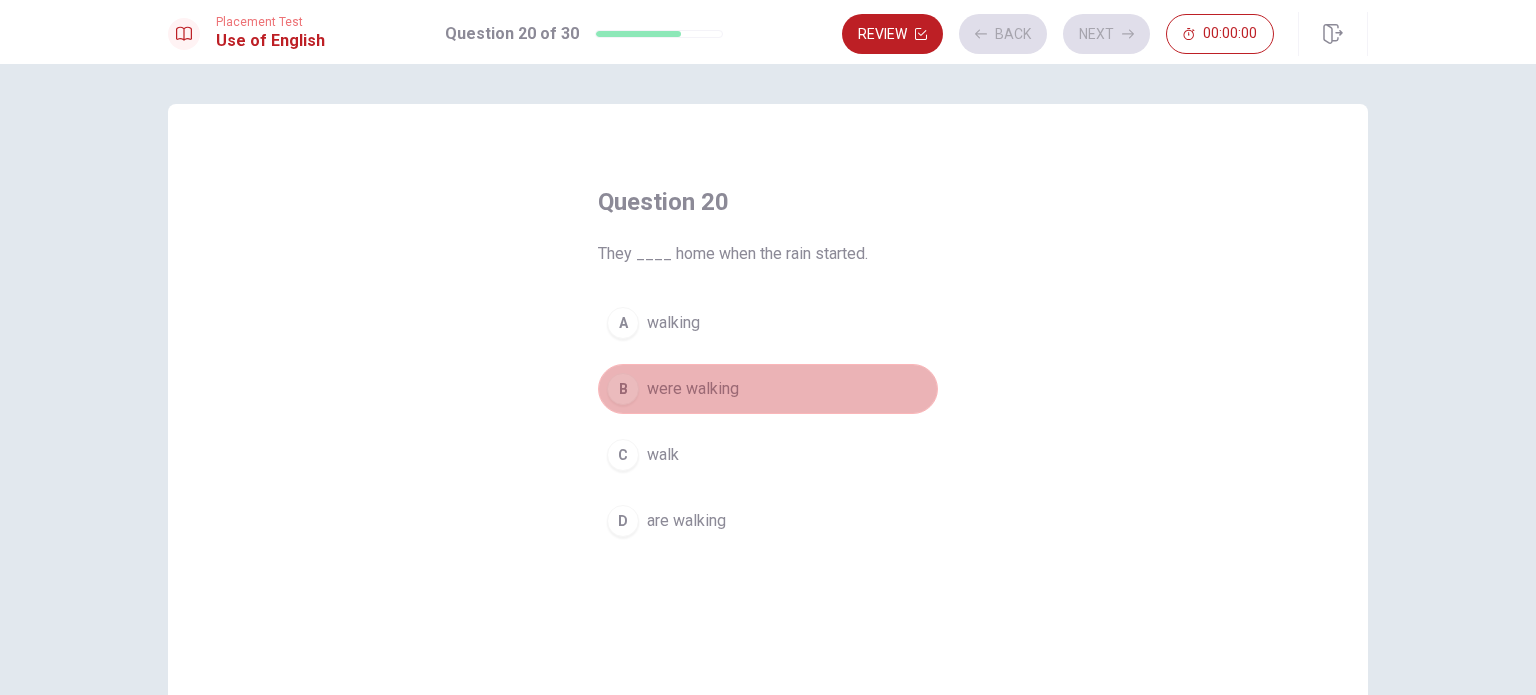 click on "B were walking" at bounding box center [768, 389] 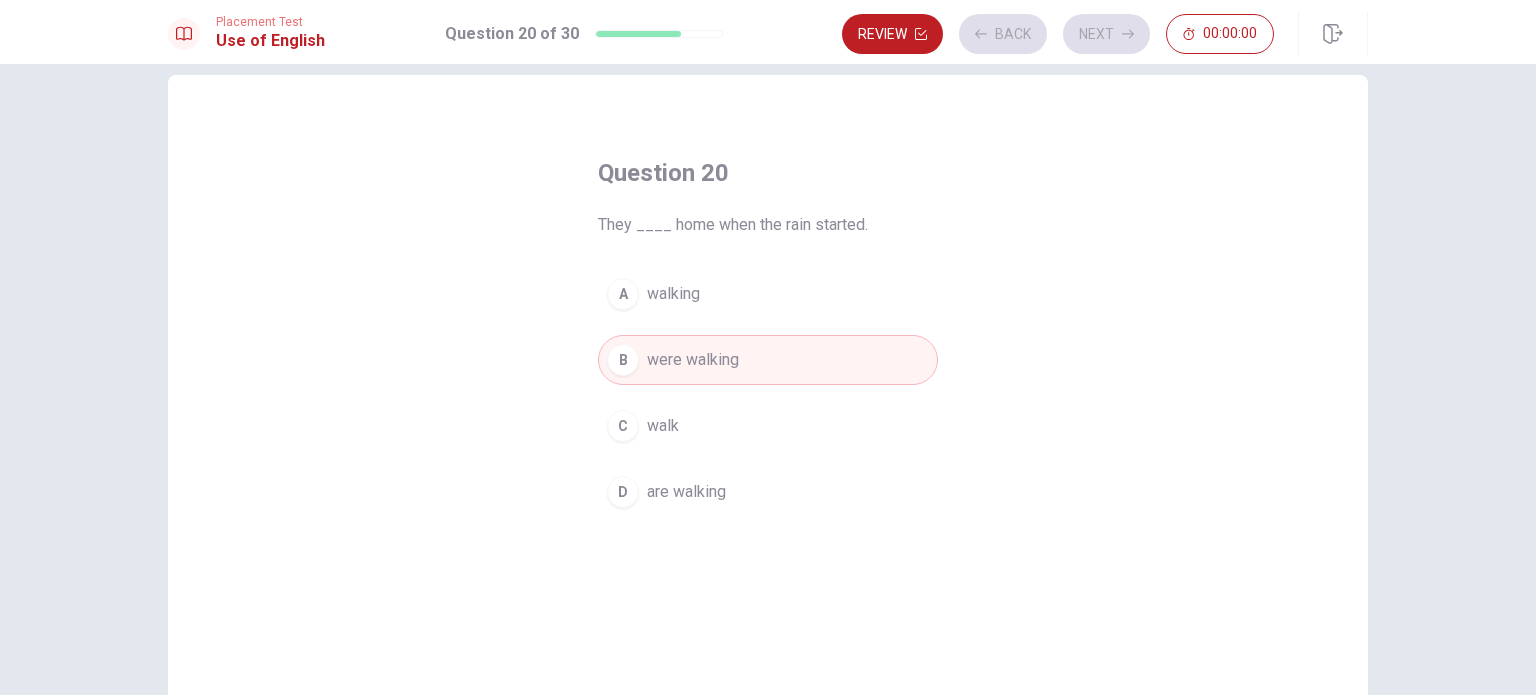 scroll, scrollTop: 0, scrollLeft: 0, axis: both 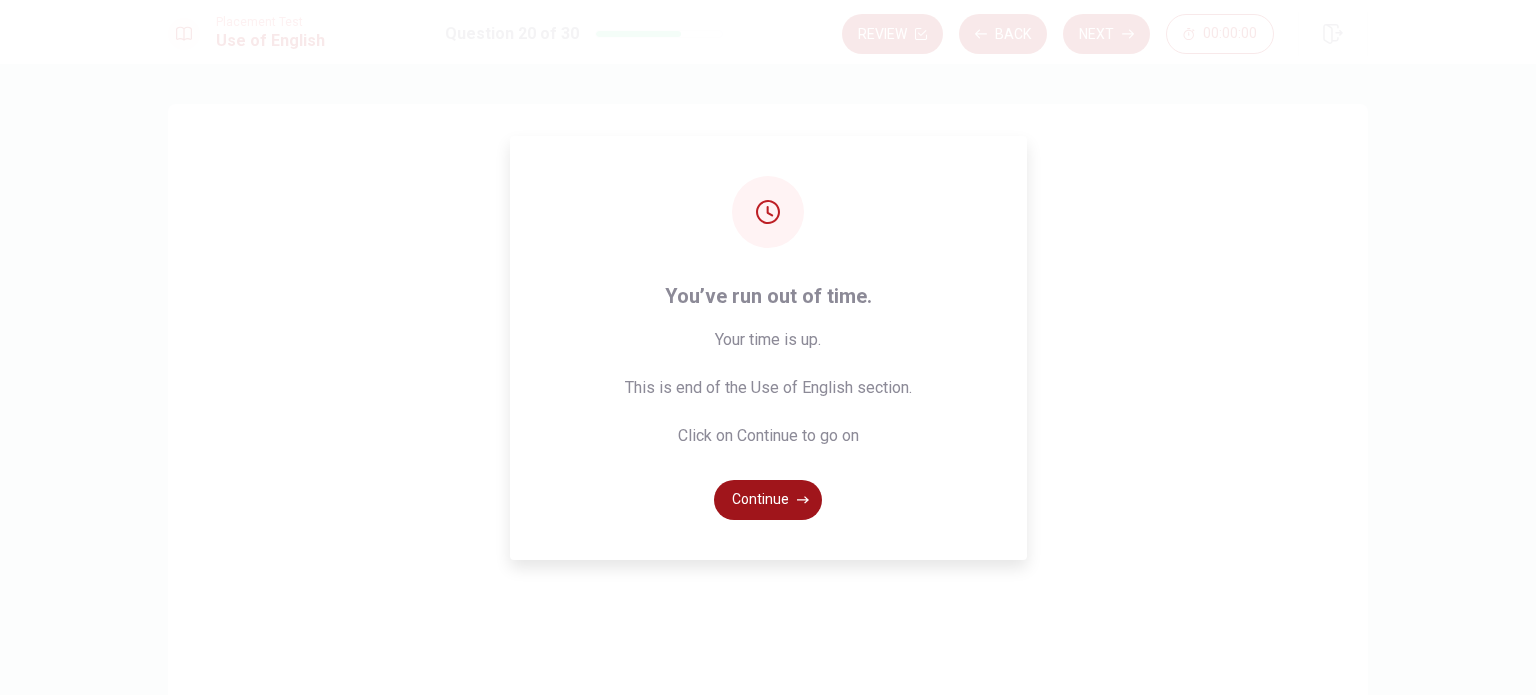 click on "Continue" at bounding box center [768, 500] 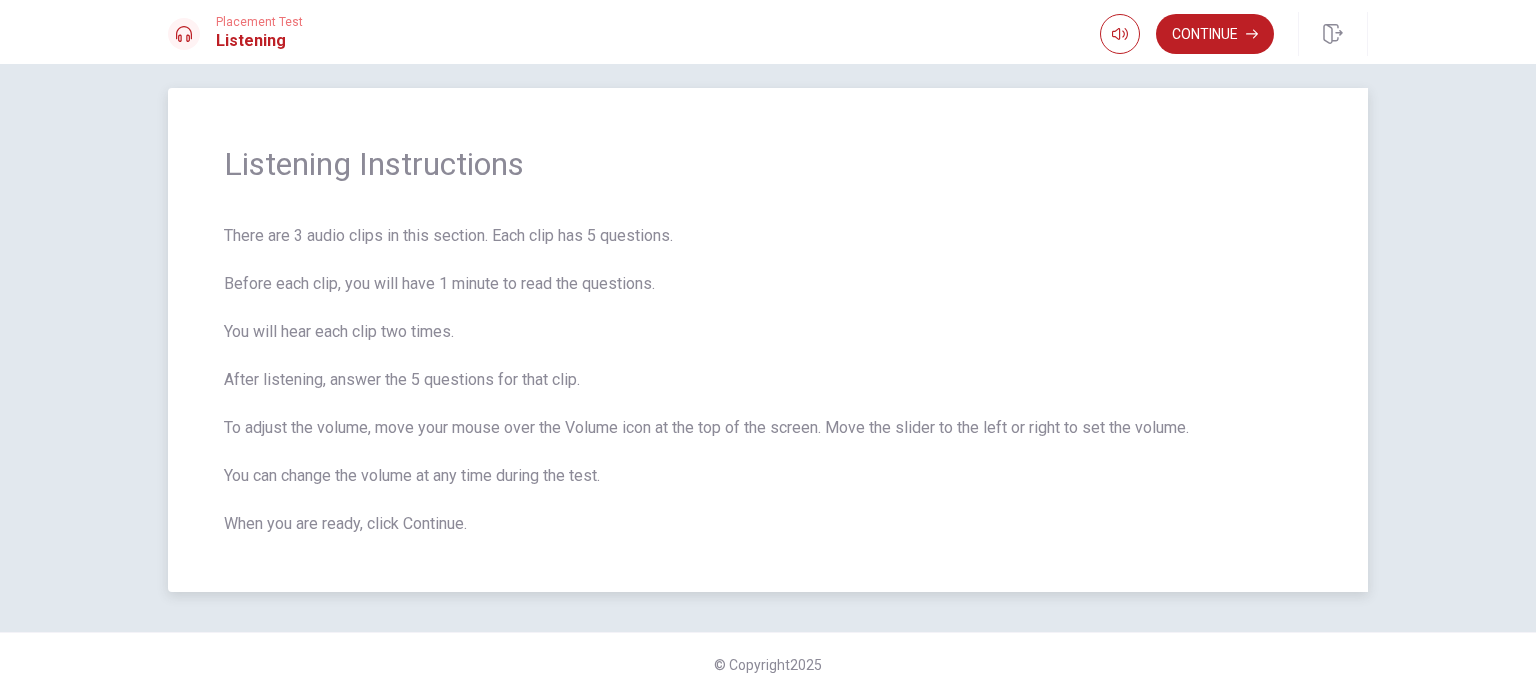 scroll, scrollTop: 16, scrollLeft: 0, axis: vertical 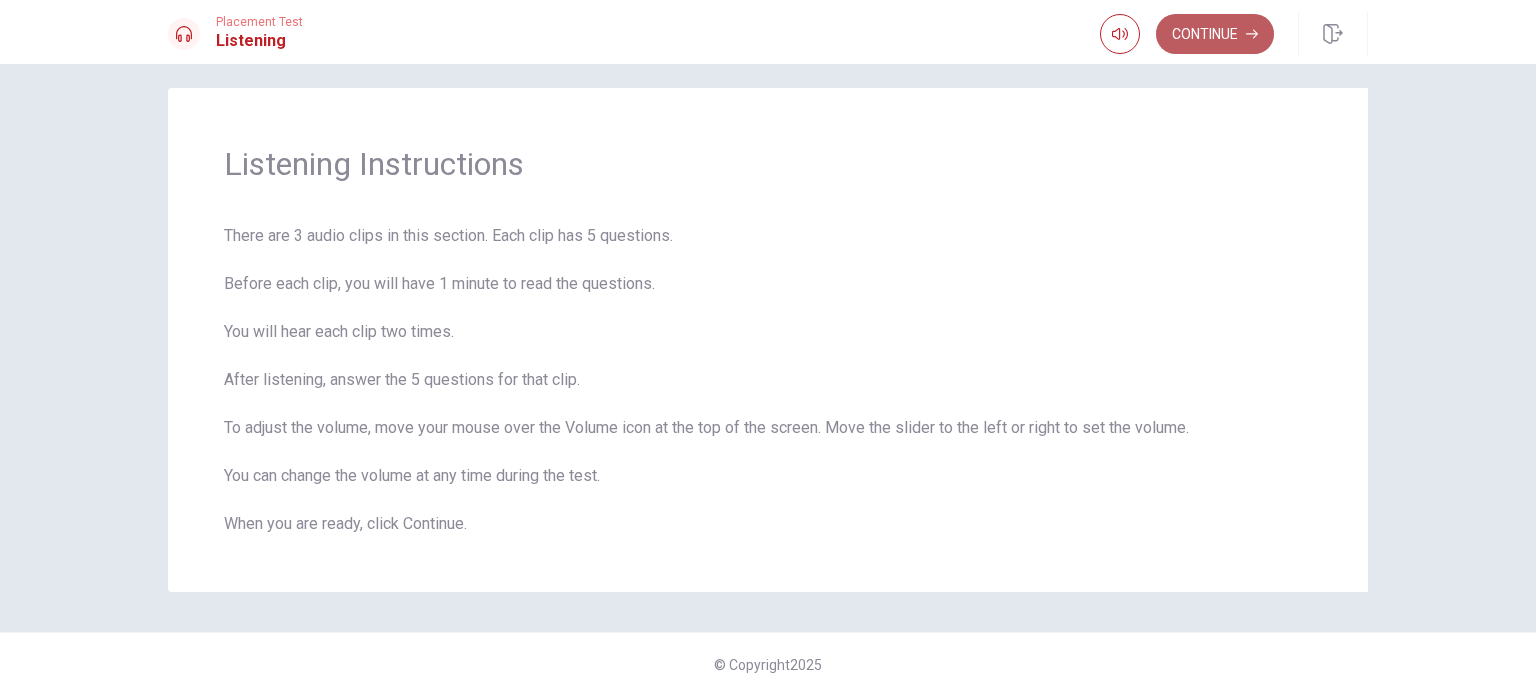 click on "Continue" at bounding box center [1215, 34] 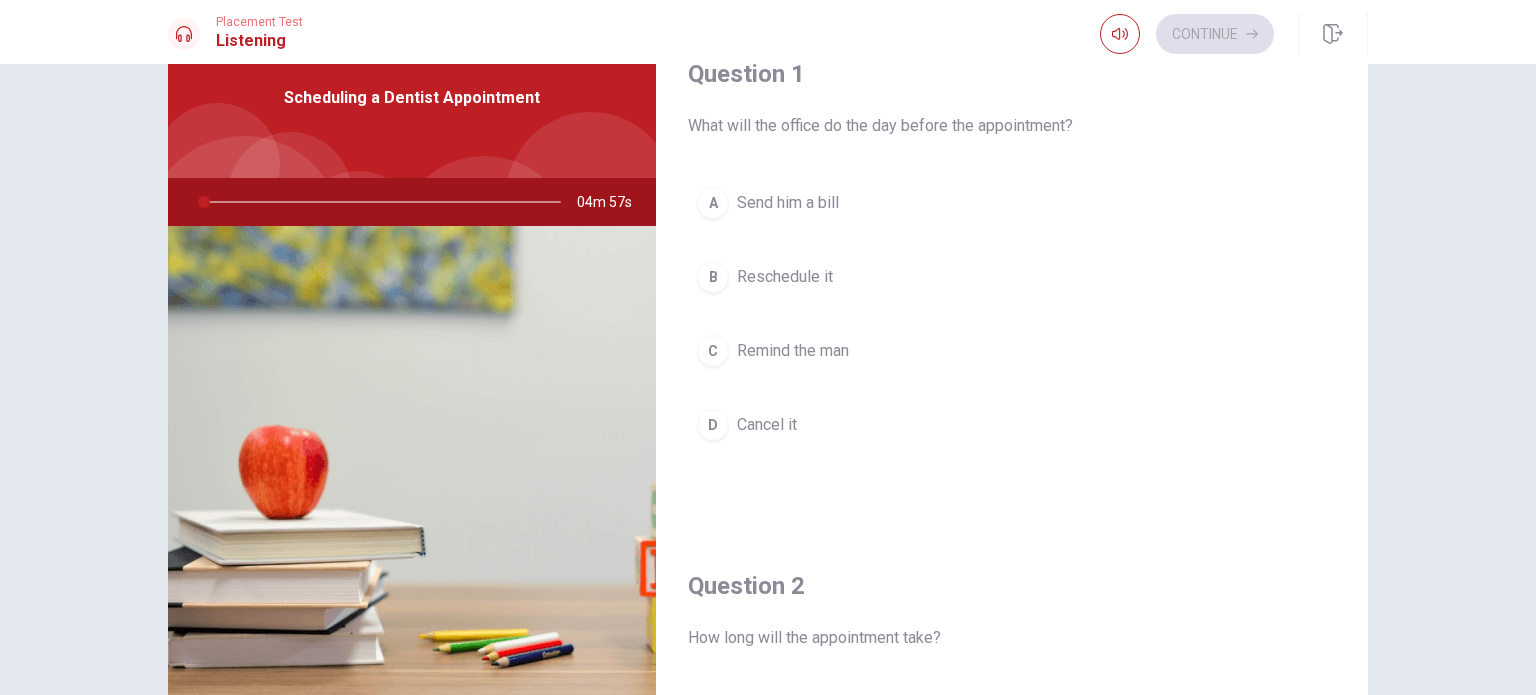 scroll, scrollTop: 0, scrollLeft: 0, axis: both 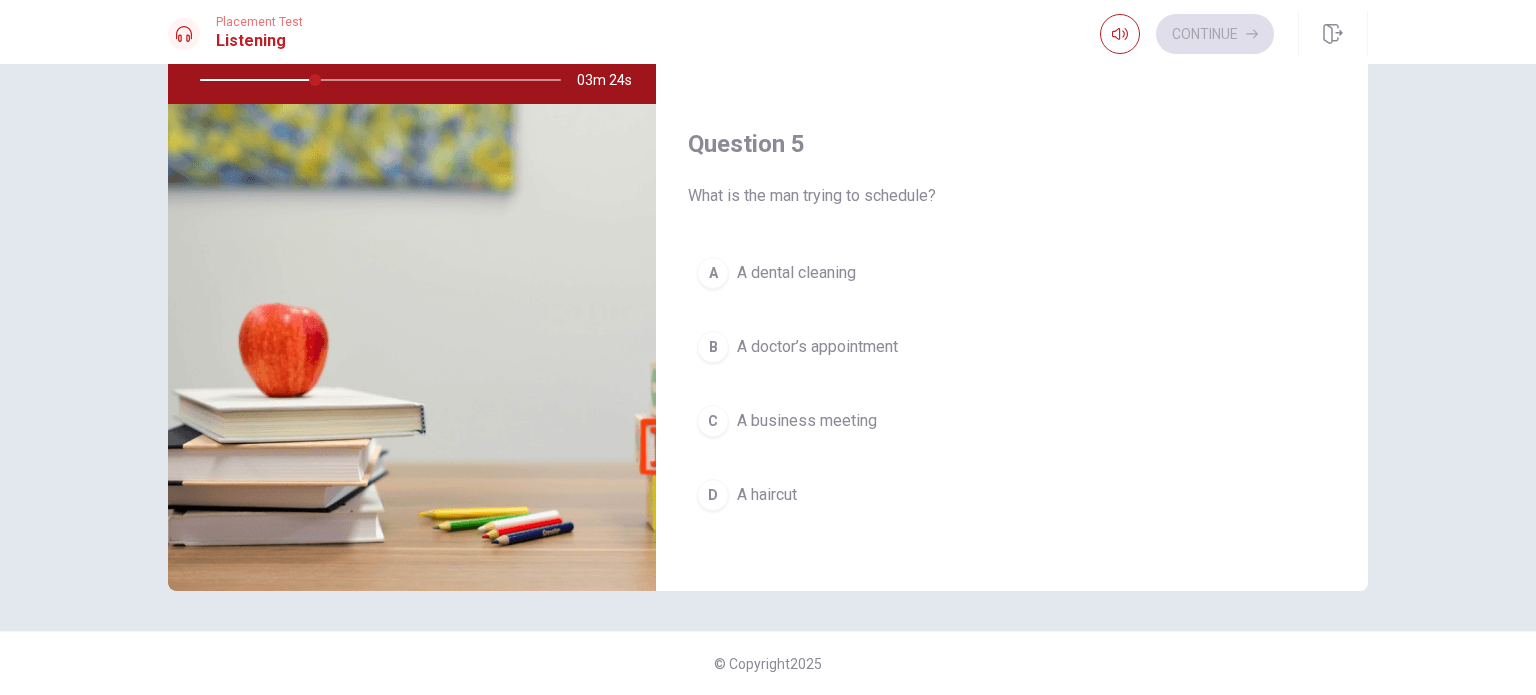 click on "A A dental cleaning" at bounding box center [1012, 273] 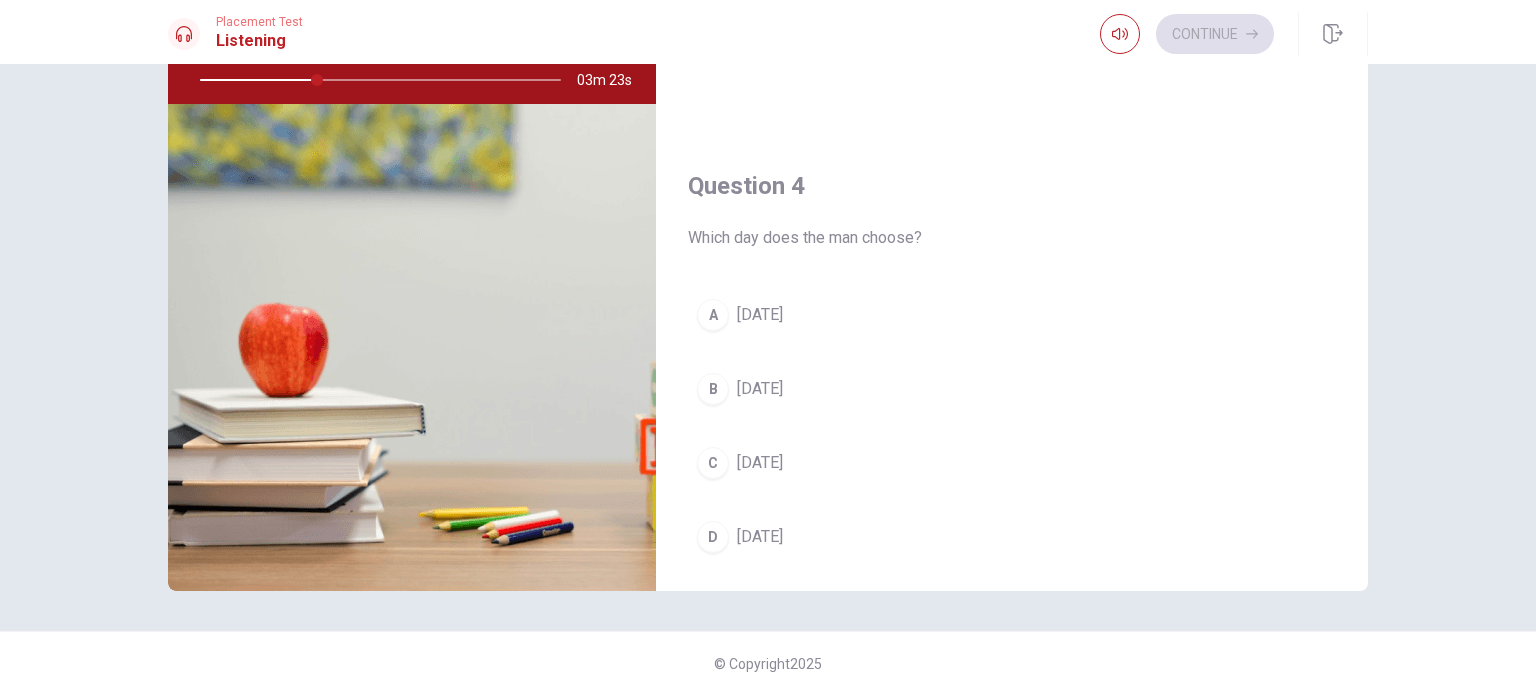 scroll, scrollTop: 1256, scrollLeft: 0, axis: vertical 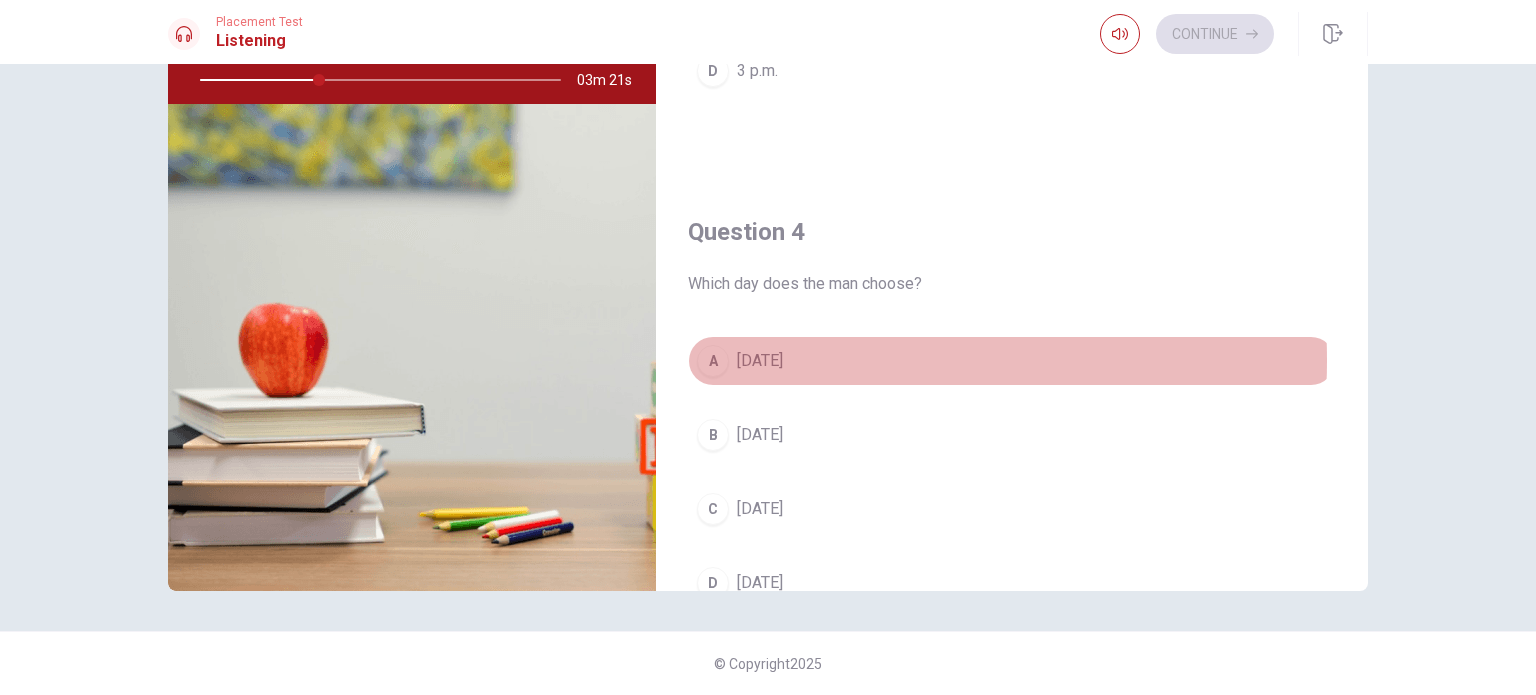 click on "A [DATE]" at bounding box center (1012, 361) 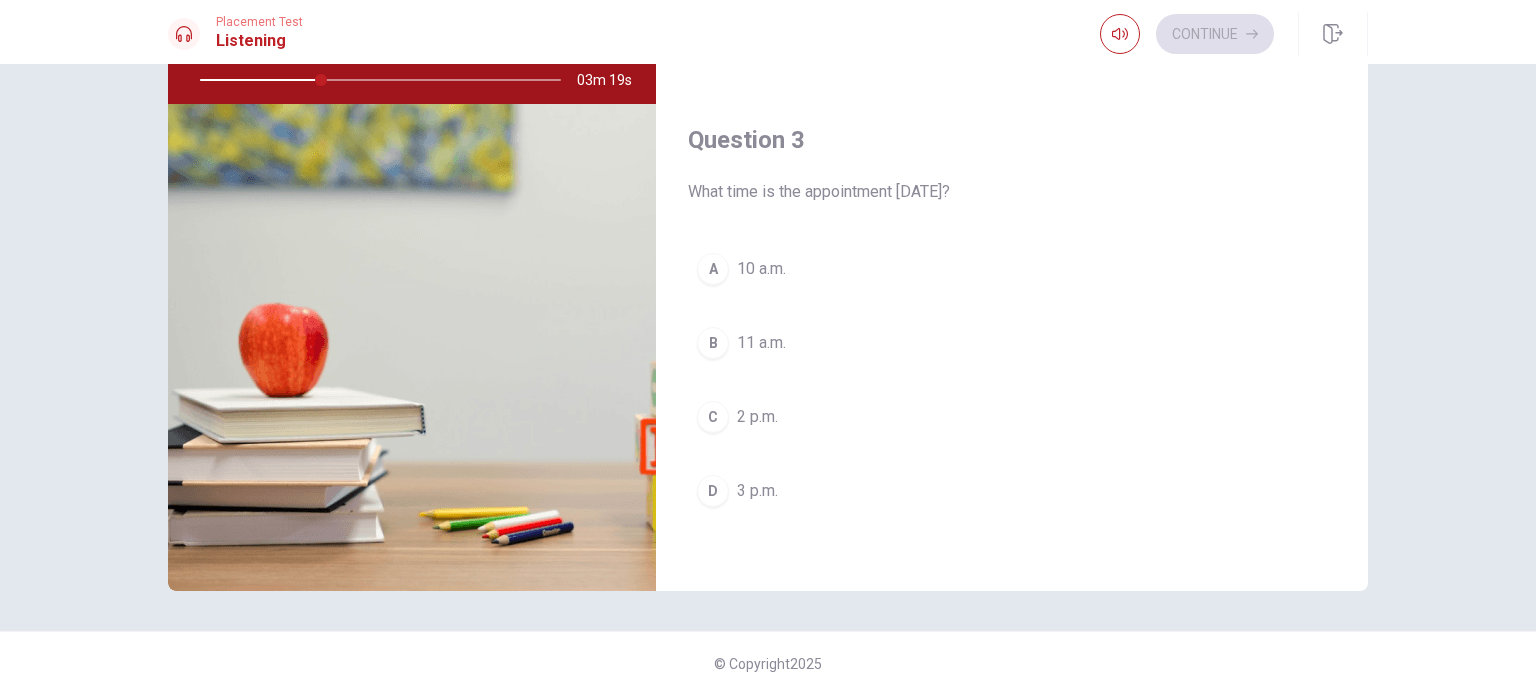 scroll, scrollTop: 856, scrollLeft: 0, axis: vertical 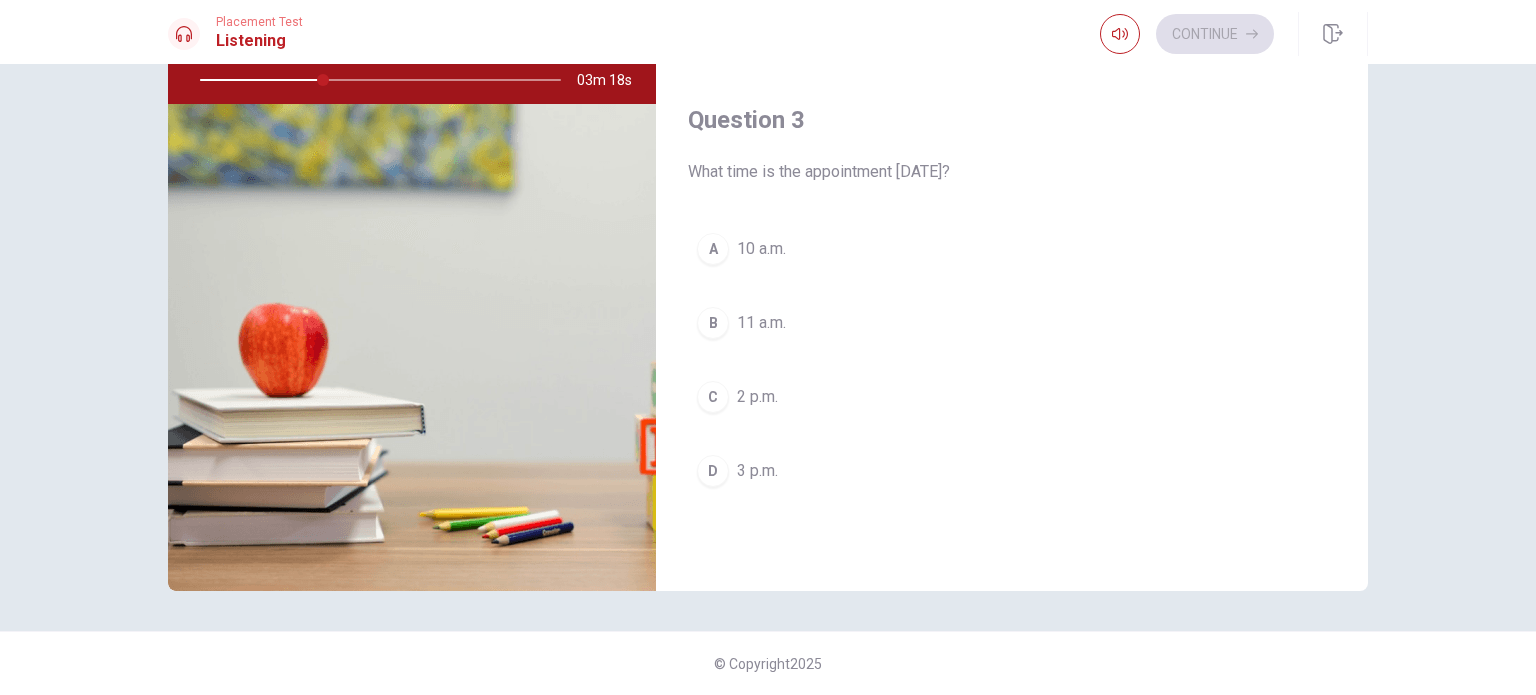click on "D 3 p.m." at bounding box center (1012, 471) 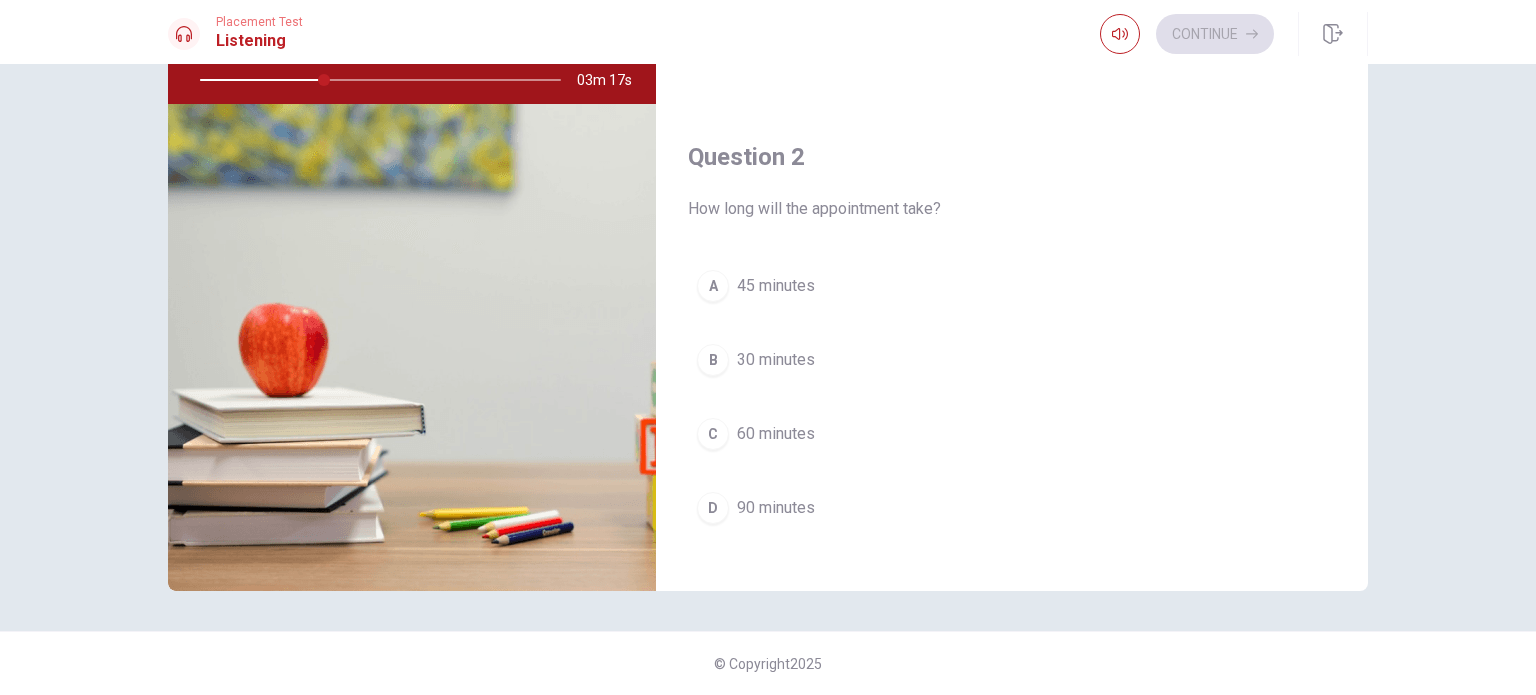 scroll, scrollTop: 256, scrollLeft: 0, axis: vertical 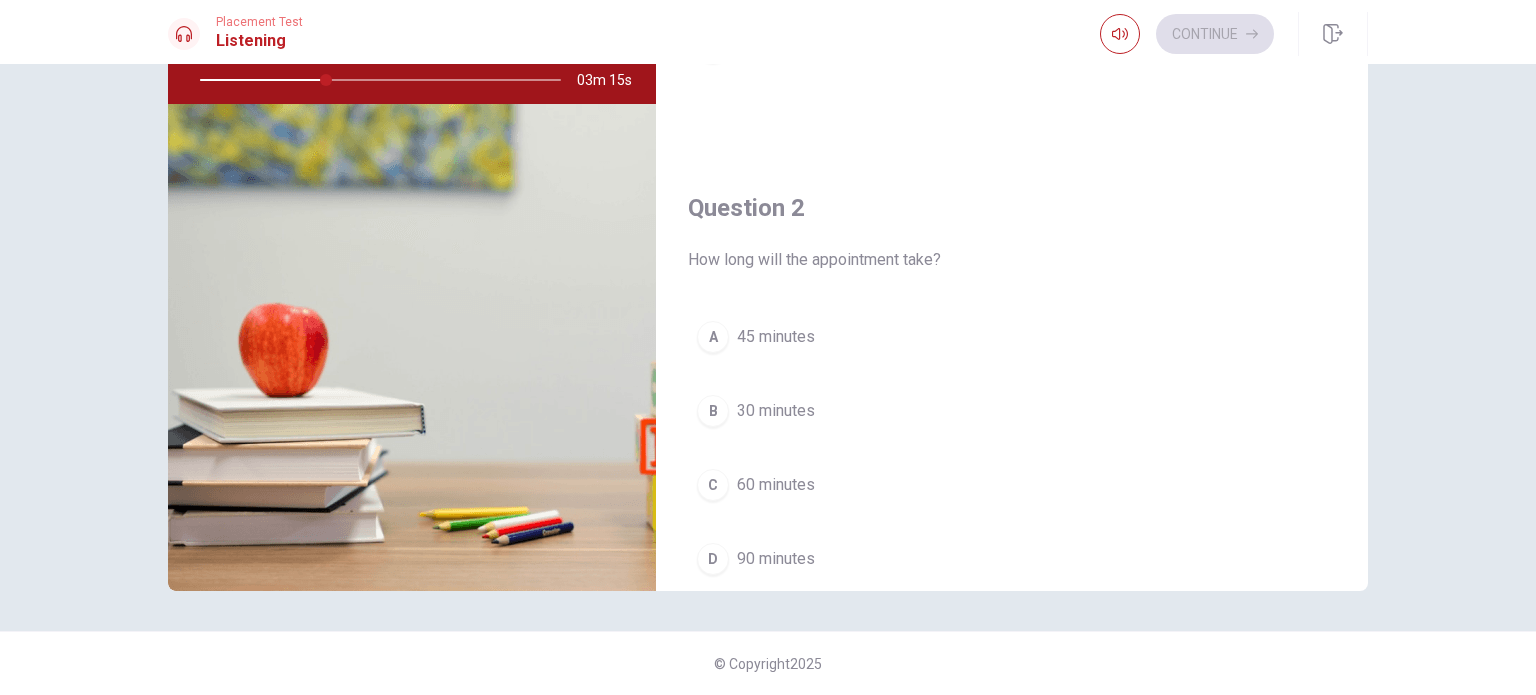 click on "A 45 minutes" at bounding box center [1012, 337] 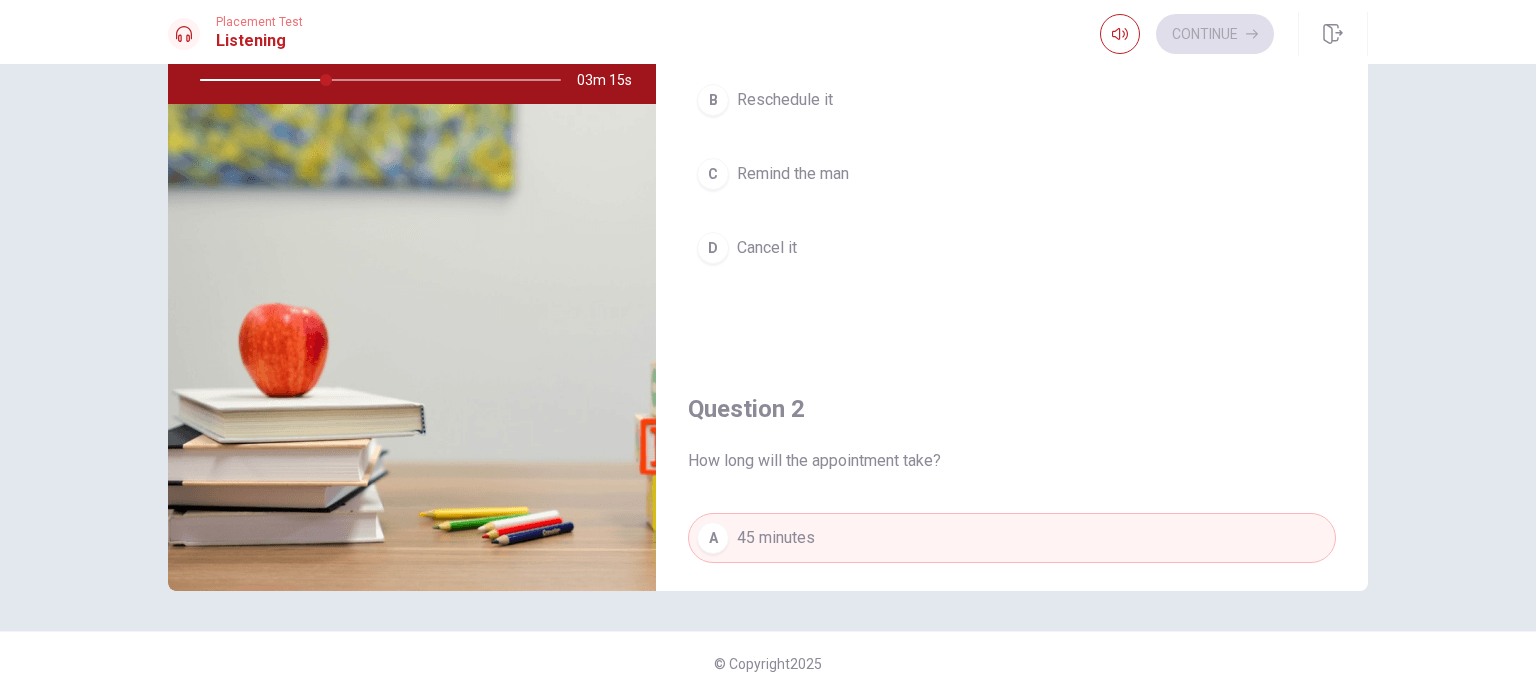 scroll, scrollTop: 0, scrollLeft: 0, axis: both 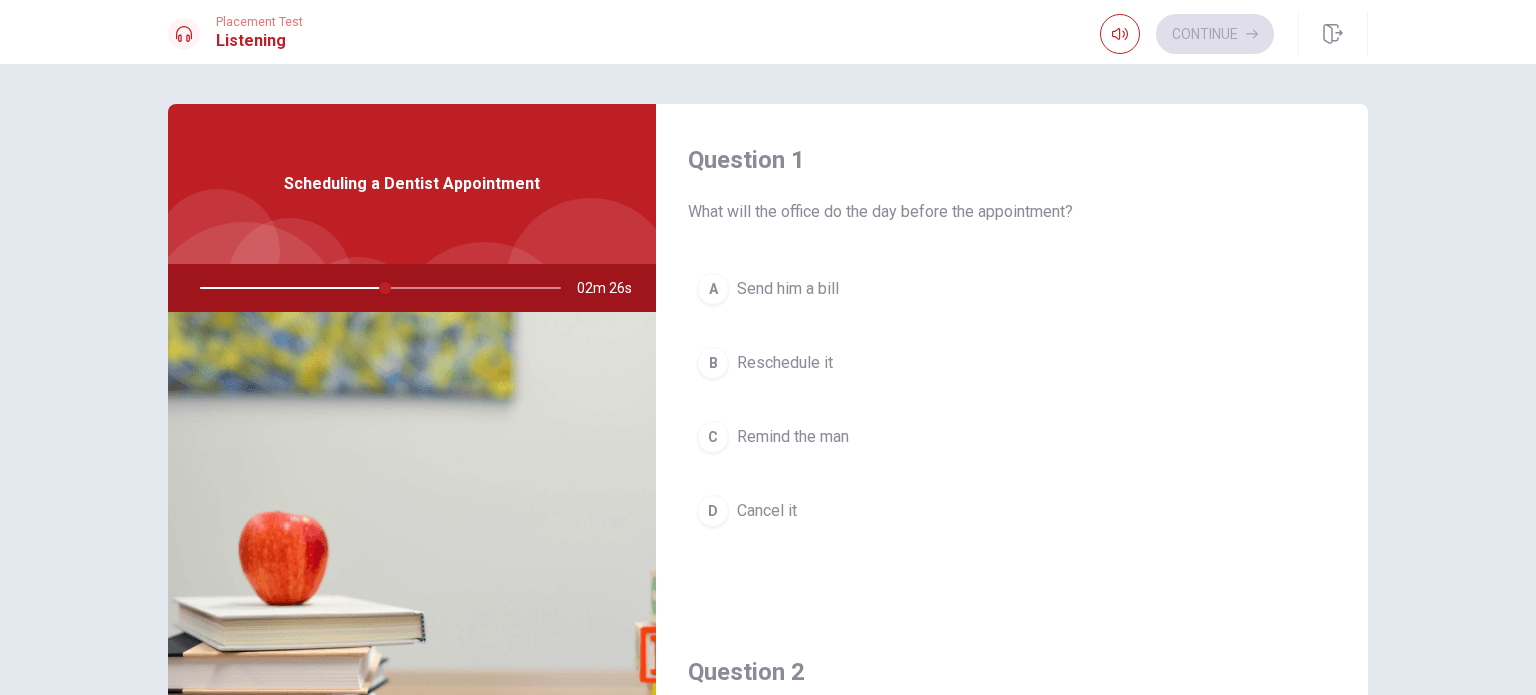click on "Send him a bill" at bounding box center [788, 289] 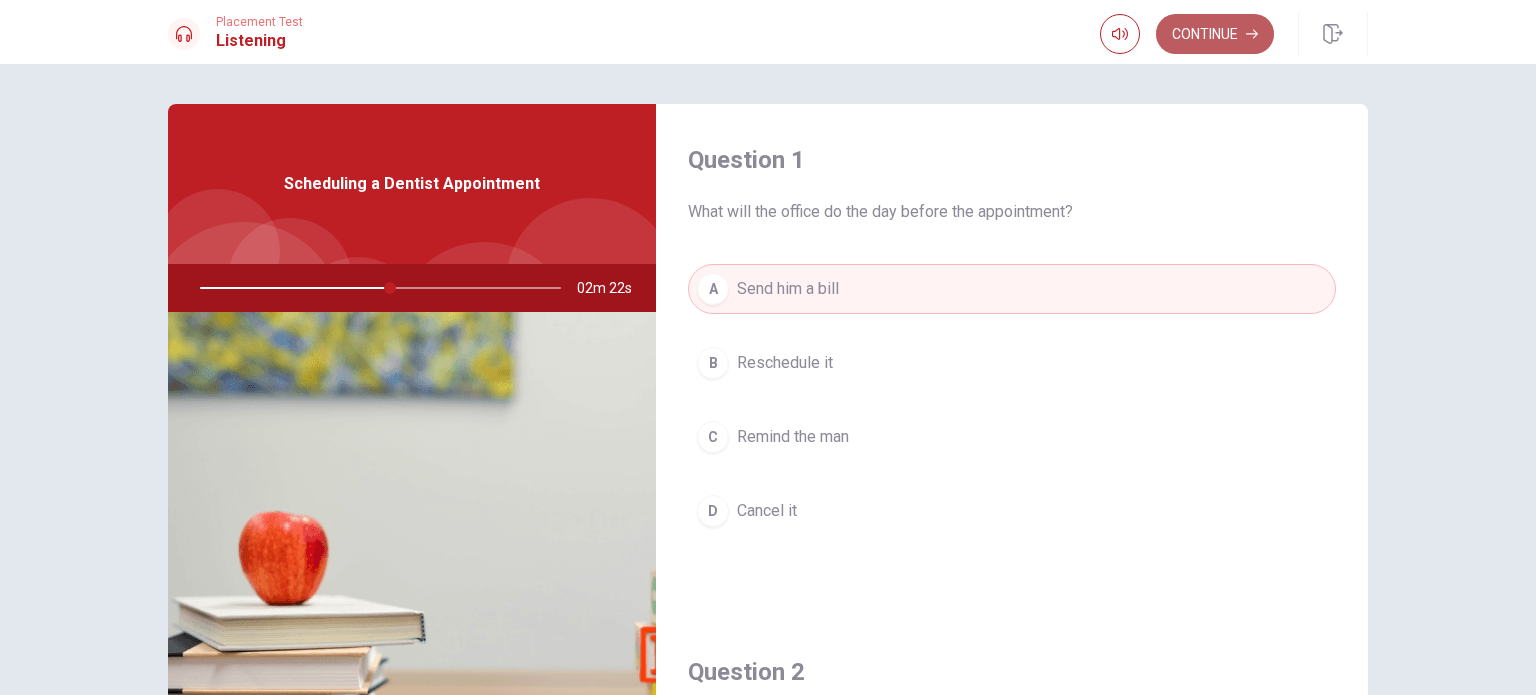 click on "Continue" at bounding box center (1215, 34) 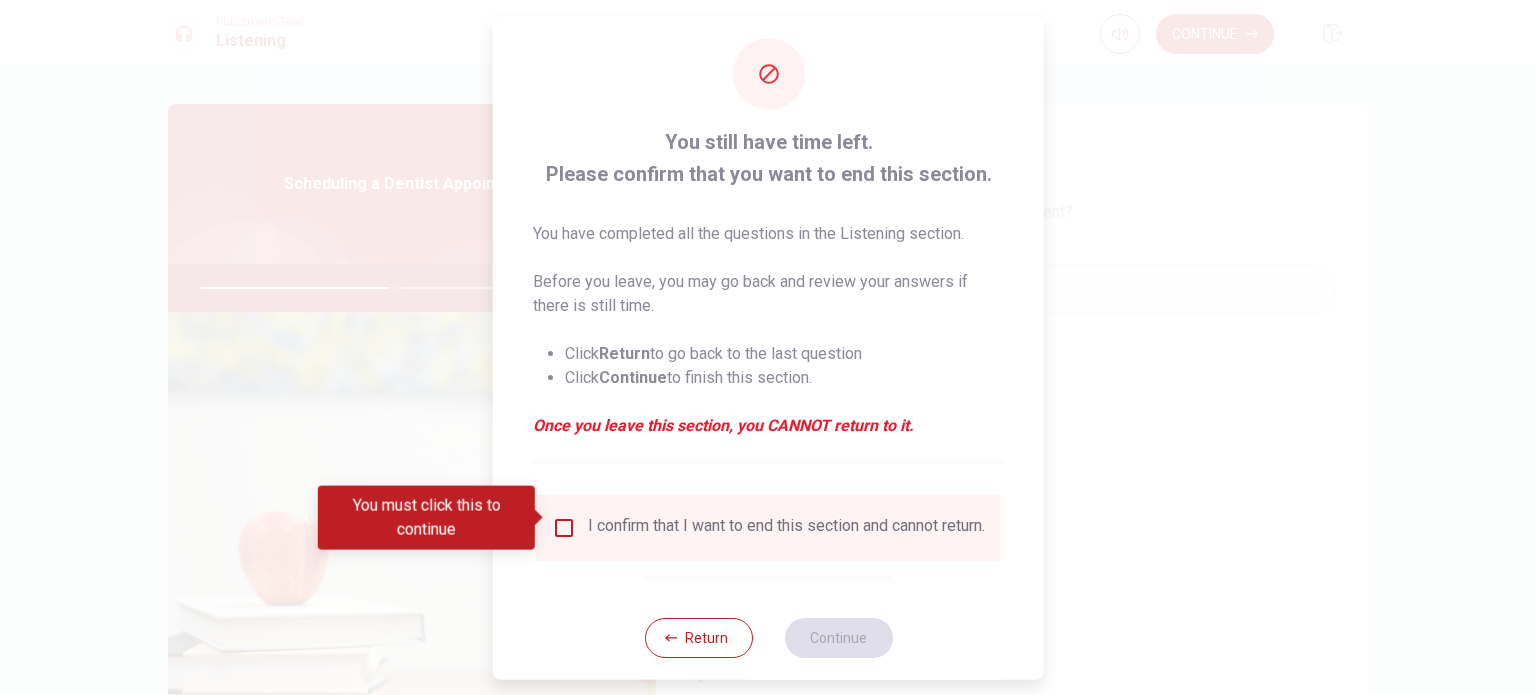 scroll, scrollTop: 50, scrollLeft: 0, axis: vertical 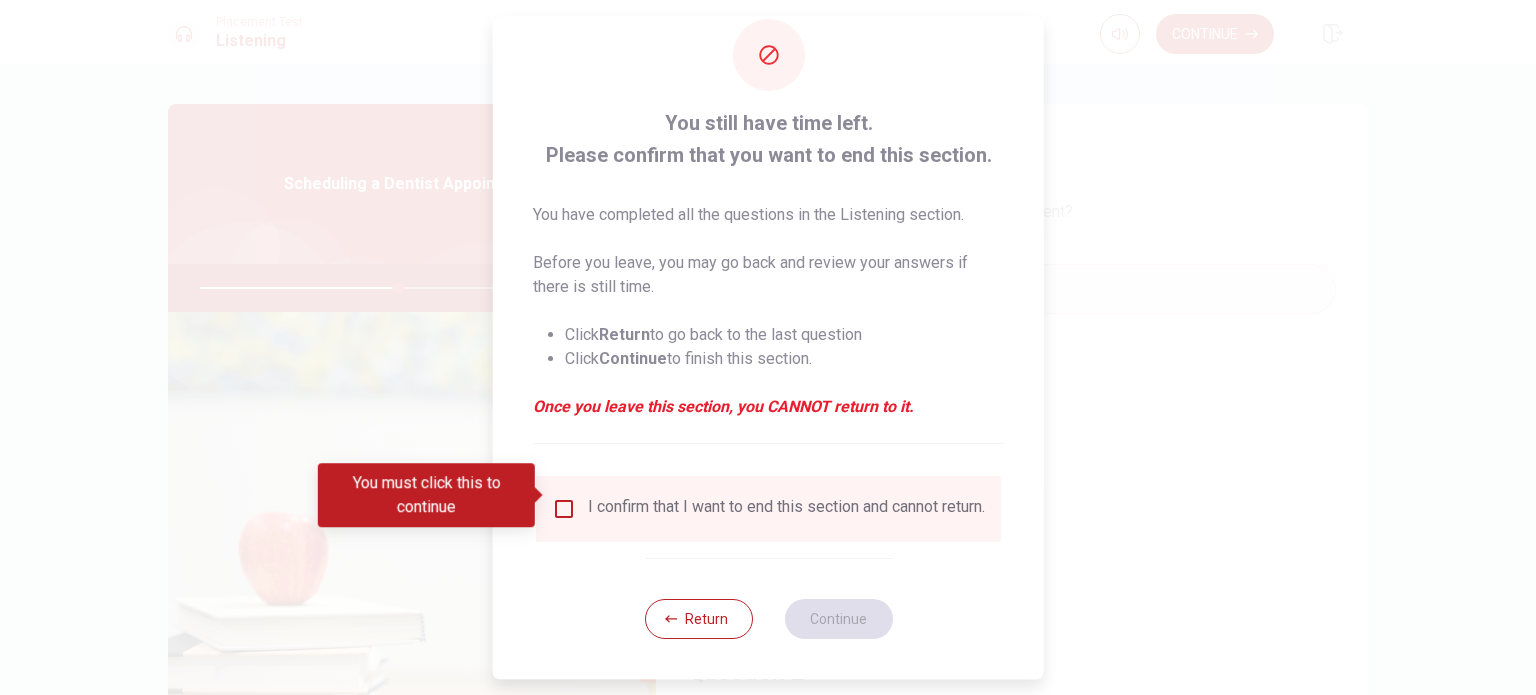 click at bounding box center (564, 509) 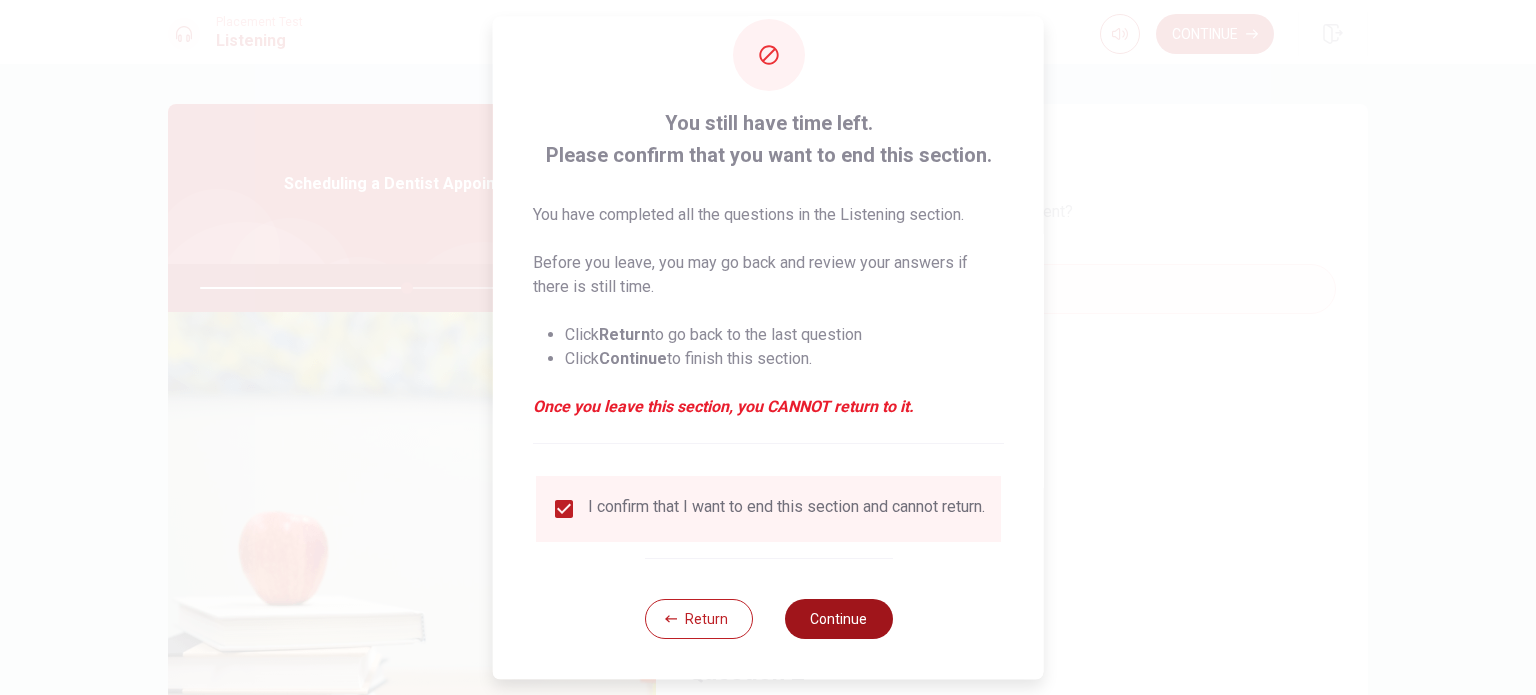 click on "Continue" at bounding box center [838, 619] 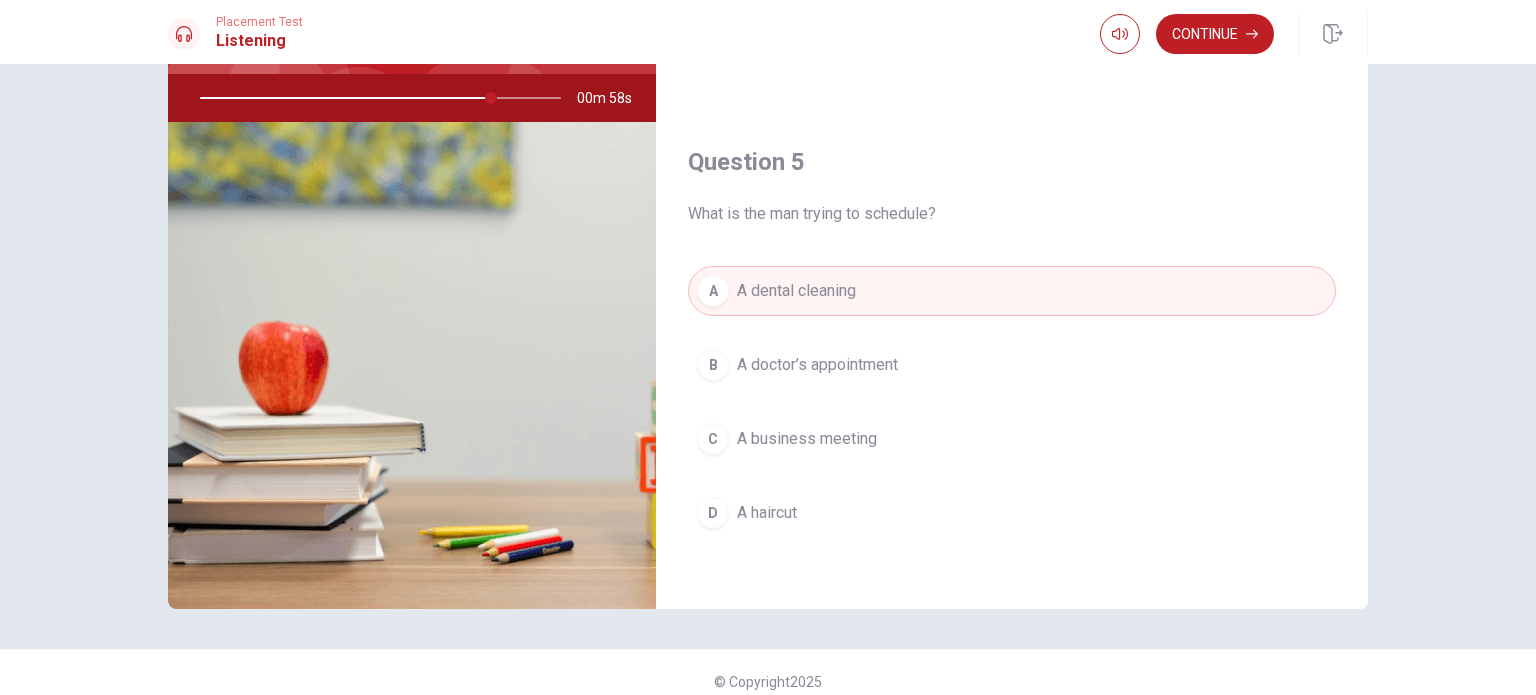 scroll, scrollTop: 208, scrollLeft: 0, axis: vertical 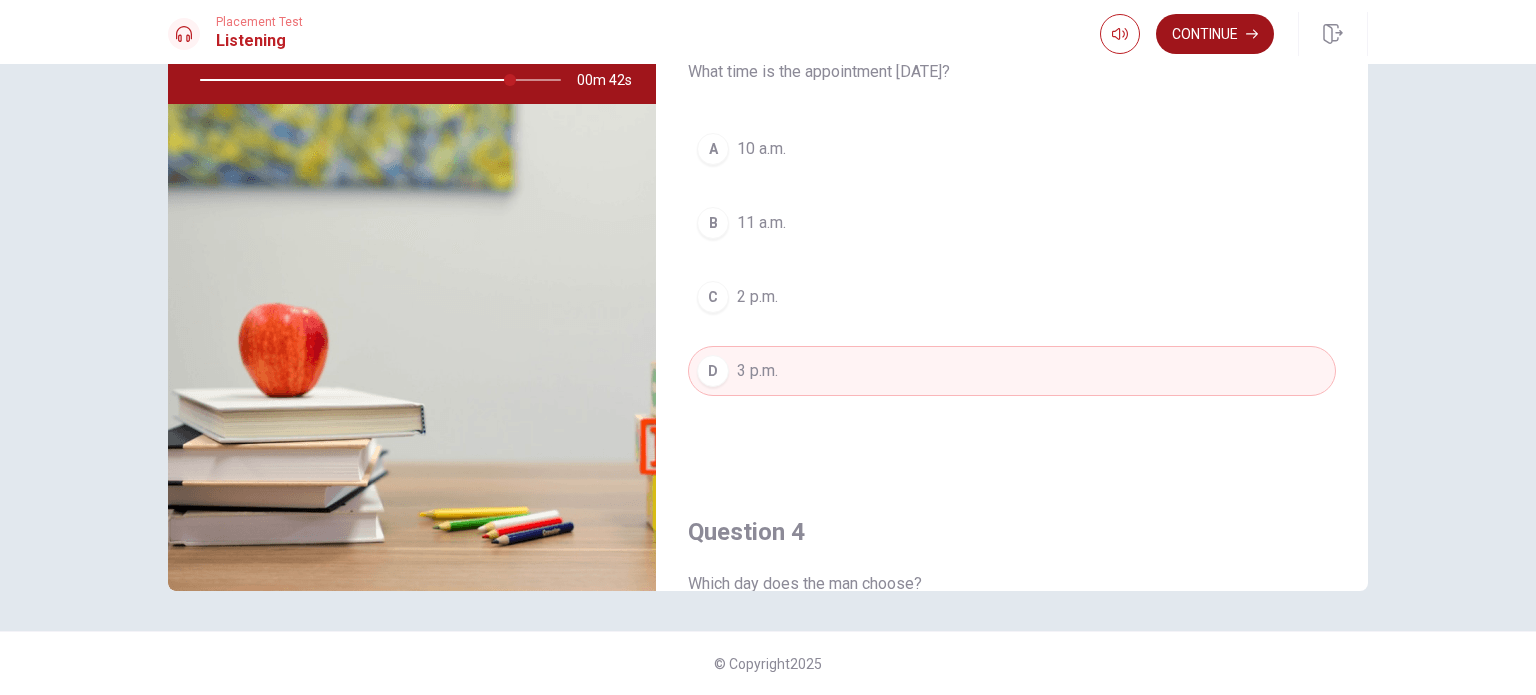 click on "Continue" at bounding box center (1215, 34) 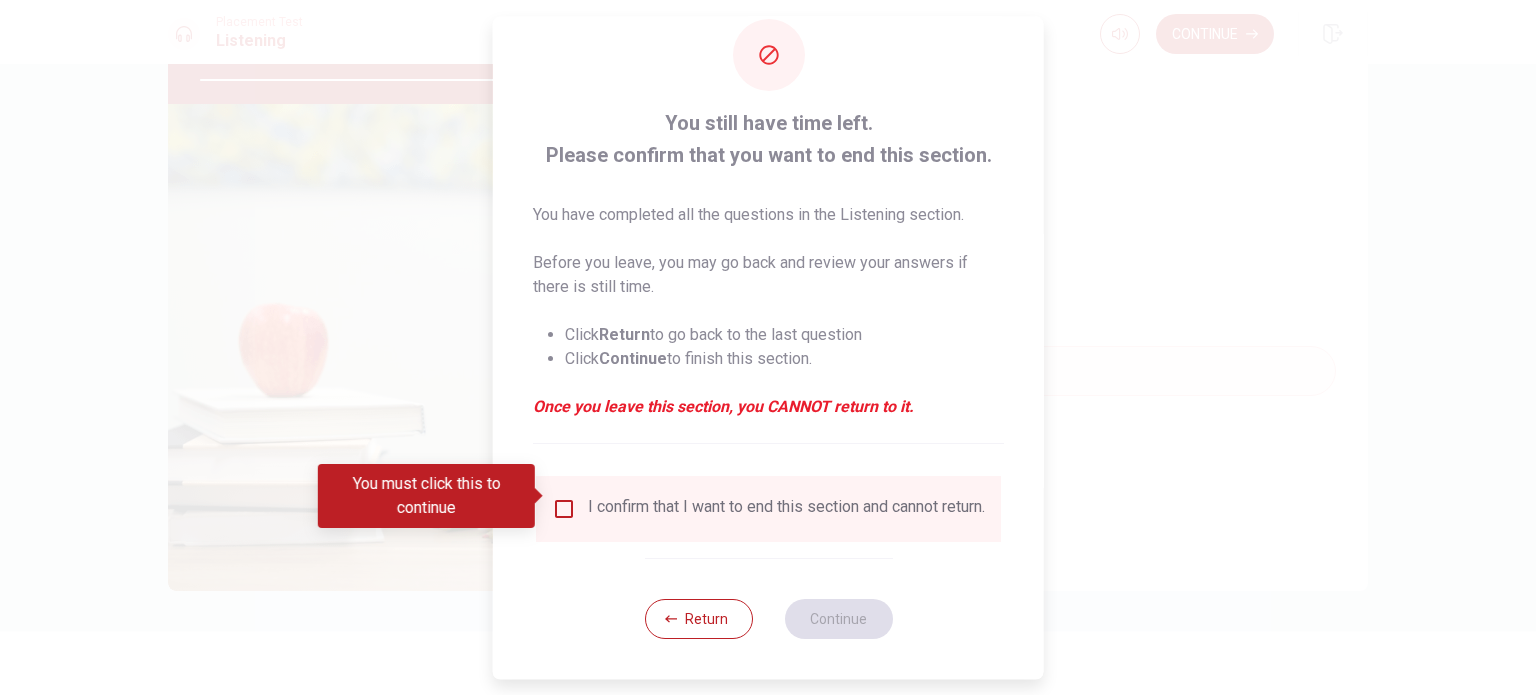 scroll, scrollTop: 50, scrollLeft: 0, axis: vertical 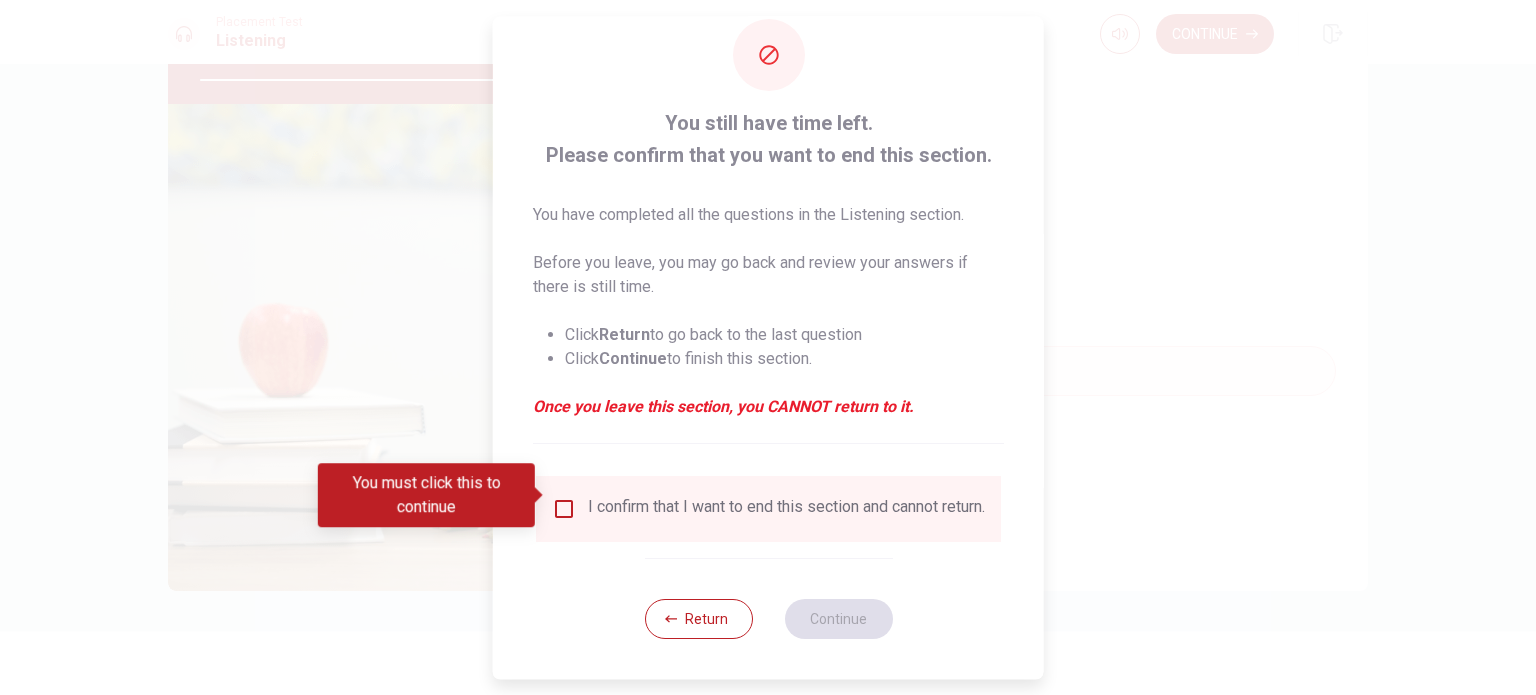 click on "I confirm that I want to end this section and cannot return." at bounding box center [768, 509] 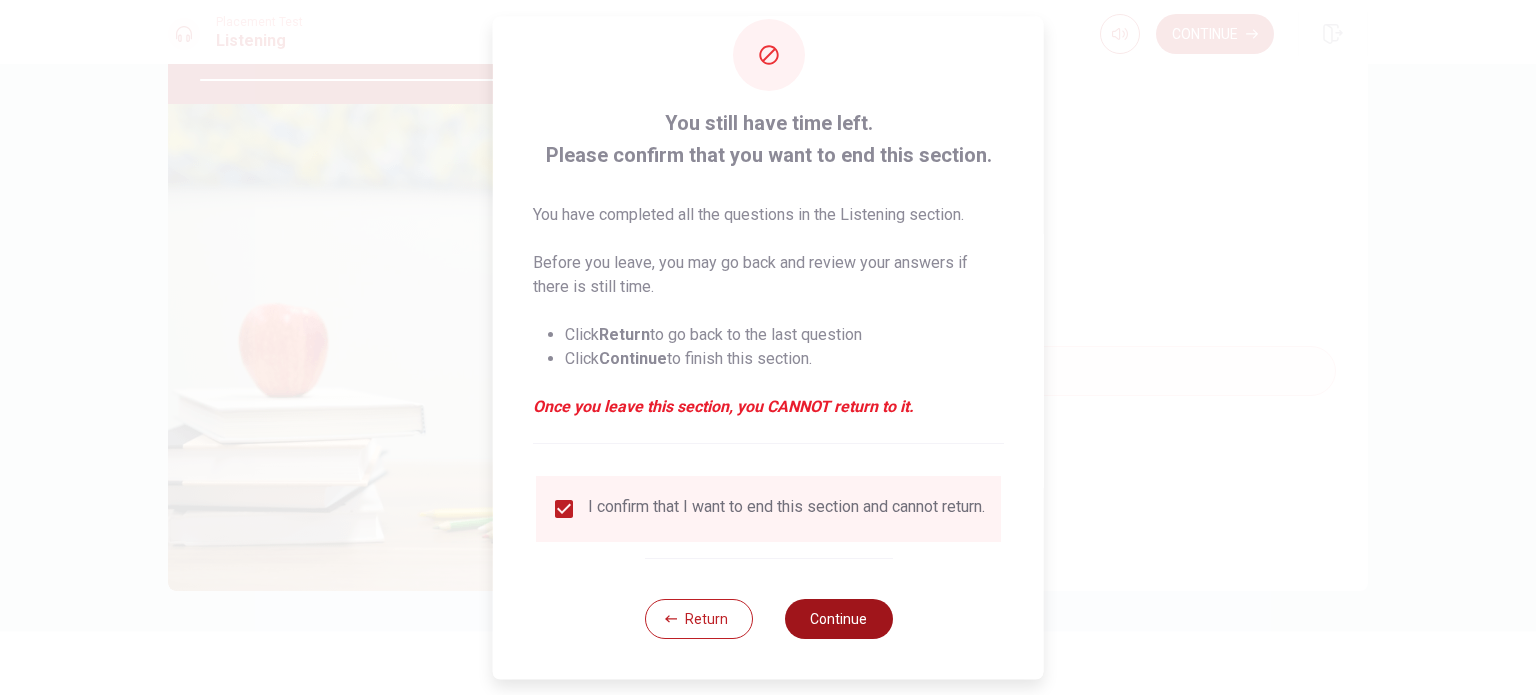 click on "Continue" at bounding box center (838, 619) 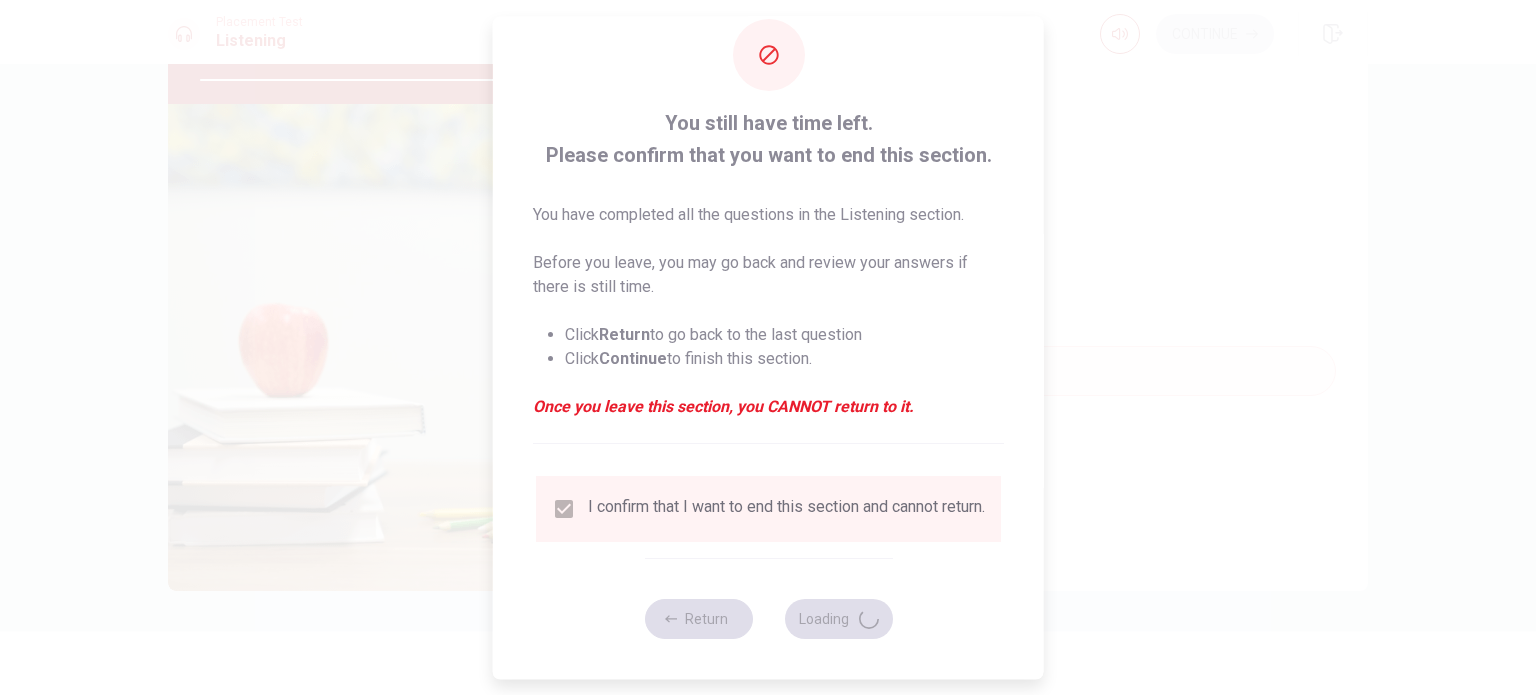 type on "0" 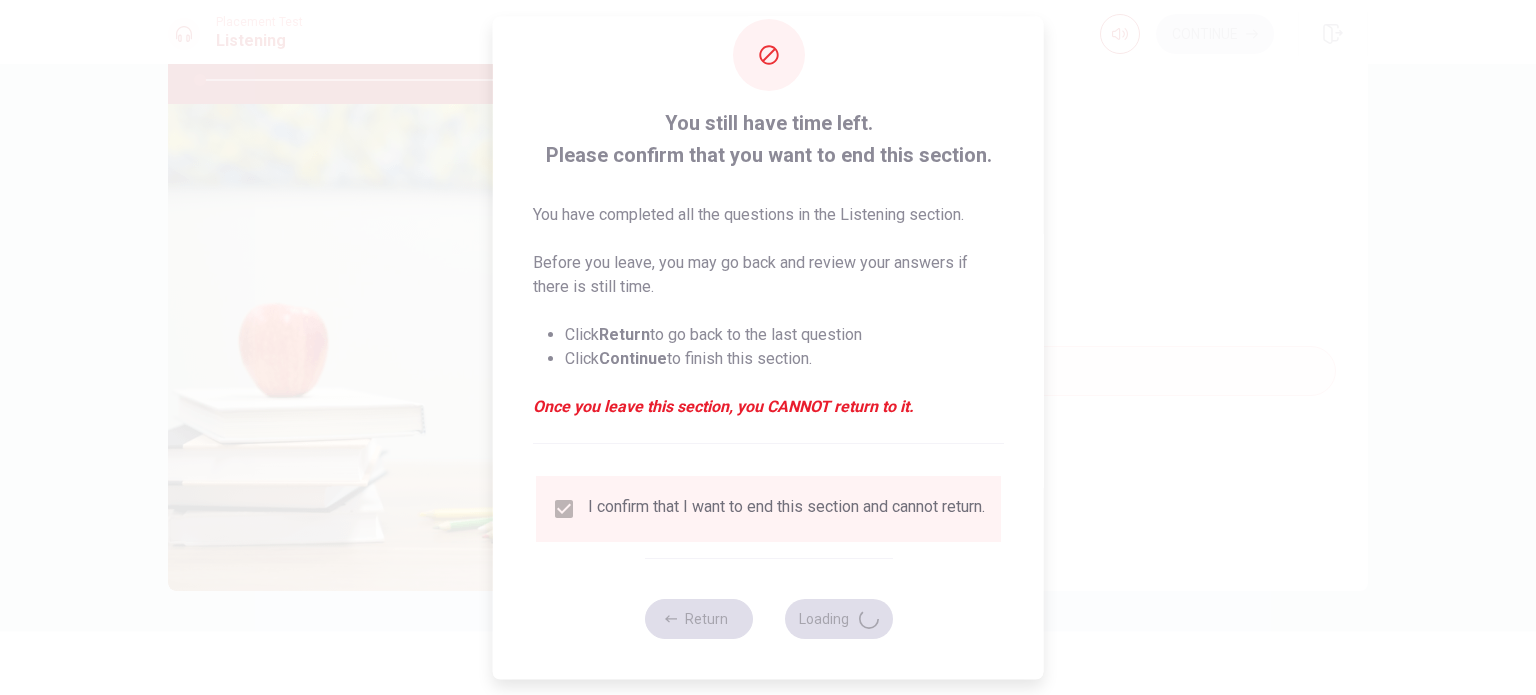 scroll, scrollTop: 0, scrollLeft: 0, axis: both 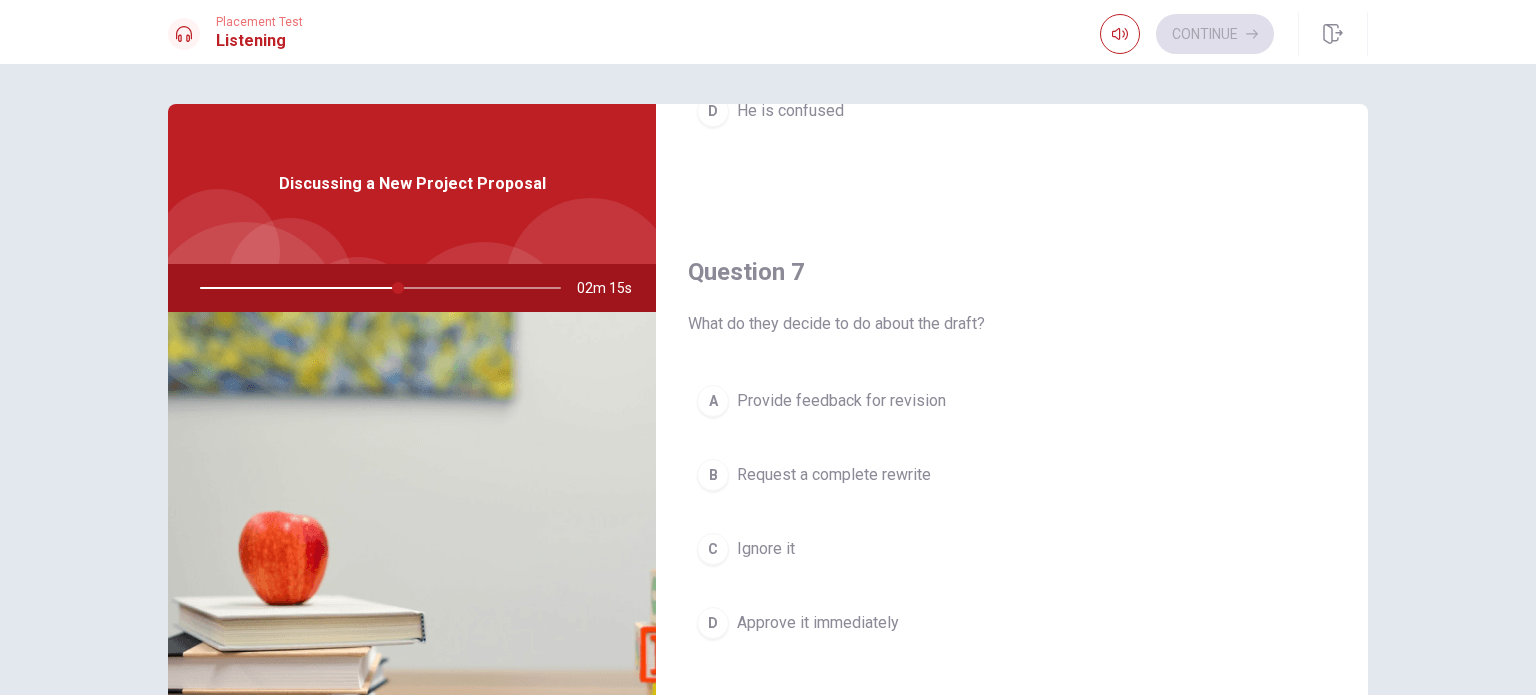 click on "Provide feedback for revision" at bounding box center [841, 401] 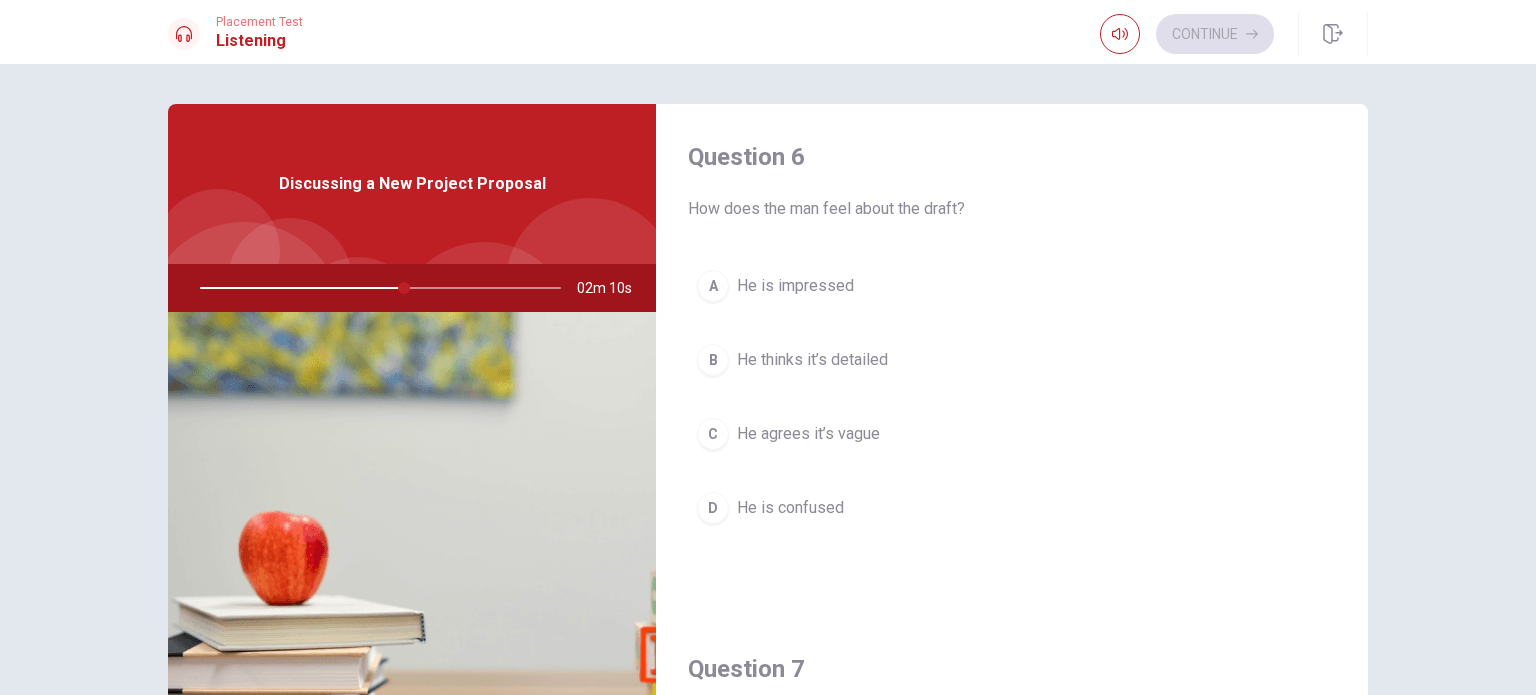 scroll, scrollTop: 0, scrollLeft: 0, axis: both 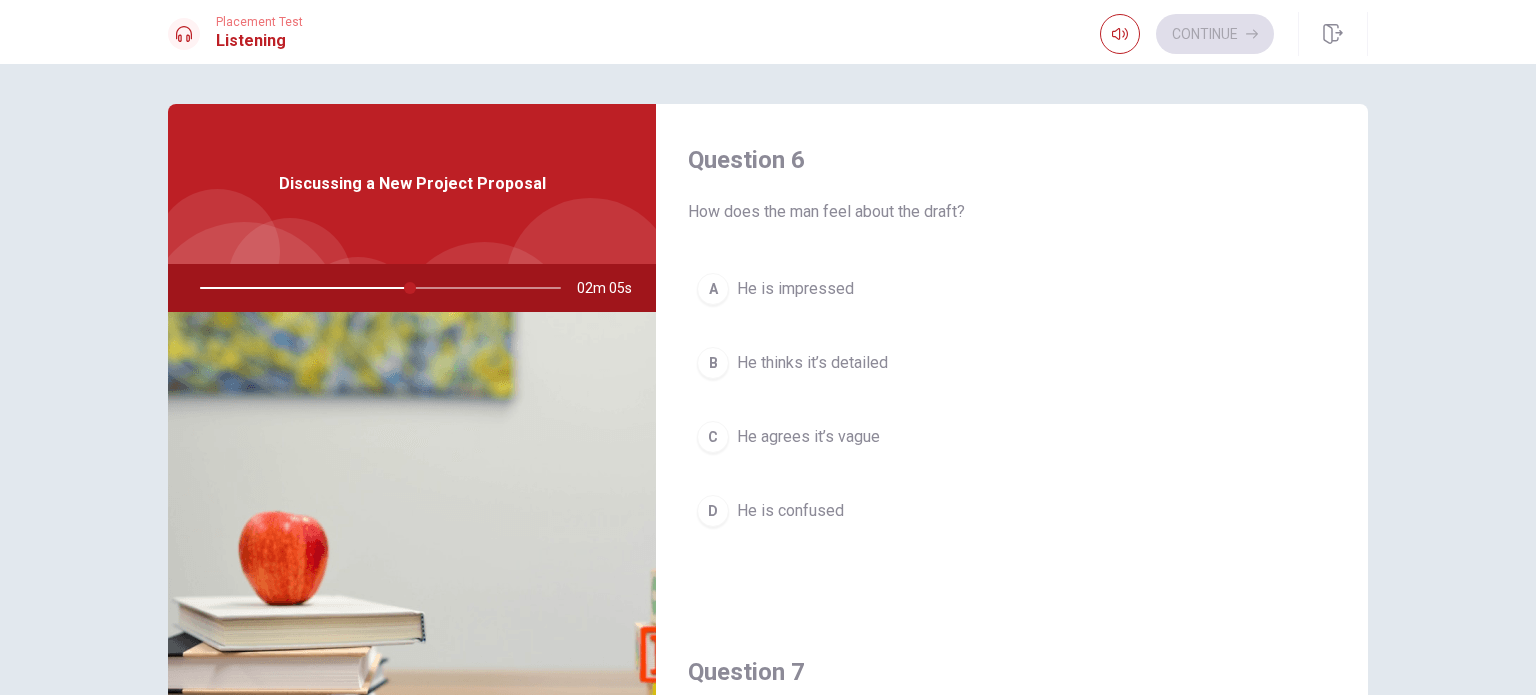 click on "He thinks it’s detailed" at bounding box center [812, 363] 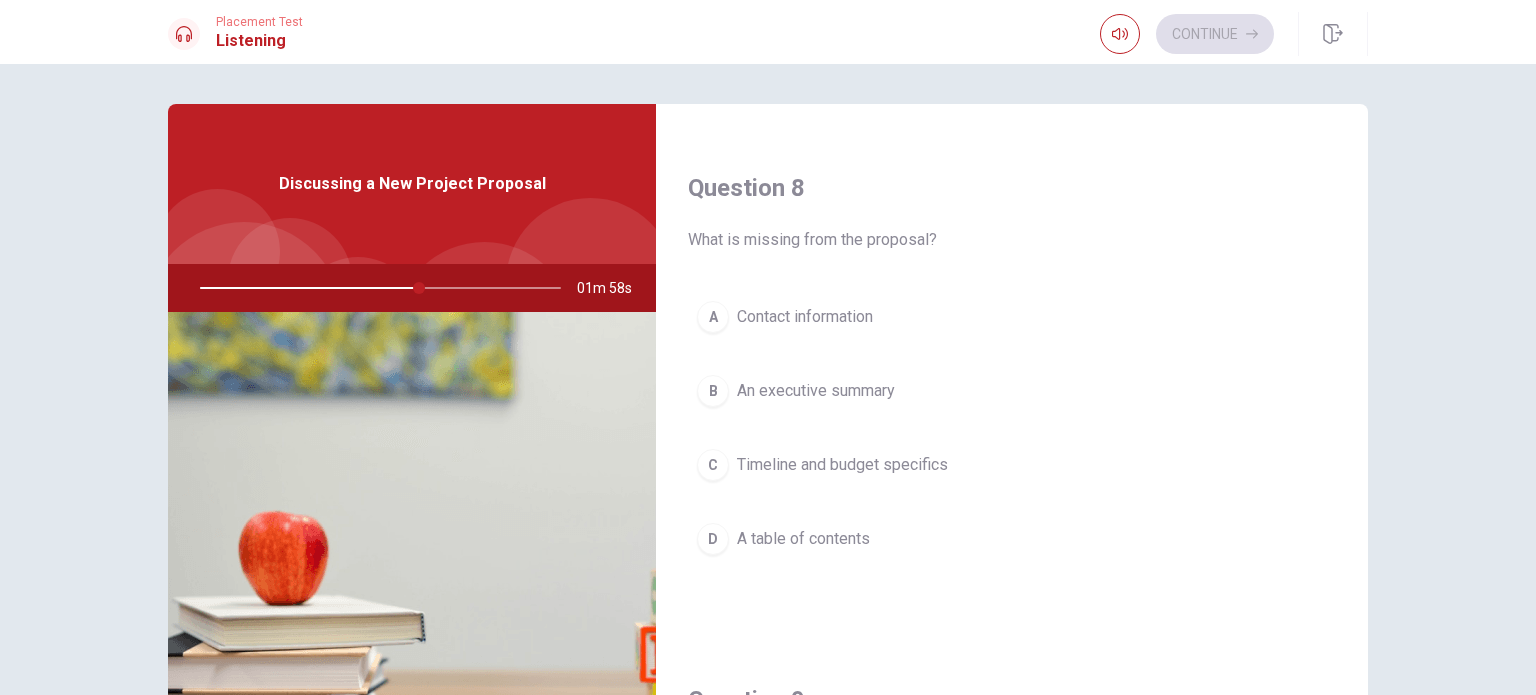 scroll, scrollTop: 1000, scrollLeft: 0, axis: vertical 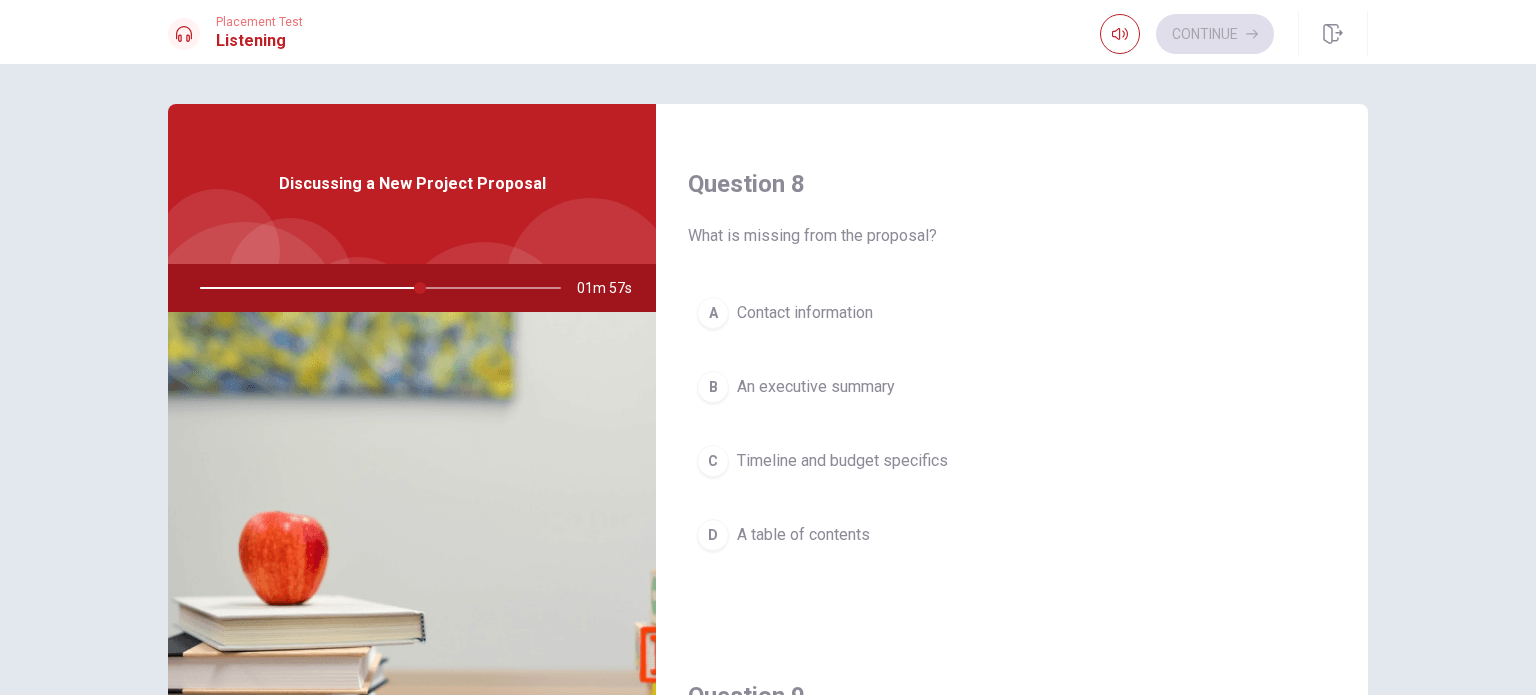 click on "Timeline and budget specifics" at bounding box center [842, 461] 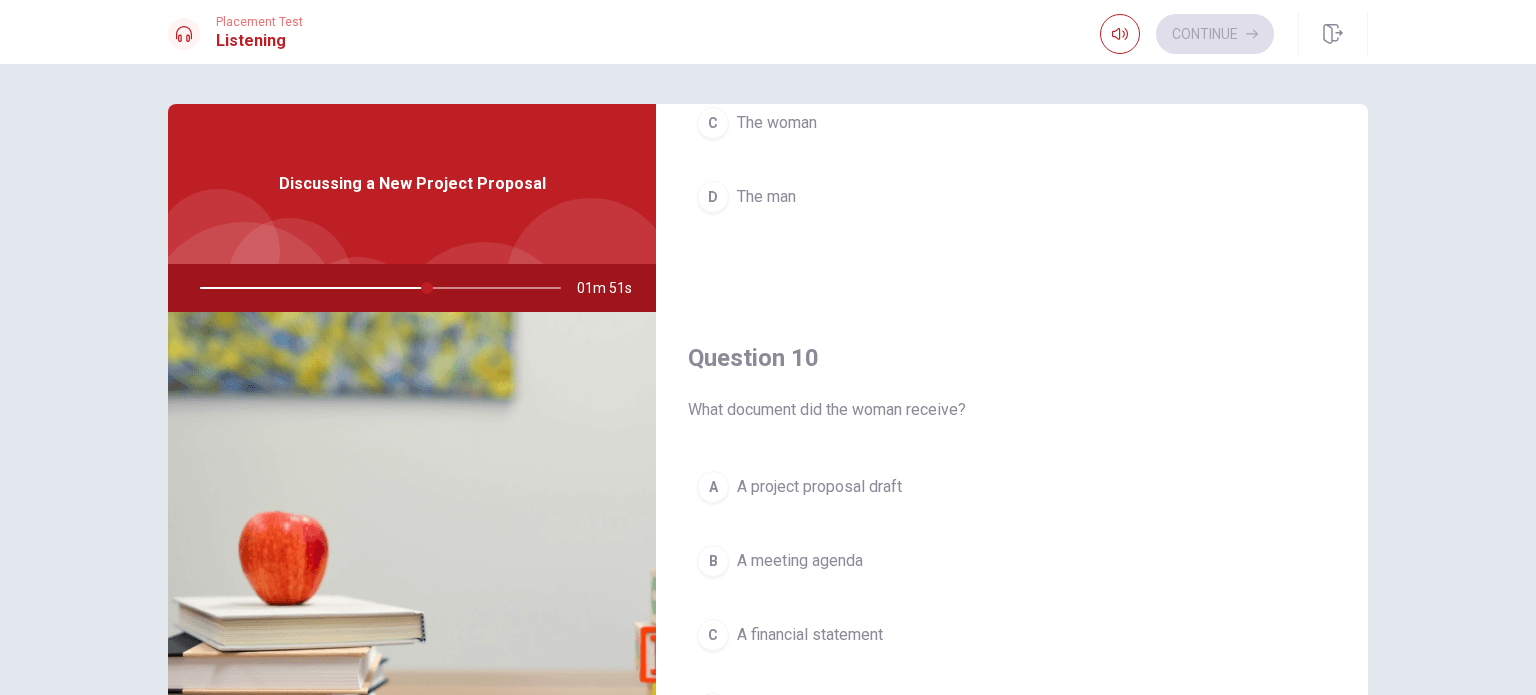 scroll, scrollTop: 1856, scrollLeft: 0, axis: vertical 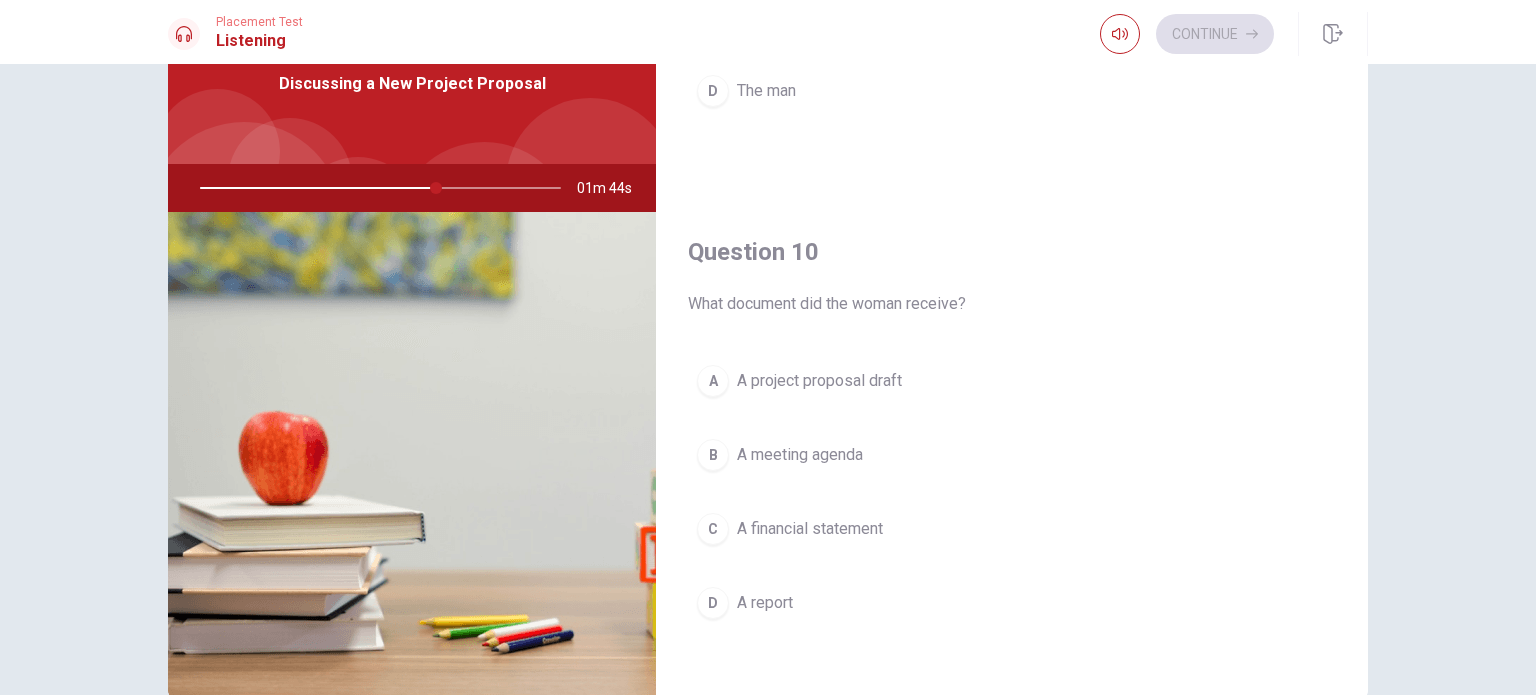 click on "A project proposal draft" at bounding box center [819, 381] 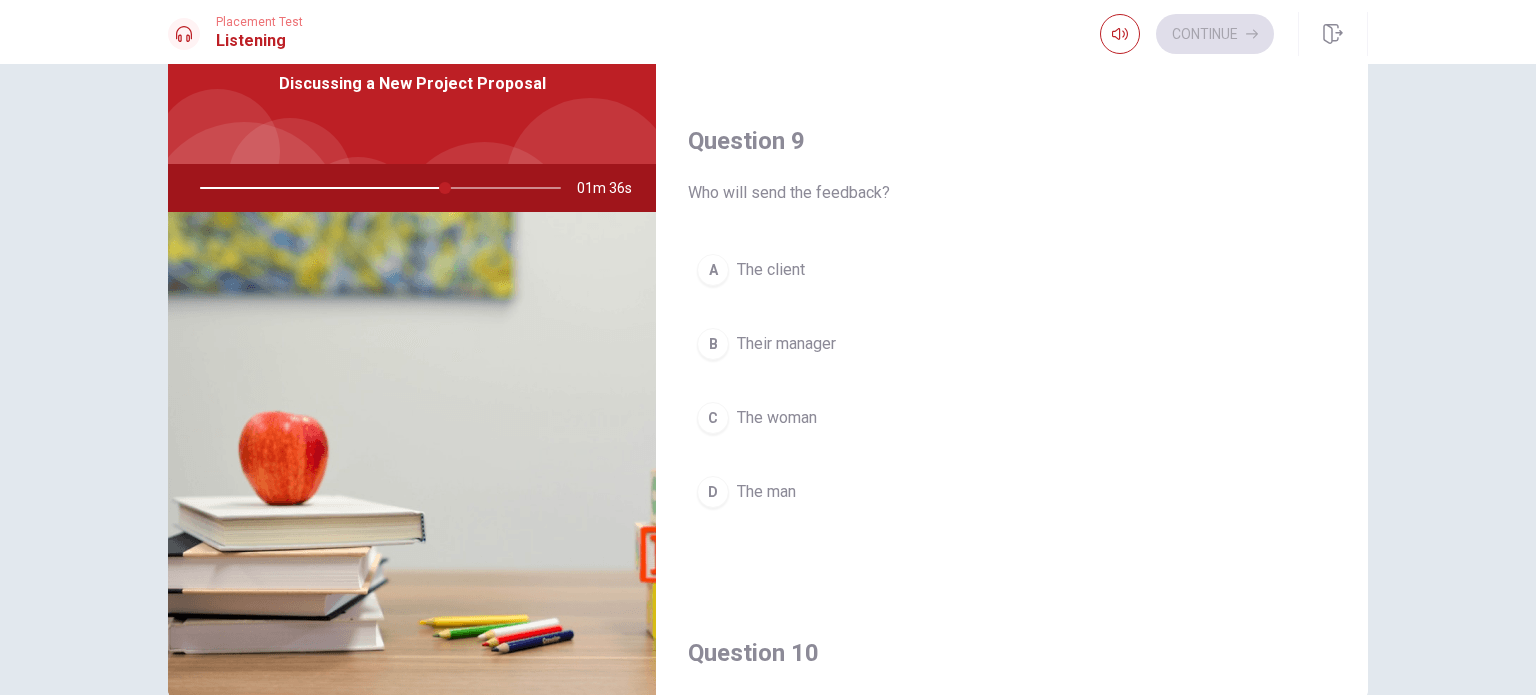 scroll, scrollTop: 1456, scrollLeft: 0, axis: vertical 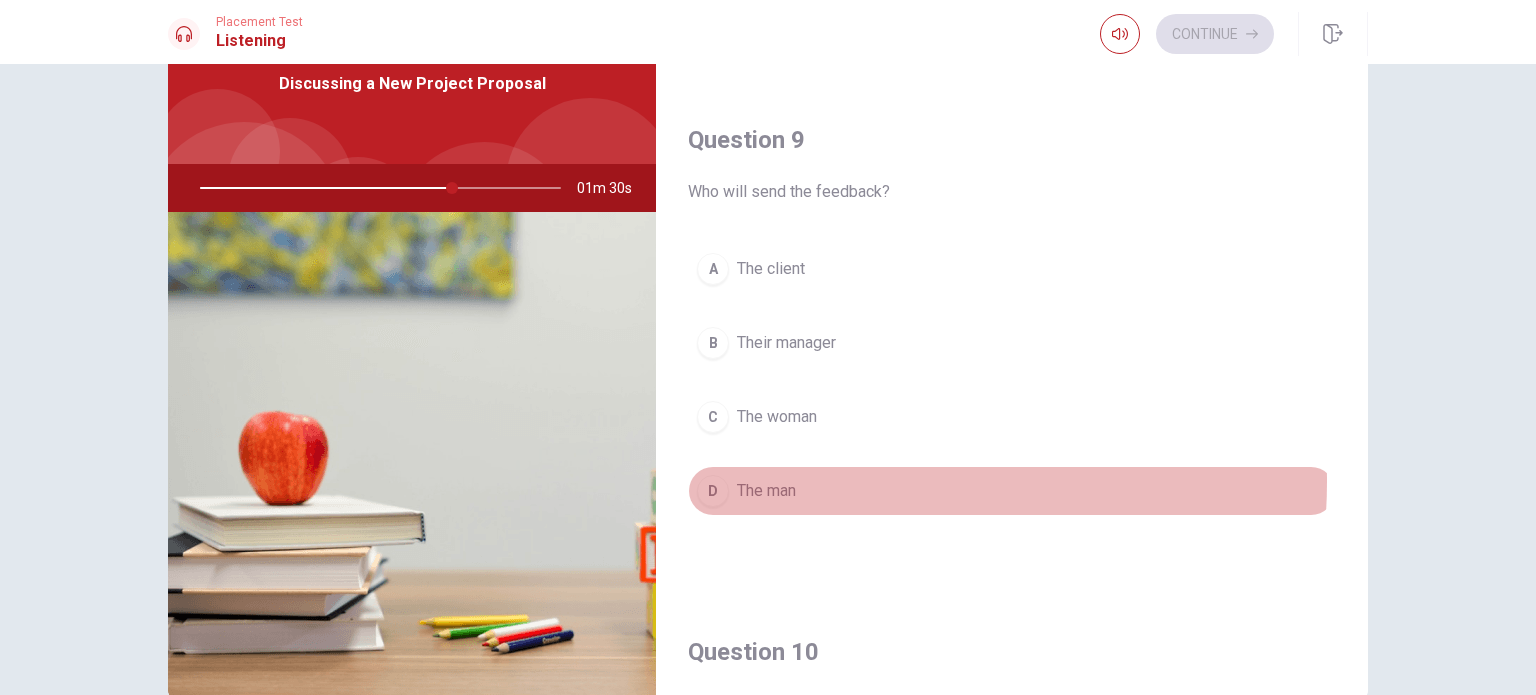 click on "D The man" at bounding box center [1012, 491] 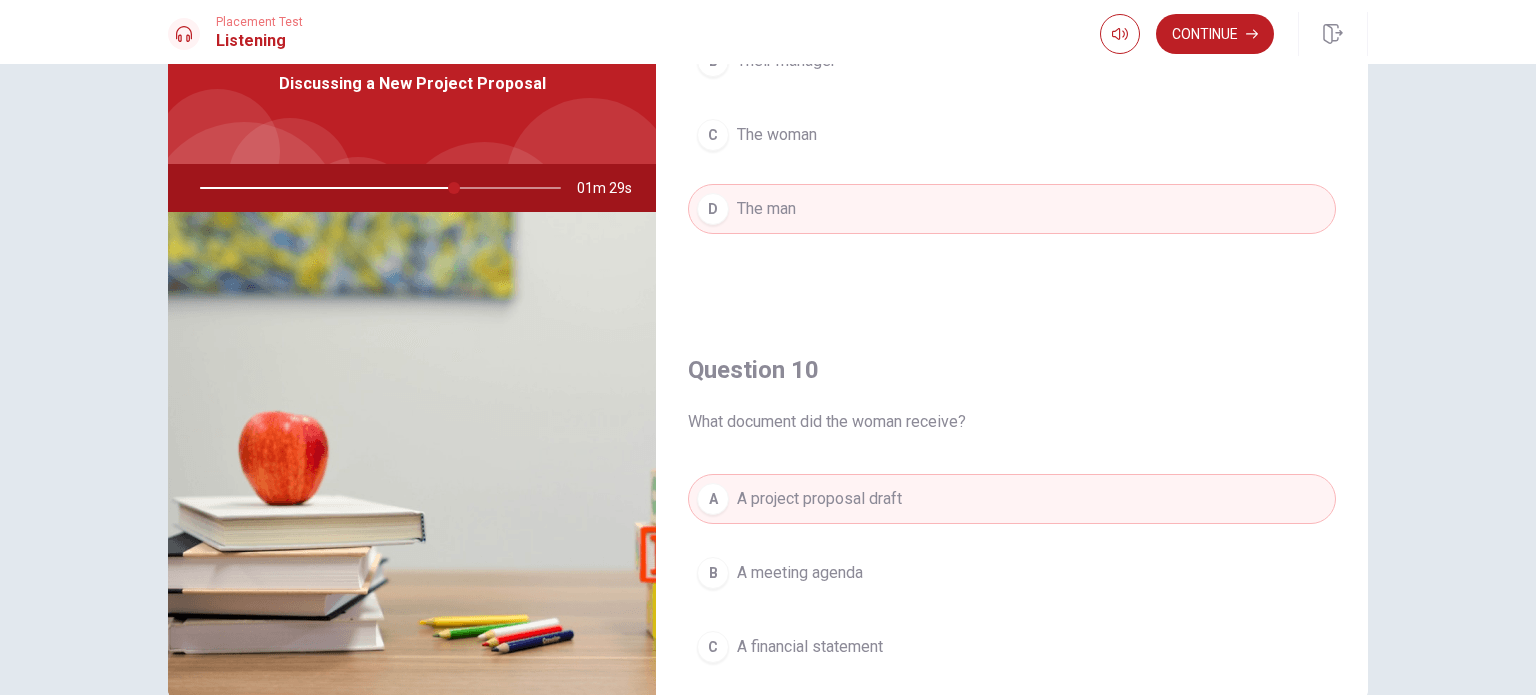scroll, scrollTop: 1856, scrollLeft: 0, axis: vertical 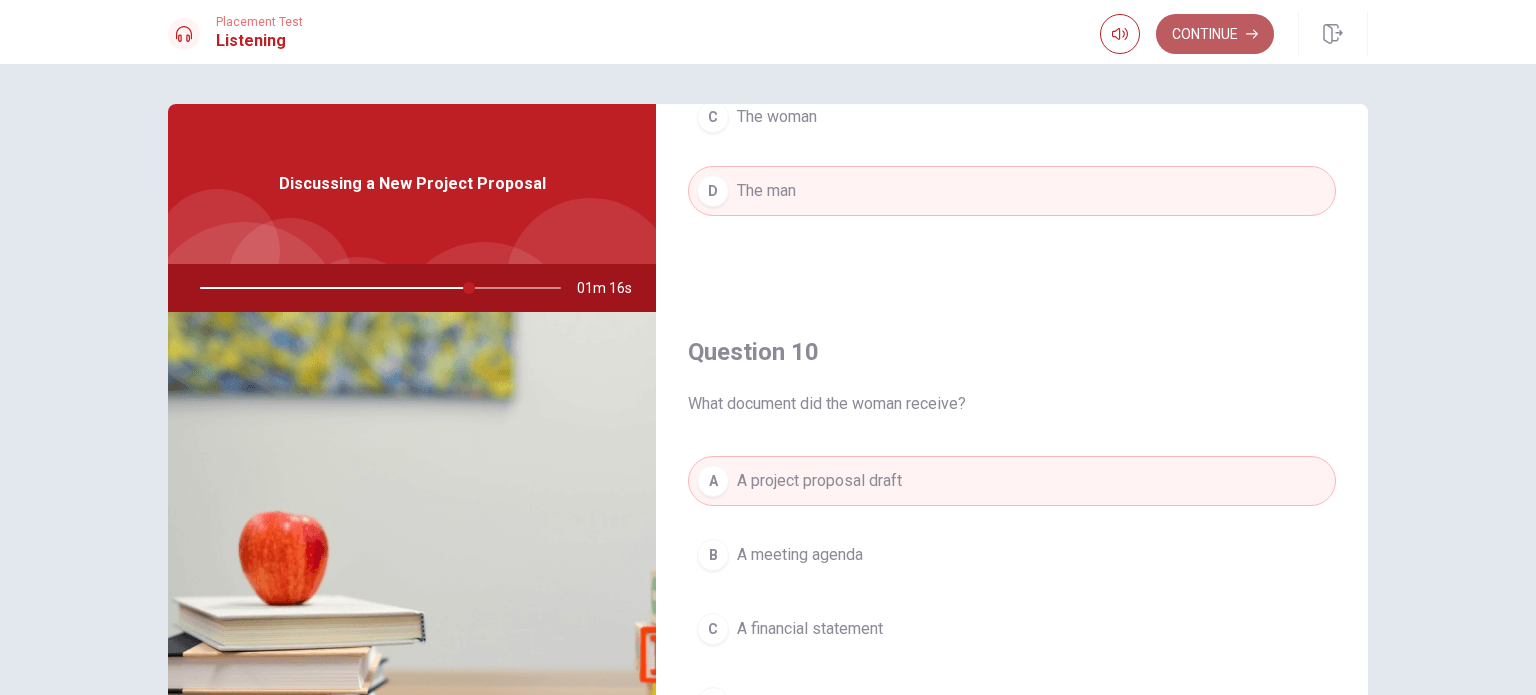 click on "Continue" at bounding box center [1215, 34] 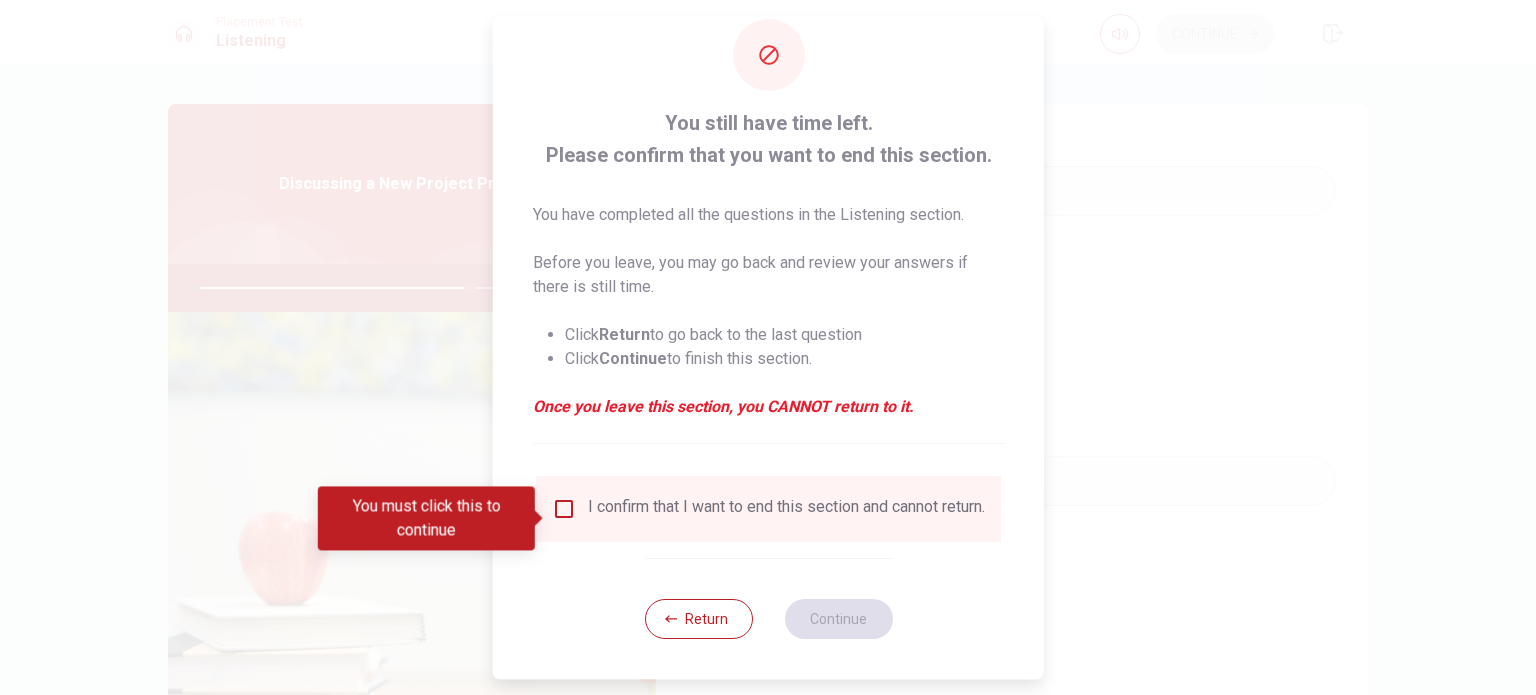 scroll, scrollTop: 50, scrollLeft: 0, axis: vertical 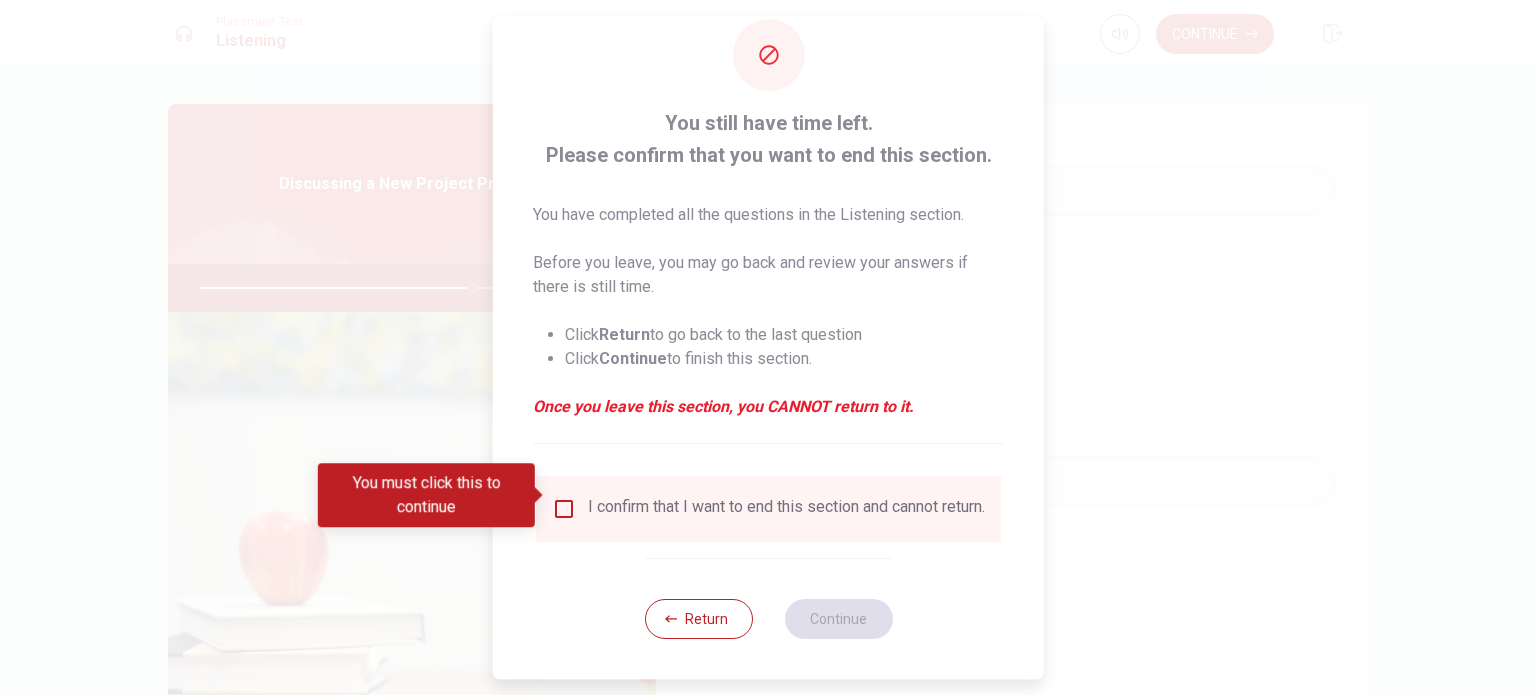 drag, startPoint x: 756, startPoint y: 499, endPoint x: 767, endPoint y: 501, distance: 11.18034 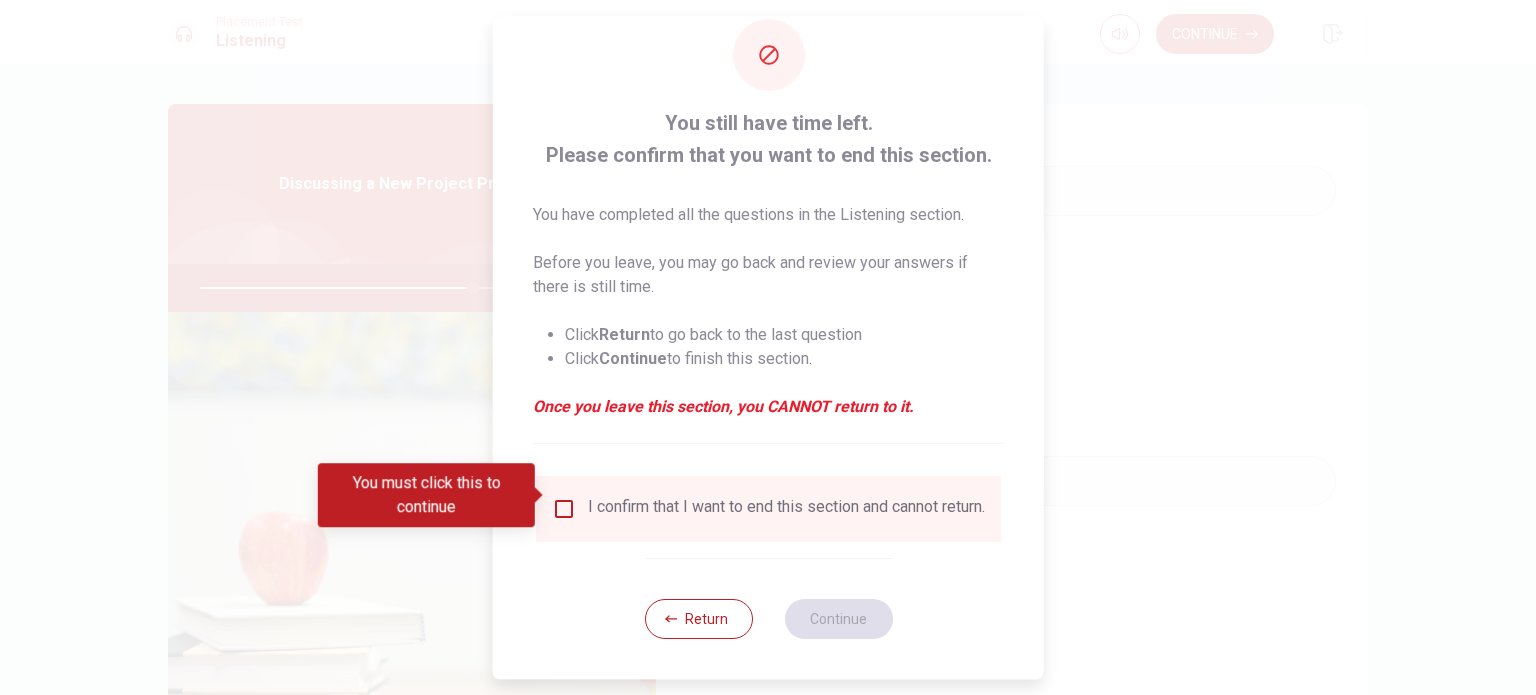 click at bounding box center (564, 509) 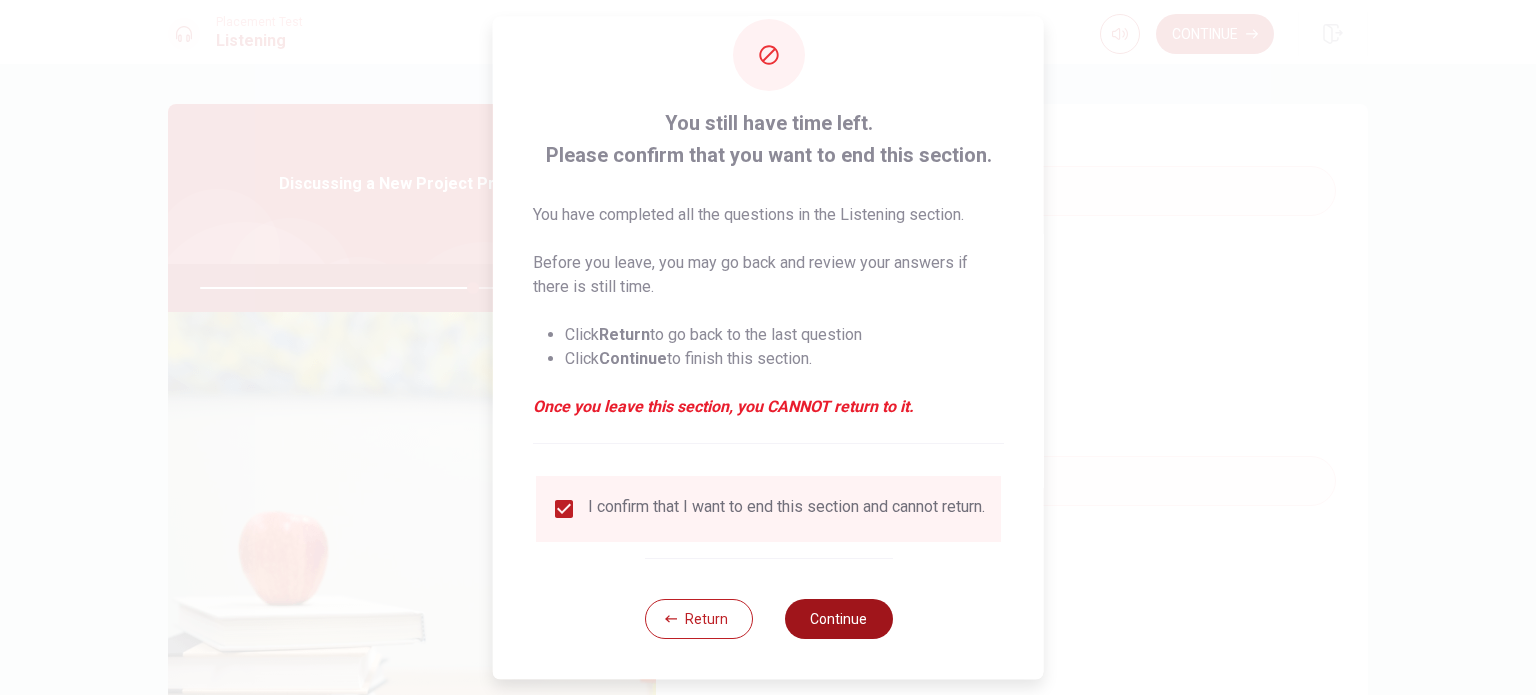 click on "Continue" at bounding box center (838, 619) 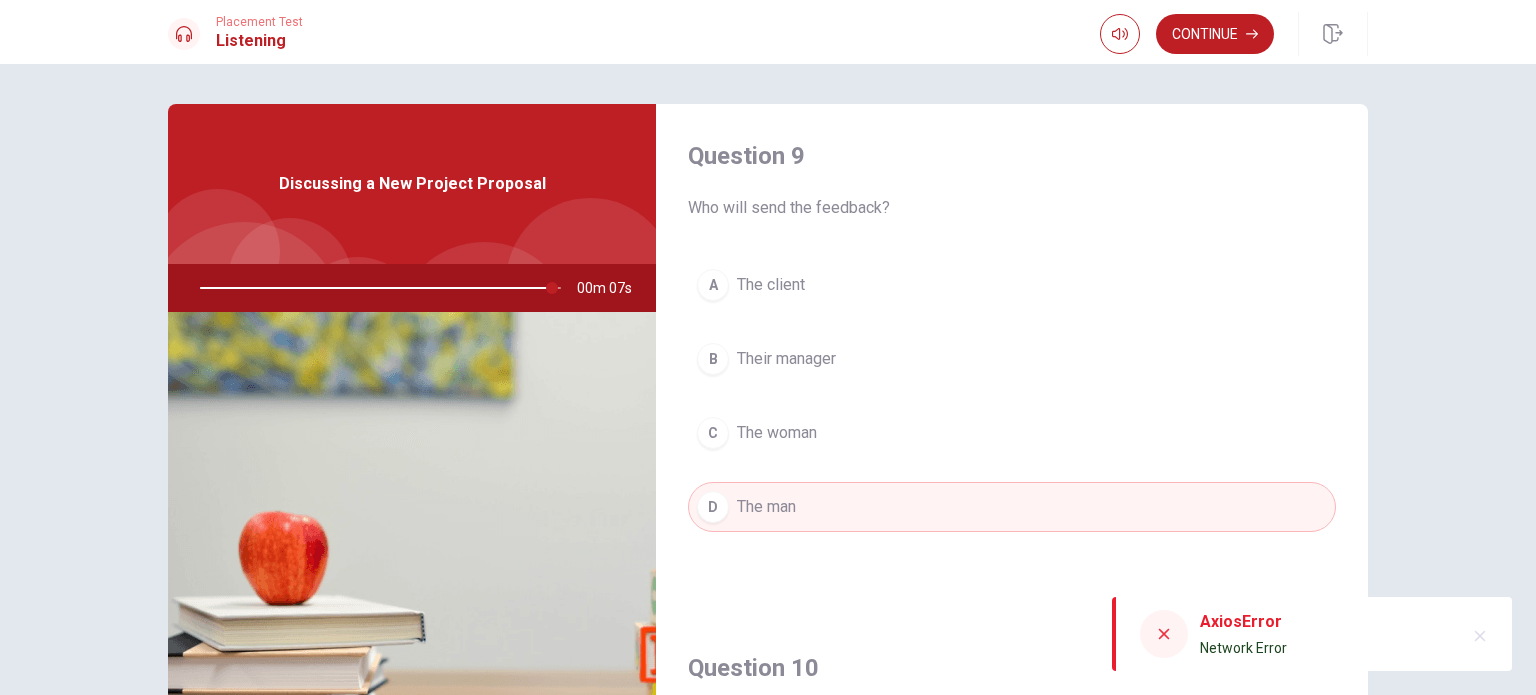 scroll, scrollTop: 1356, scrollLeft: 0, axis: vertical 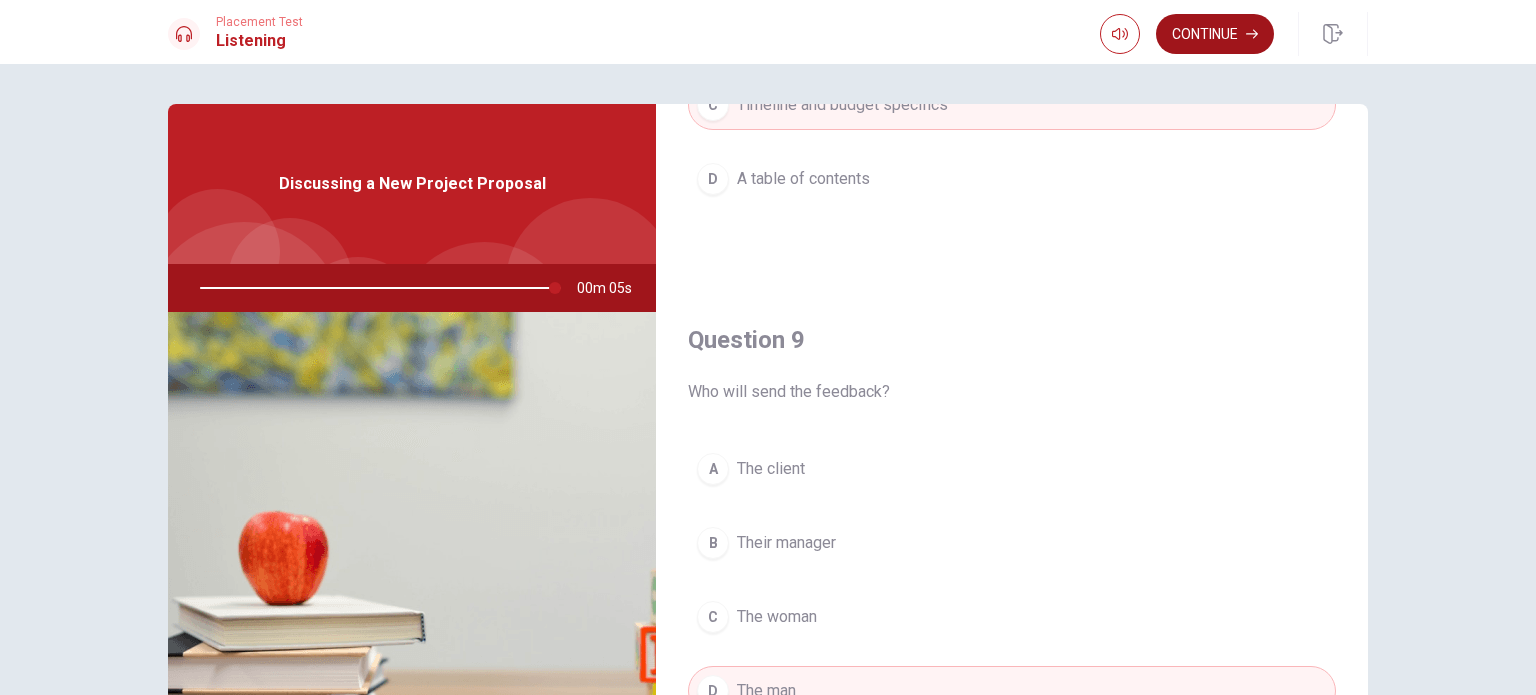 click on "Continue" at bounding box center (1215, 34) 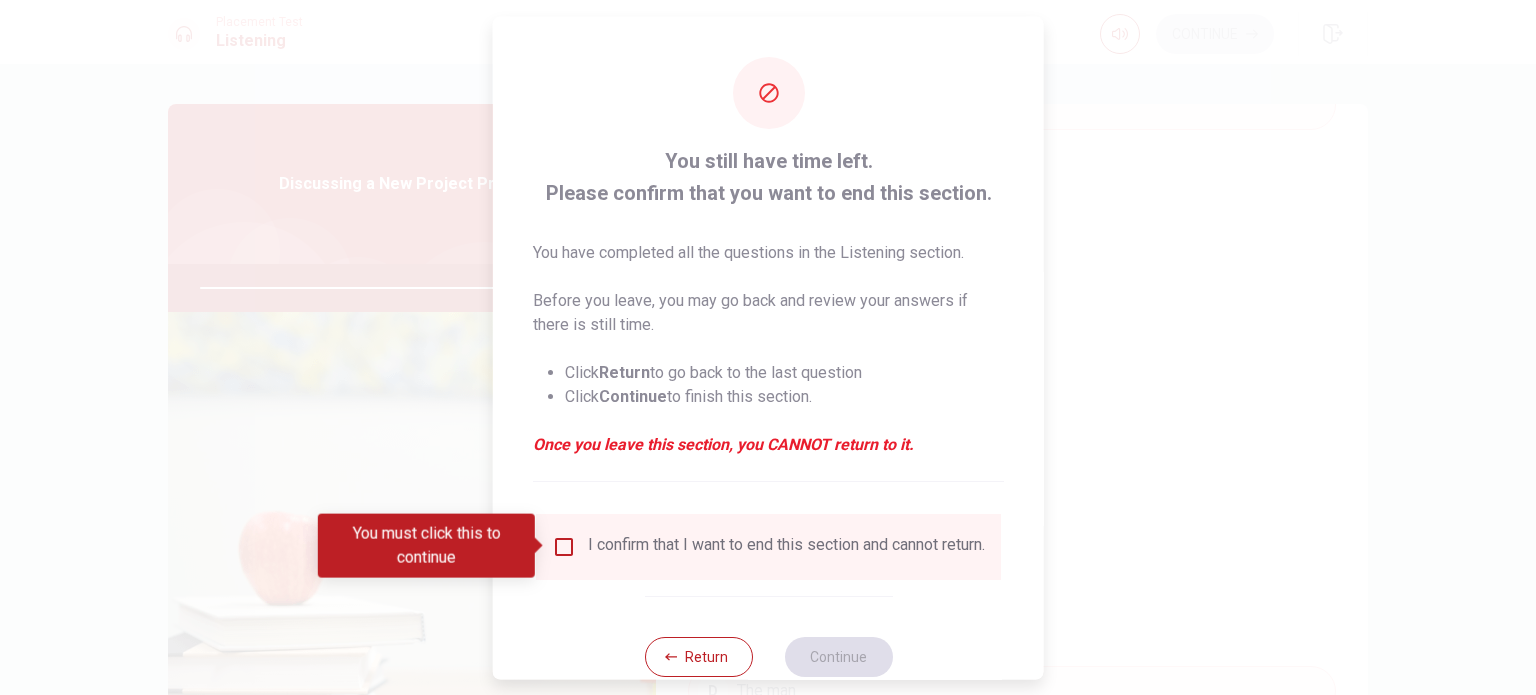 click on "I confirm that I want to end this section and cannot return." at bounding box center (786, 546) 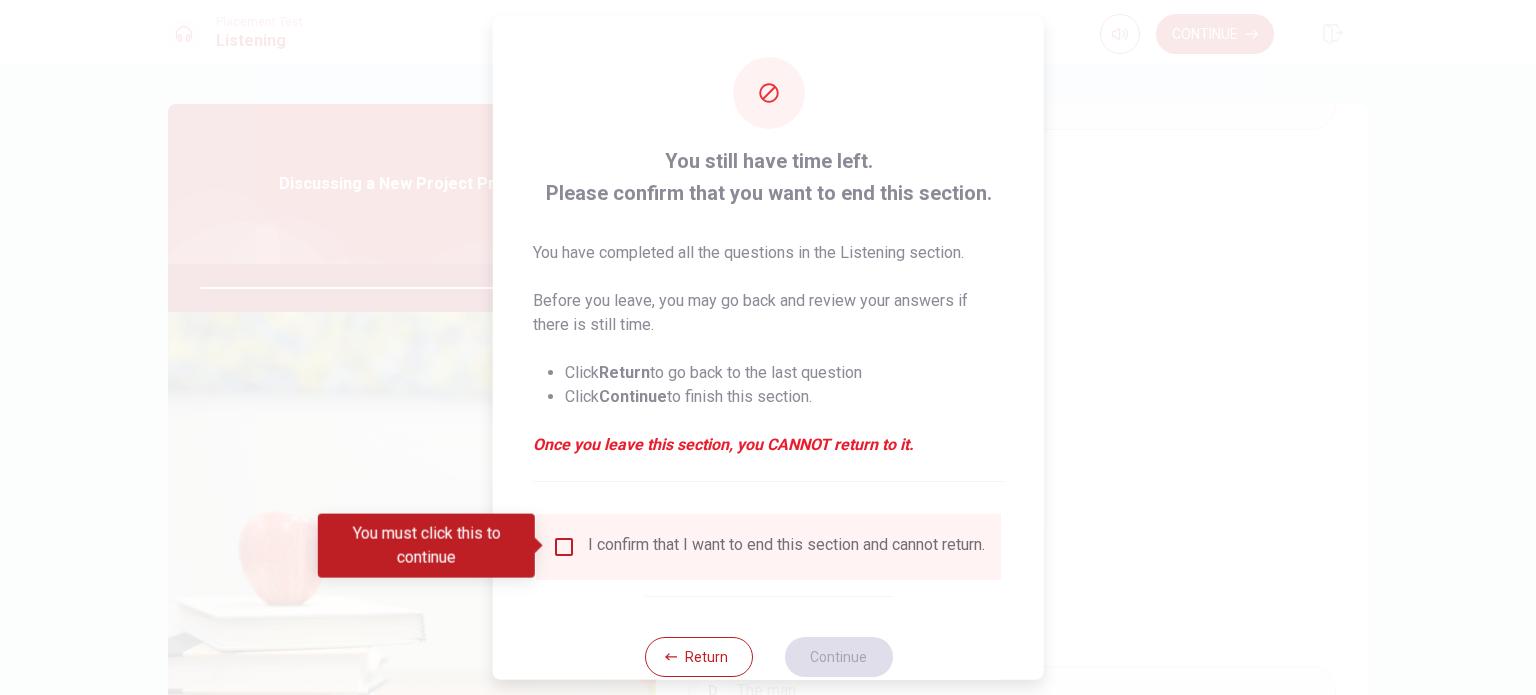 click on "I confirm that I want to end this section and cannot return." at bounding box center (786, 546) 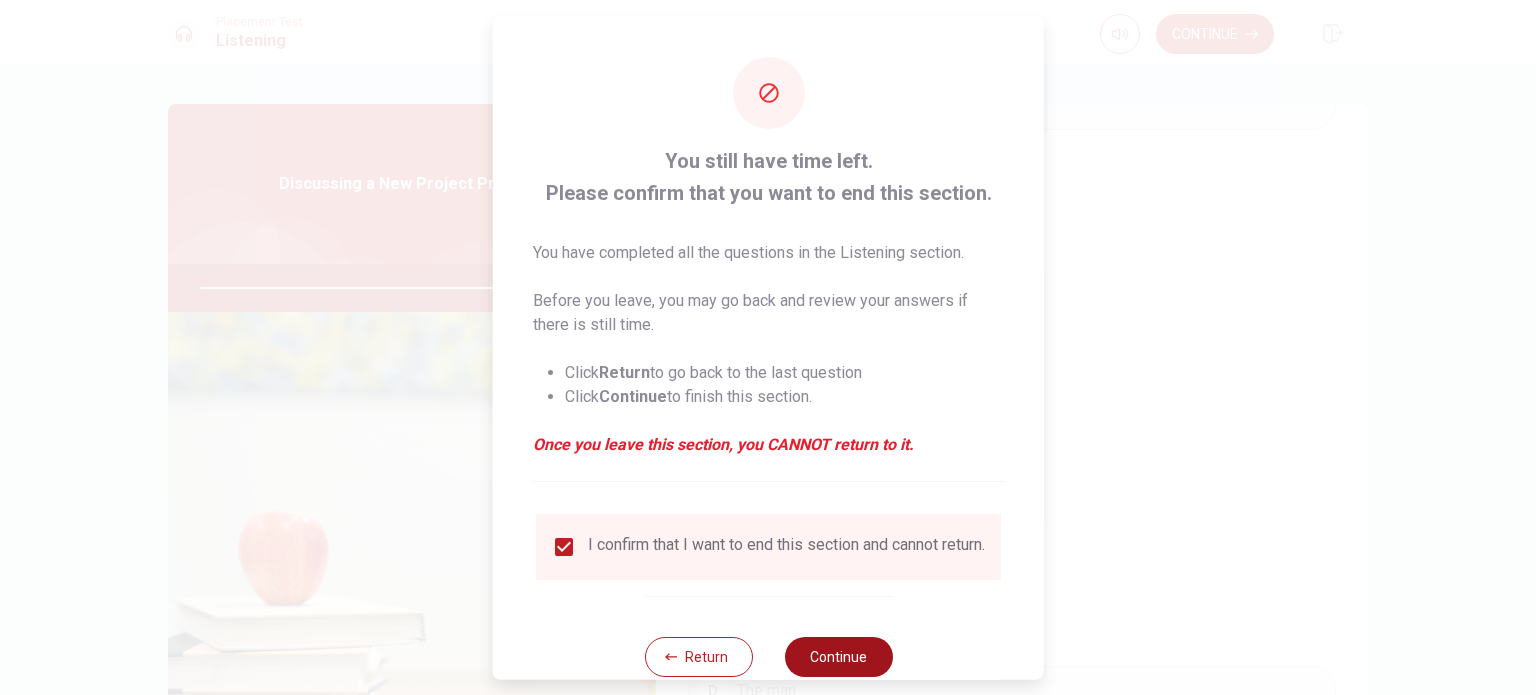 click on "Continue" at bounding box center [838, 656] 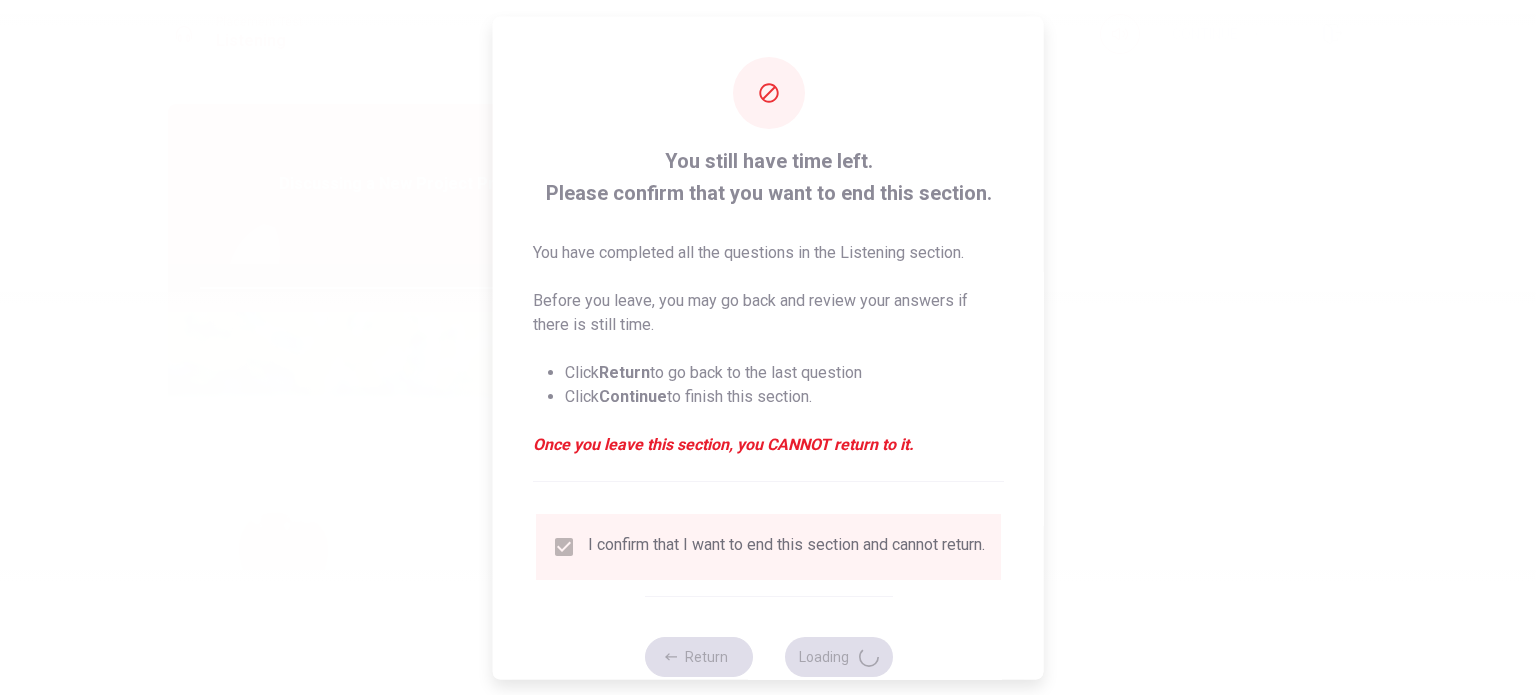 type on "0" 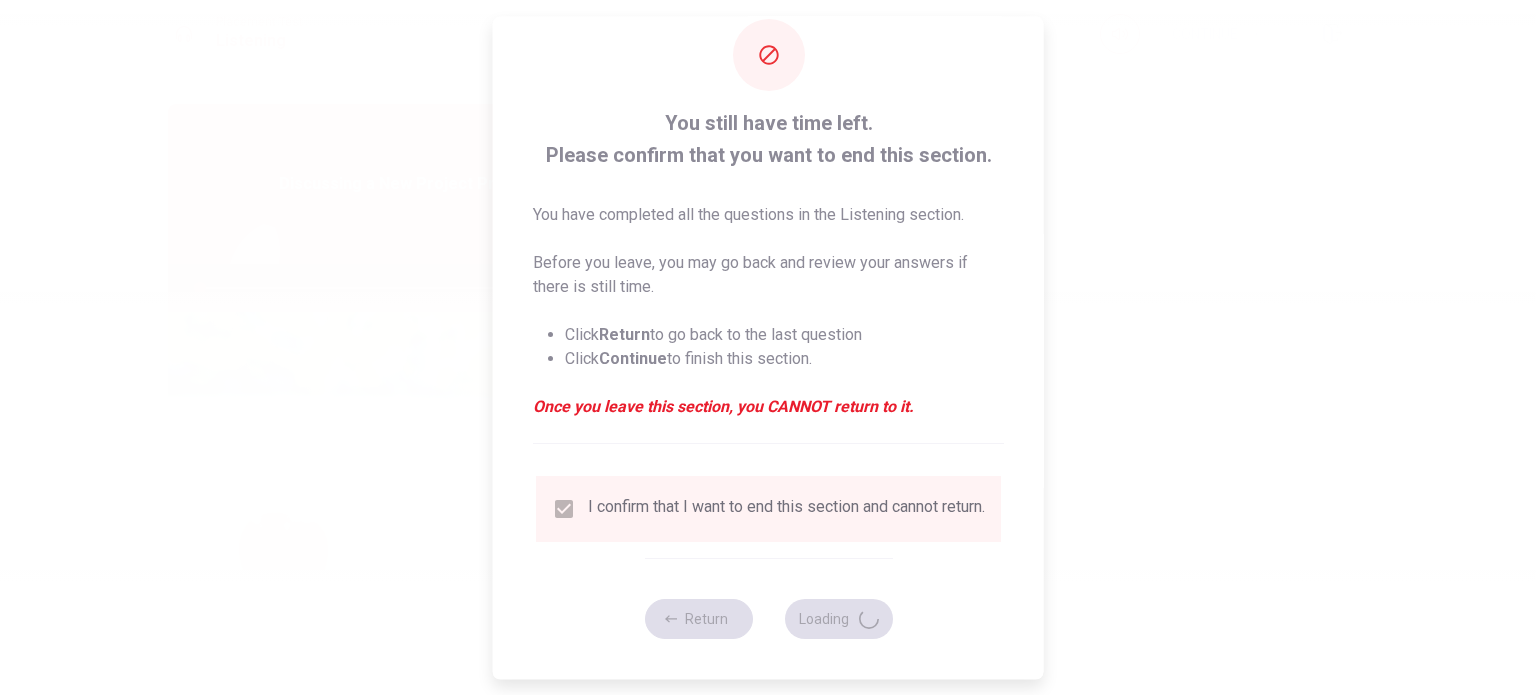 scroll, scrollTop: 50, scrollLeft: 0, axis: vertical 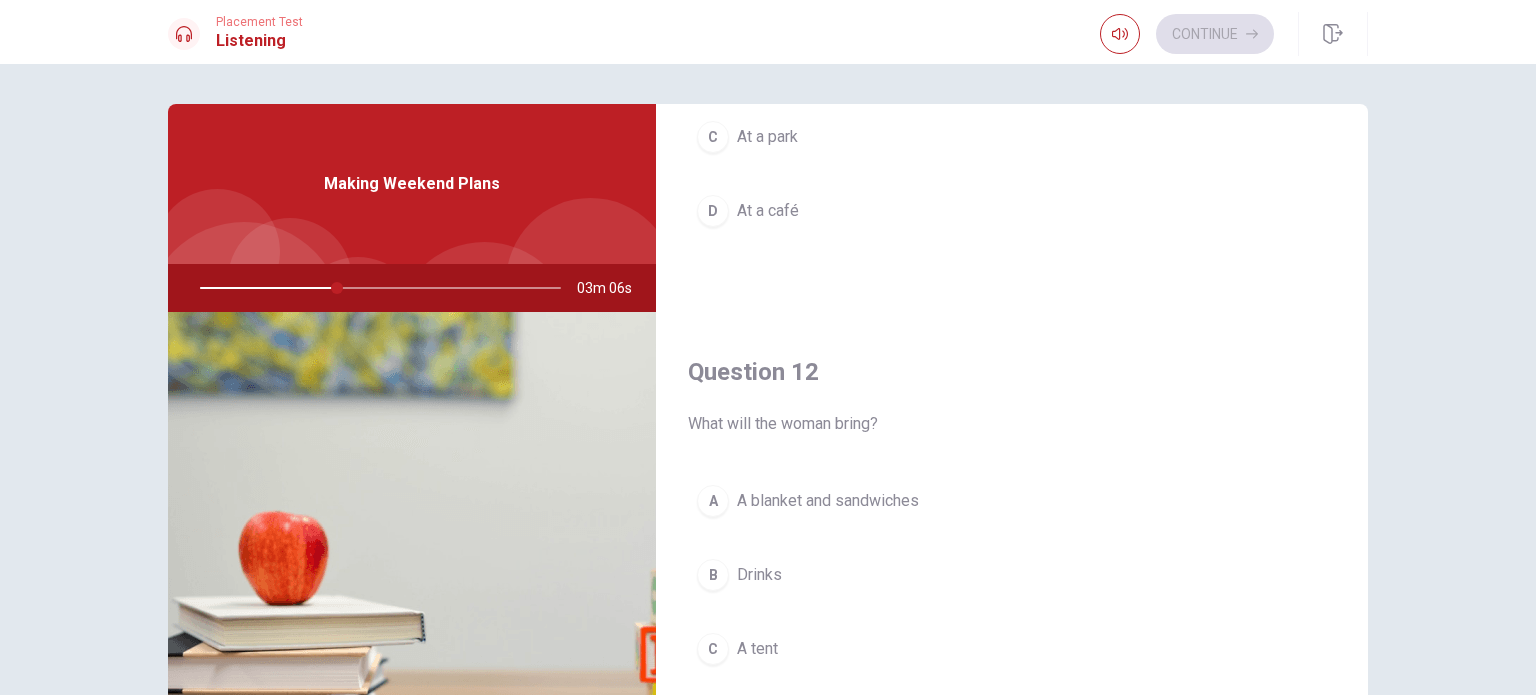 click on "A blanket and sandwiches" at bounding box center [828, 501] 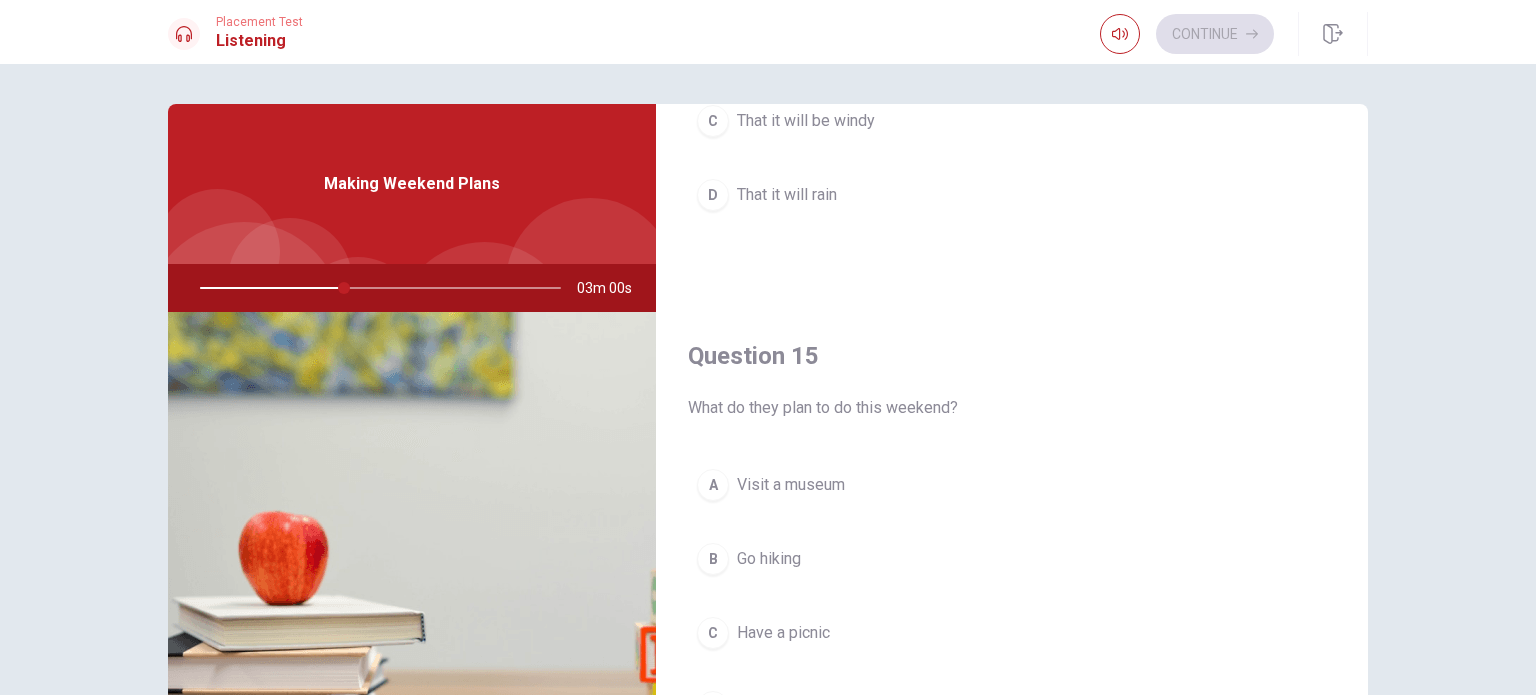 scroll, scrollTop: 1856, scrollLeft: 0, axis: vertical 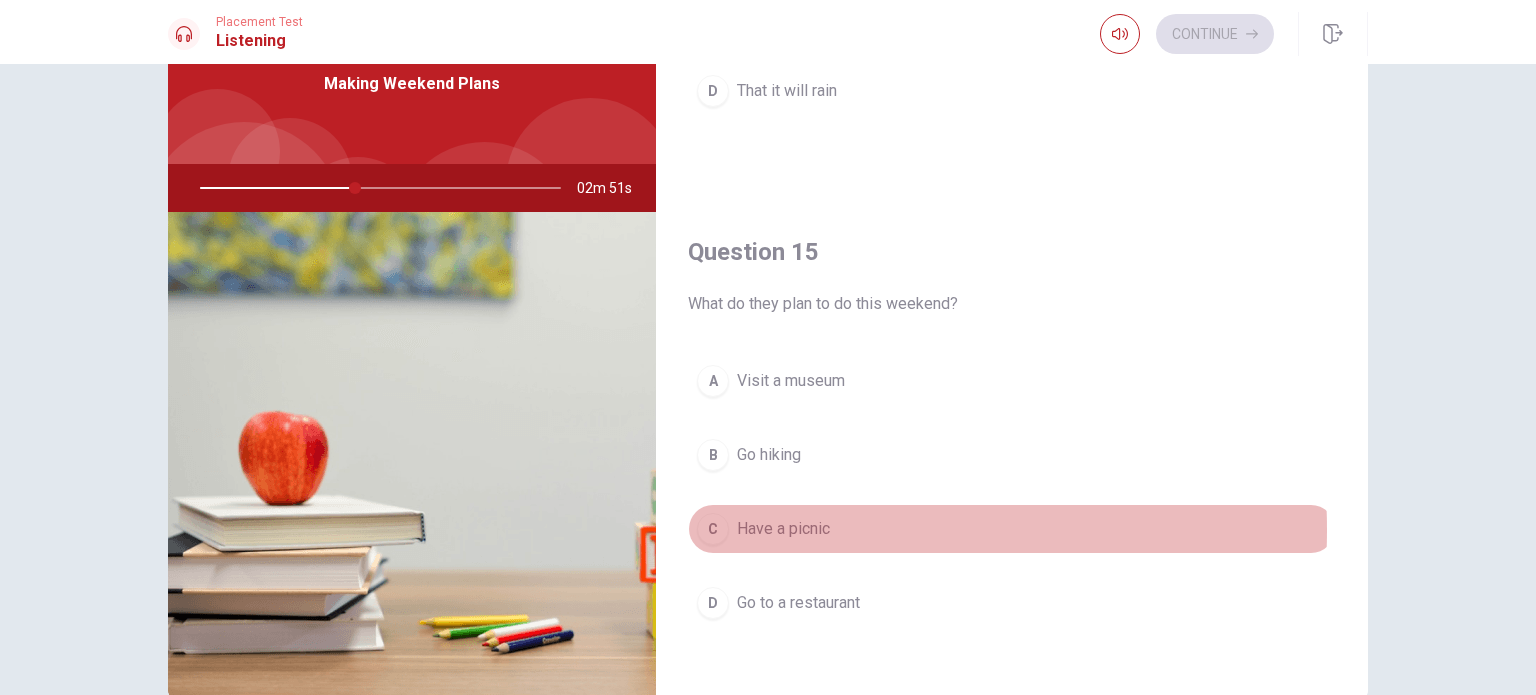 click on "Have a picnic" at bounding box center (783, 529) 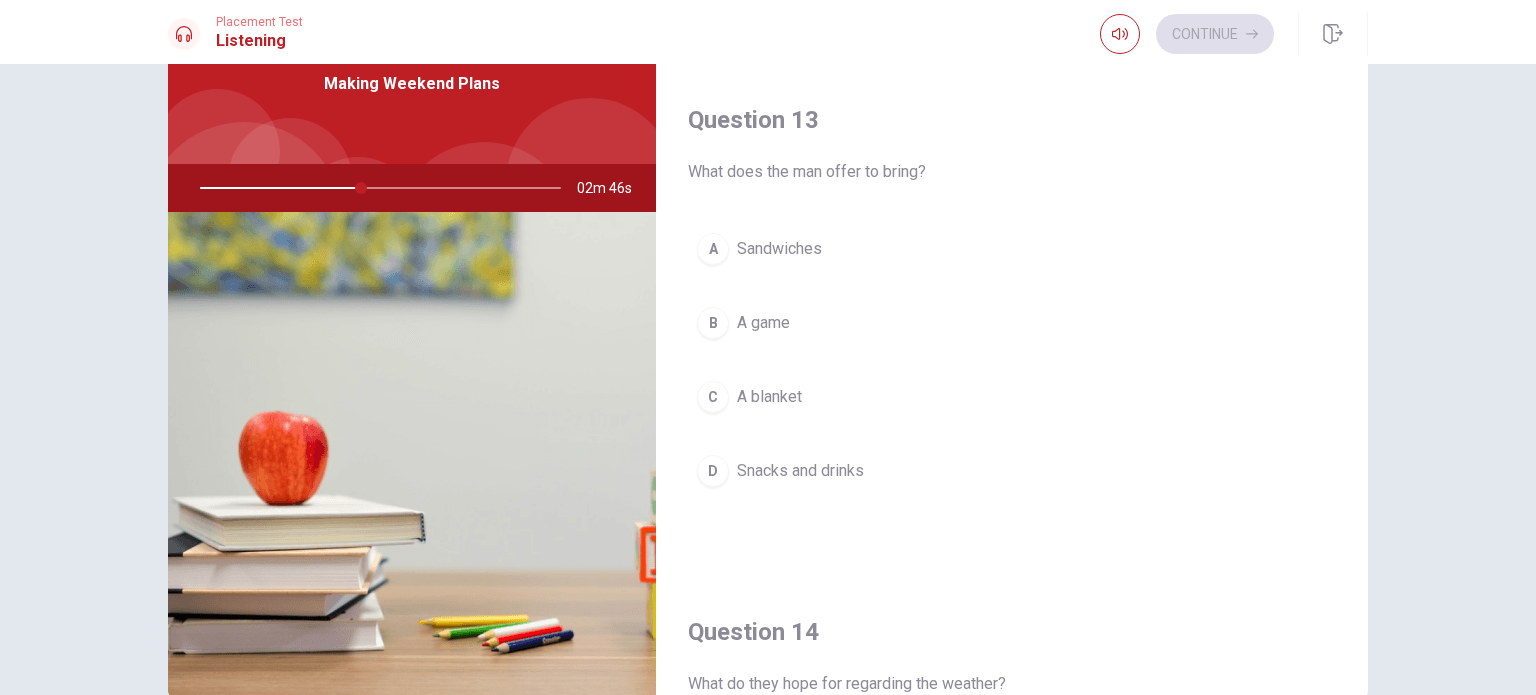 scroll, scrollTop: 956, scrollLeft: 0, axis: vertical 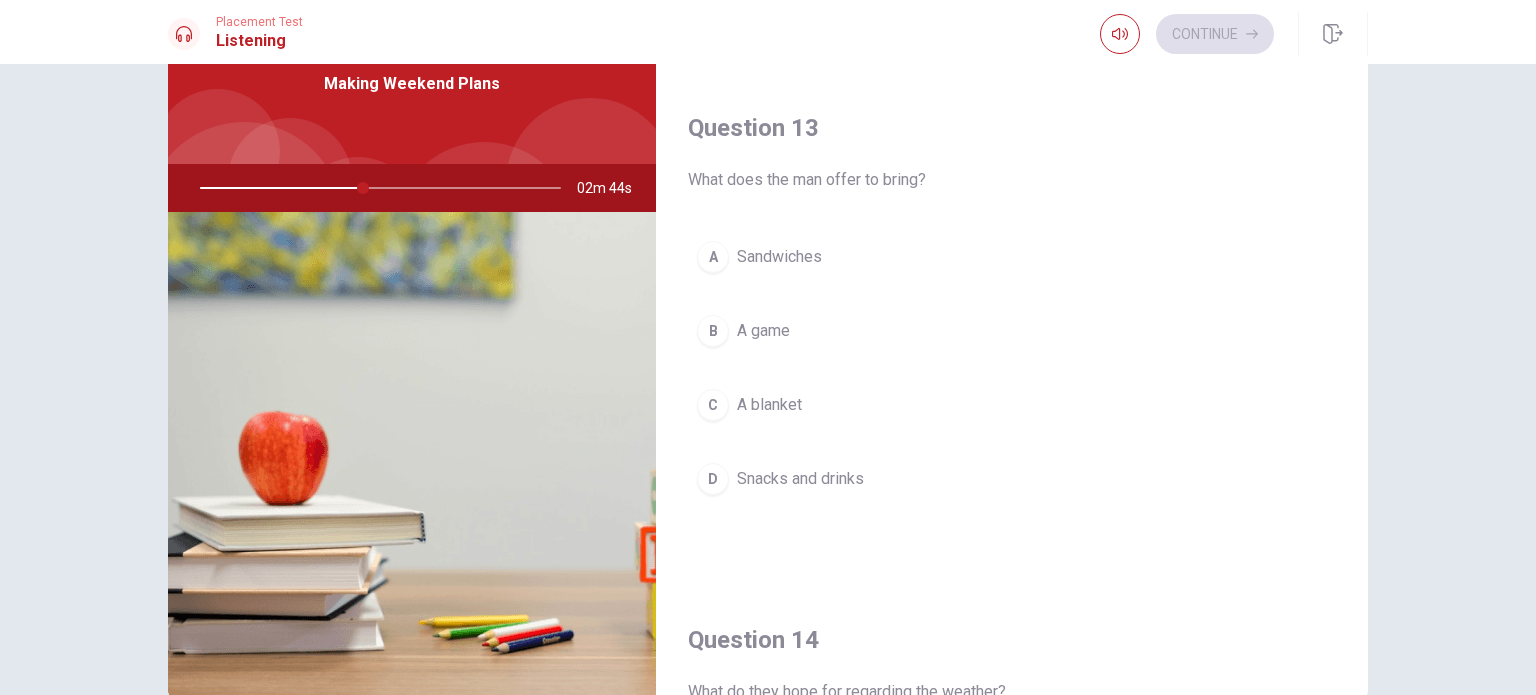 click on "Snacks and drinks" at bounding box center [800, 479] 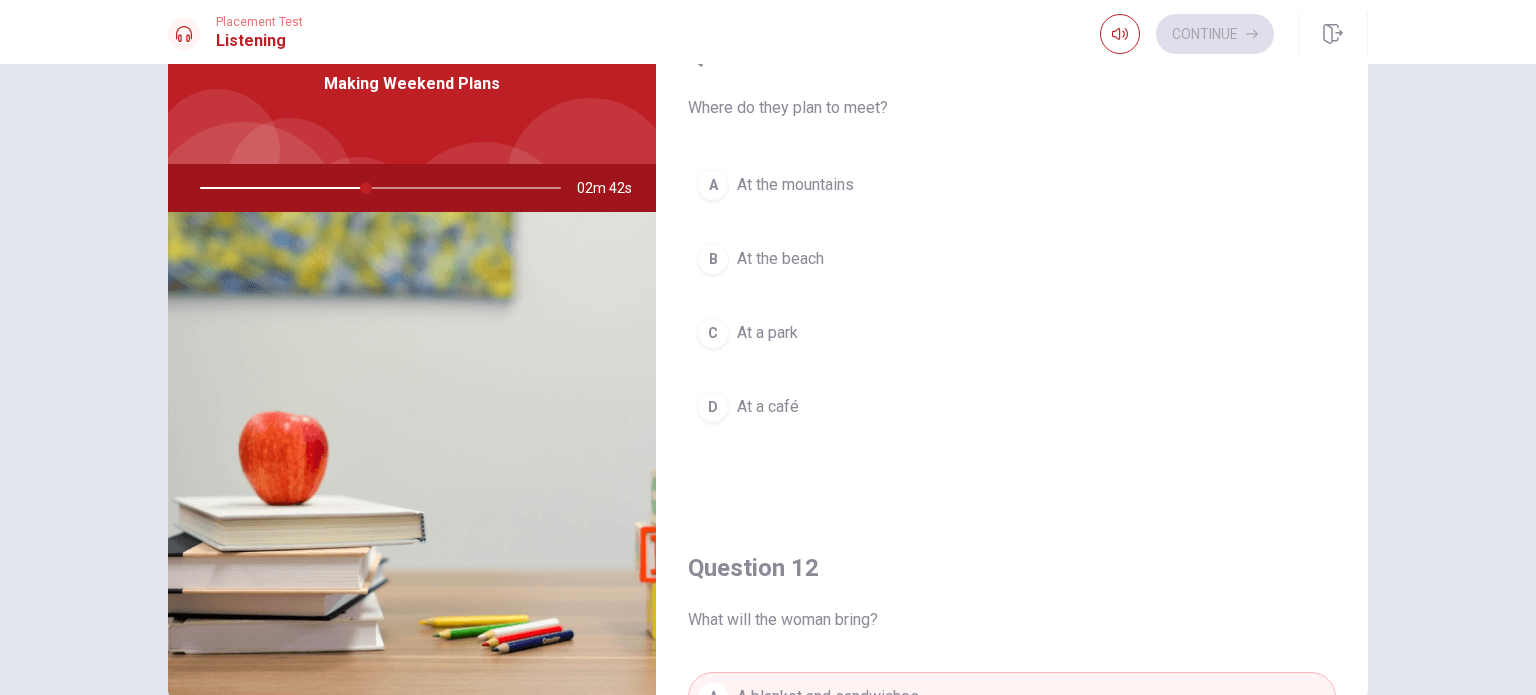 scroll, scrollTop: 0, scrollLeft: 0, axis: both 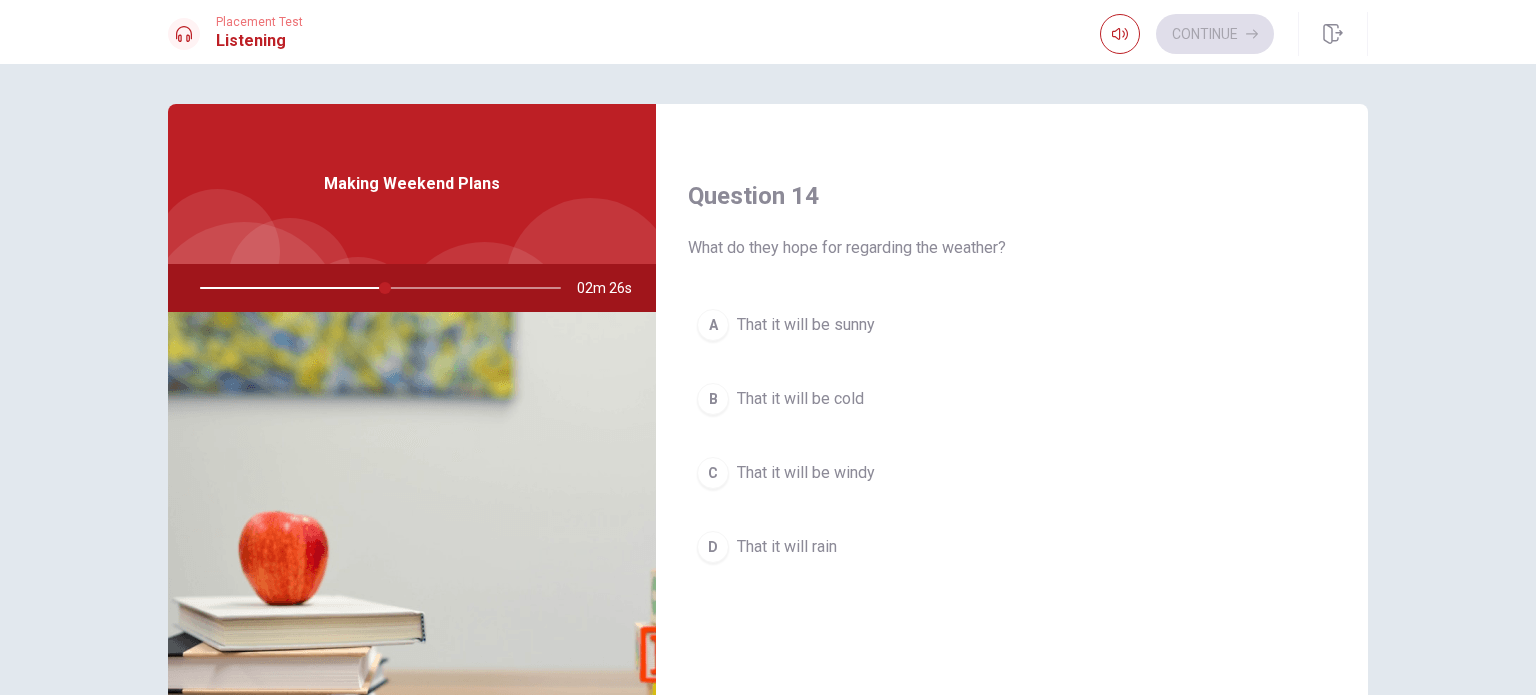 click on "That it will be sunny" at bounding box center [806, 325] 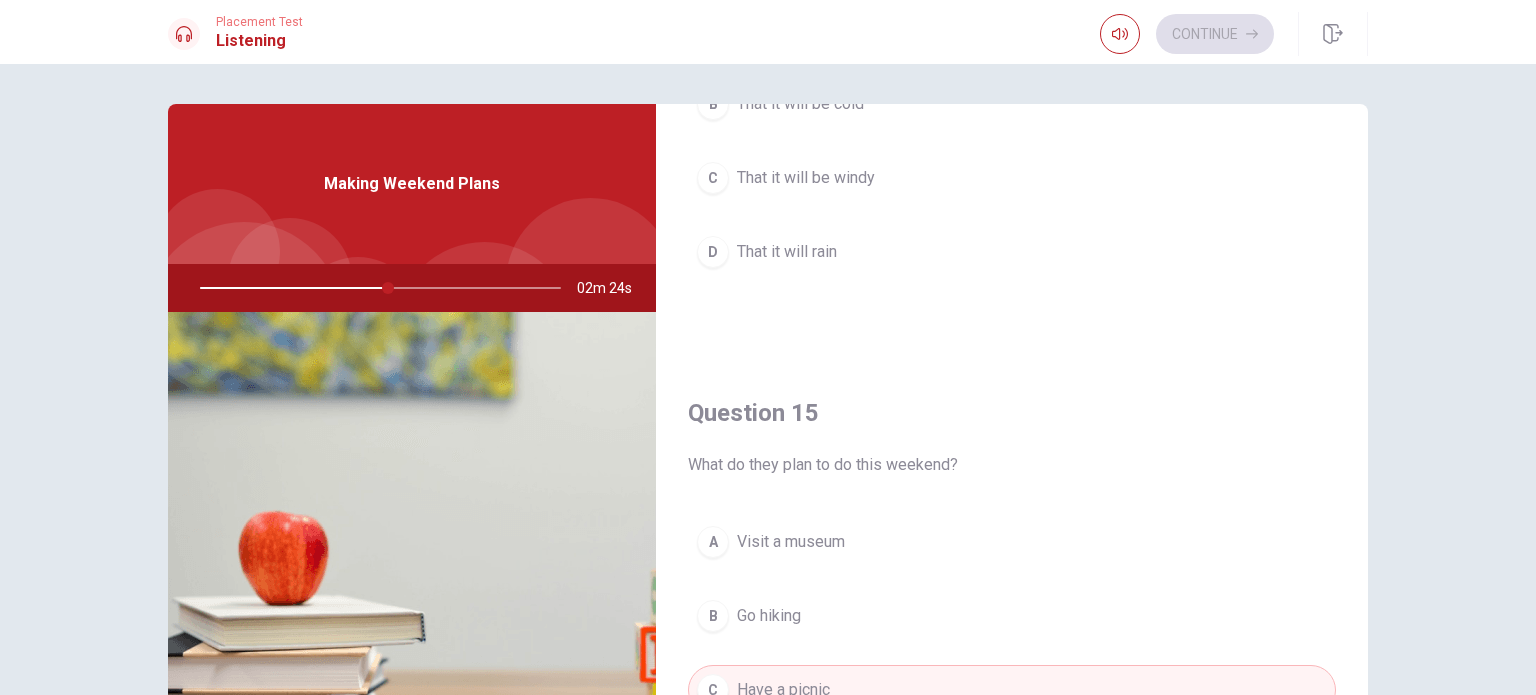 scroll, scrollTop: 1856, scrollLeft: 0, axis: vertical 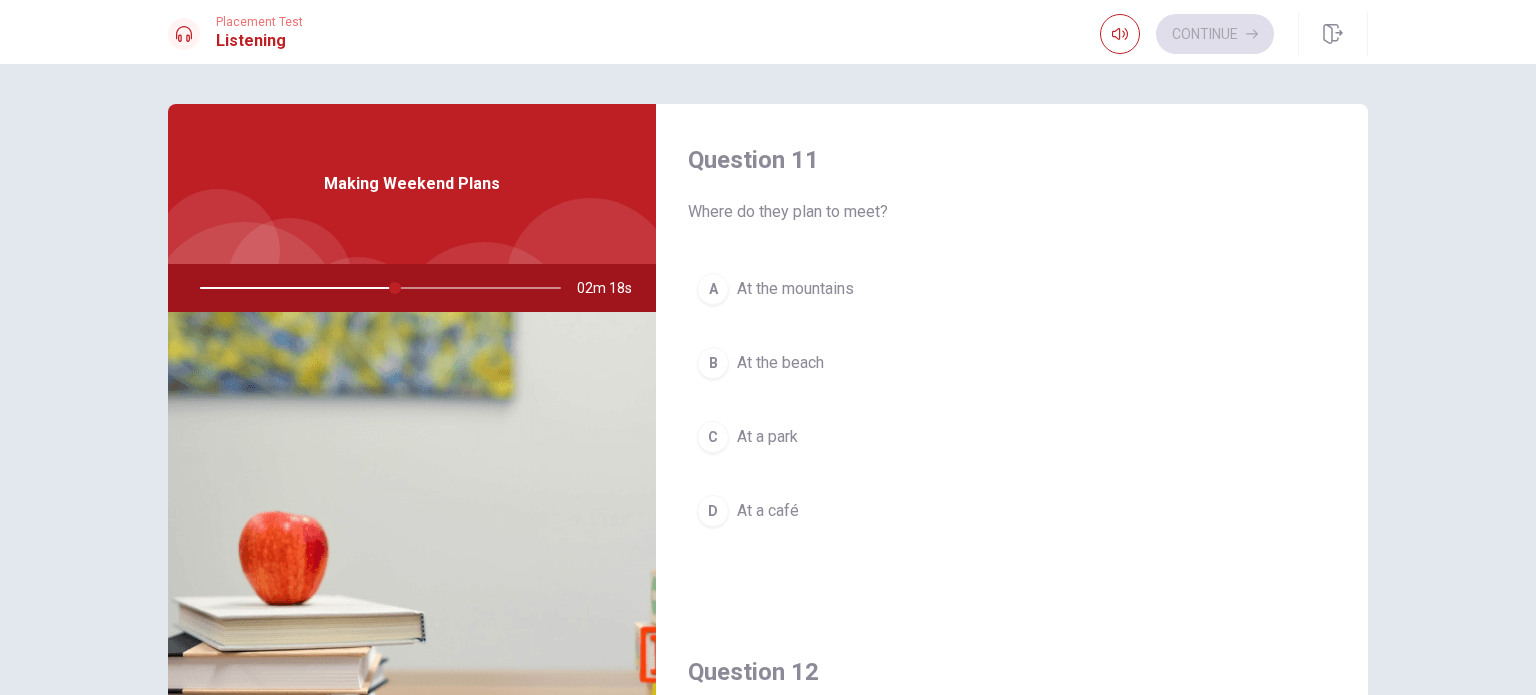 click on "C At a park" at bounding box center [1012, 437] 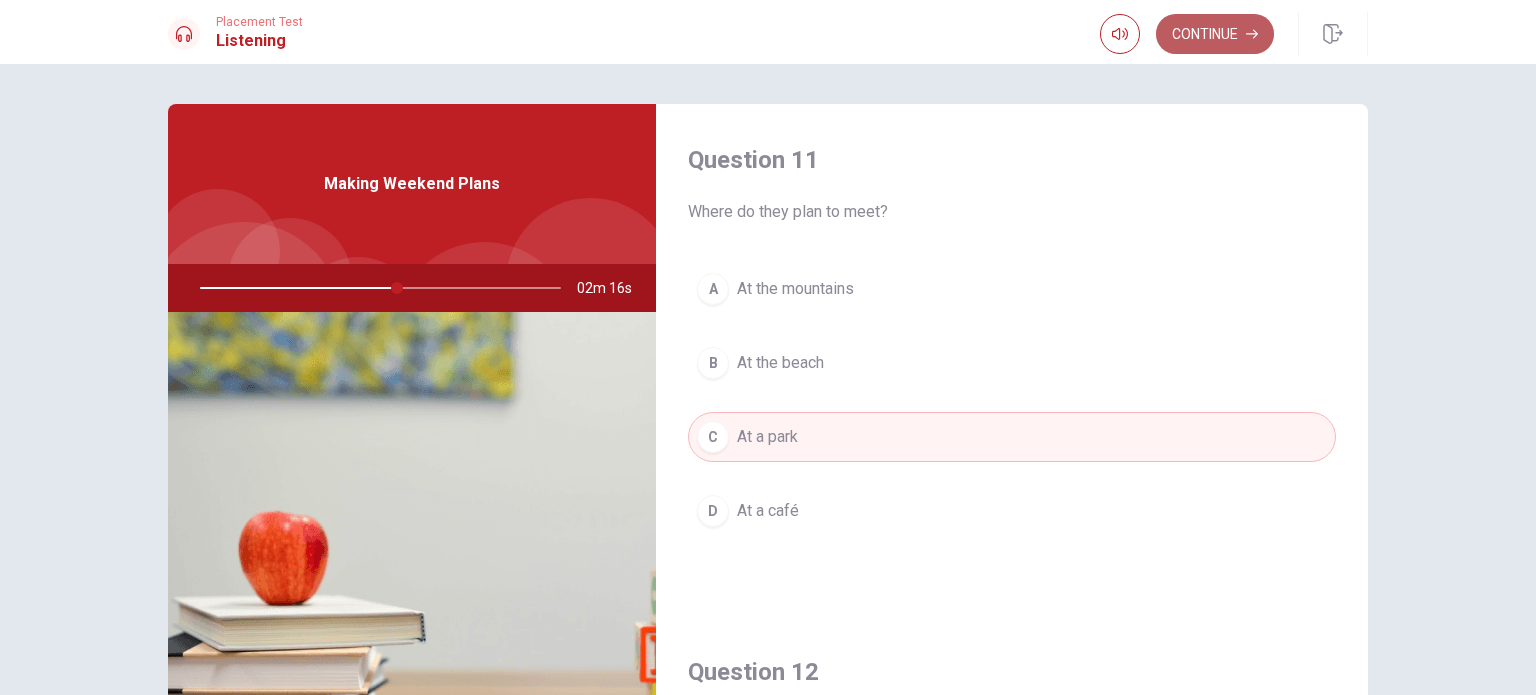 click on "Continue" at bounding box center [1215, 34] 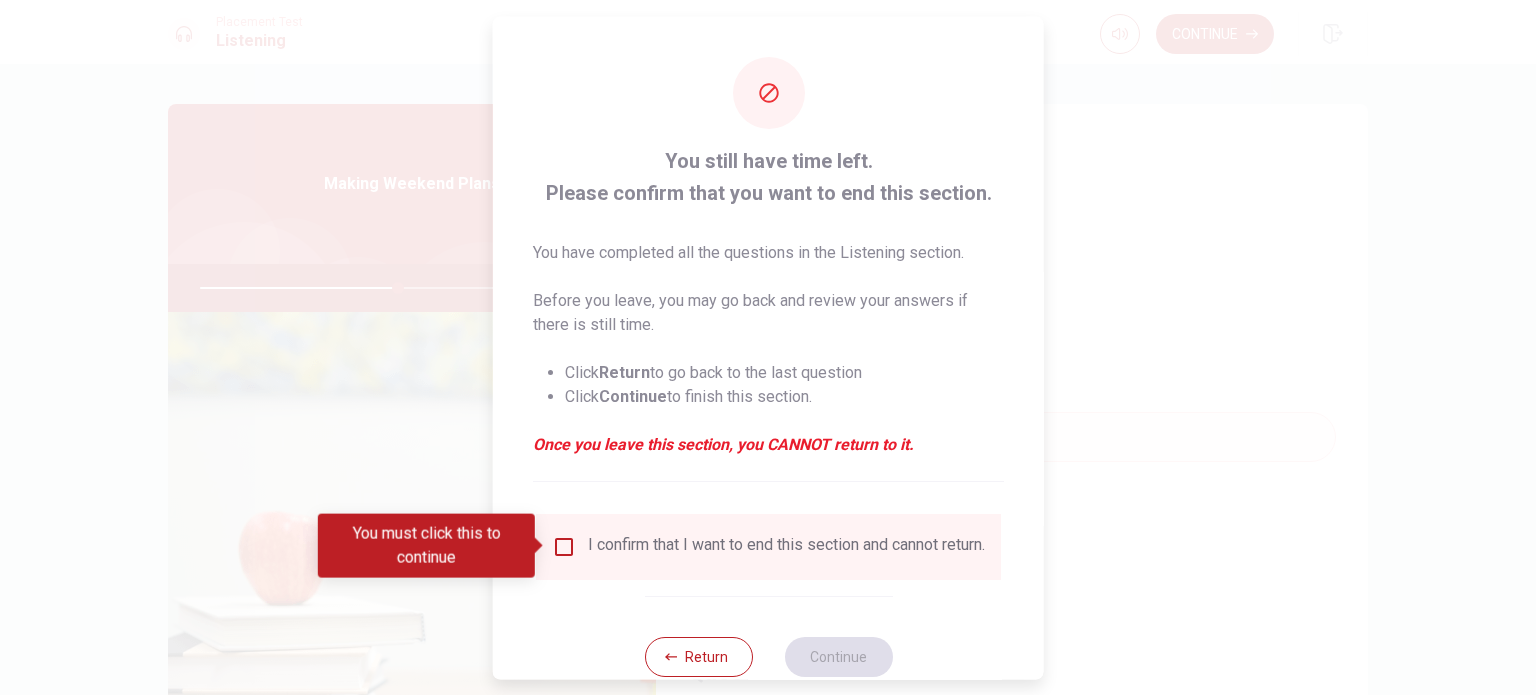click on "I confirm that I want to end this section and cannot return." at bounding box center (768, 546) 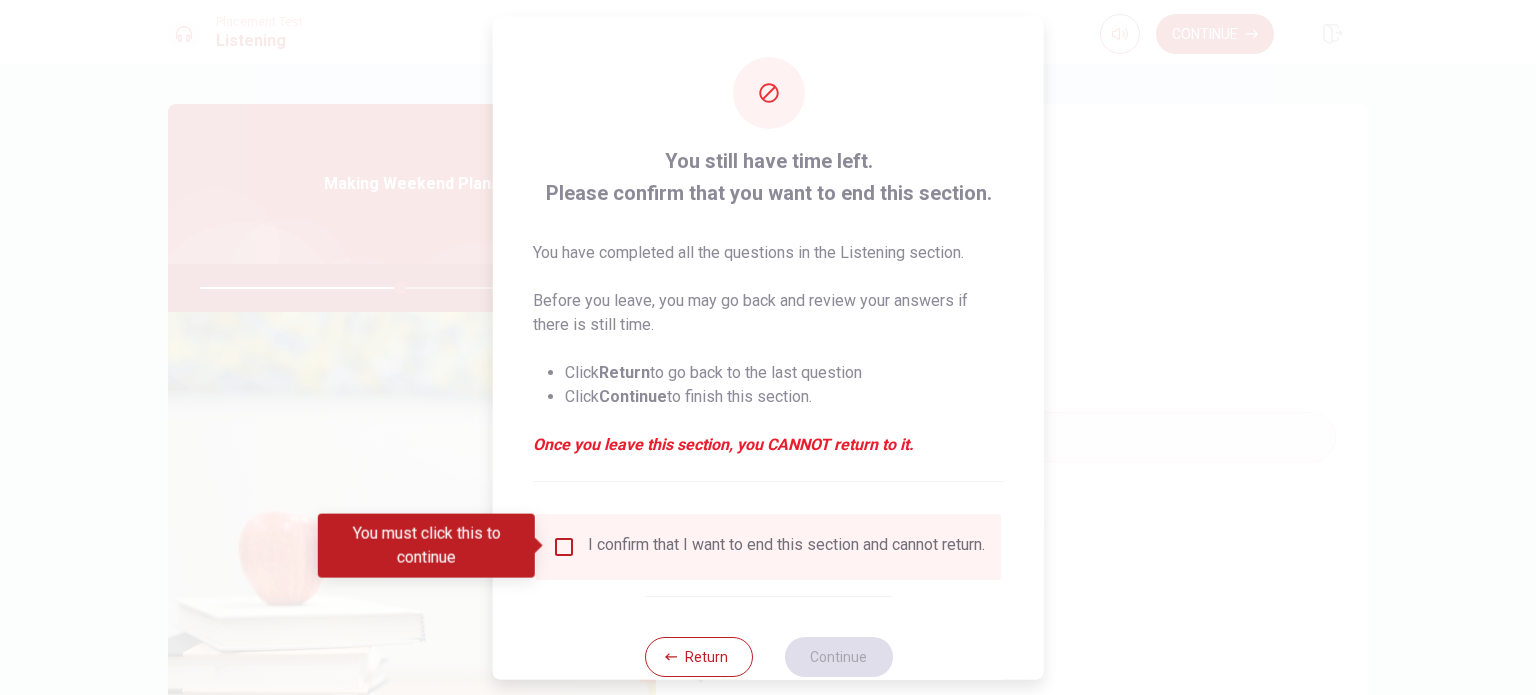 click at bounding box center [564, 546] 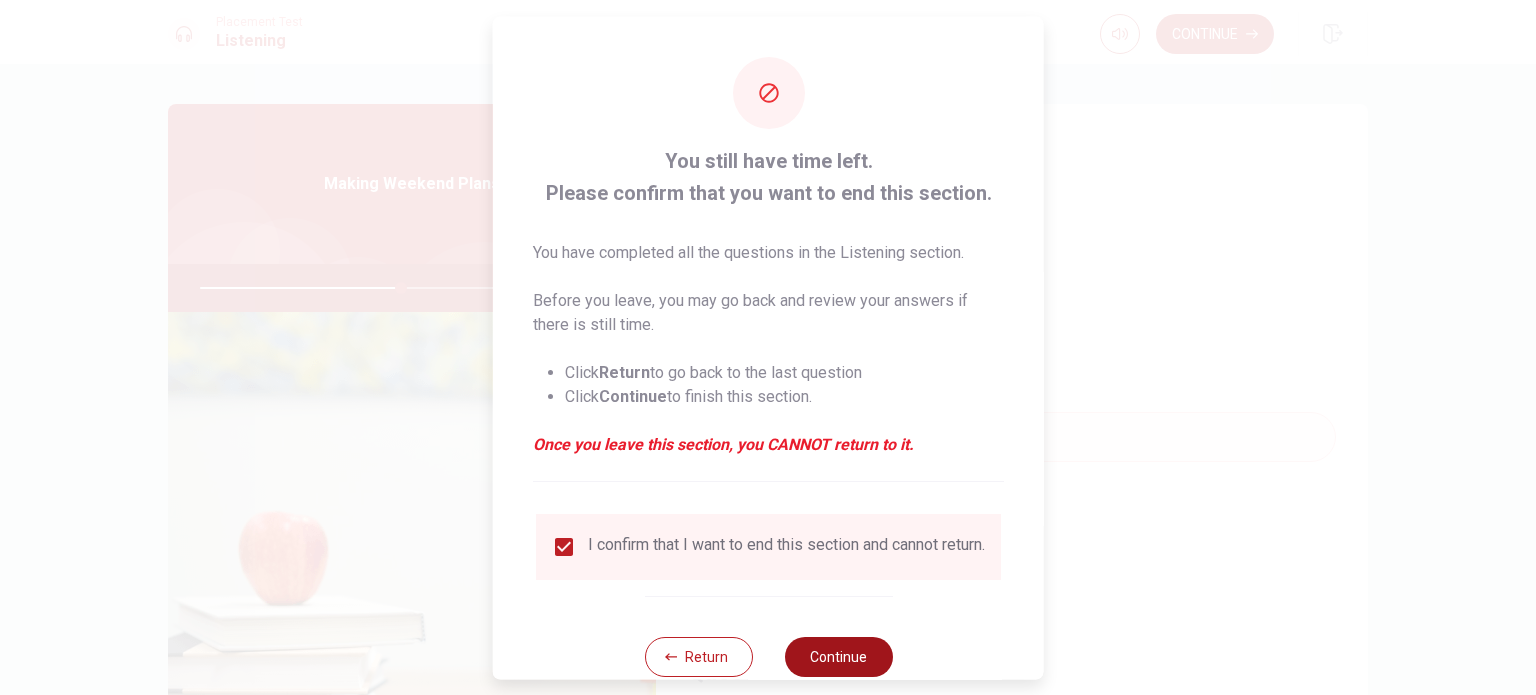 click on "Continue" at bounding box center [838, 656] 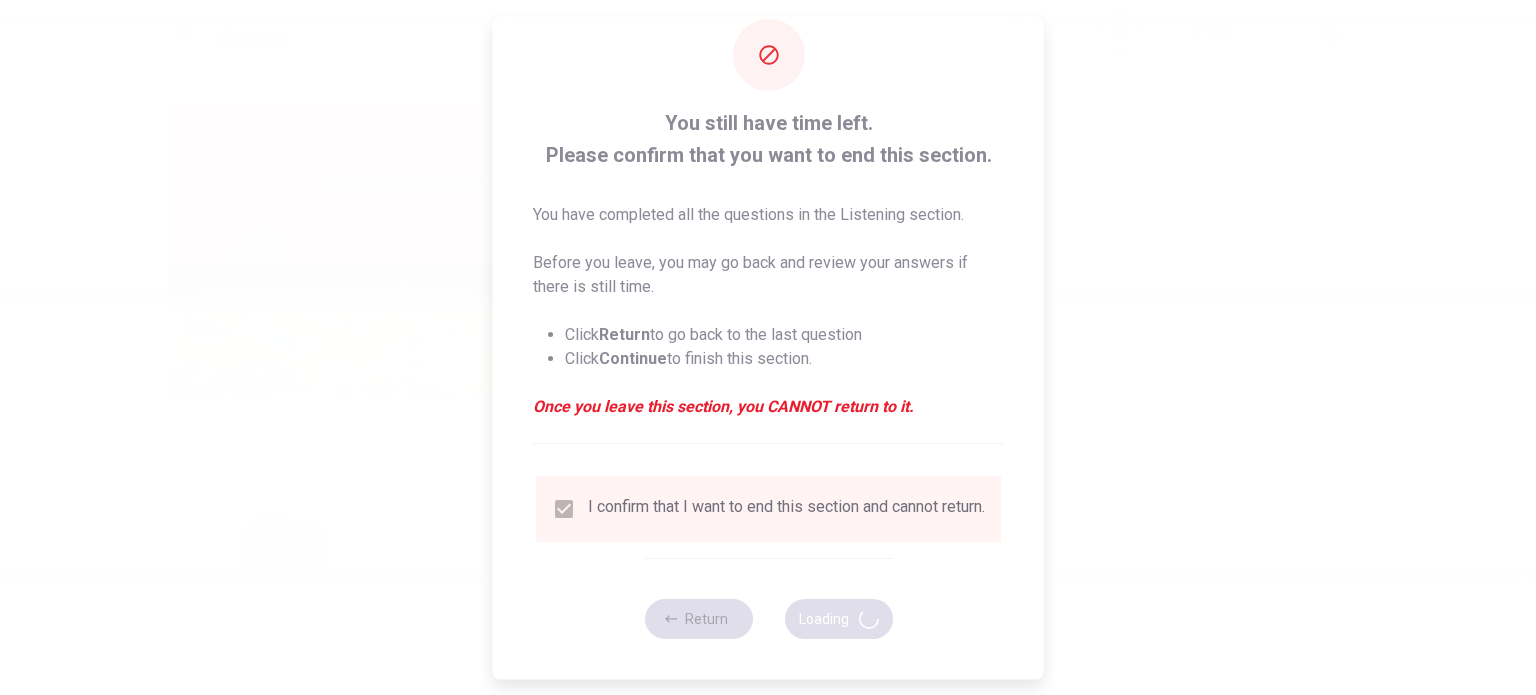 scroll, scrollTop: 50, scrollLeft: 0, axis: vertical 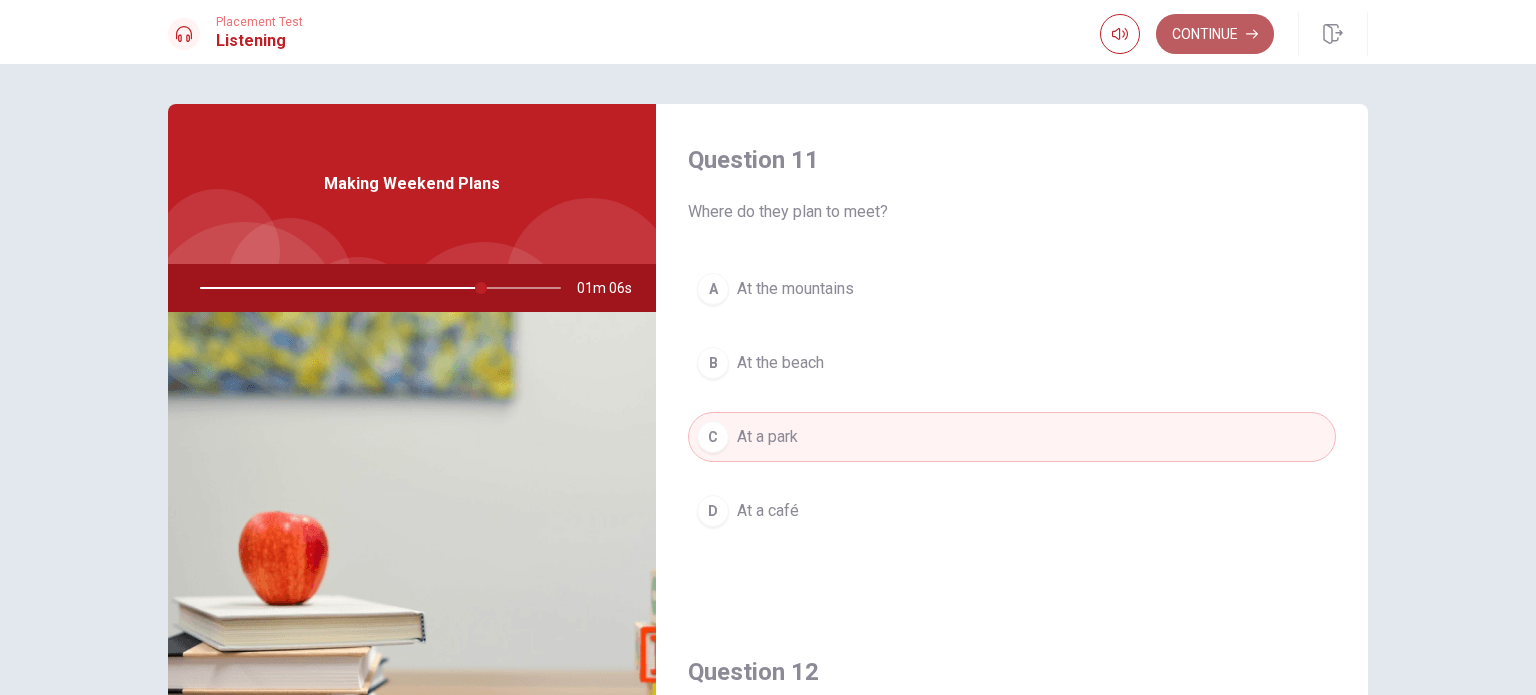 click on "Continue" at bounding box center [1215, 34] 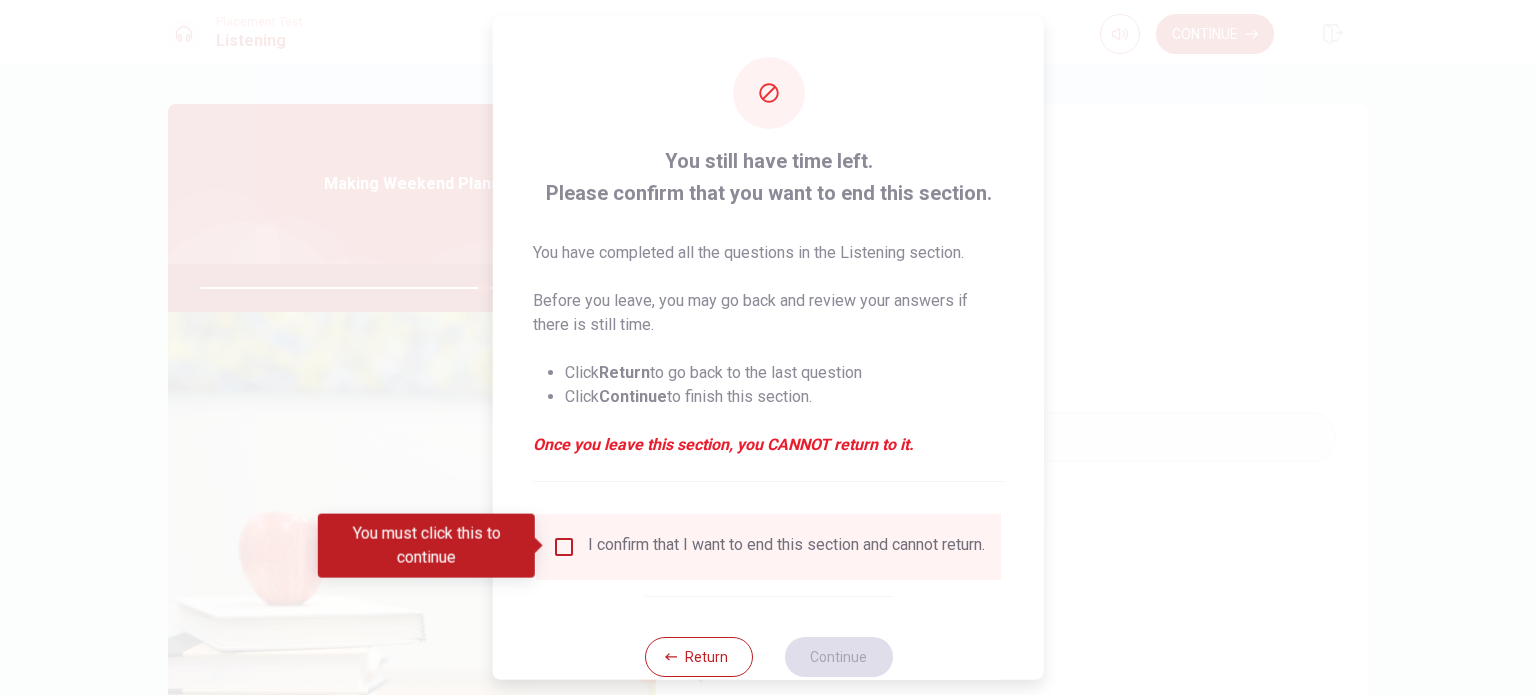 click at bounding box center [564, 546] 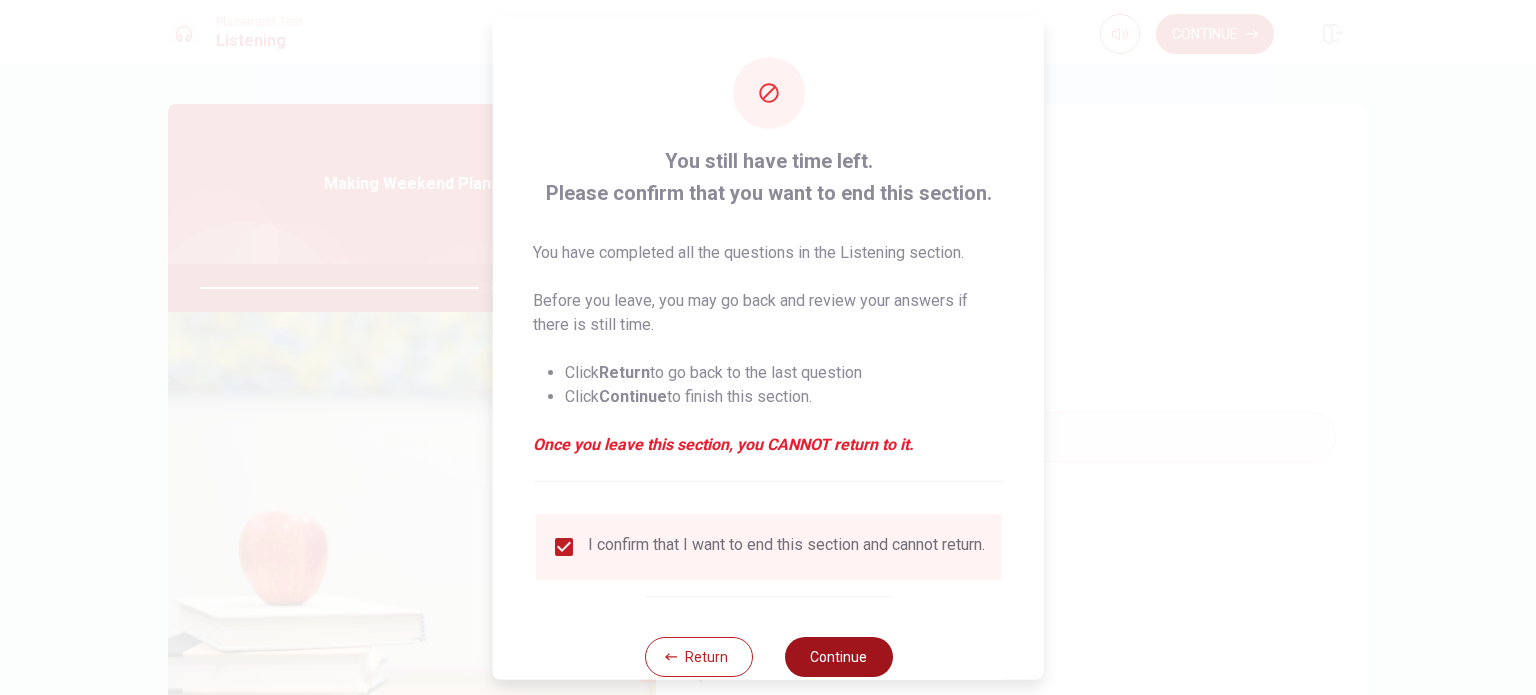 click on "Continue" at bounding box center [838, 656] 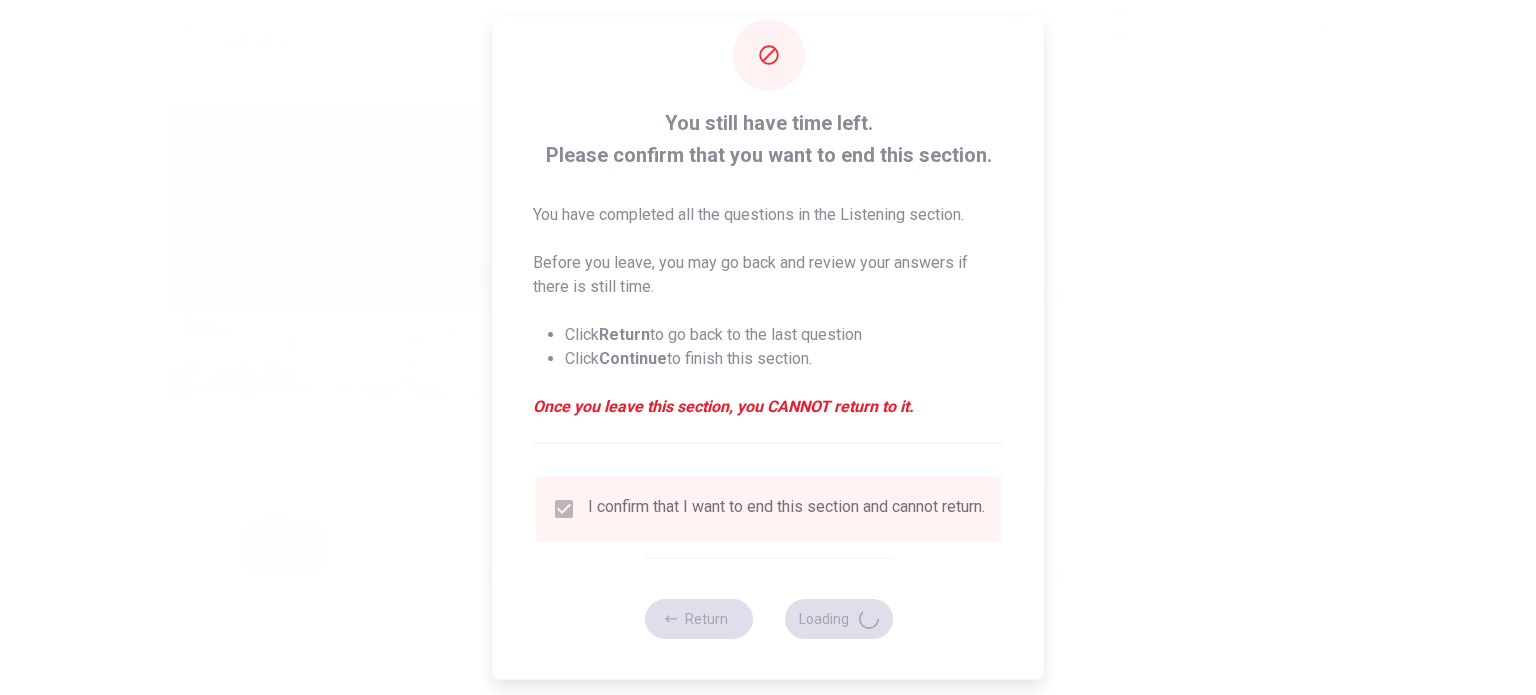 scroll, scrollTop: 50, scrollLeft: 0, axis: vertical 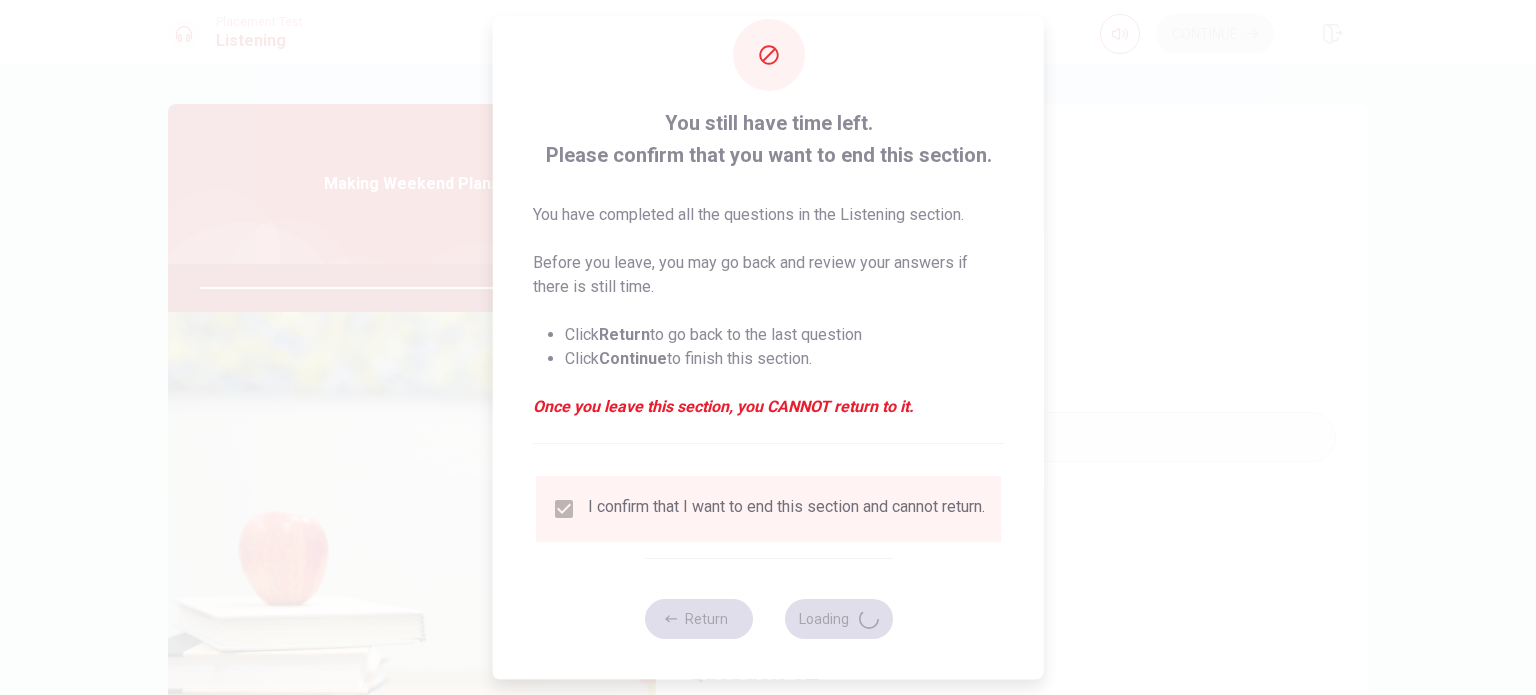 type on "90" 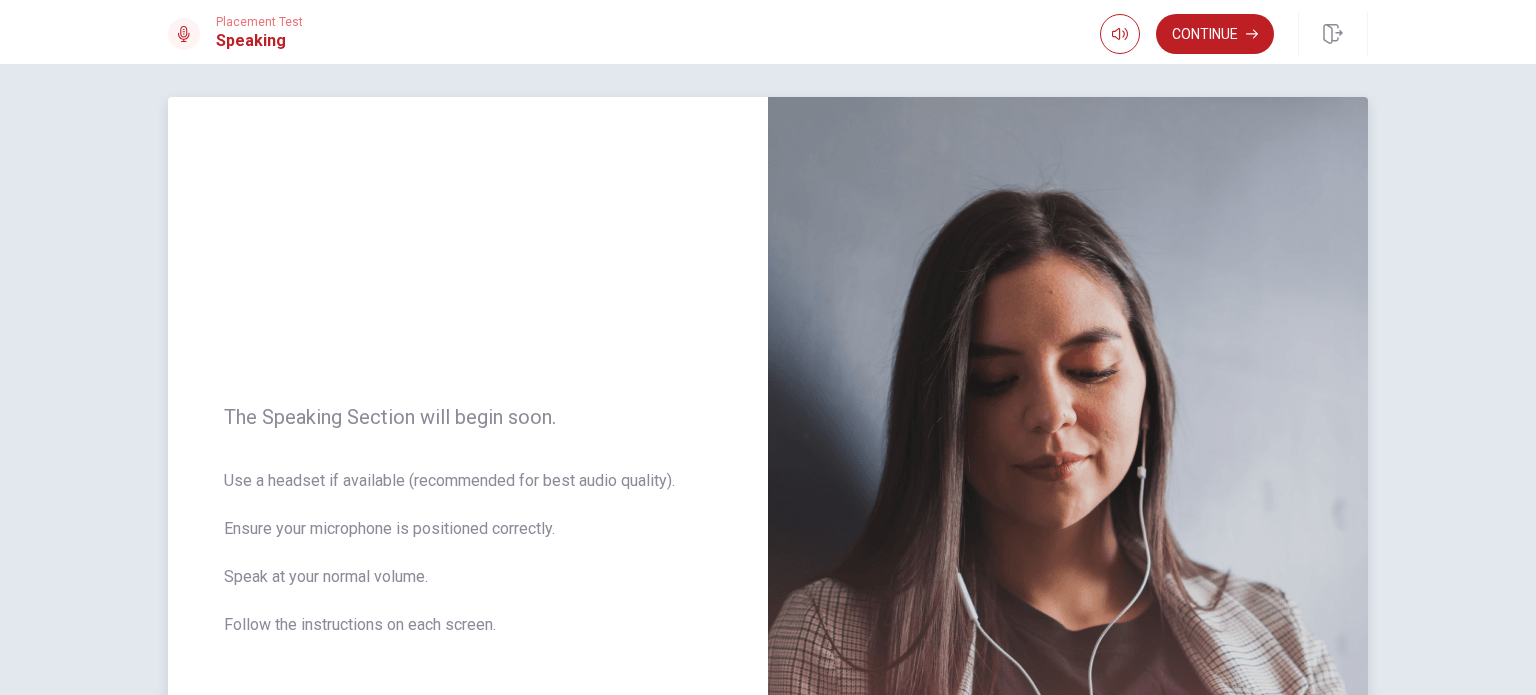 scroll, scrollTop: 0, scrollLeft: 0, axis: both 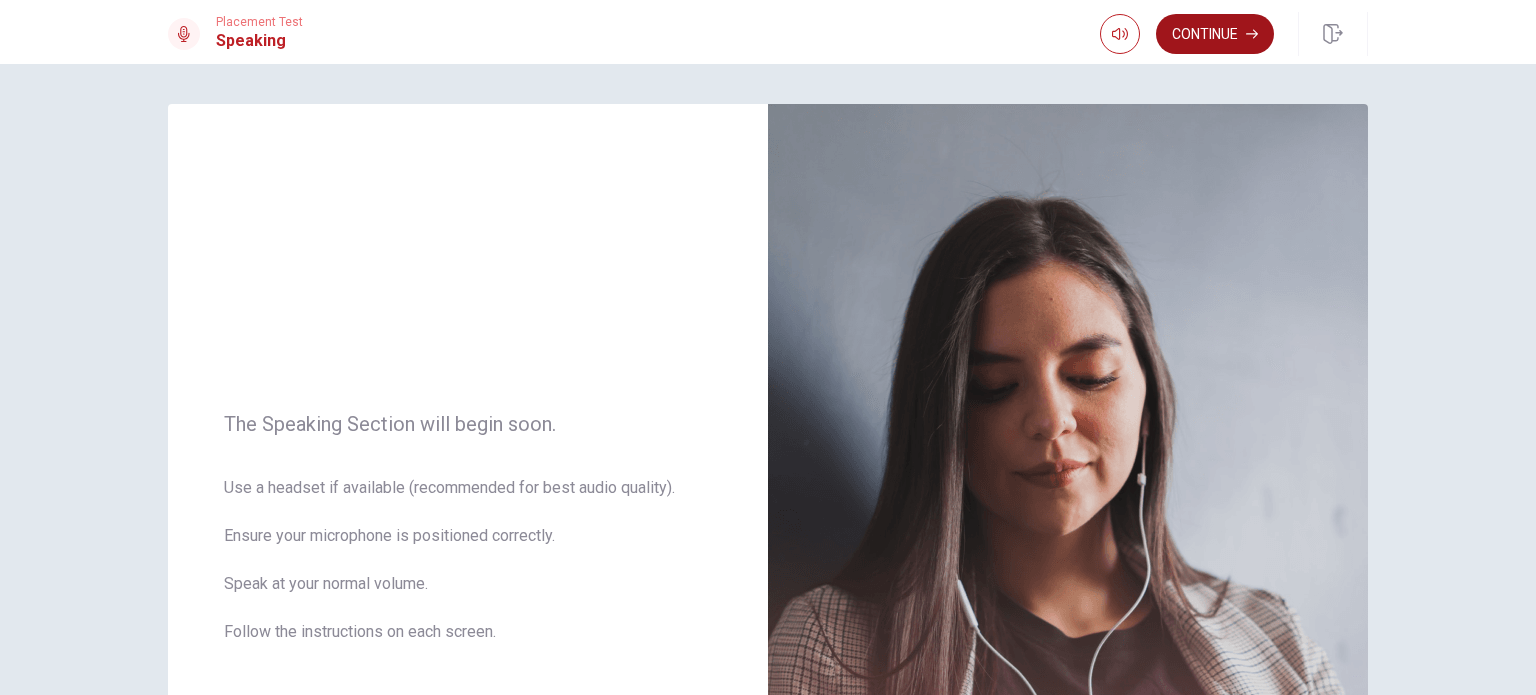 click on "Continue" at bounding box center [1215, 34] 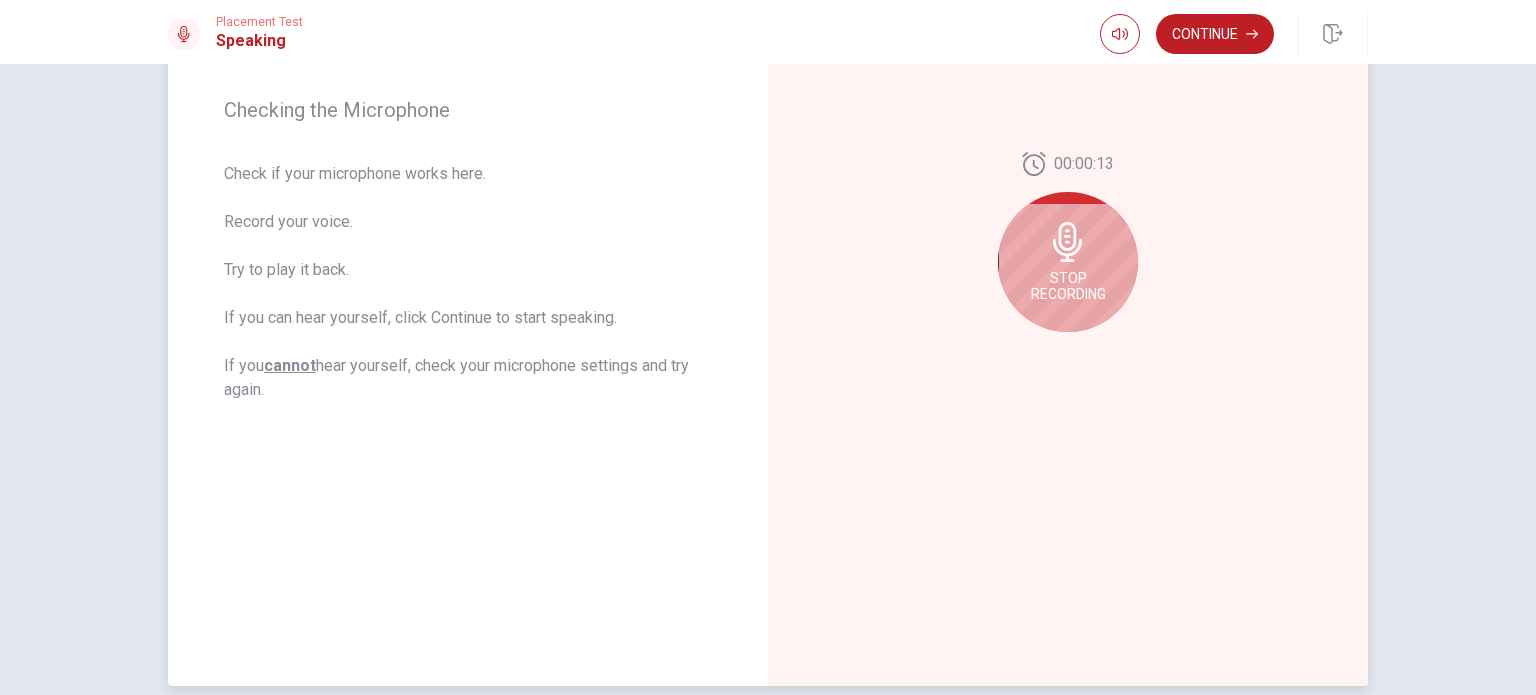 scroll, scrollTop: 300, scrollLeft: 0, axis: vertical 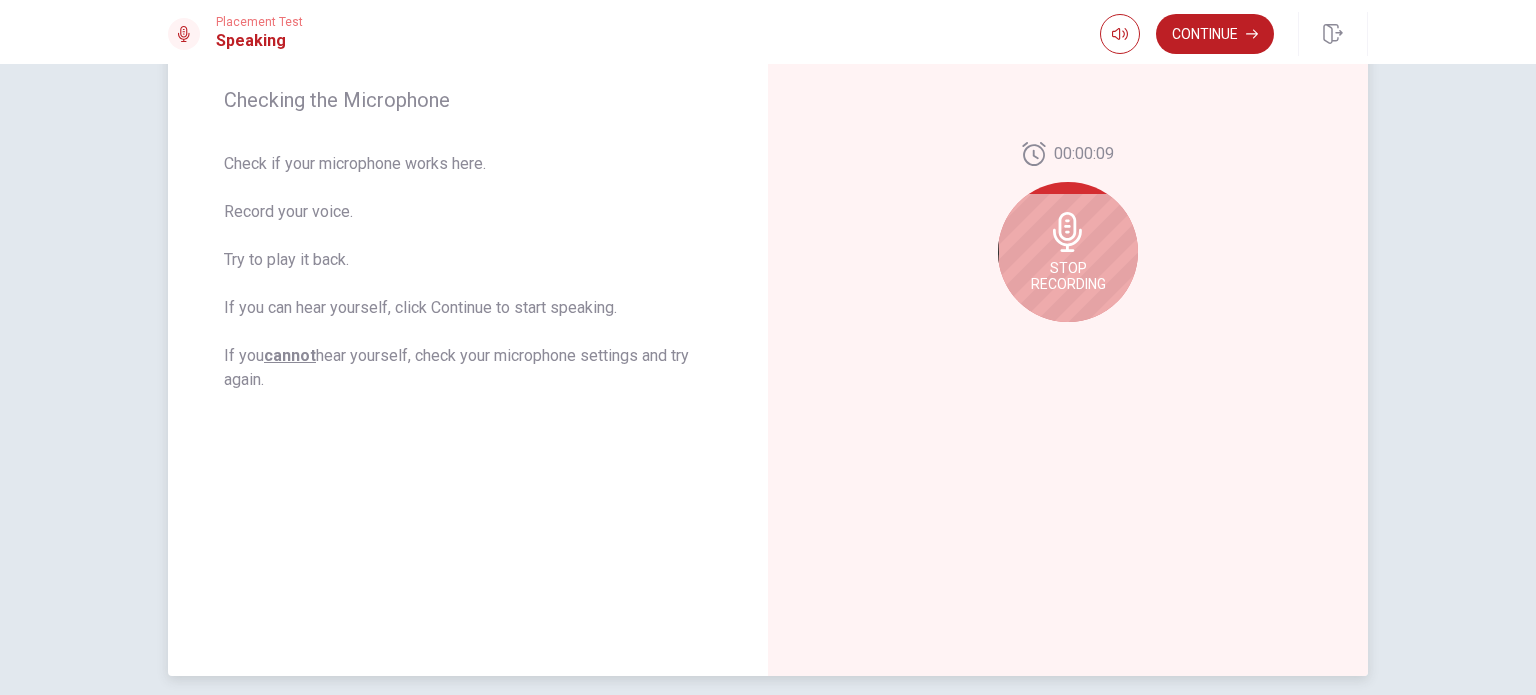 click 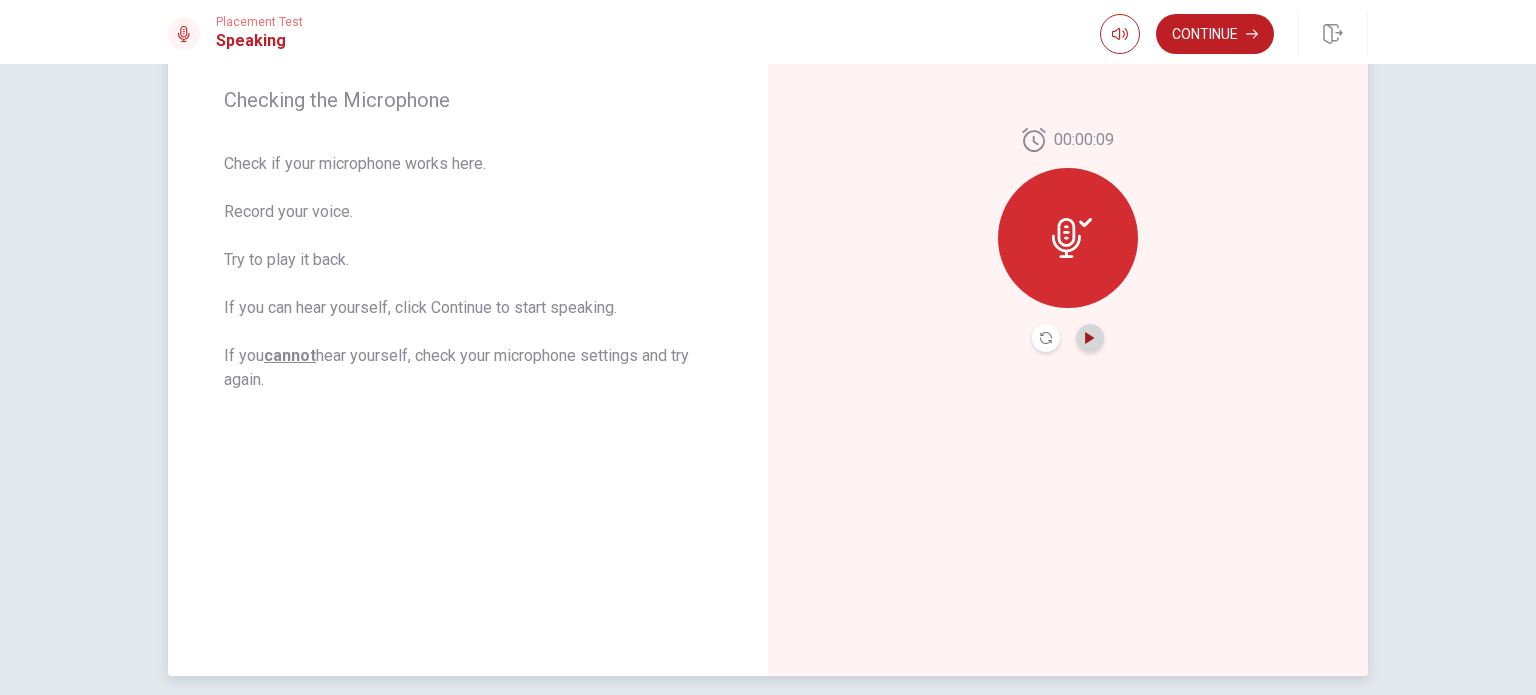 click 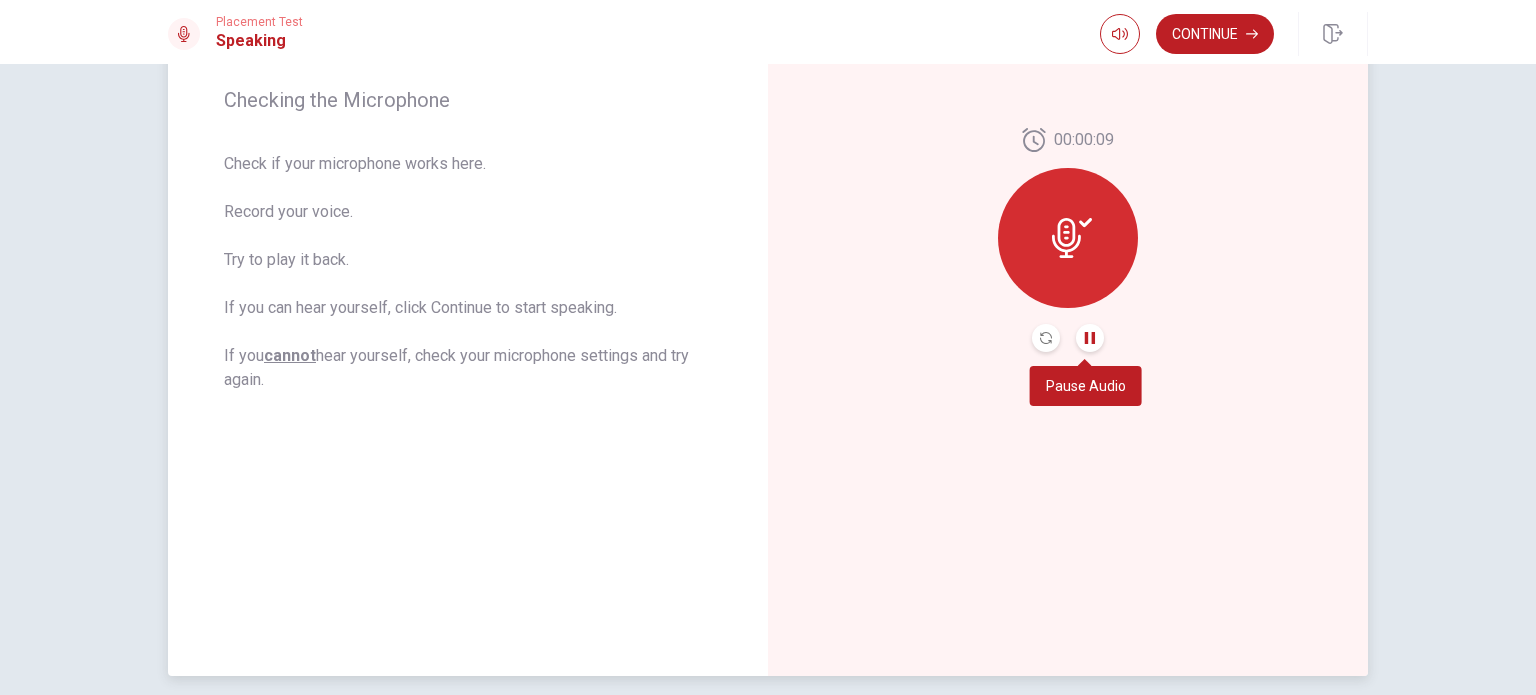 click 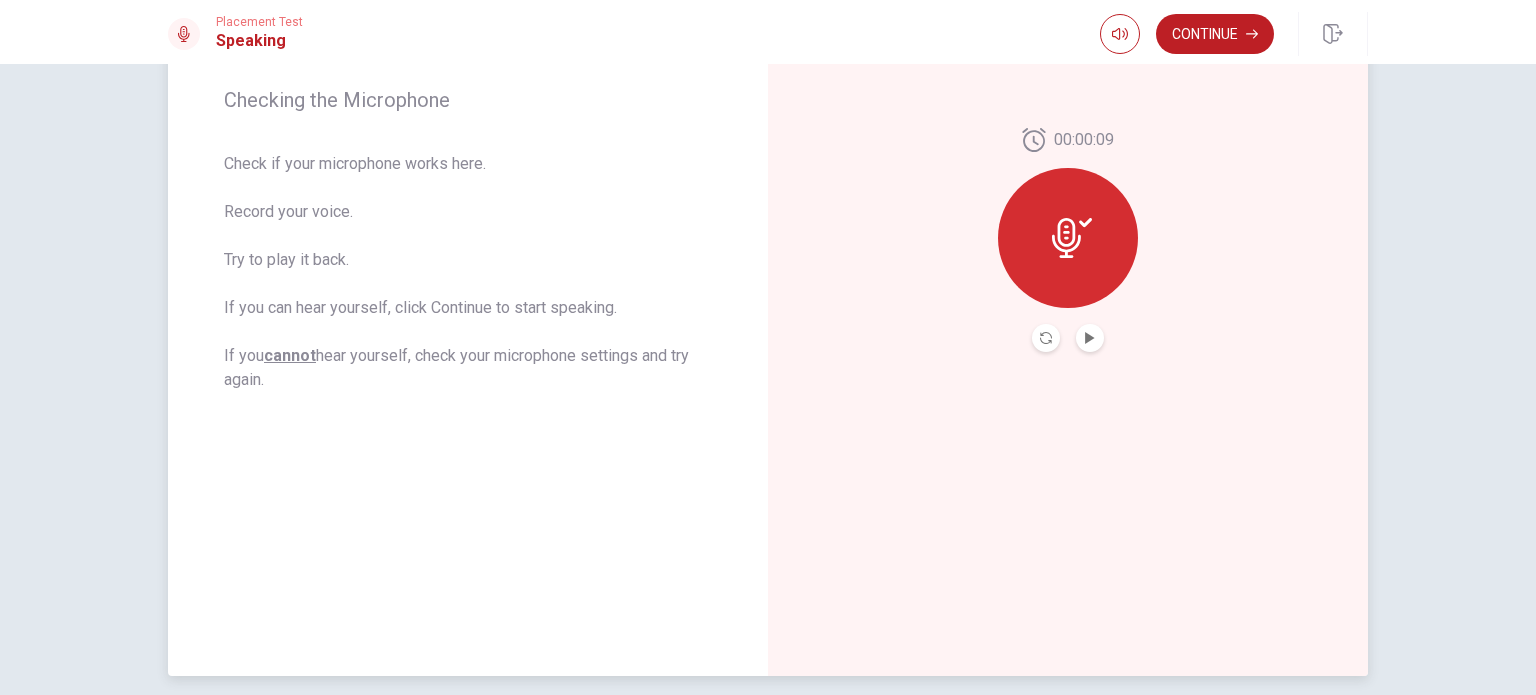 click at bounding box center [1068, 338] 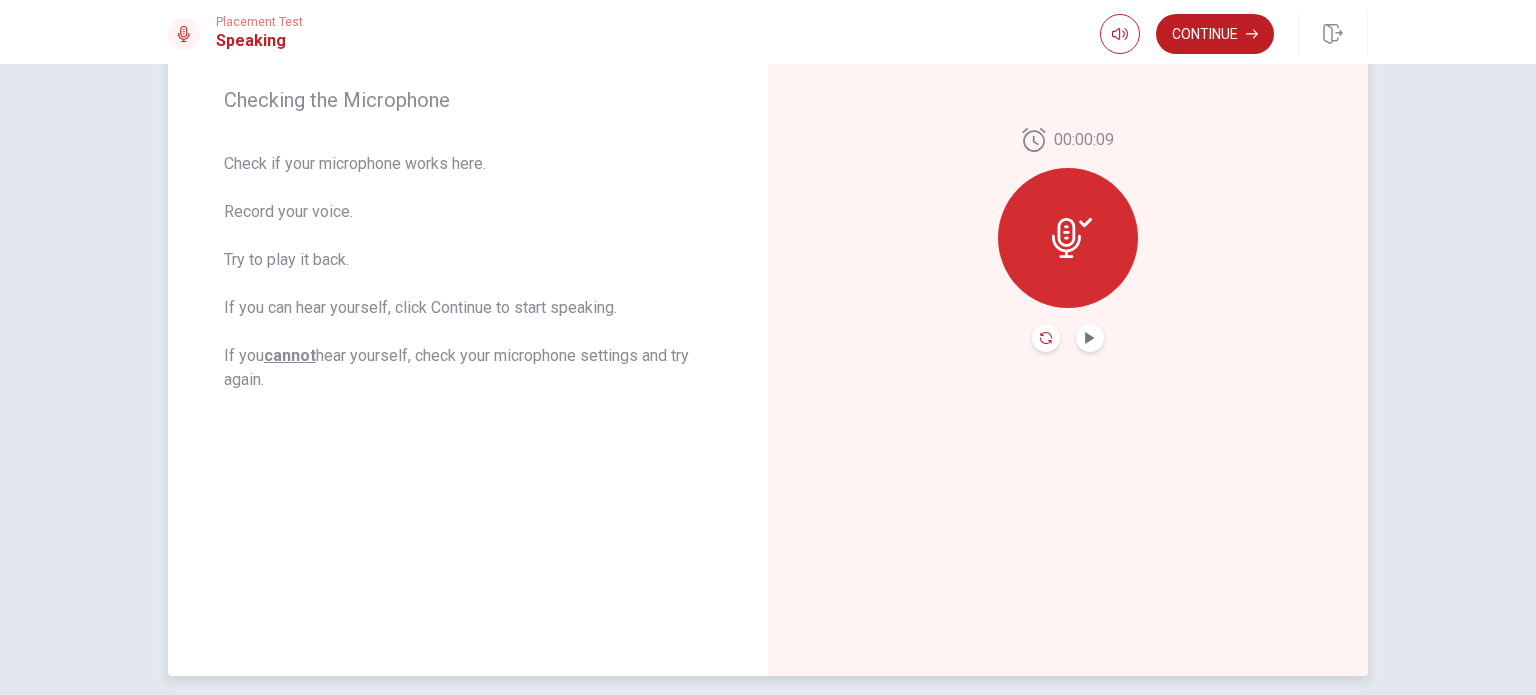 click 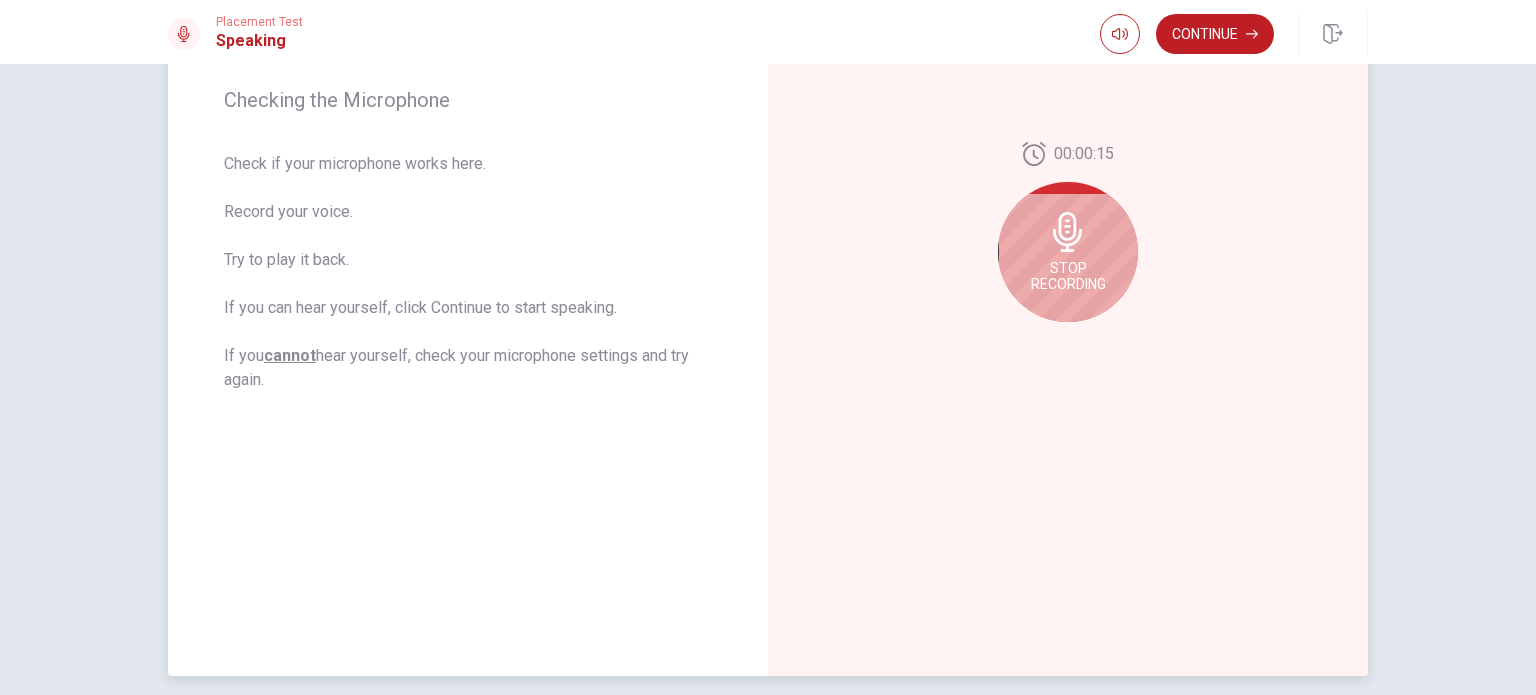 click on "Stop   Recording" at bounding box center [1068, 276] 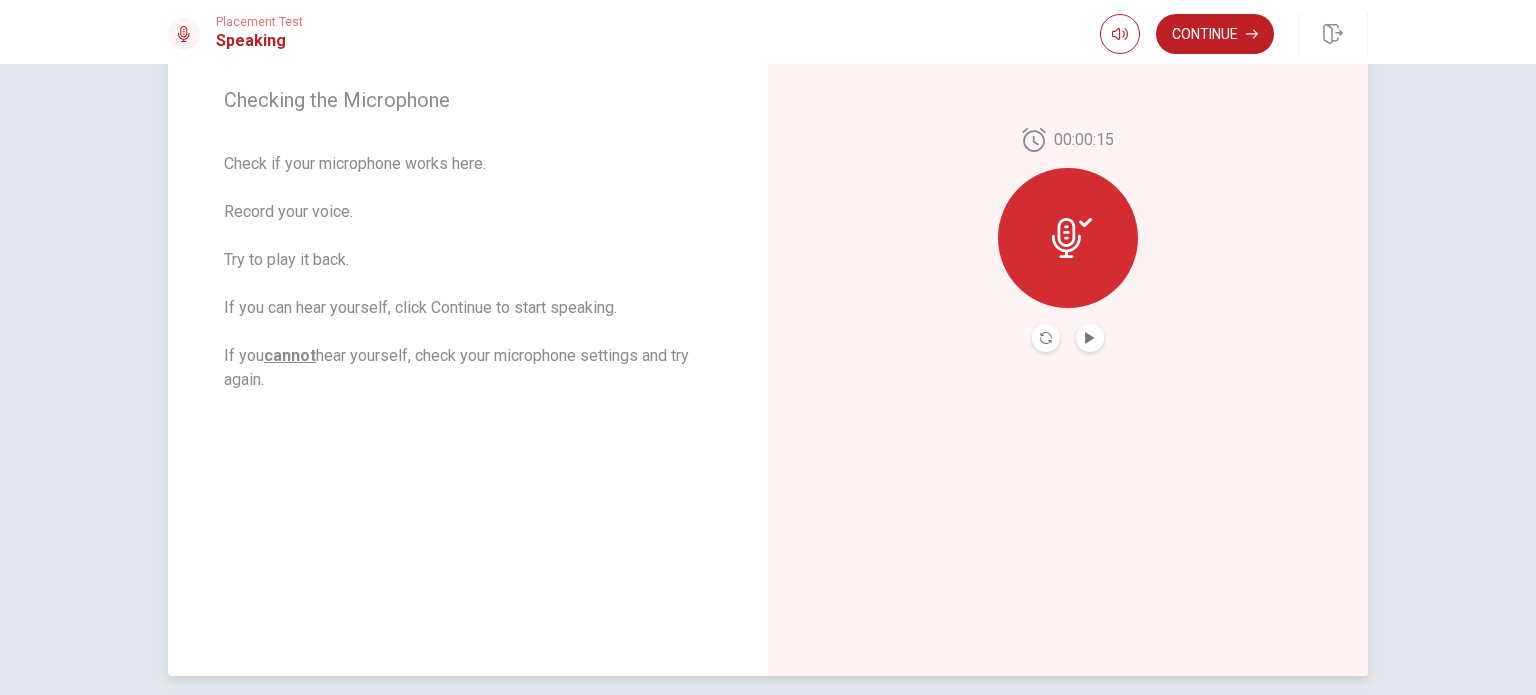 click at bounding box center (1068, 238) 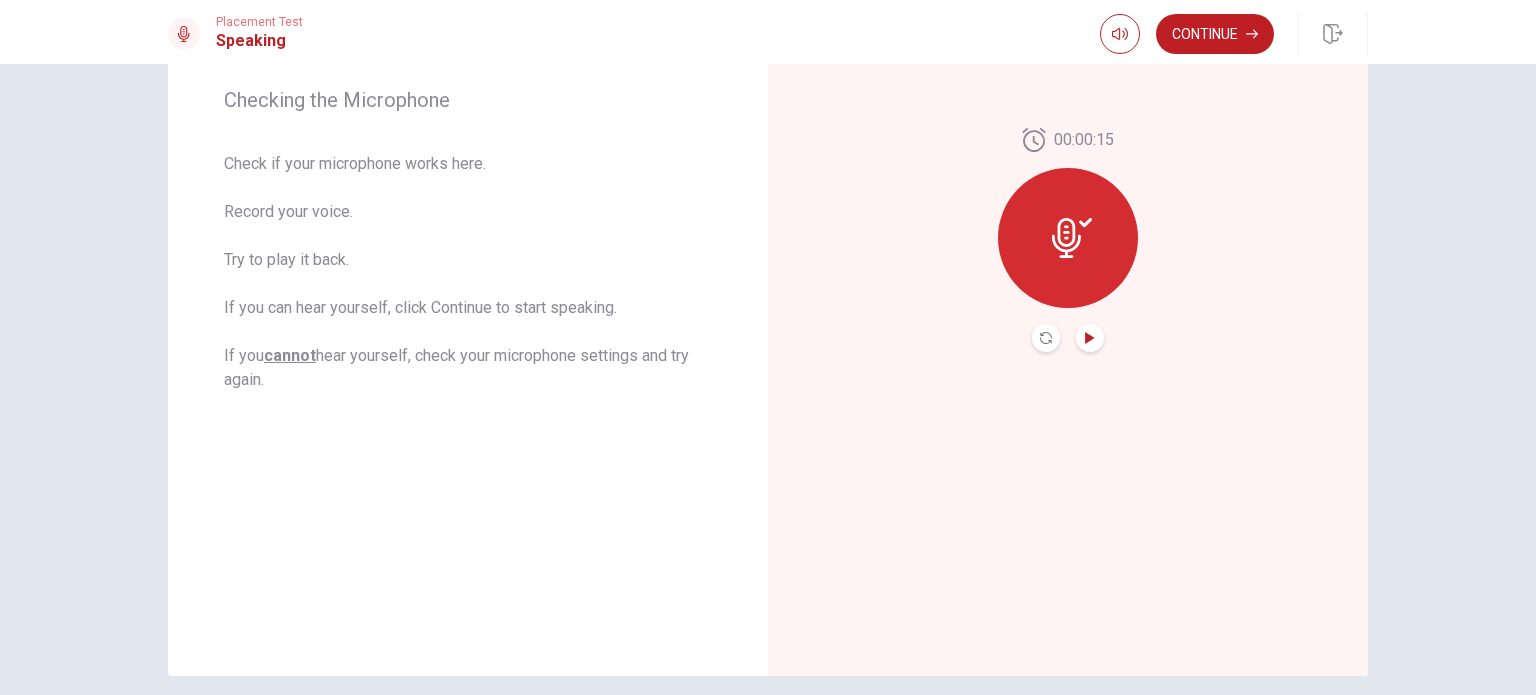 click 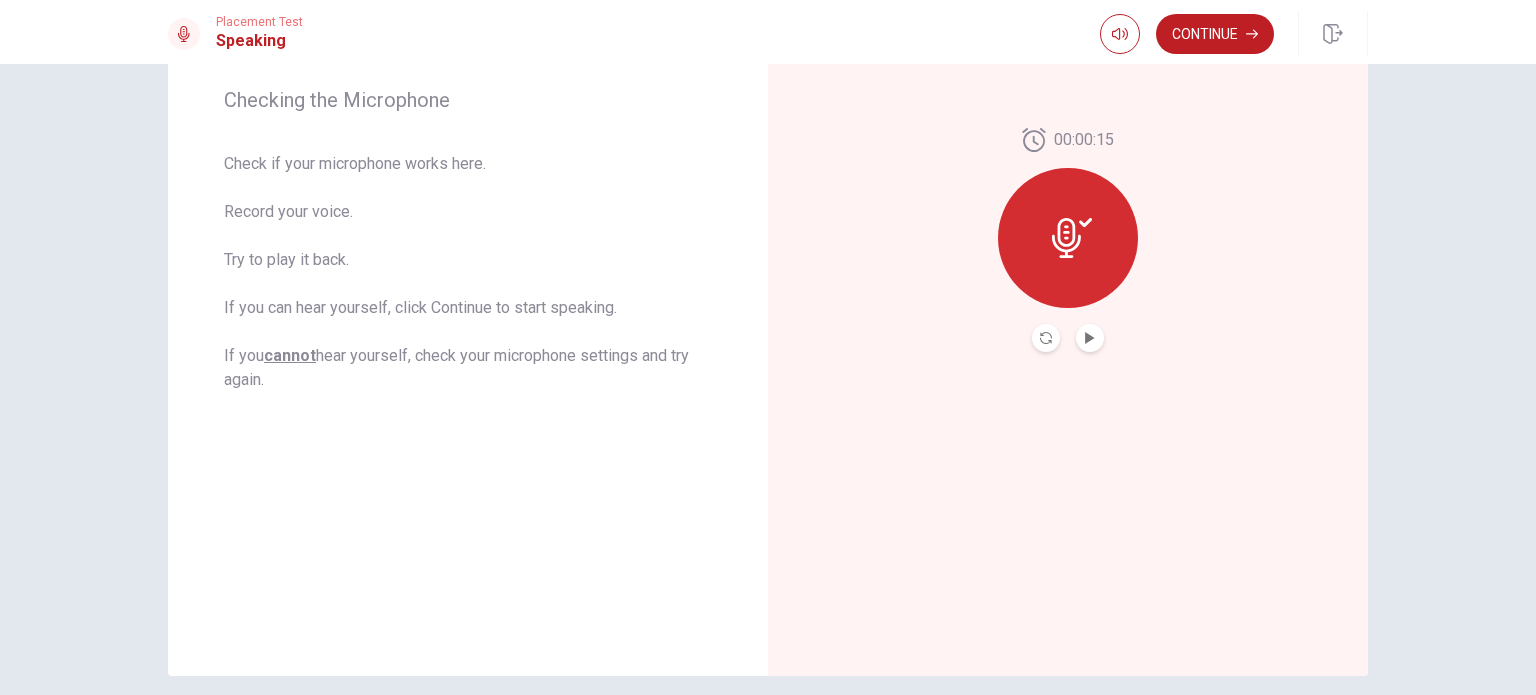 click at bounding box center [1046, 338] 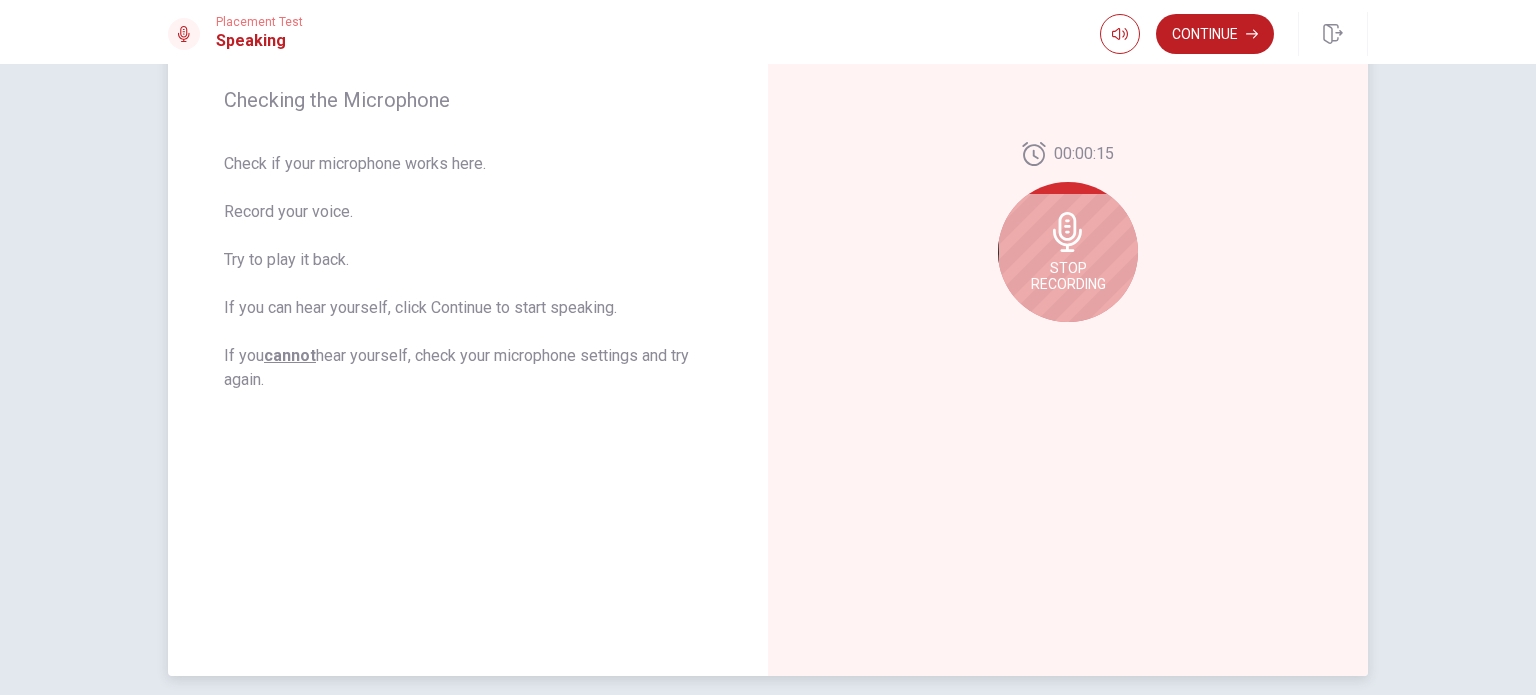 click on "Stop   Recording" at bounding box center (1068, 276) 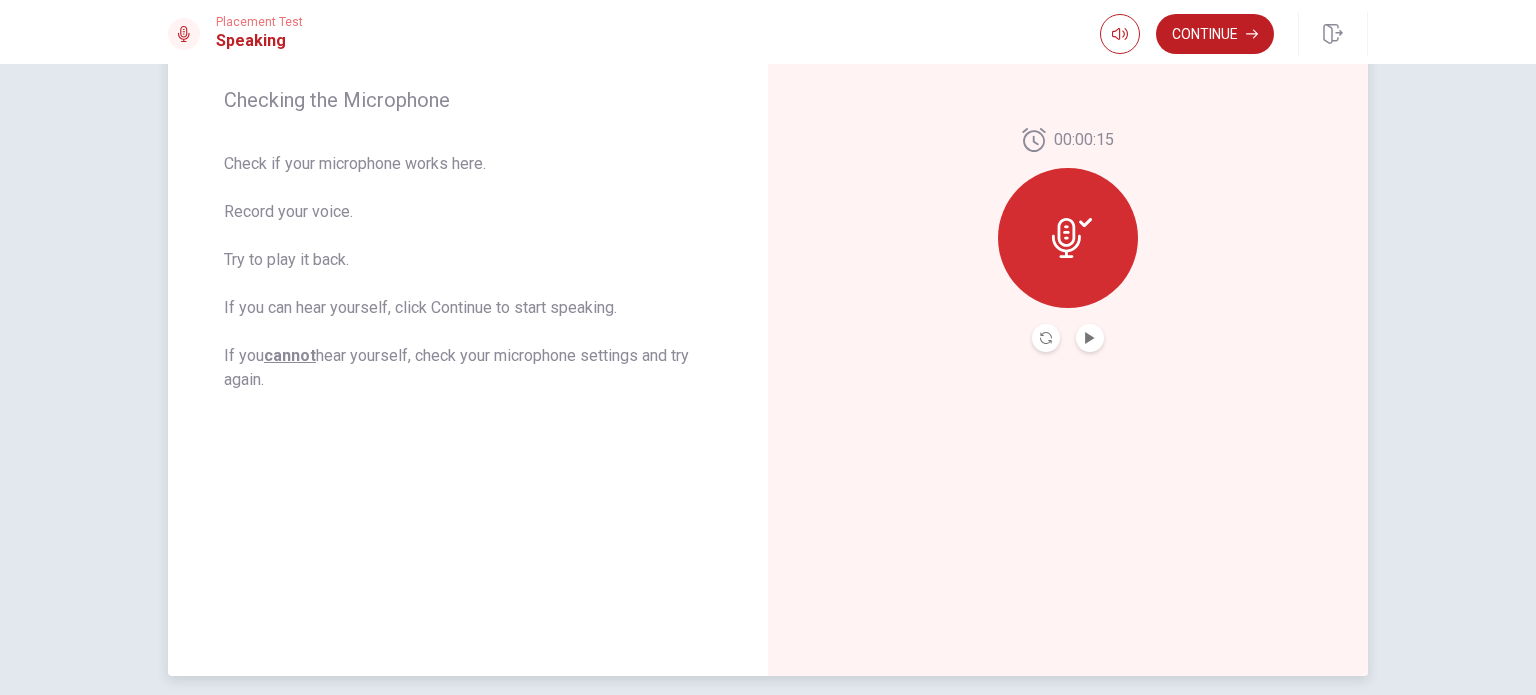 click at bounding box center [1068, 238] 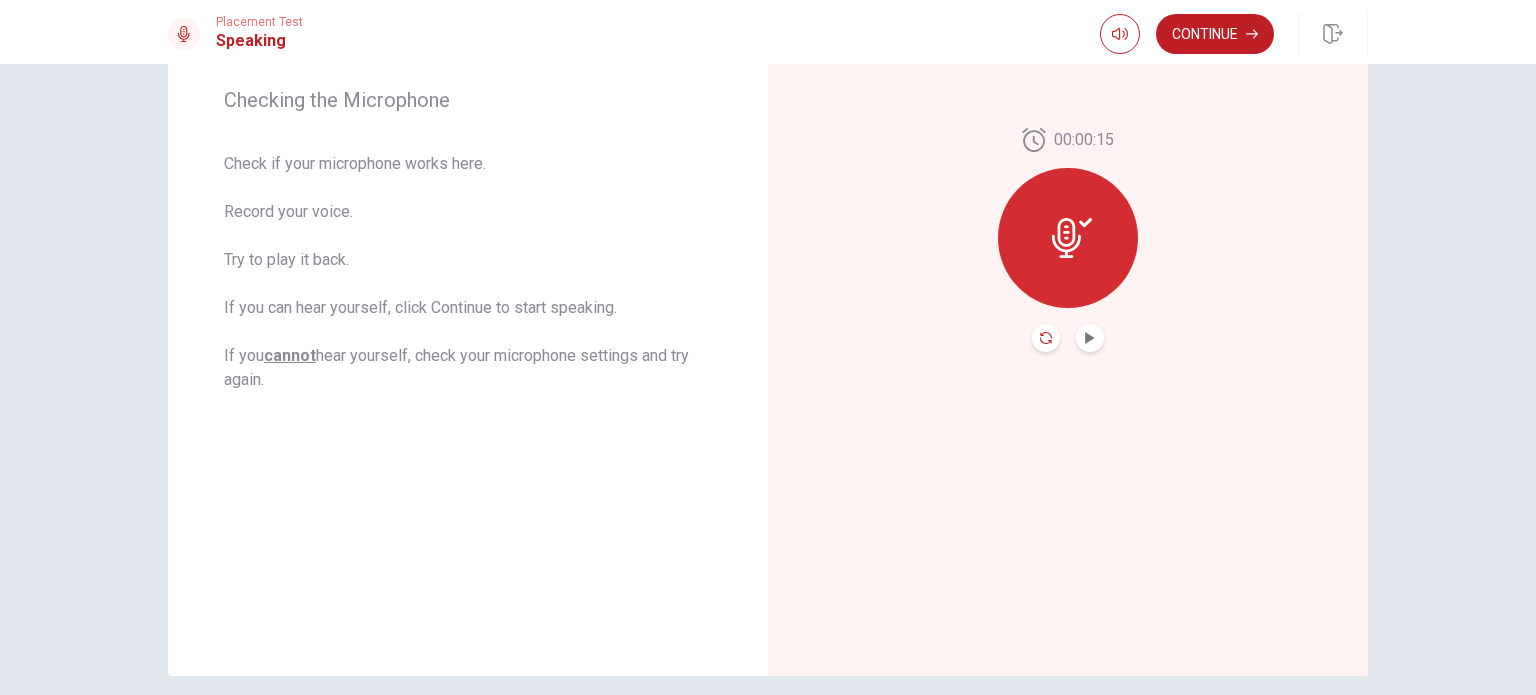 click 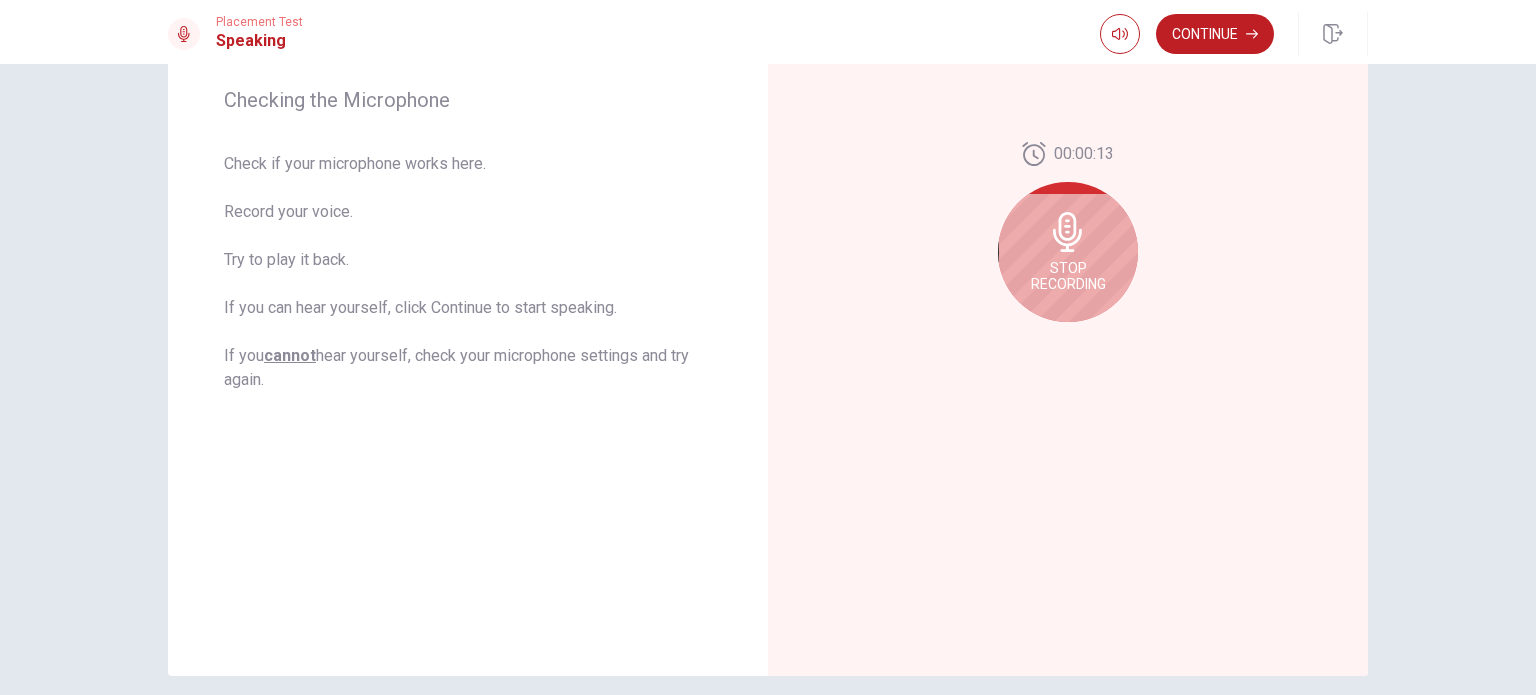 click 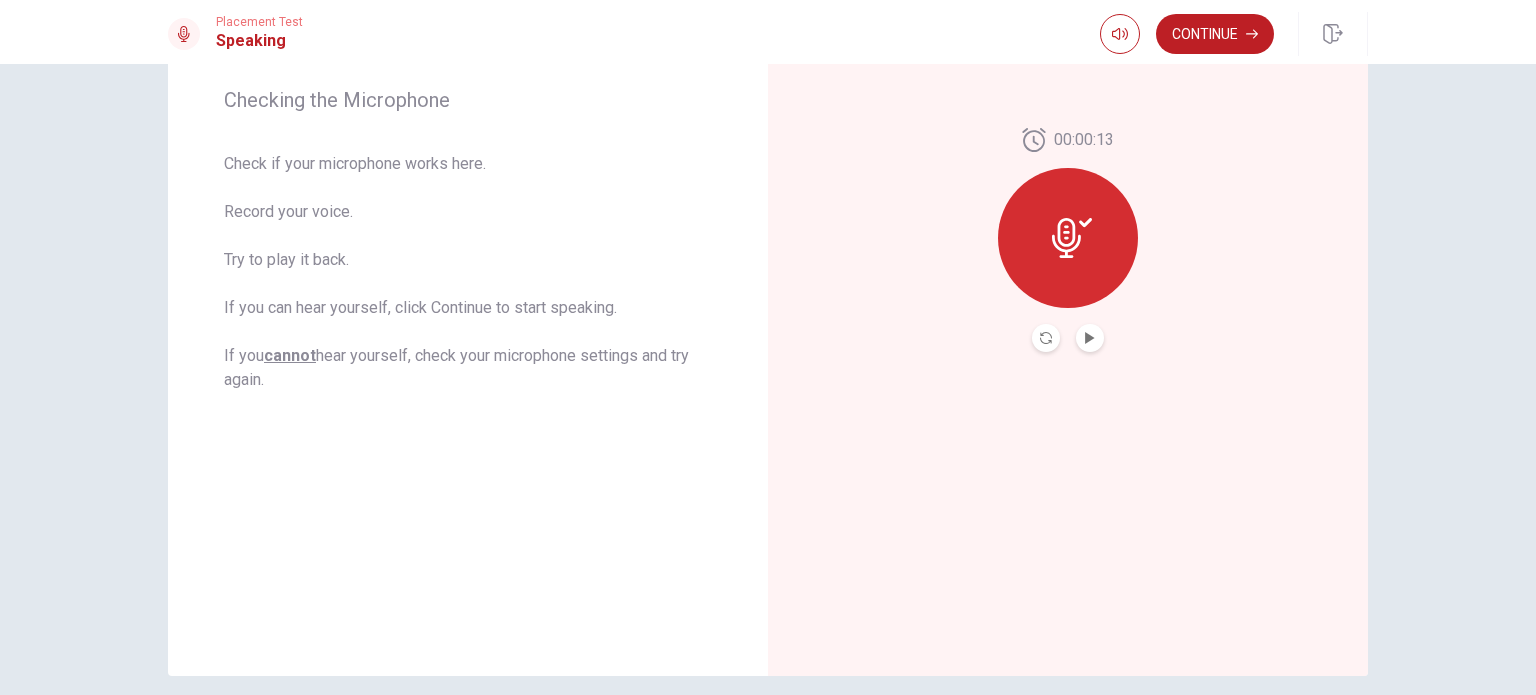 click at bounding box center (1090, 338) 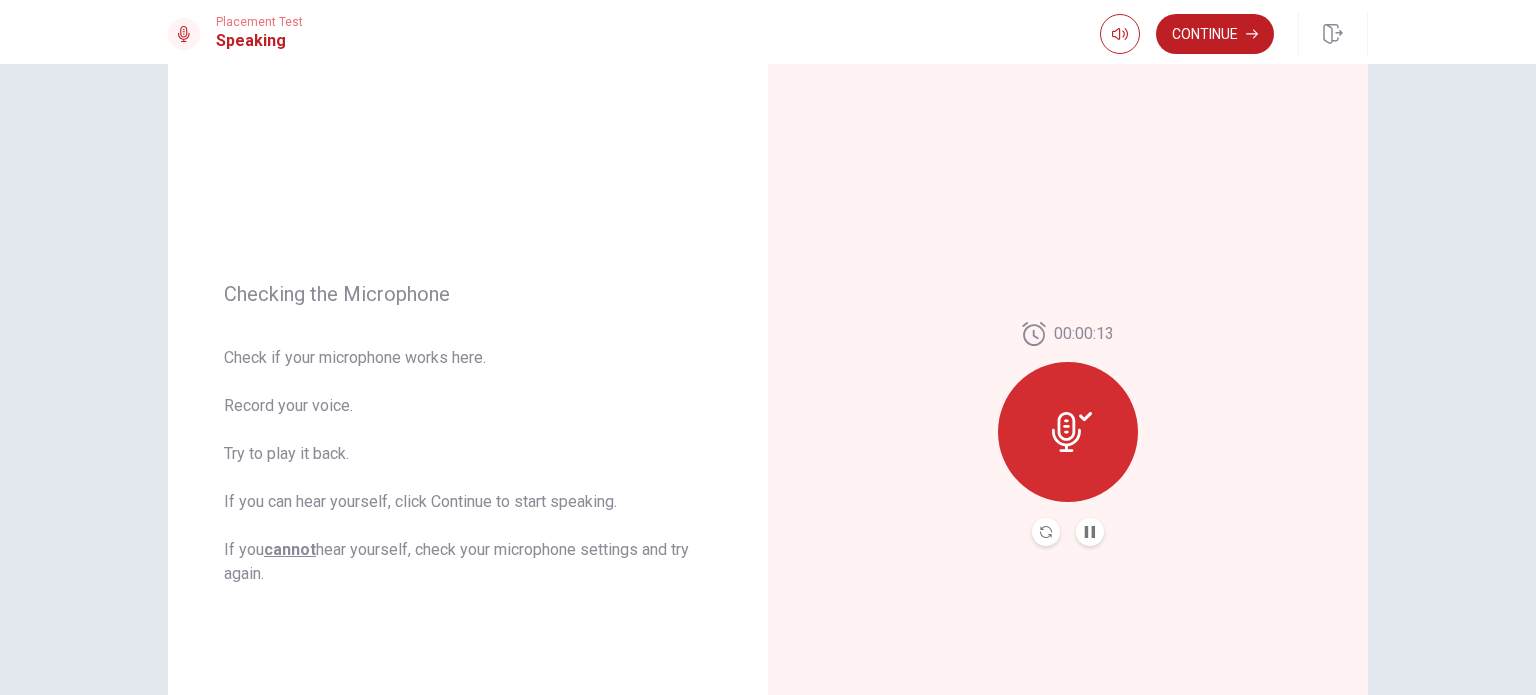 scroll, scrollTop: 100, scrollLeft: 0, axis: vertical 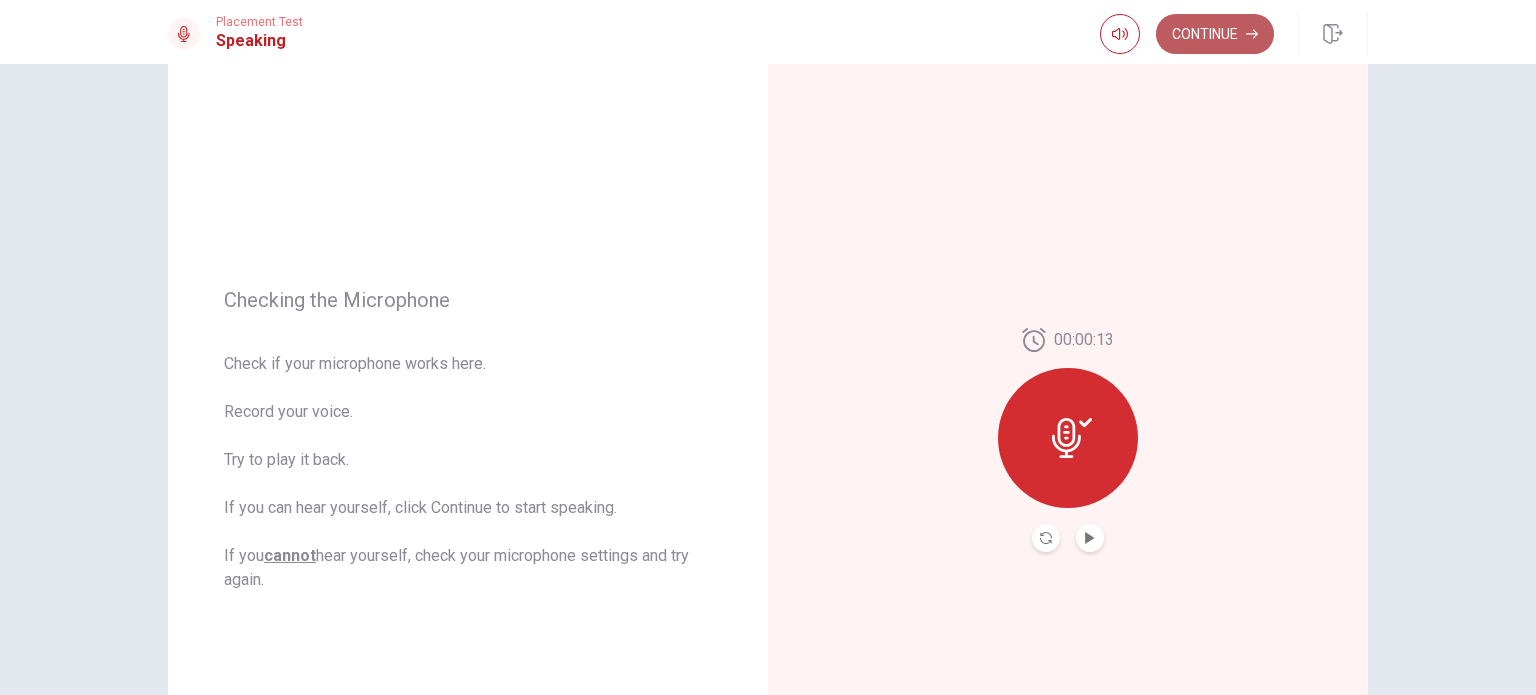 click on "Continue" at bounding box center [1215, 34] 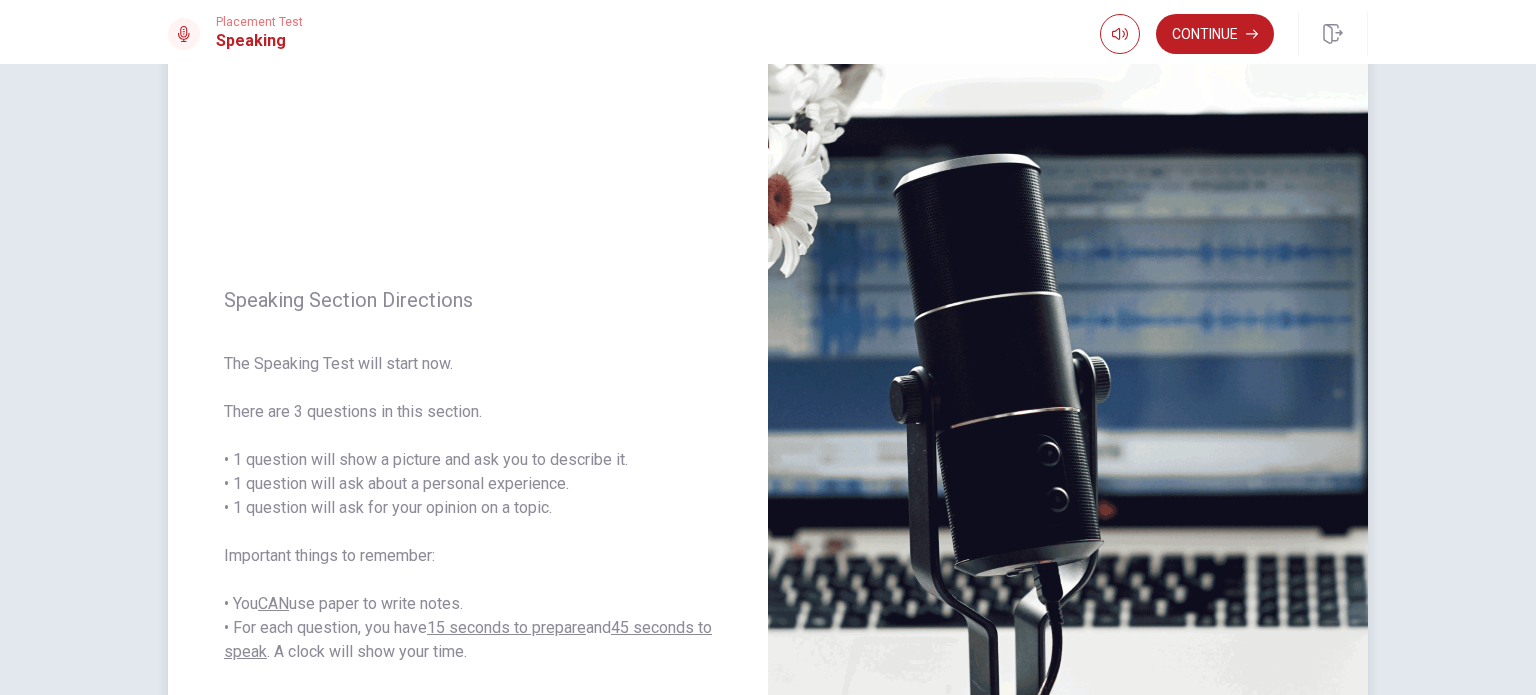 scroll, scrollTop: 0, scrollLeft: 0, axis: both 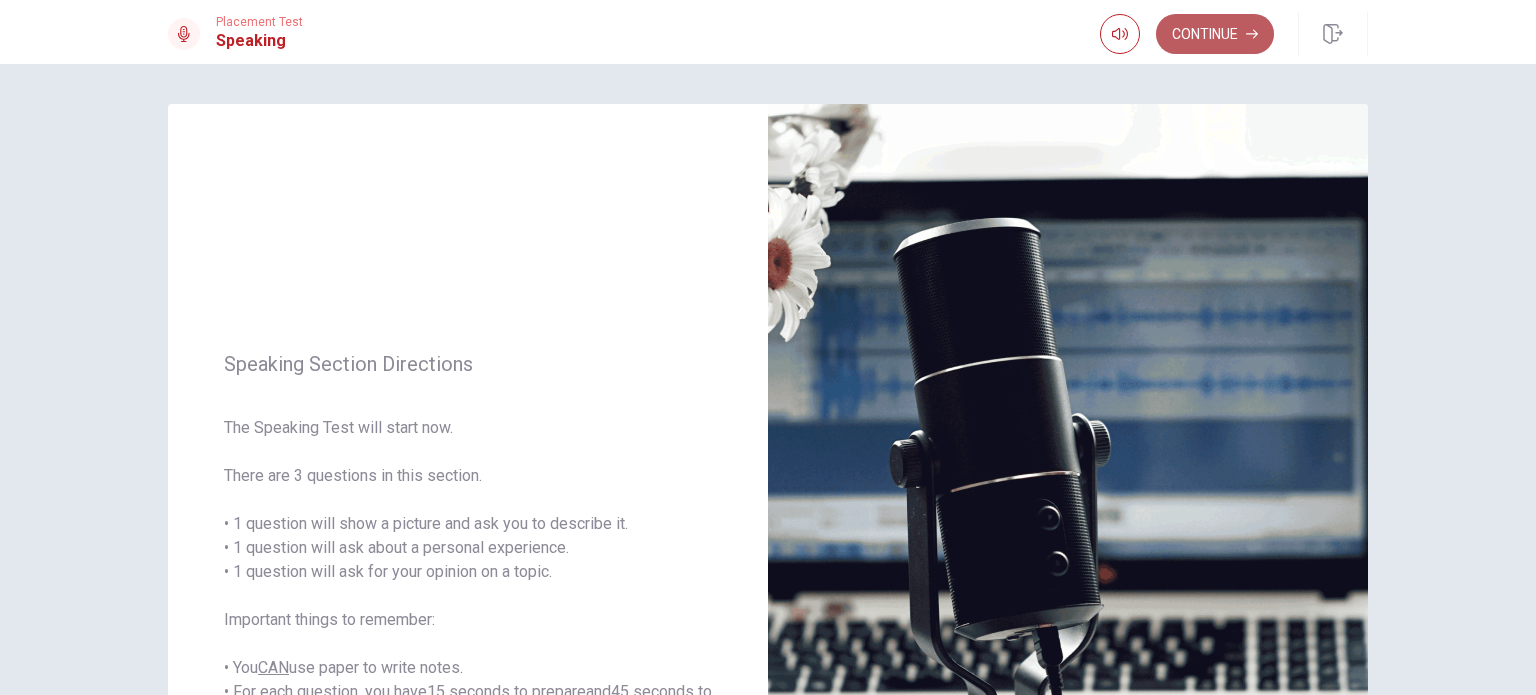 drag, startPoint x: 1248, startPoint y: 28, endPoint x: 1267, endPoint y: 30, distance: 19.104973 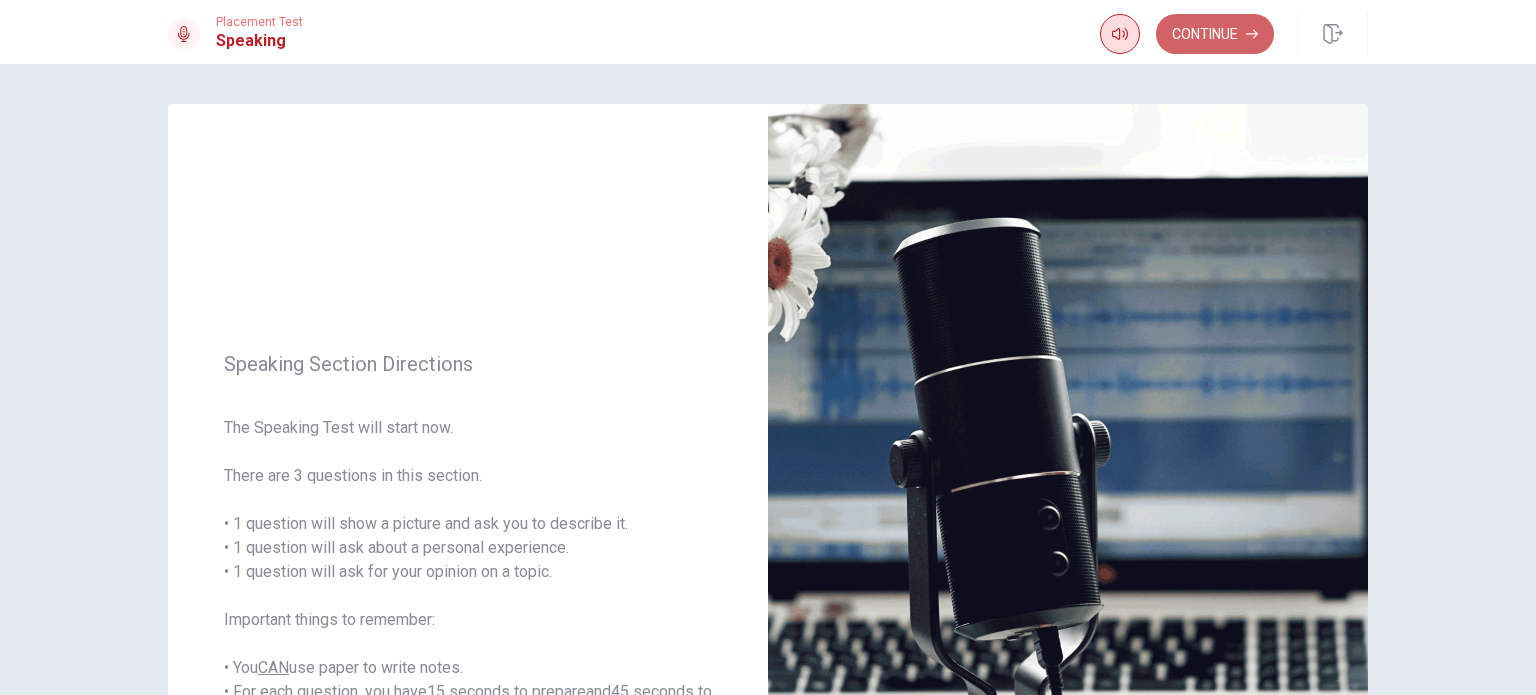 click on "Continue" at bounding box center [1215, 34] 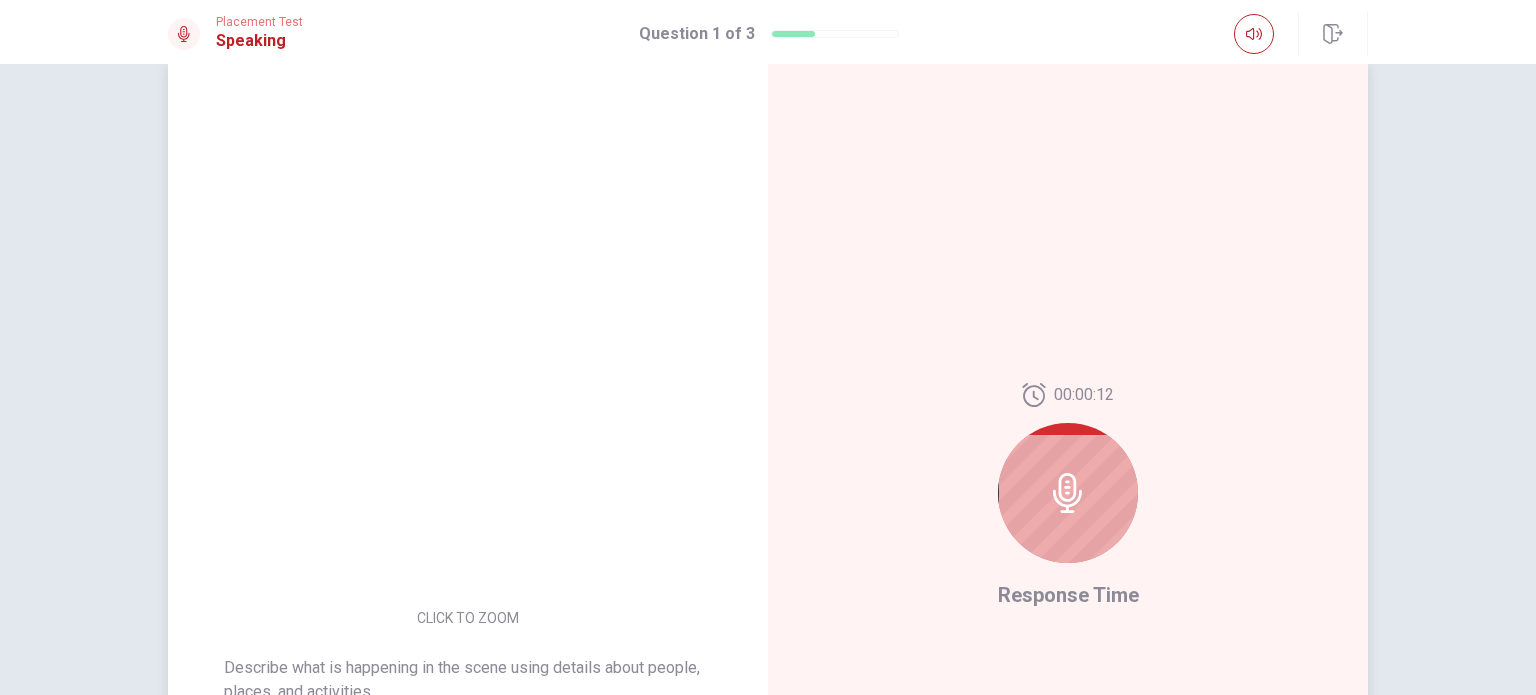 scroll, scrollTop: 100, scrollLeft: 0, axis: vertical 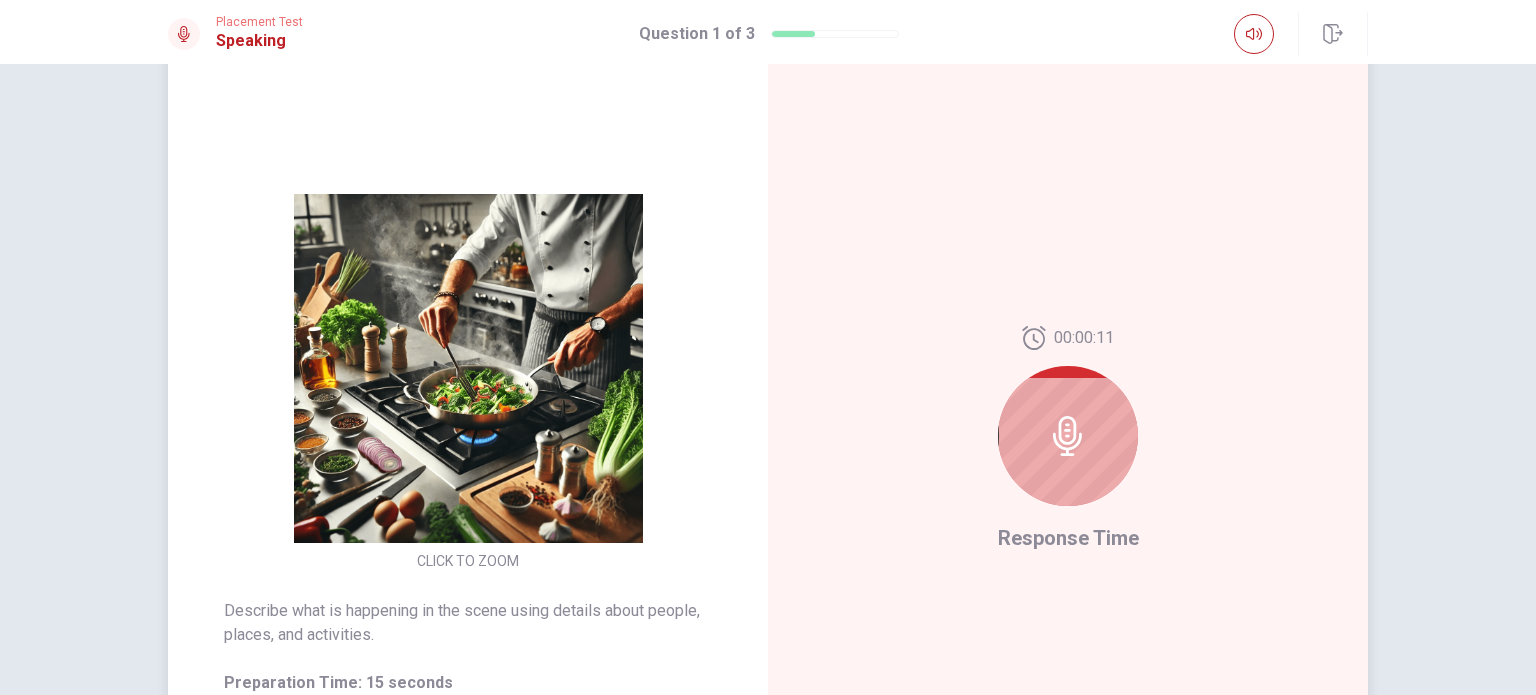 click 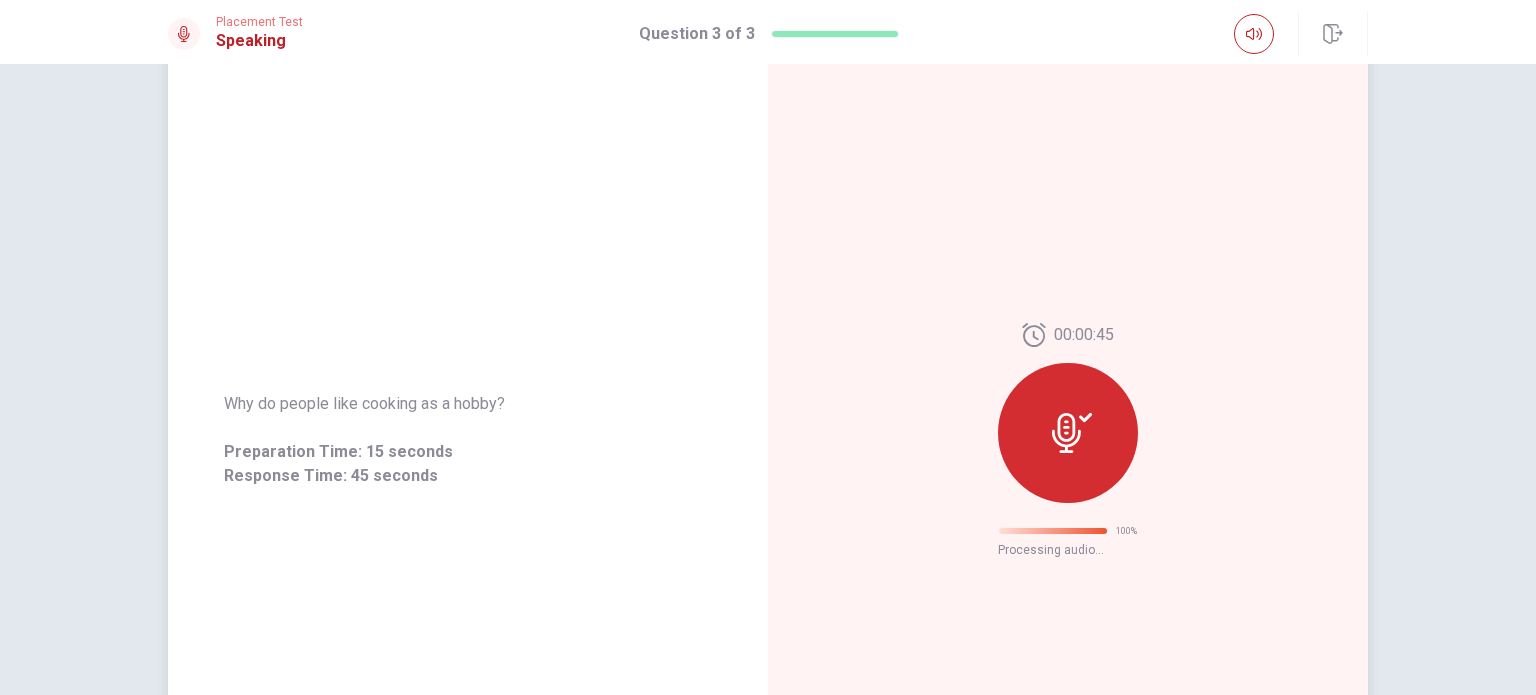 scroll, scrollTop: 0, scrollLeft: 0, axis: both 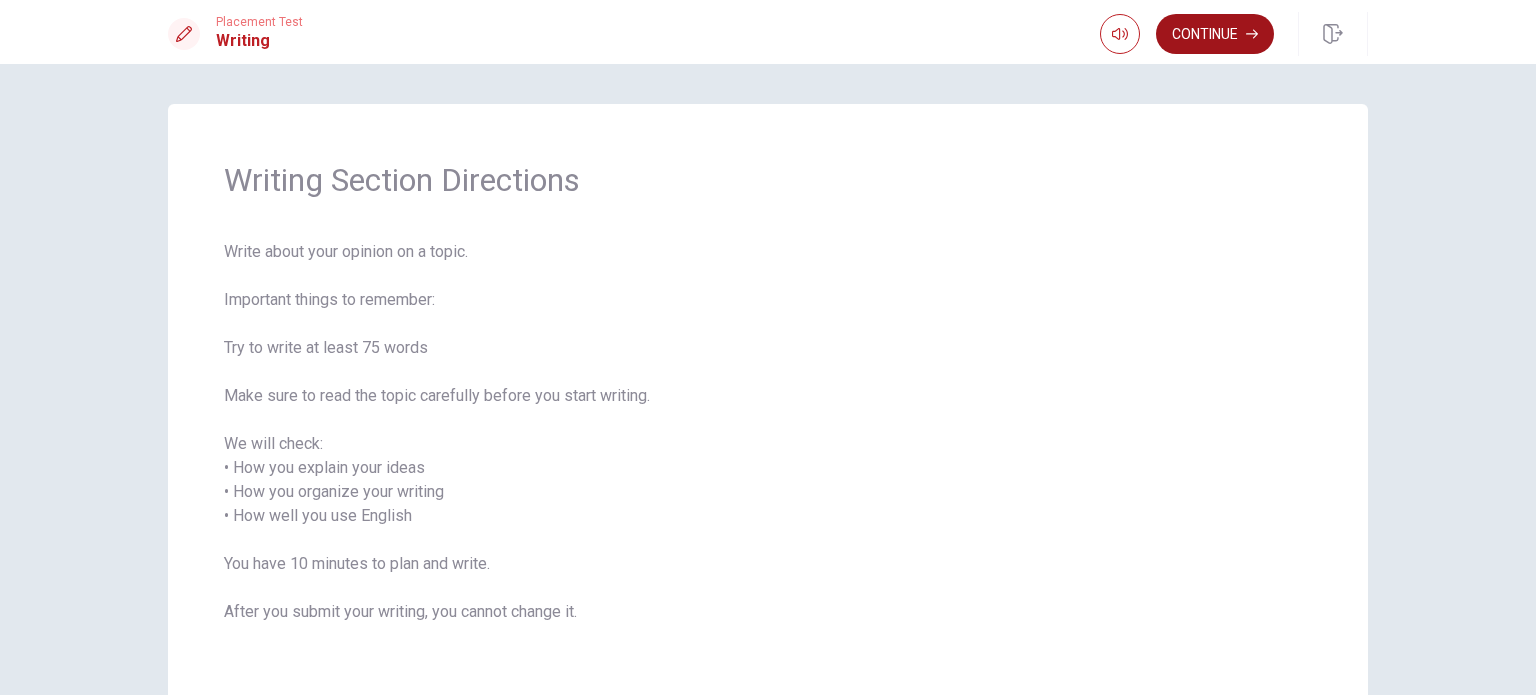 click on "Continue" at bounding box center [1215, 34] 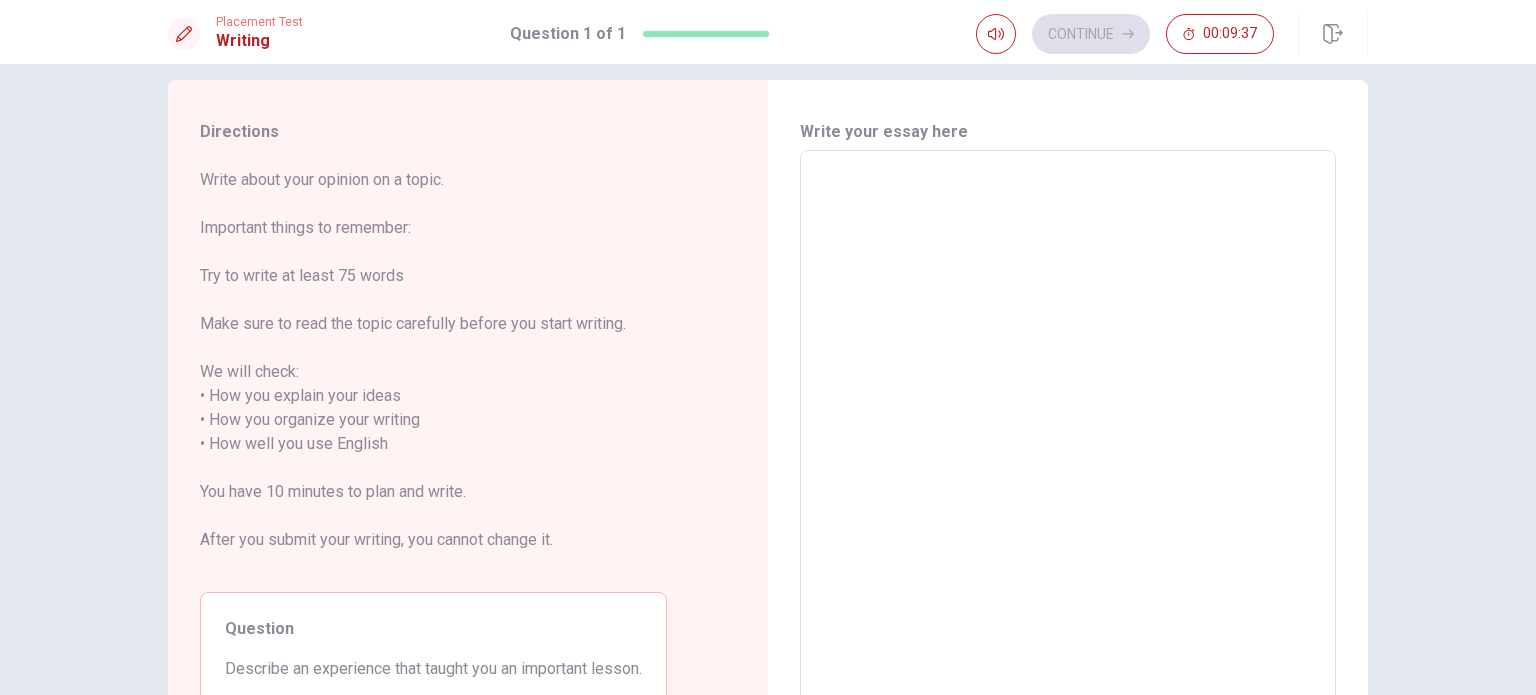 scroll, scrollTop: 0, scrollLeft: 0, axis: both 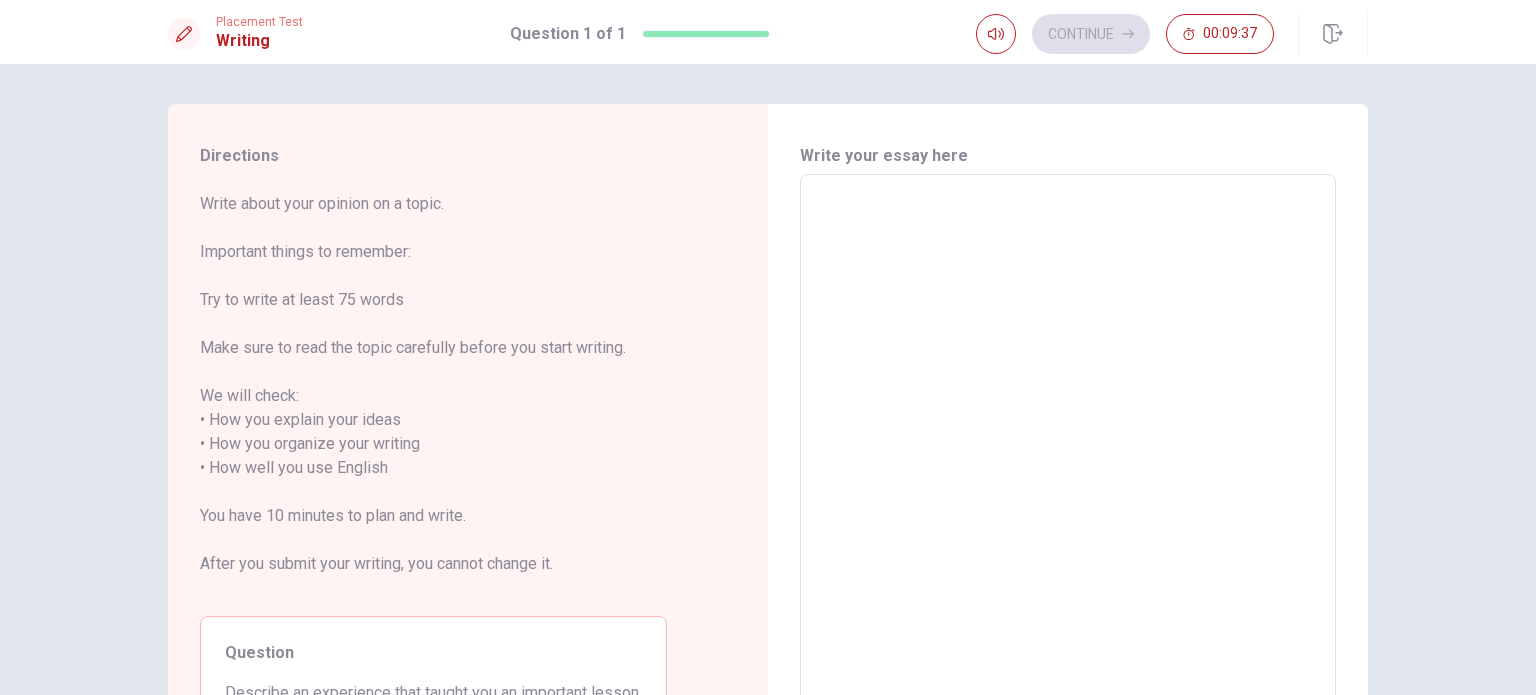 click on "x ​" at bounding box center [1068, 456] 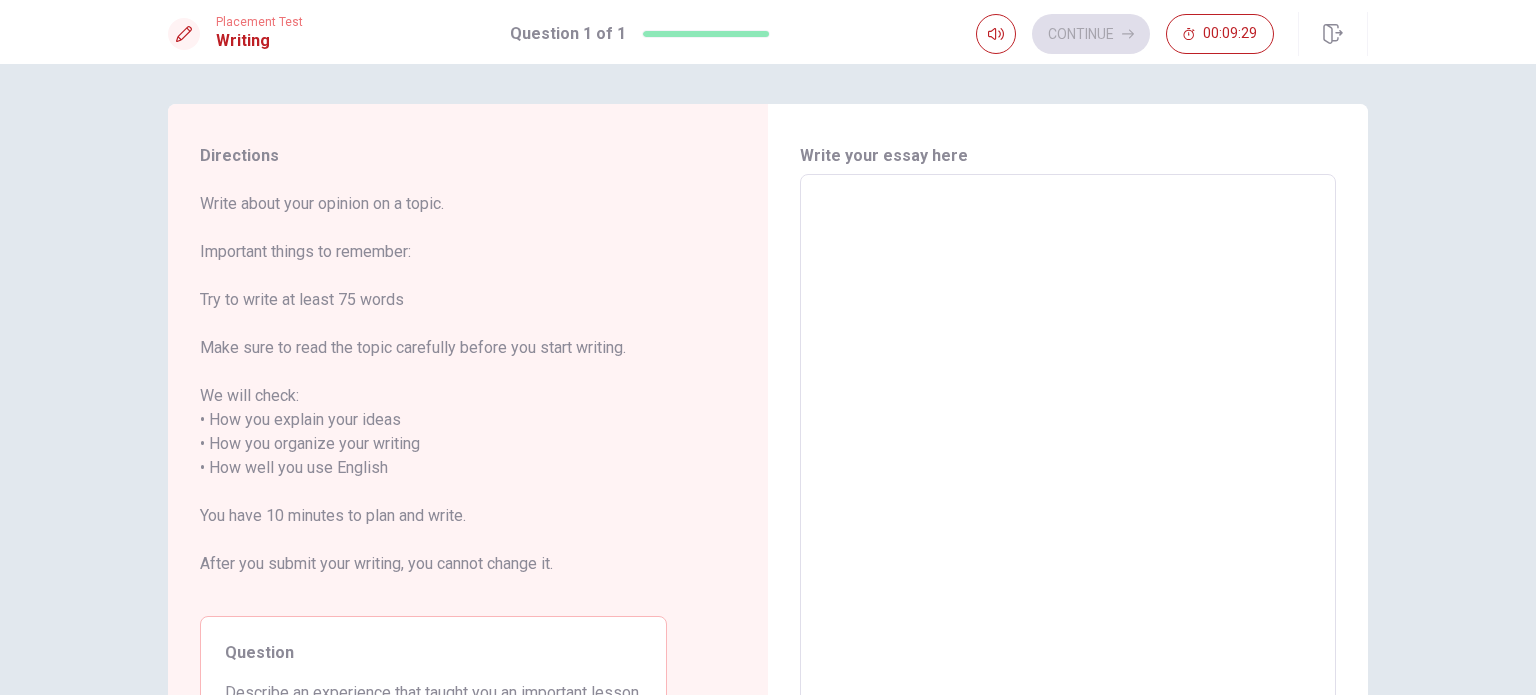 type on "i" 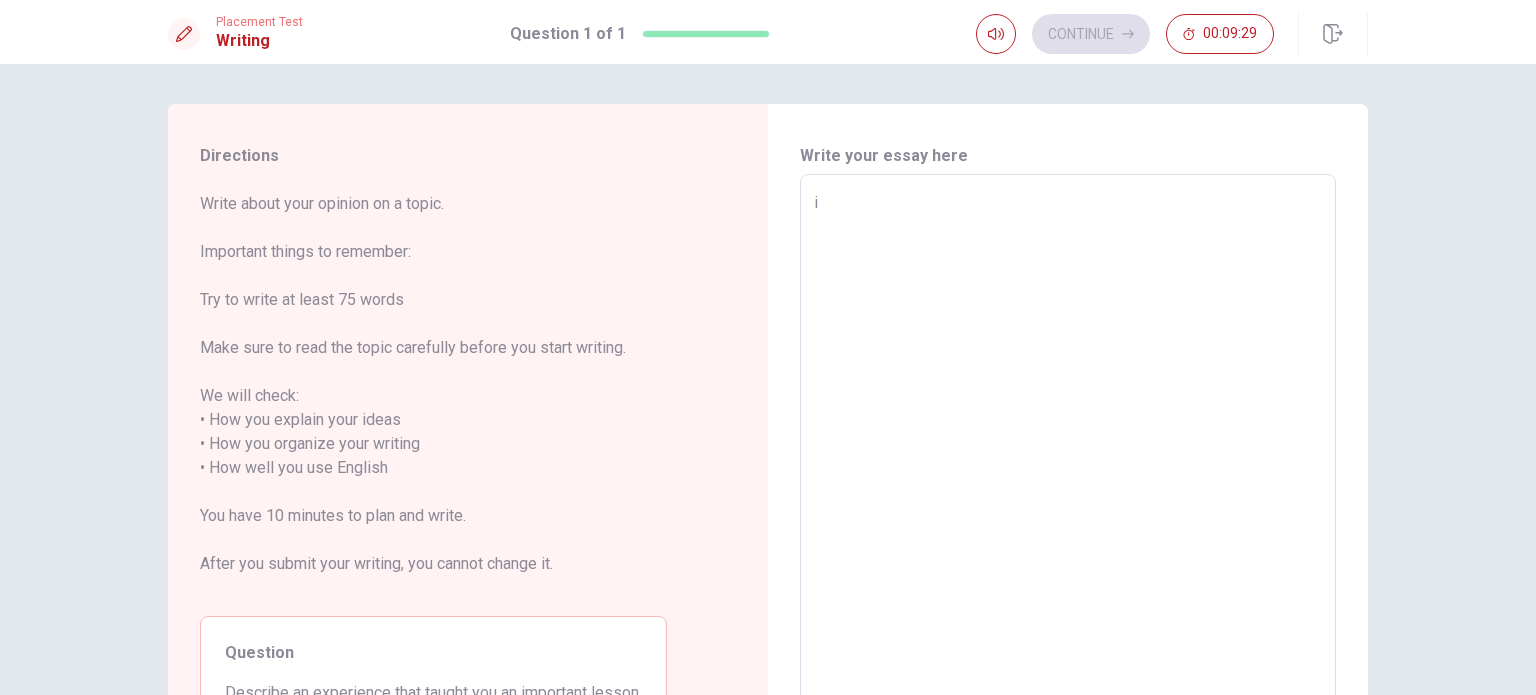 type on "x" 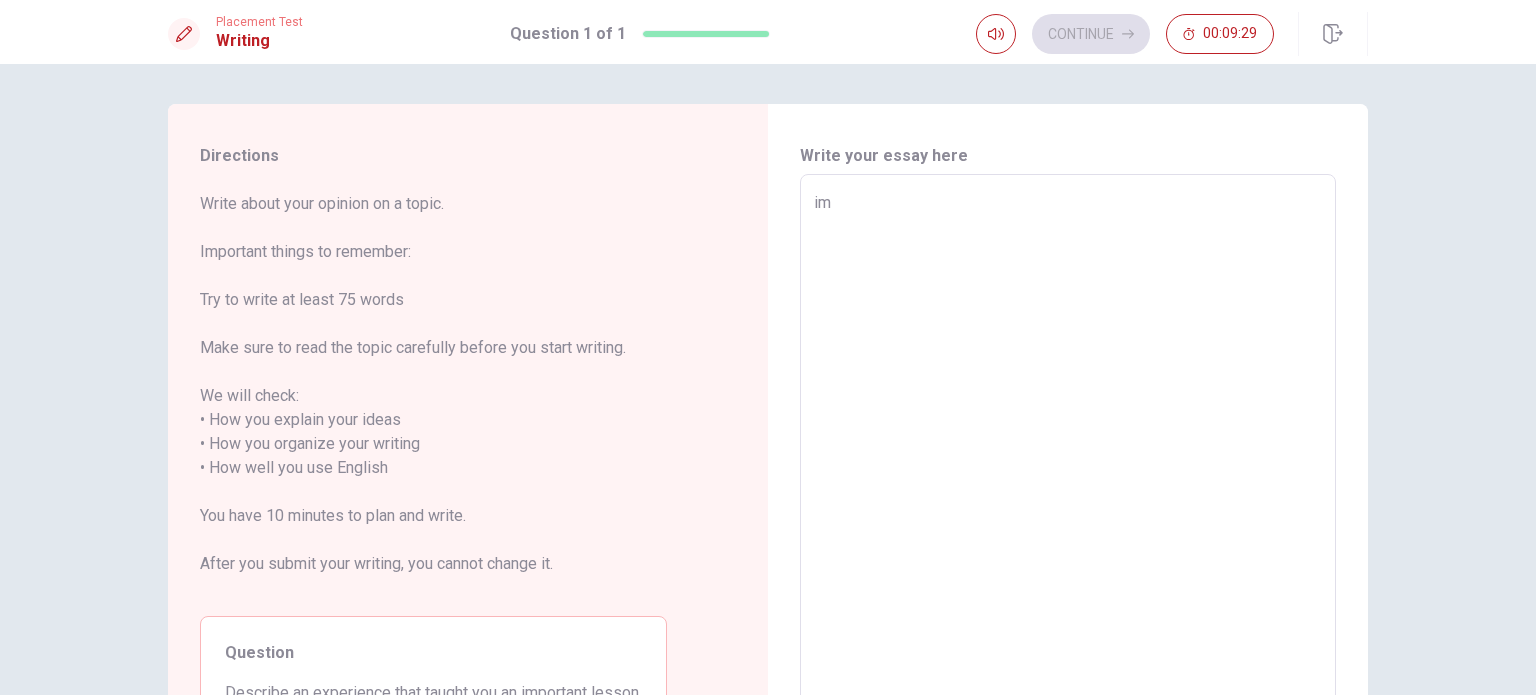 type on "x" 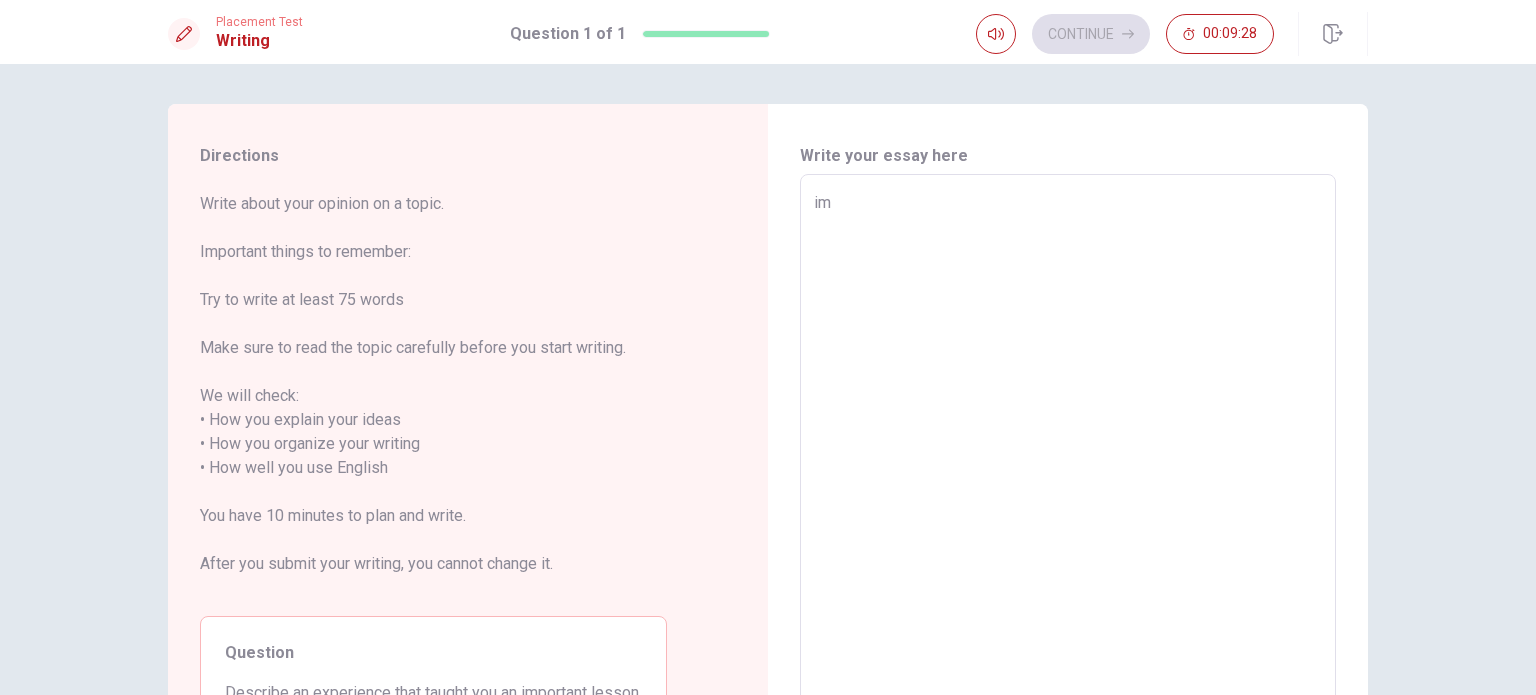 type on "im t" 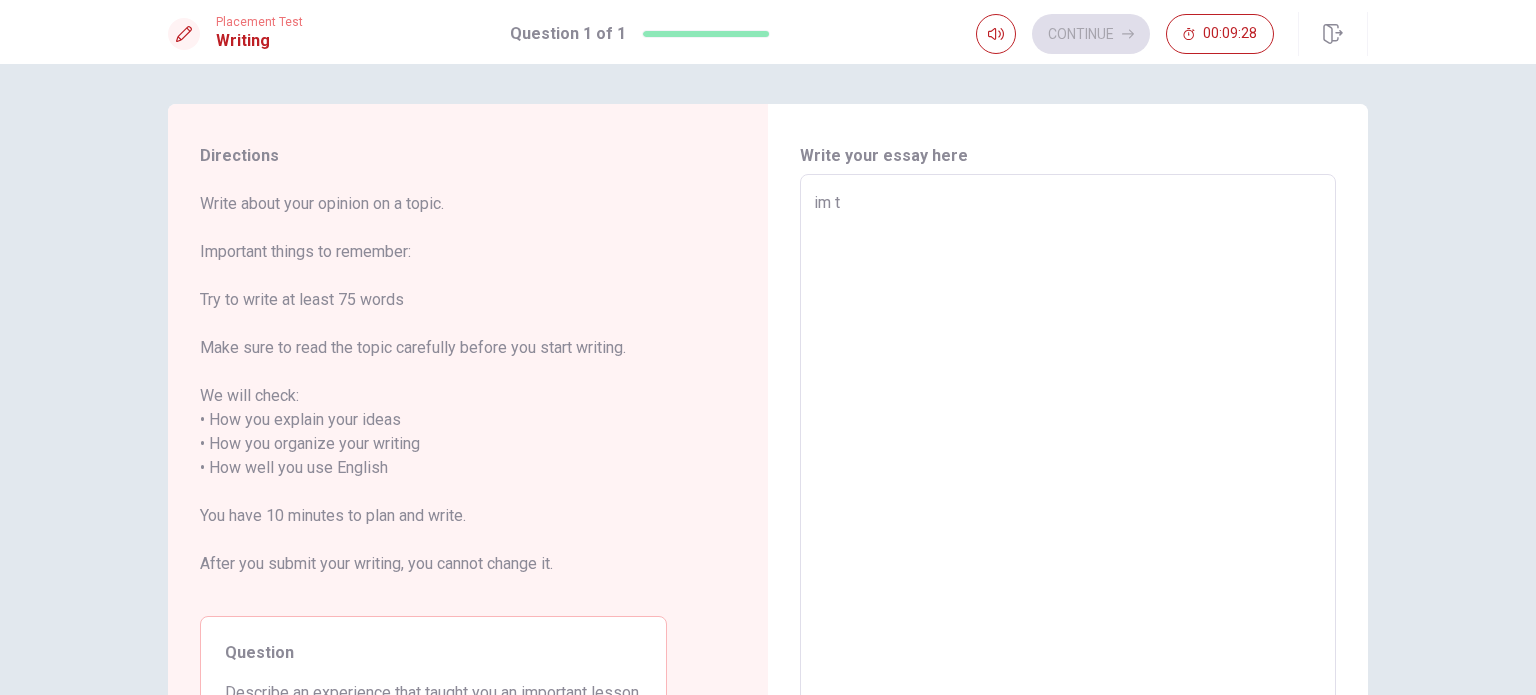 type on "x" 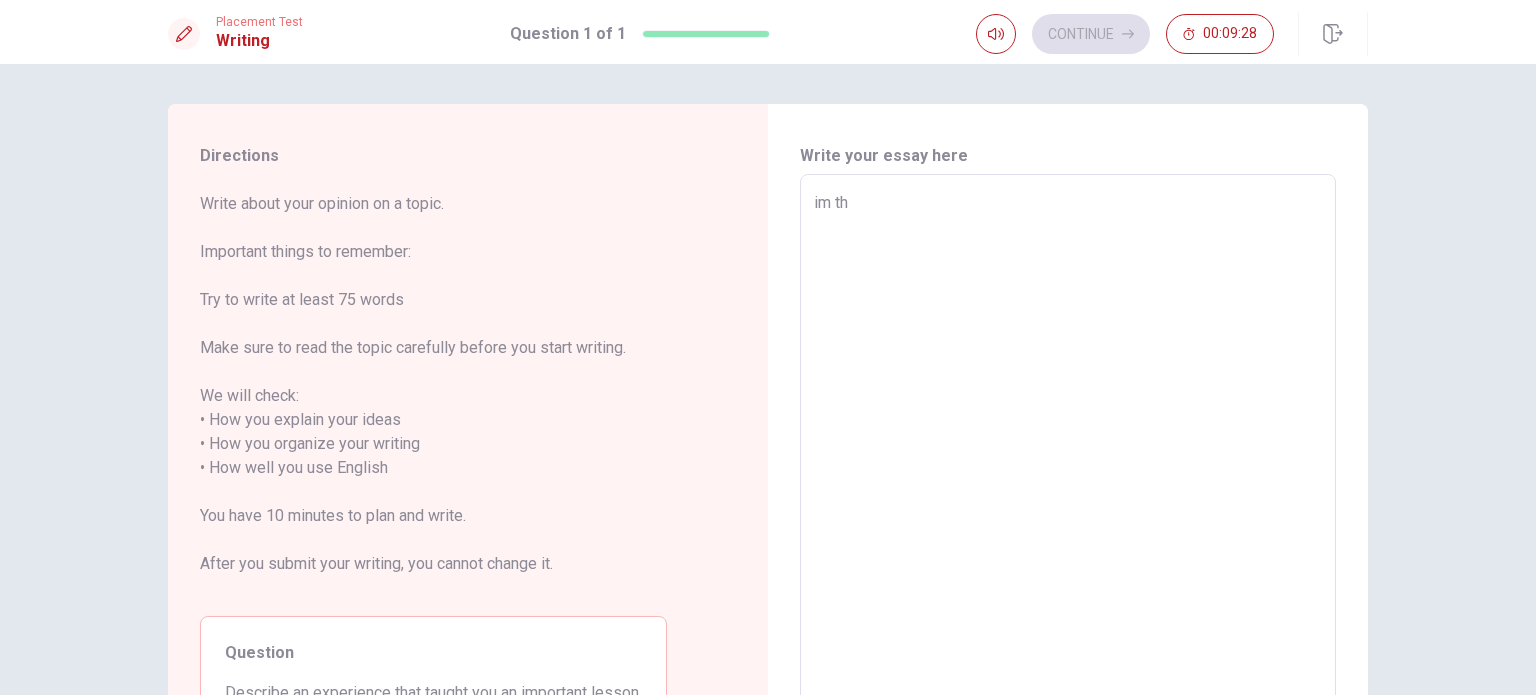 type on "x" 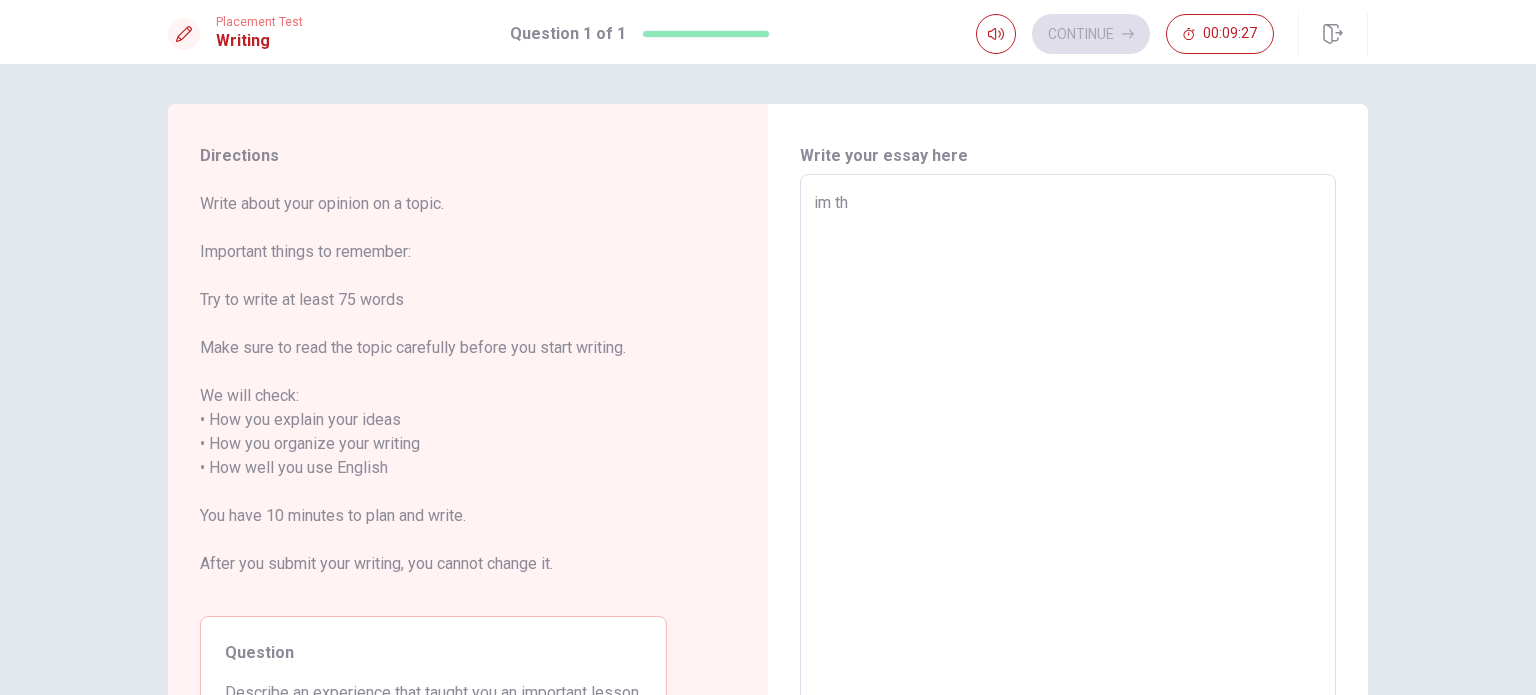 type on "im tha" 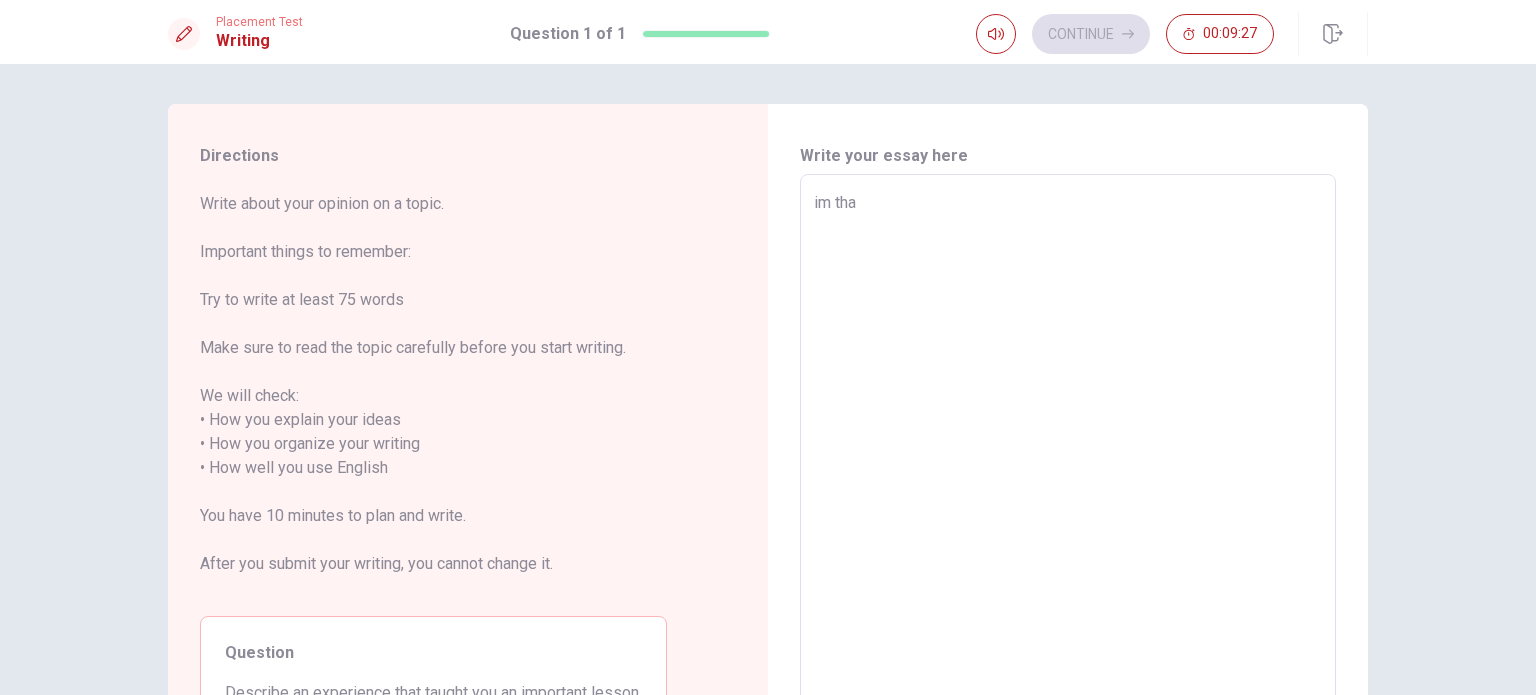 type on "im thas" 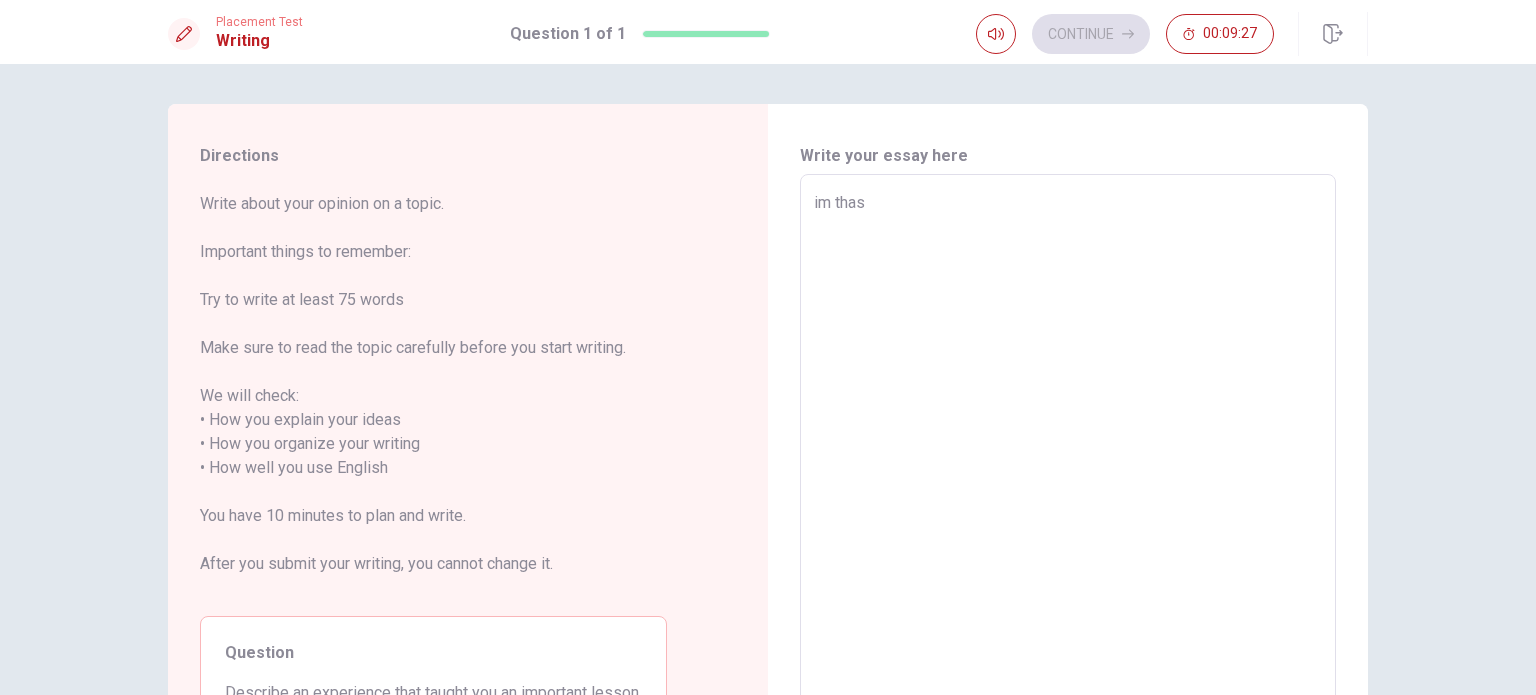 type on "x" 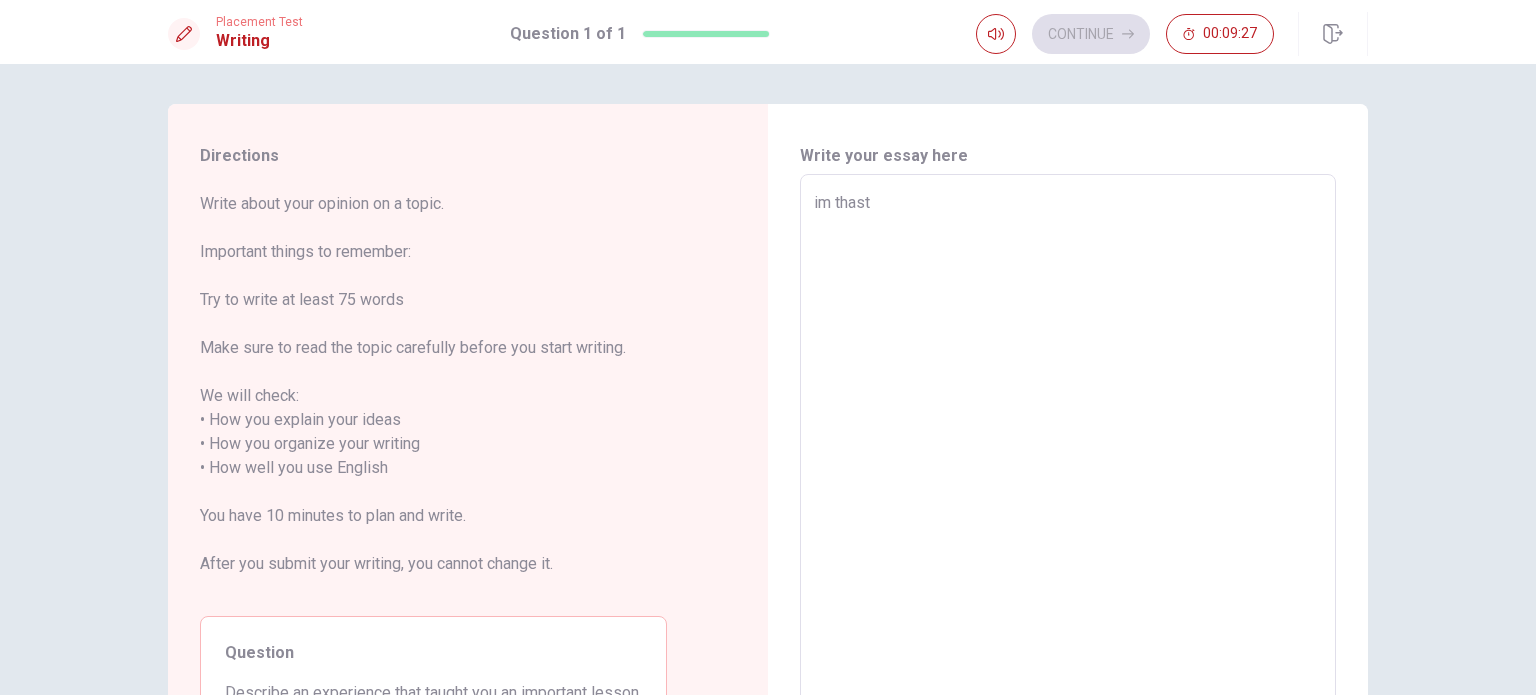 type on "x" 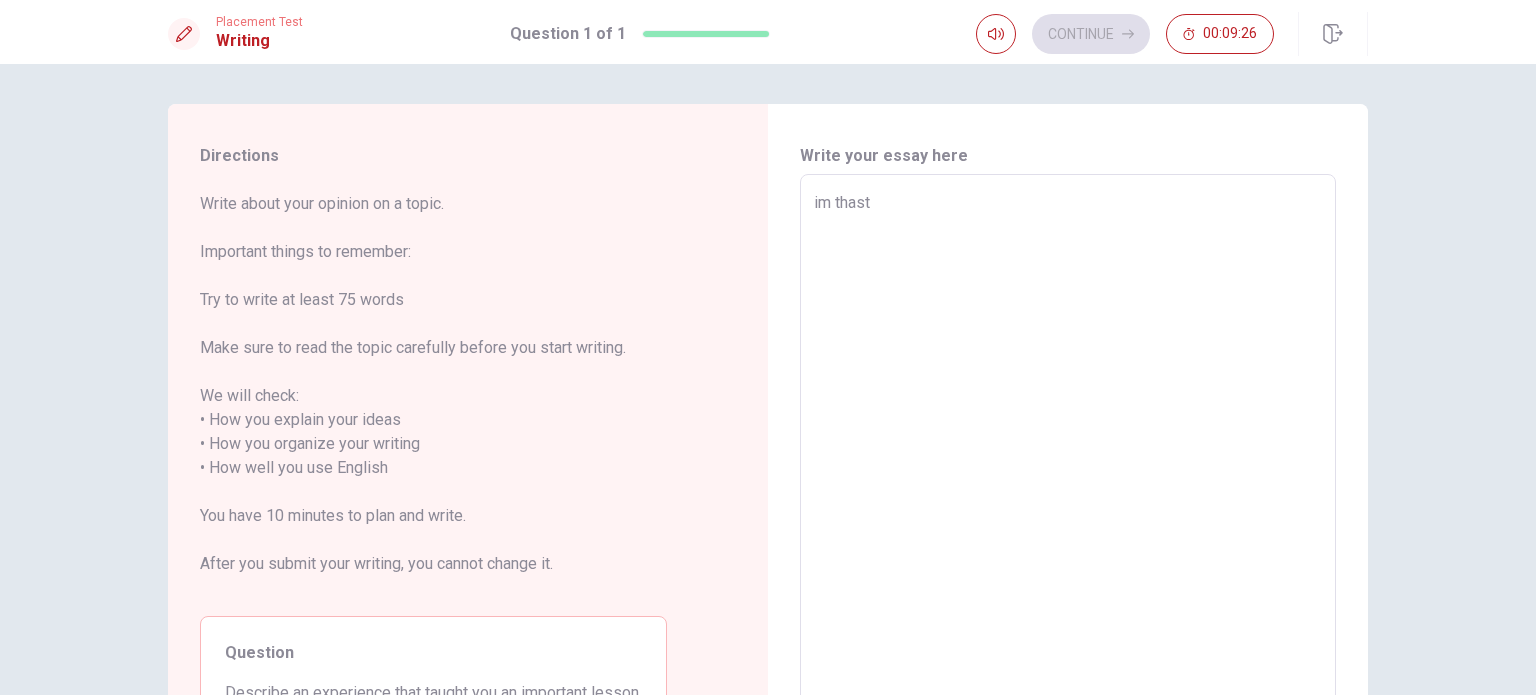 type on "im thas" 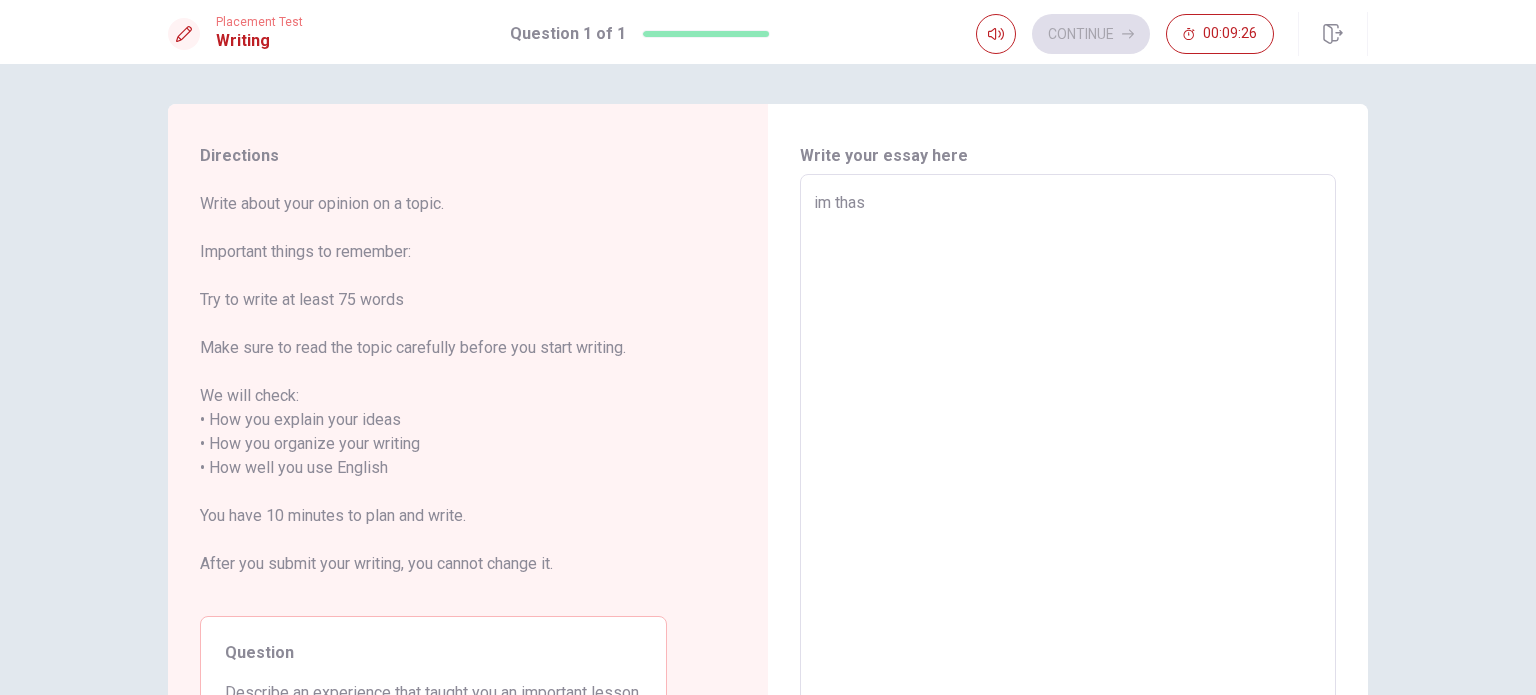 type on "x" 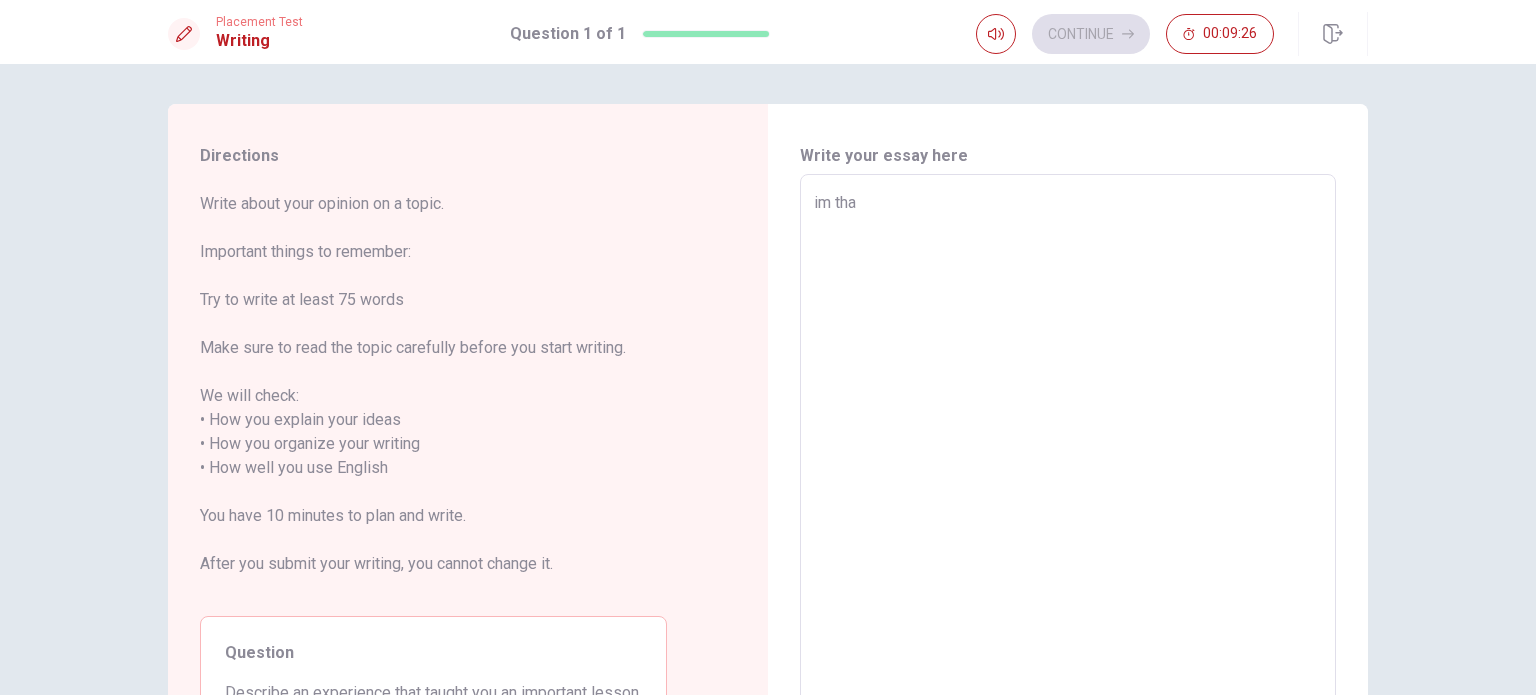 type on "x" 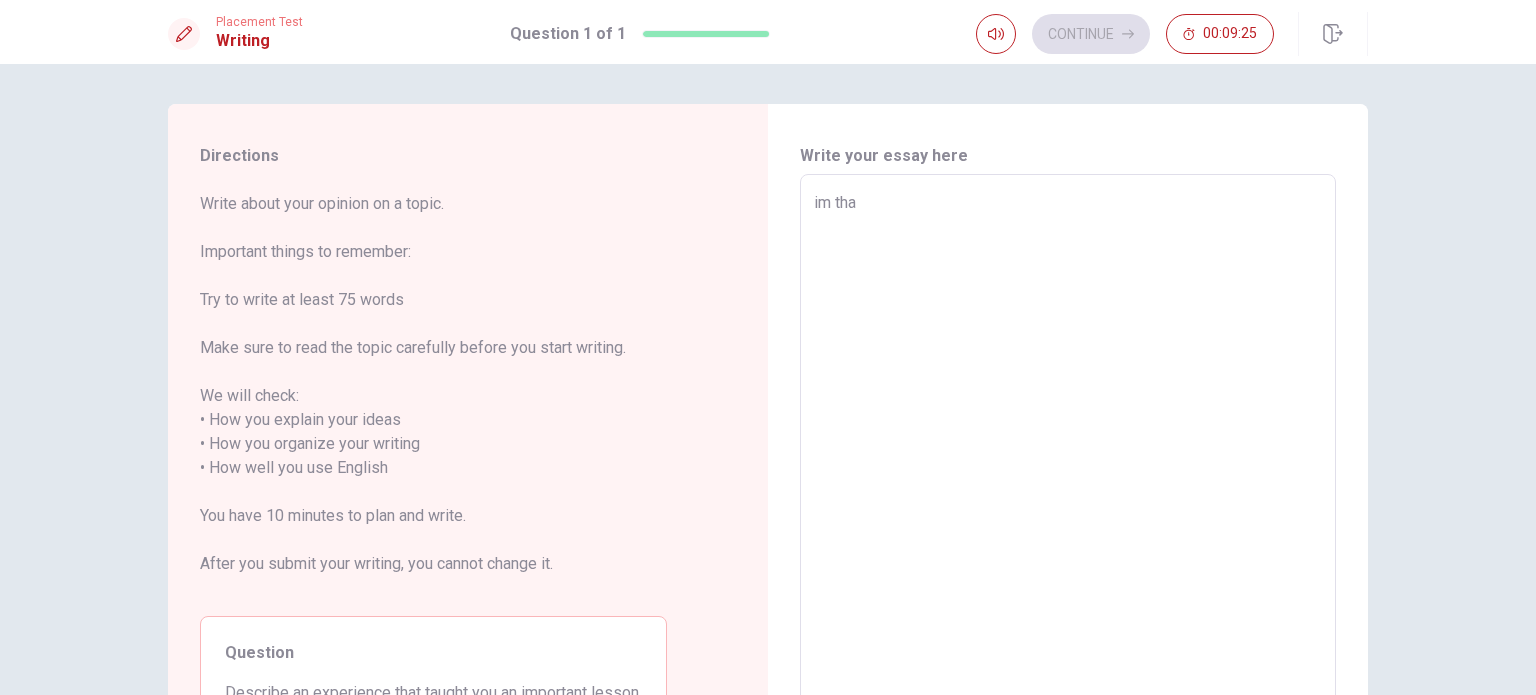 type on "im that" 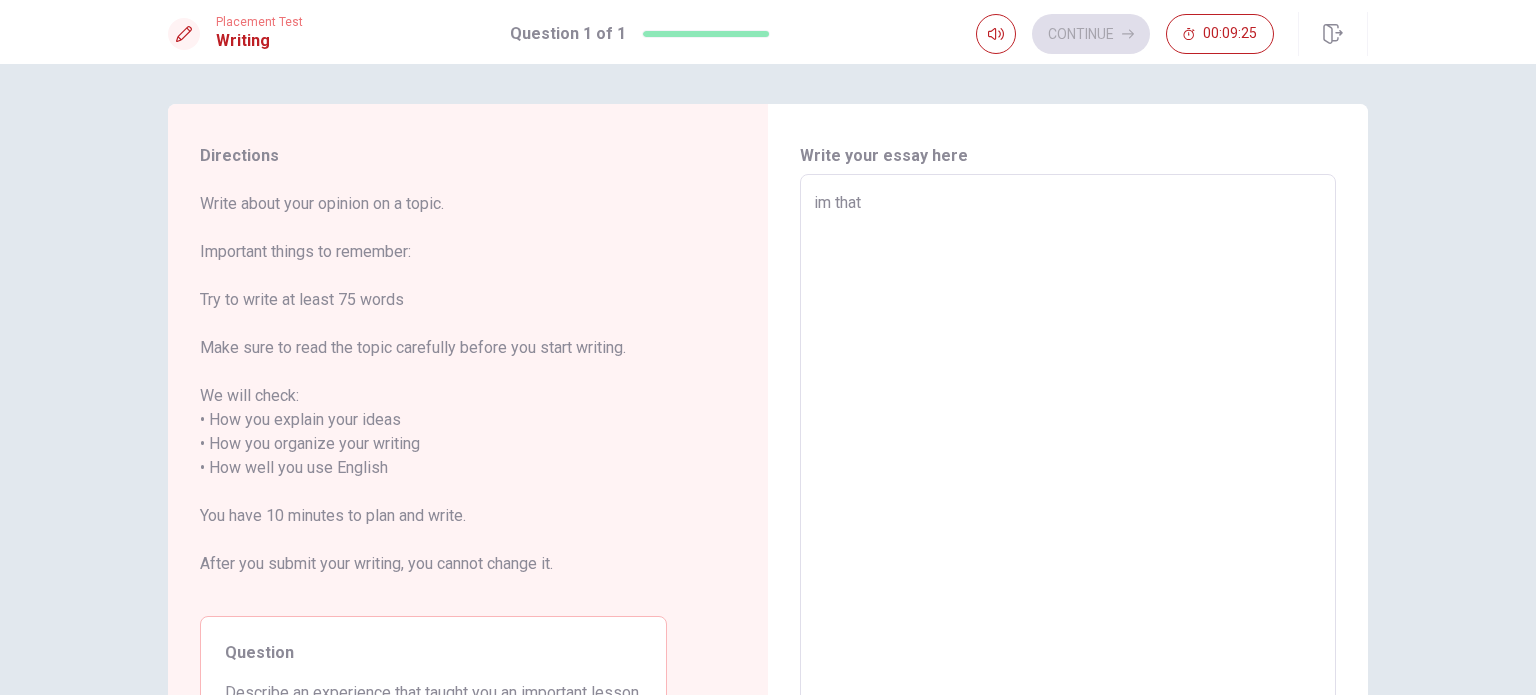 type on "x" 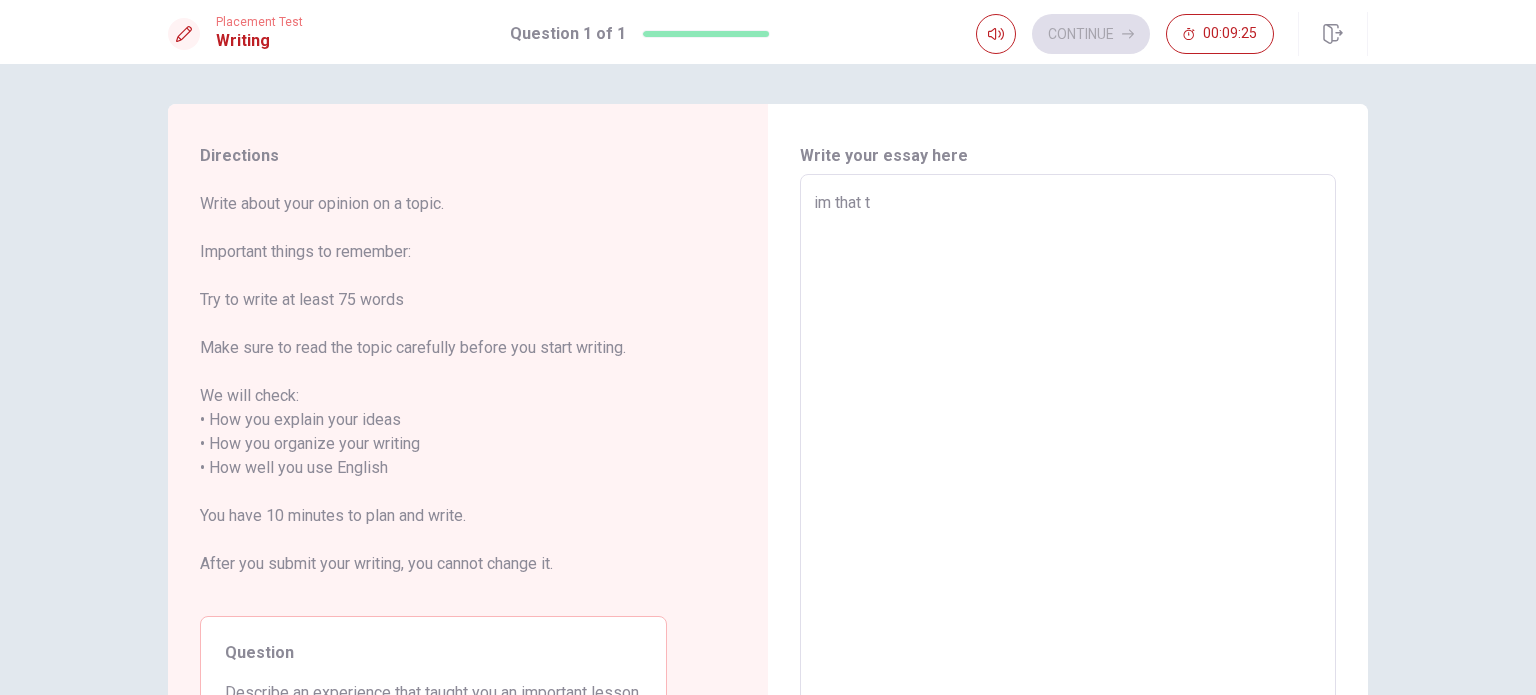 type on "x" 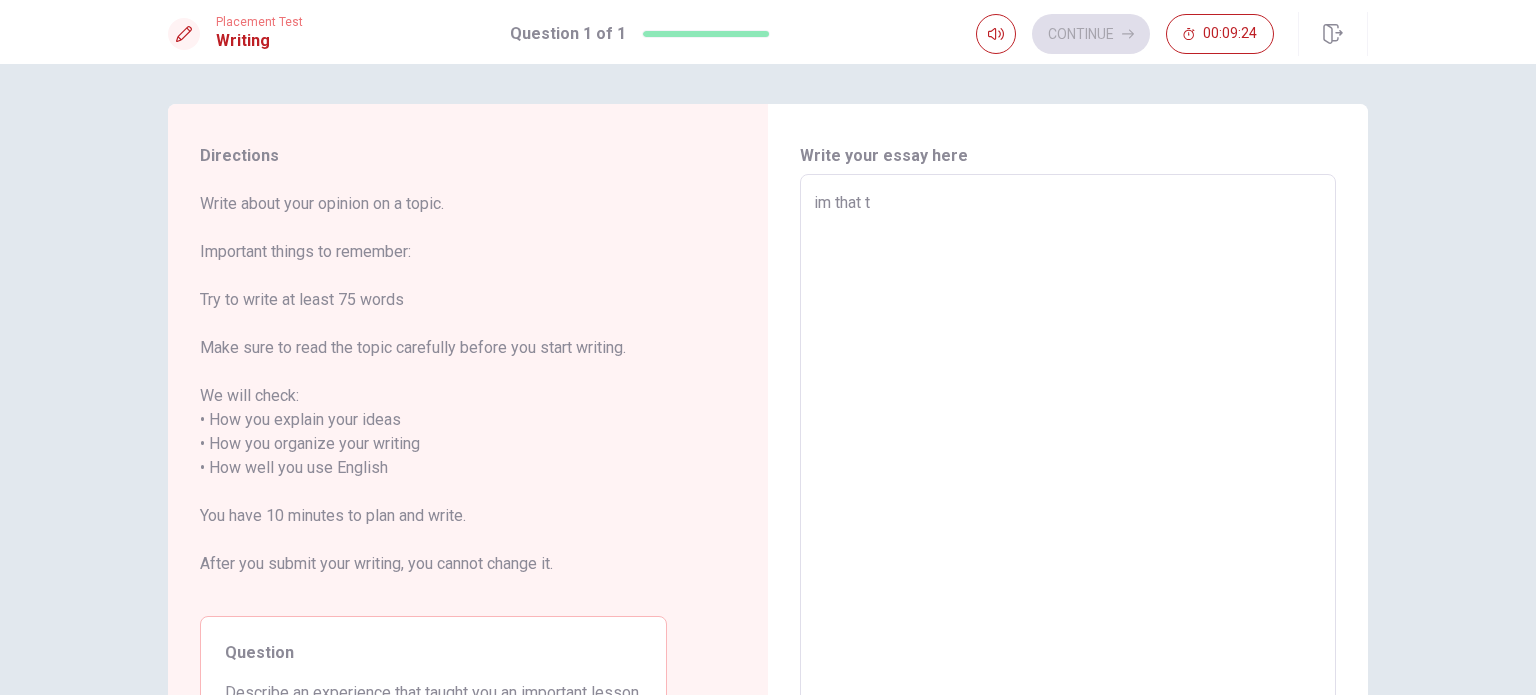 type on "im that ty" 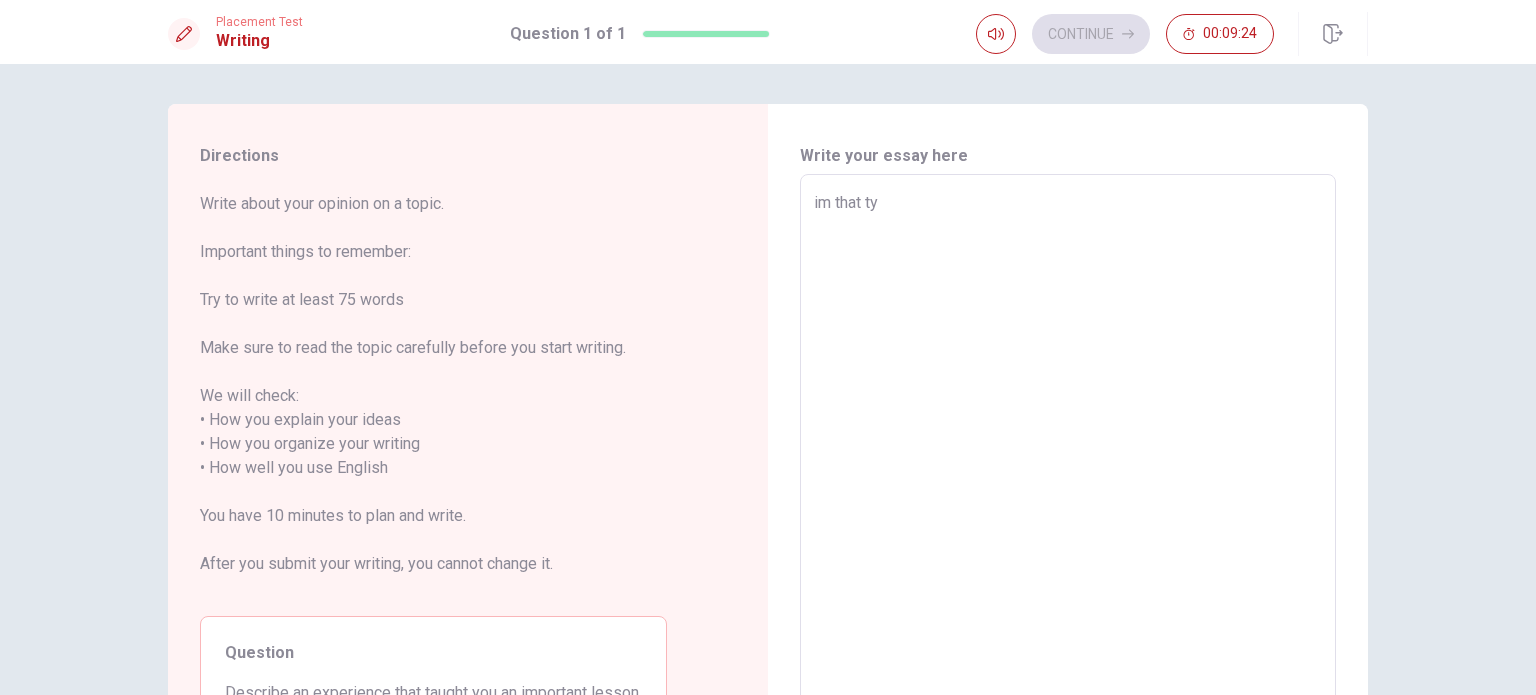 type on "x" 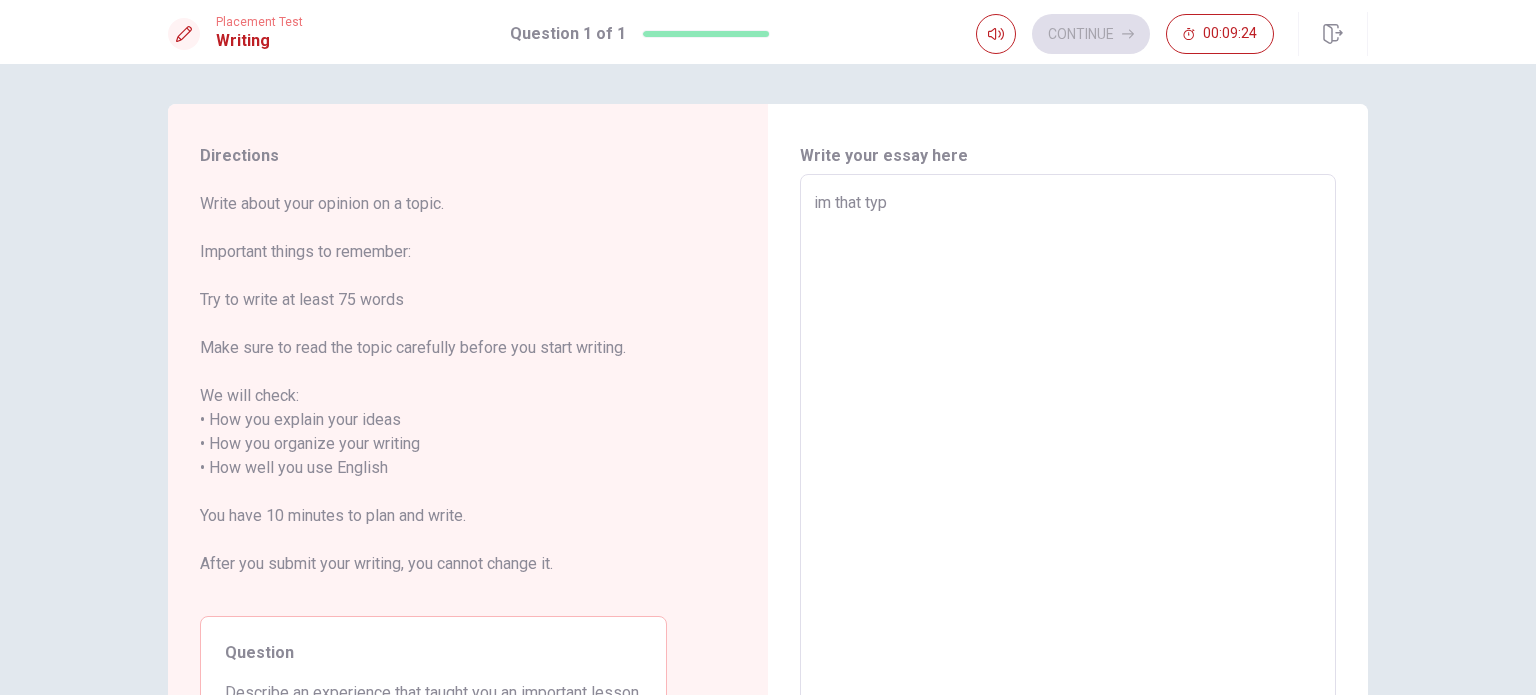 type on "x" 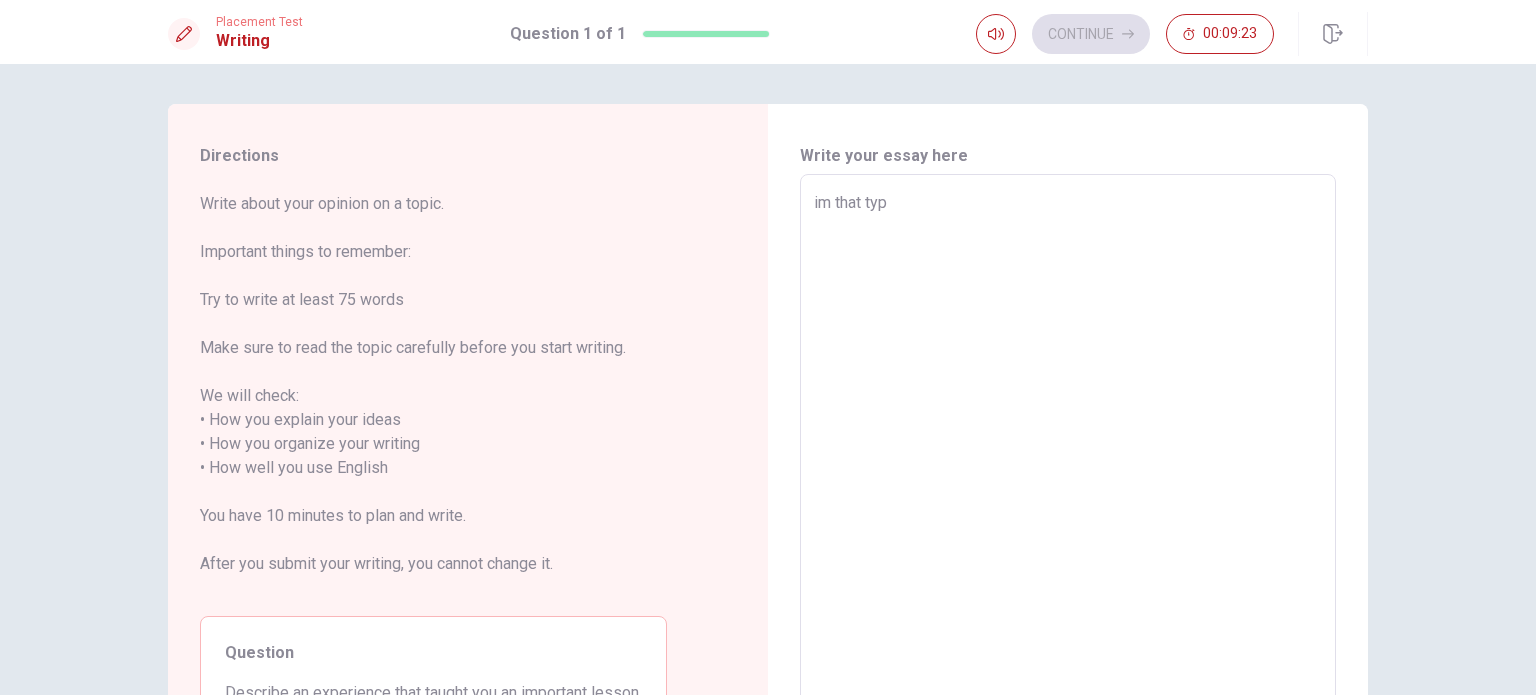 type on "im that type" 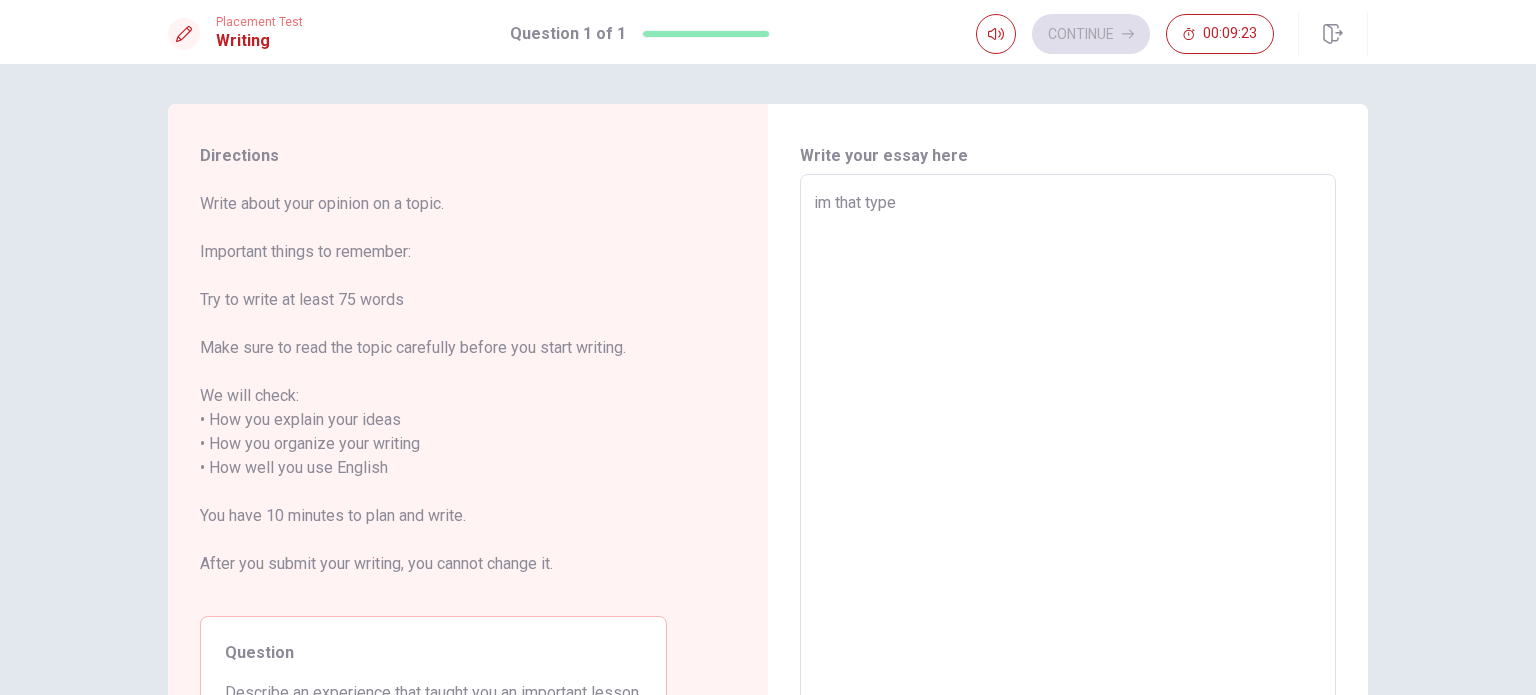 type on "x" 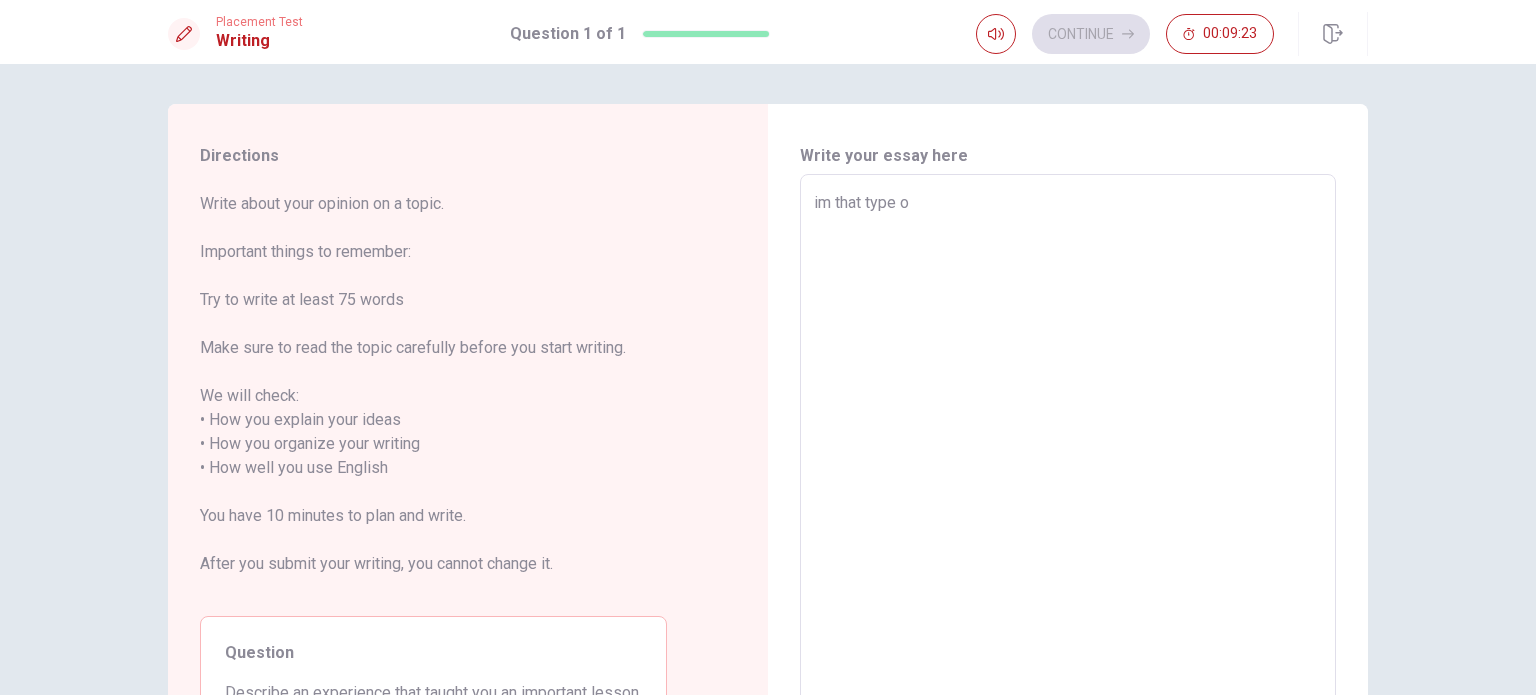 type on "x" 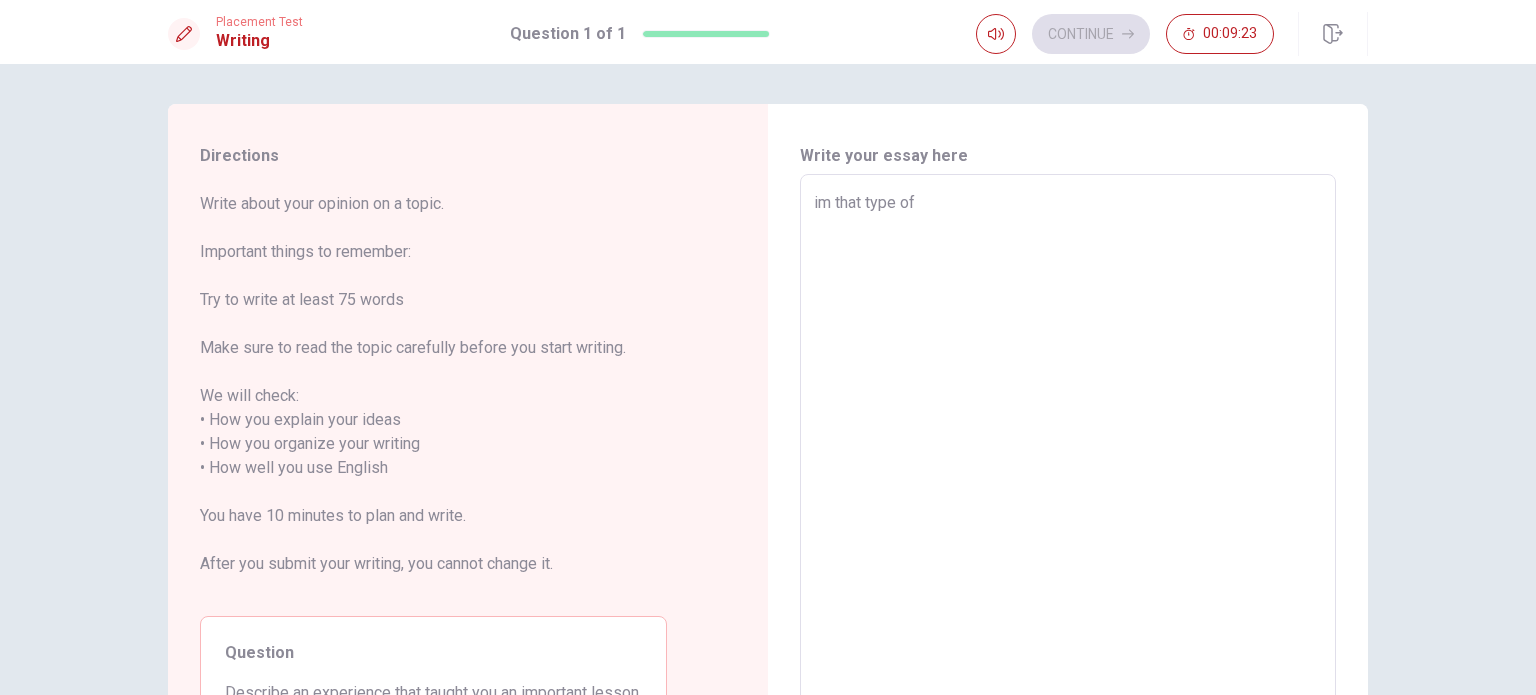 type on "x" 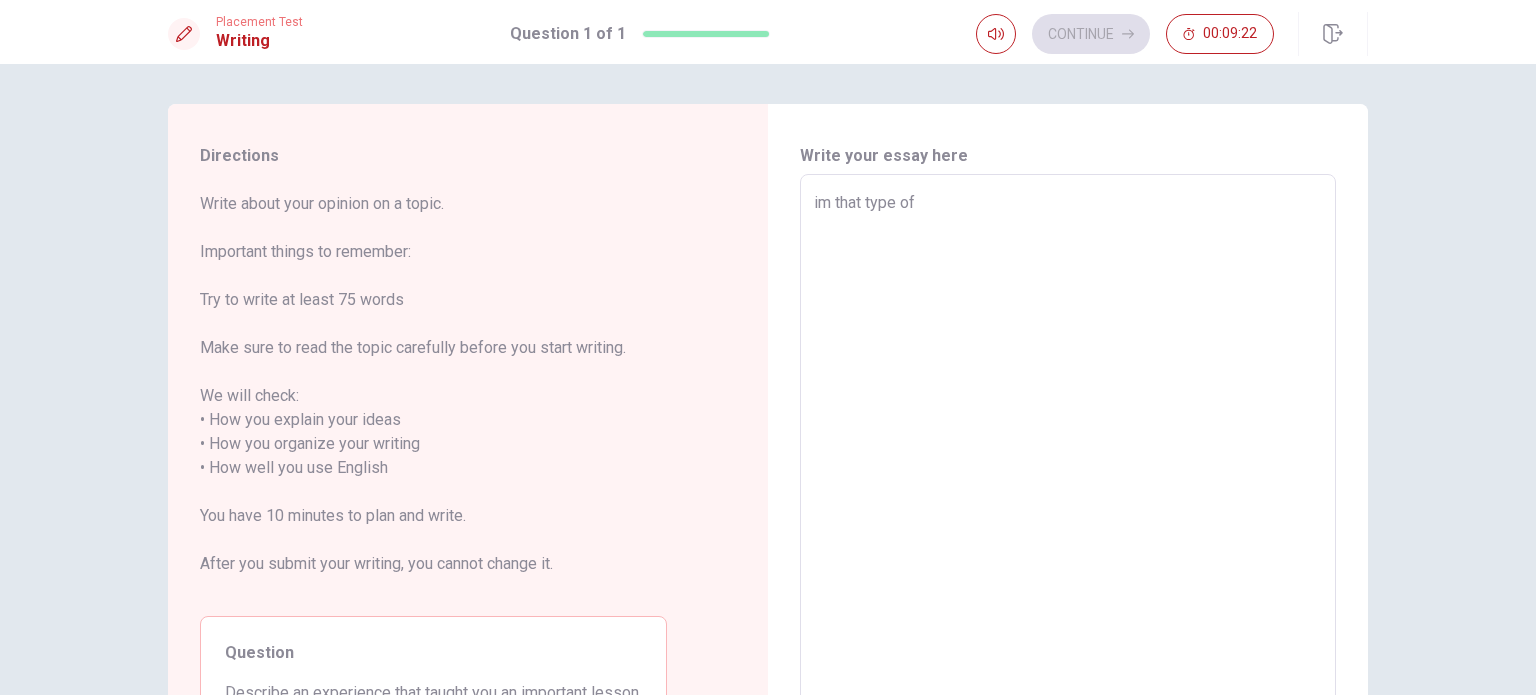 type on "im that type of" 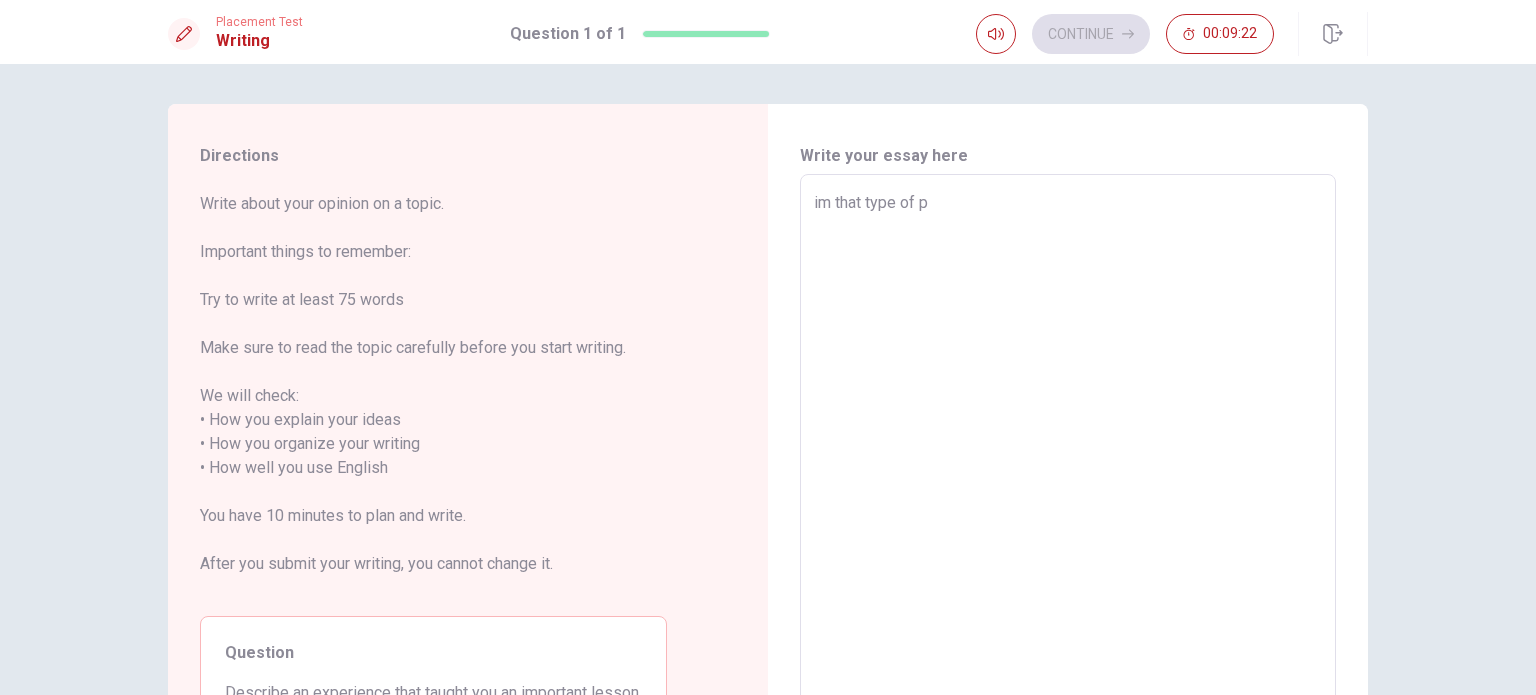 type on "x" 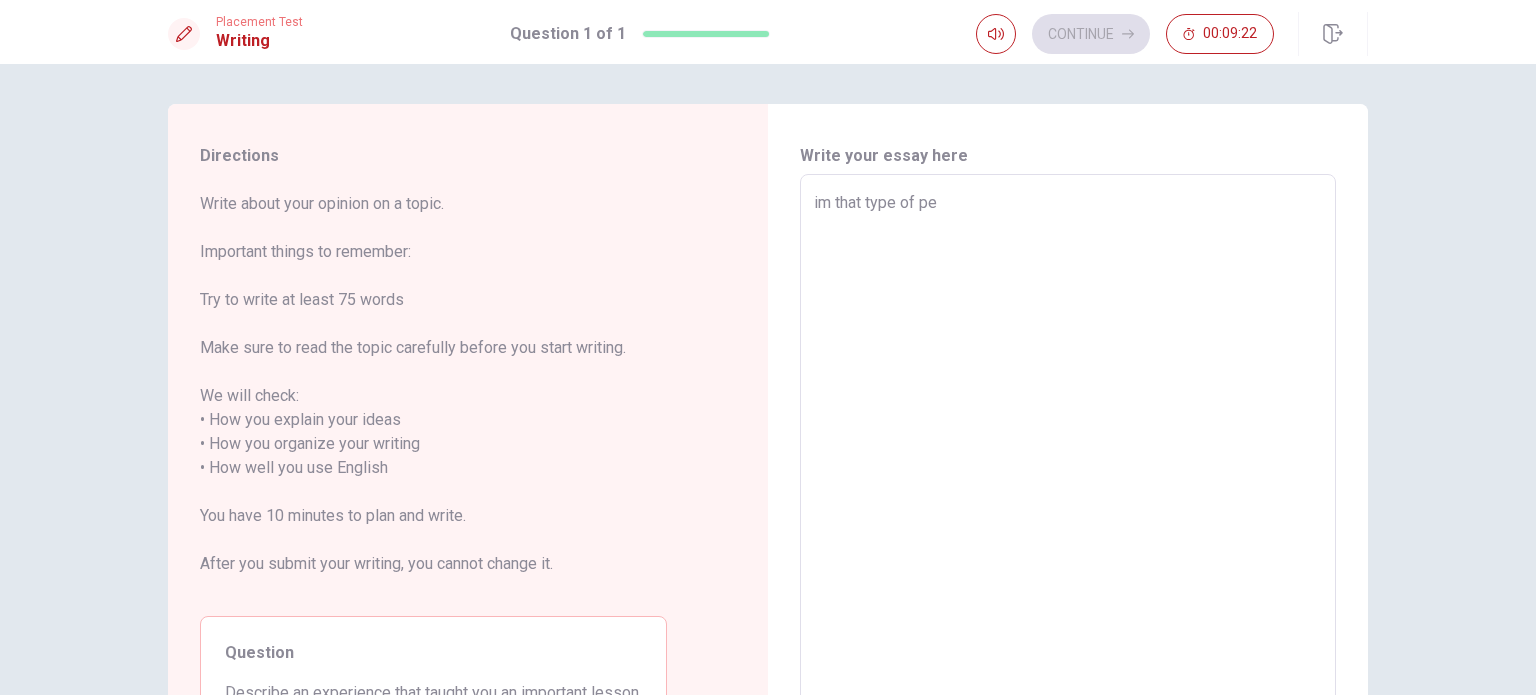 type on "x" 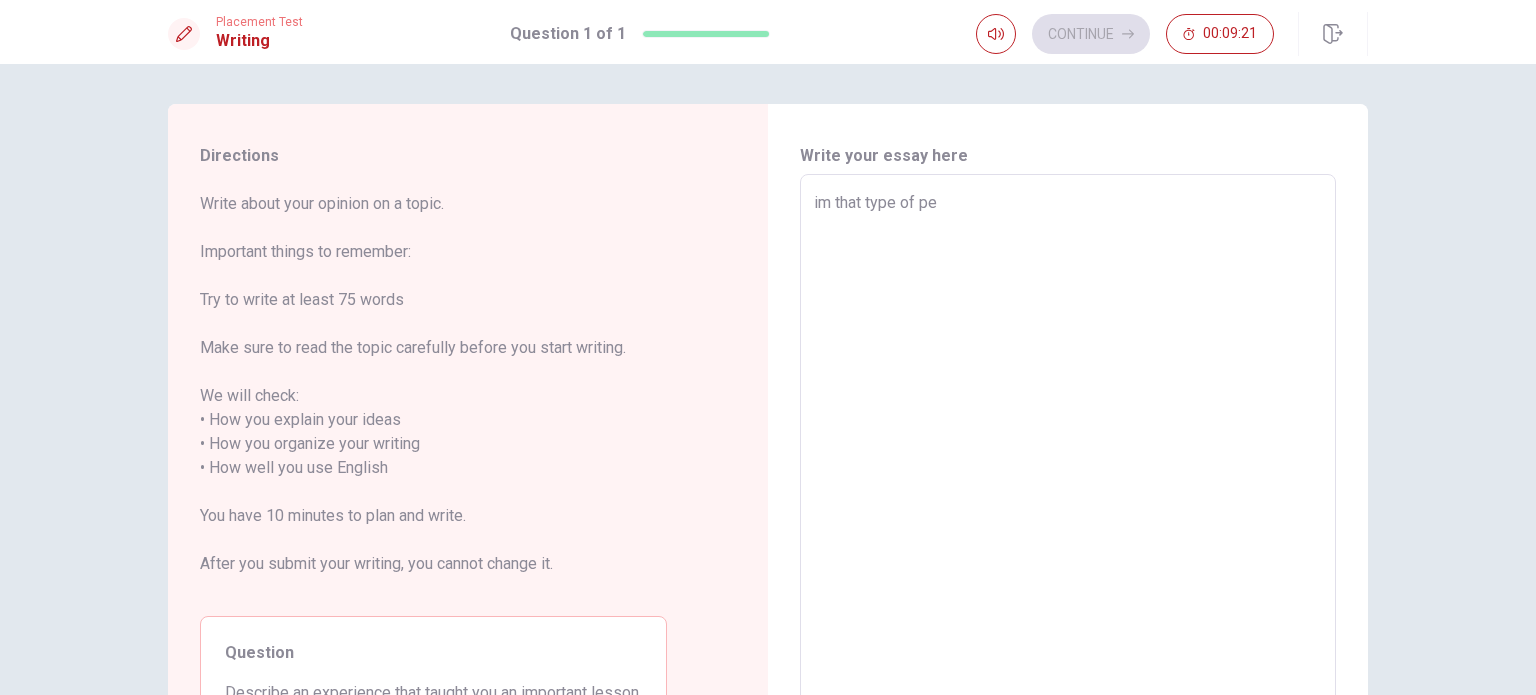 type on "im that type of per" 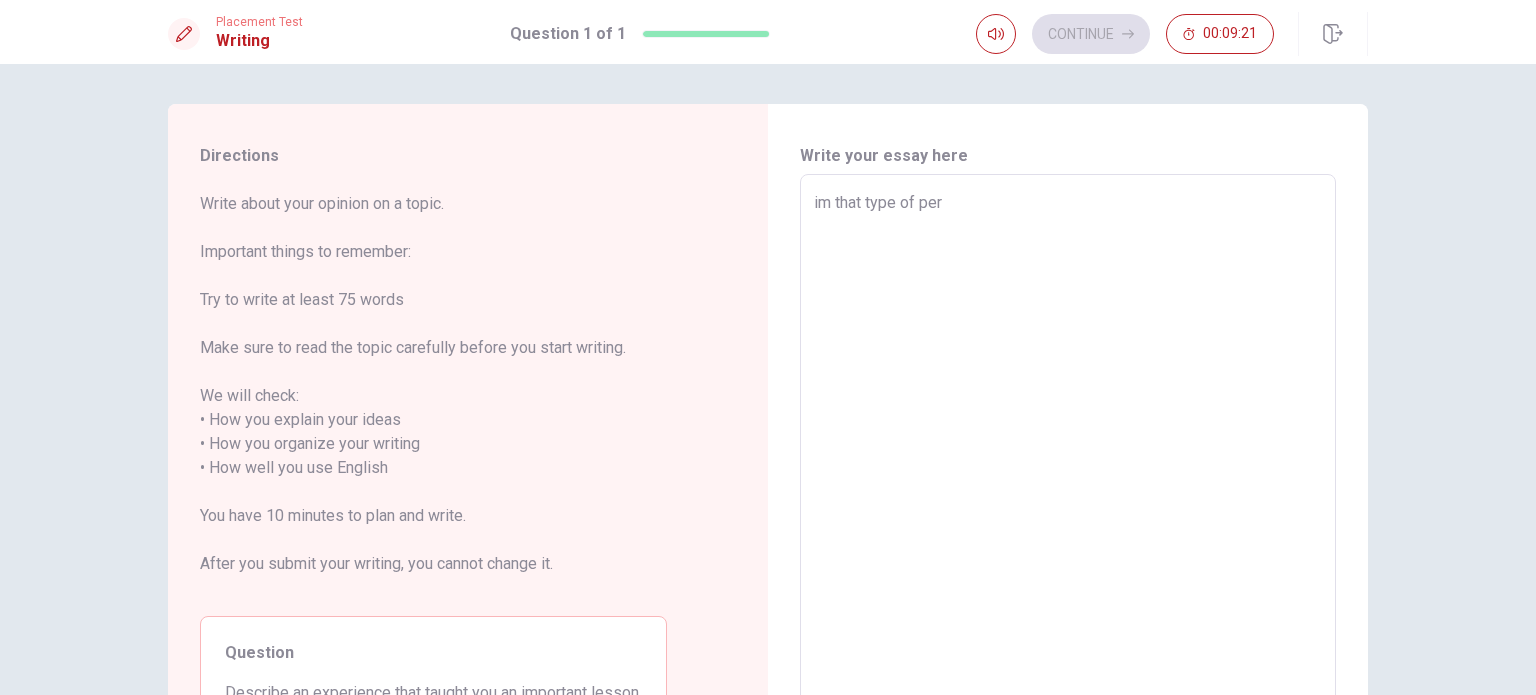 type on "x" 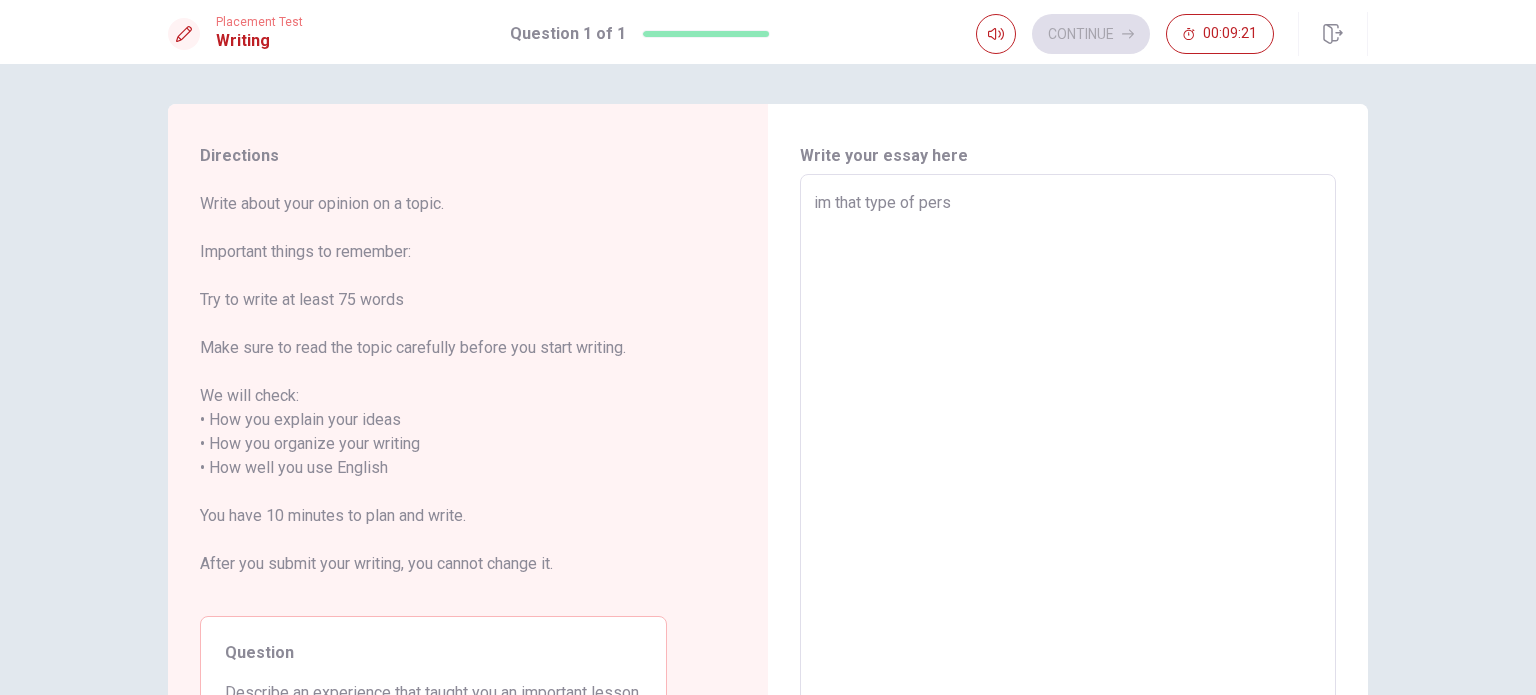 type on "x" 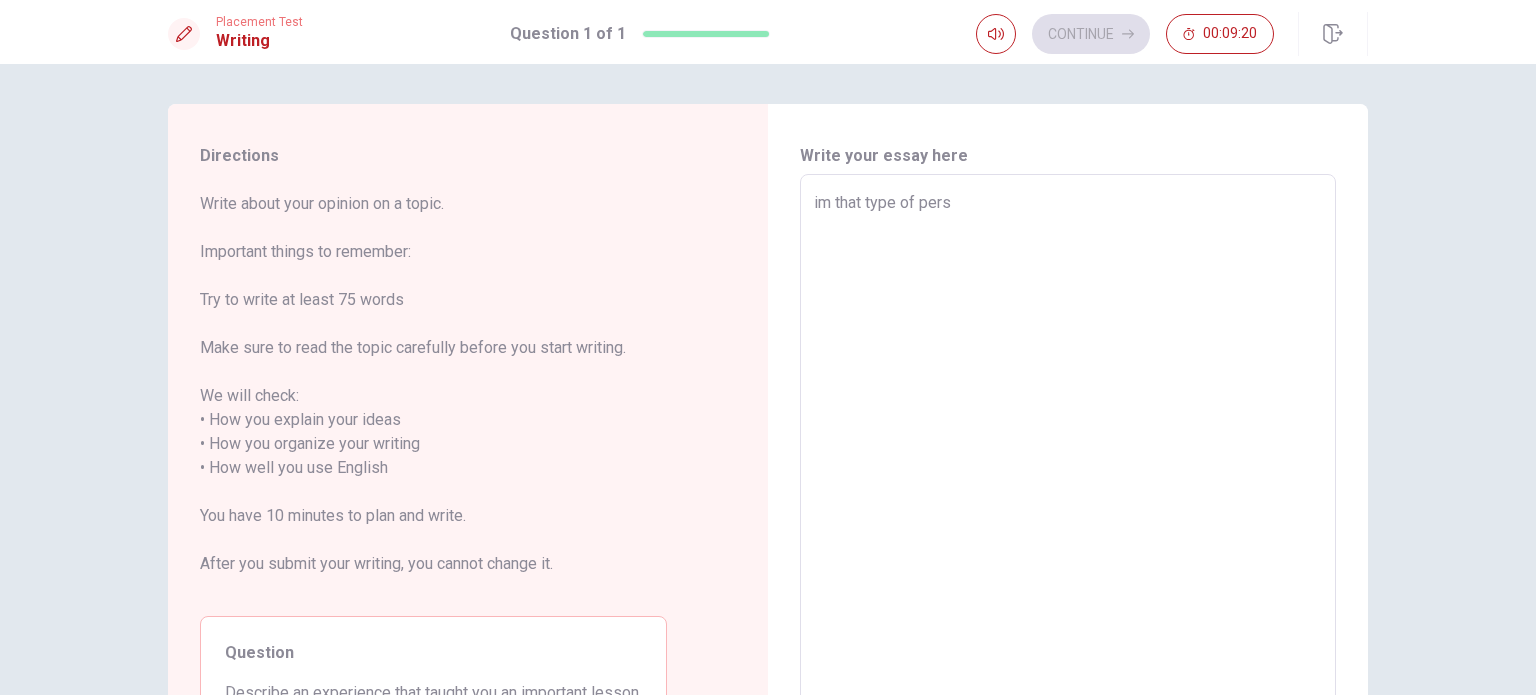 type on "im that type of perso" 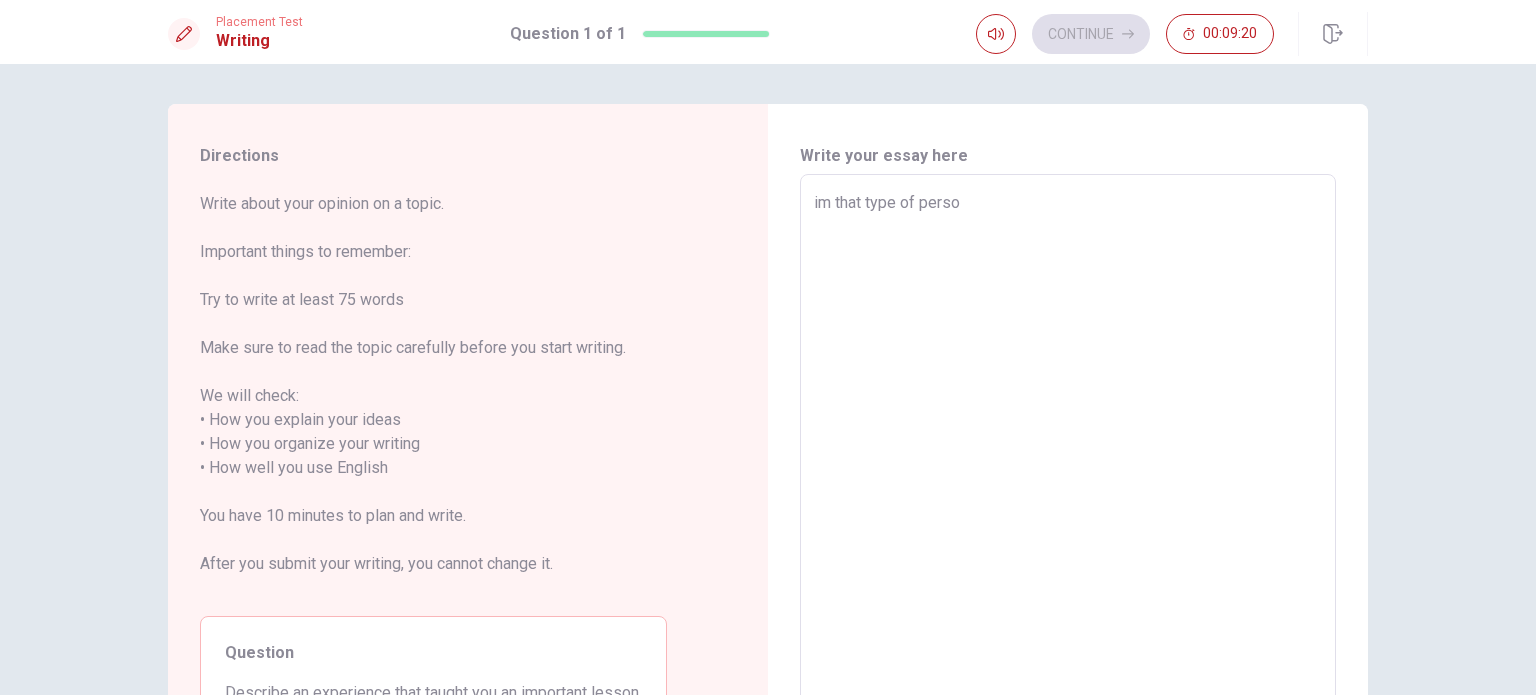 type on "x" 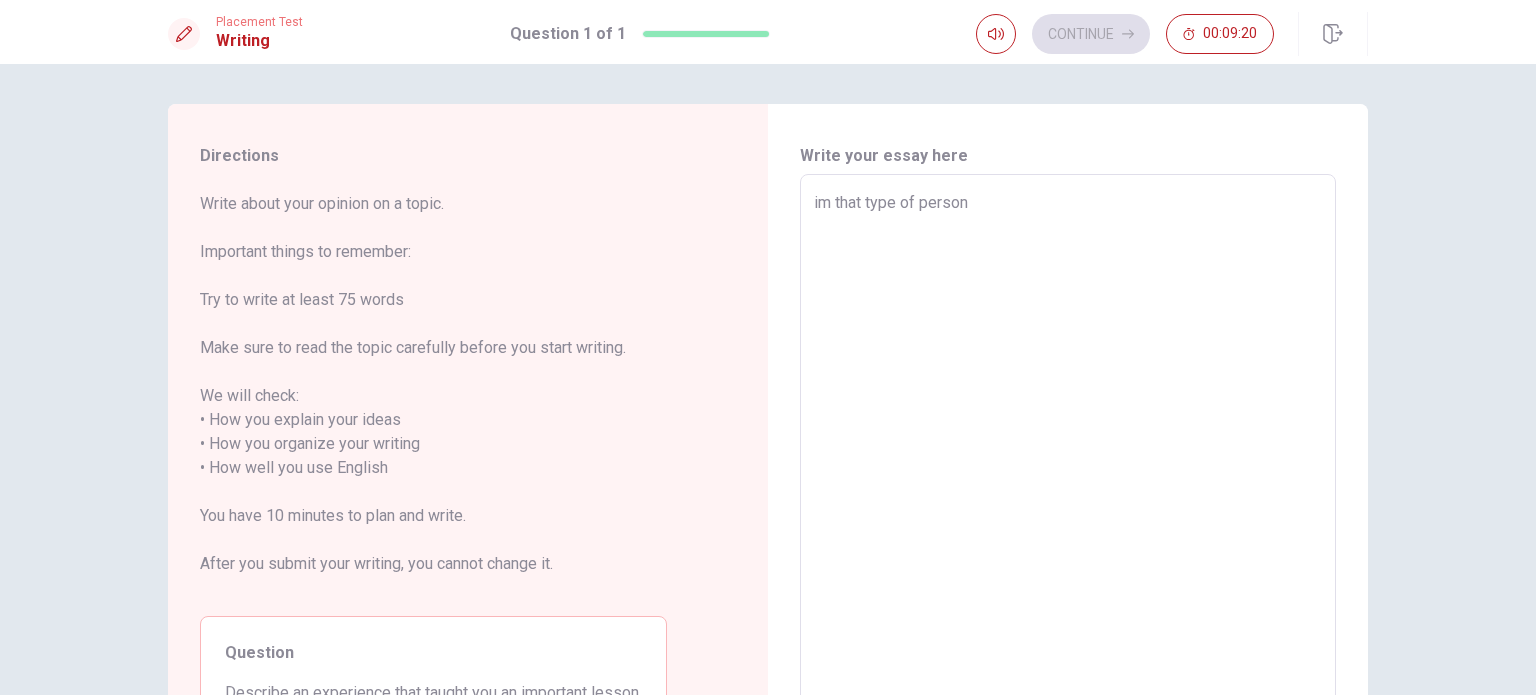 type on "x" 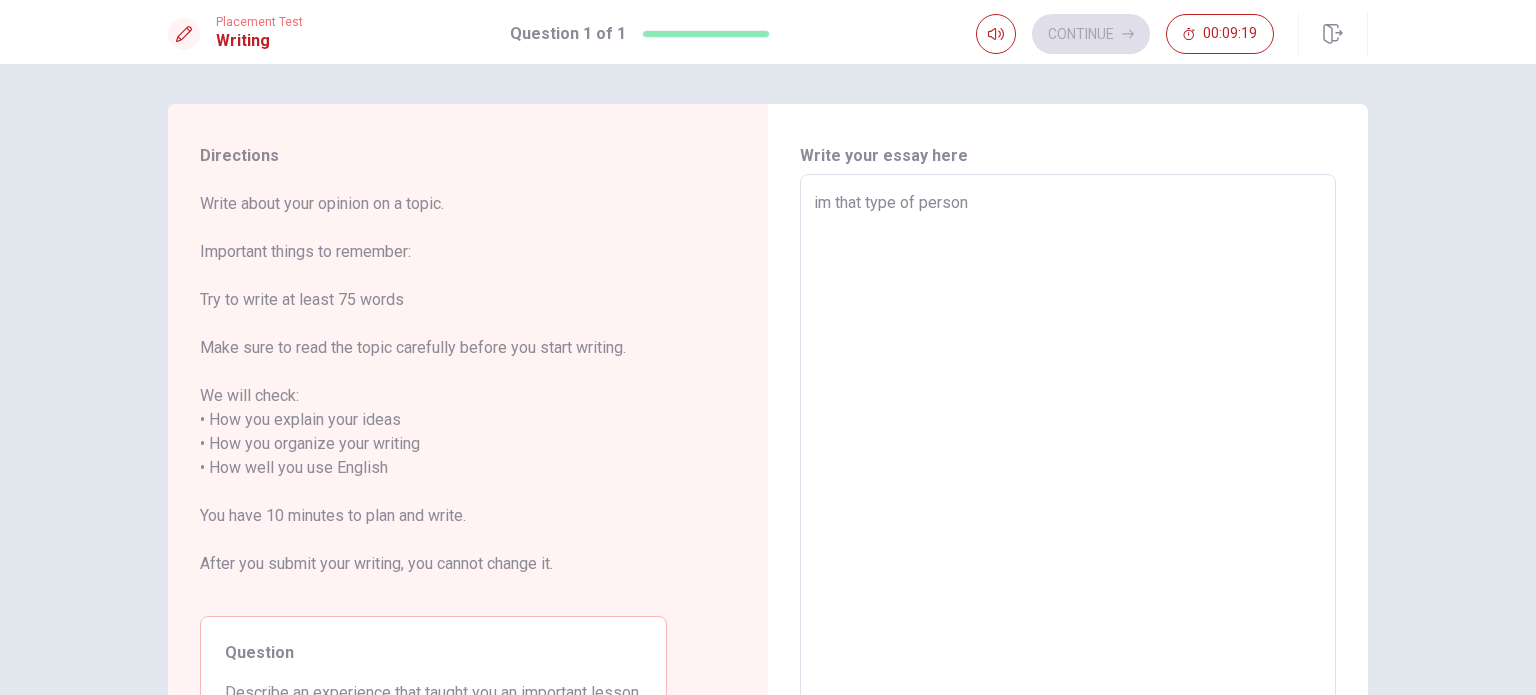 type on "im that type of person t" 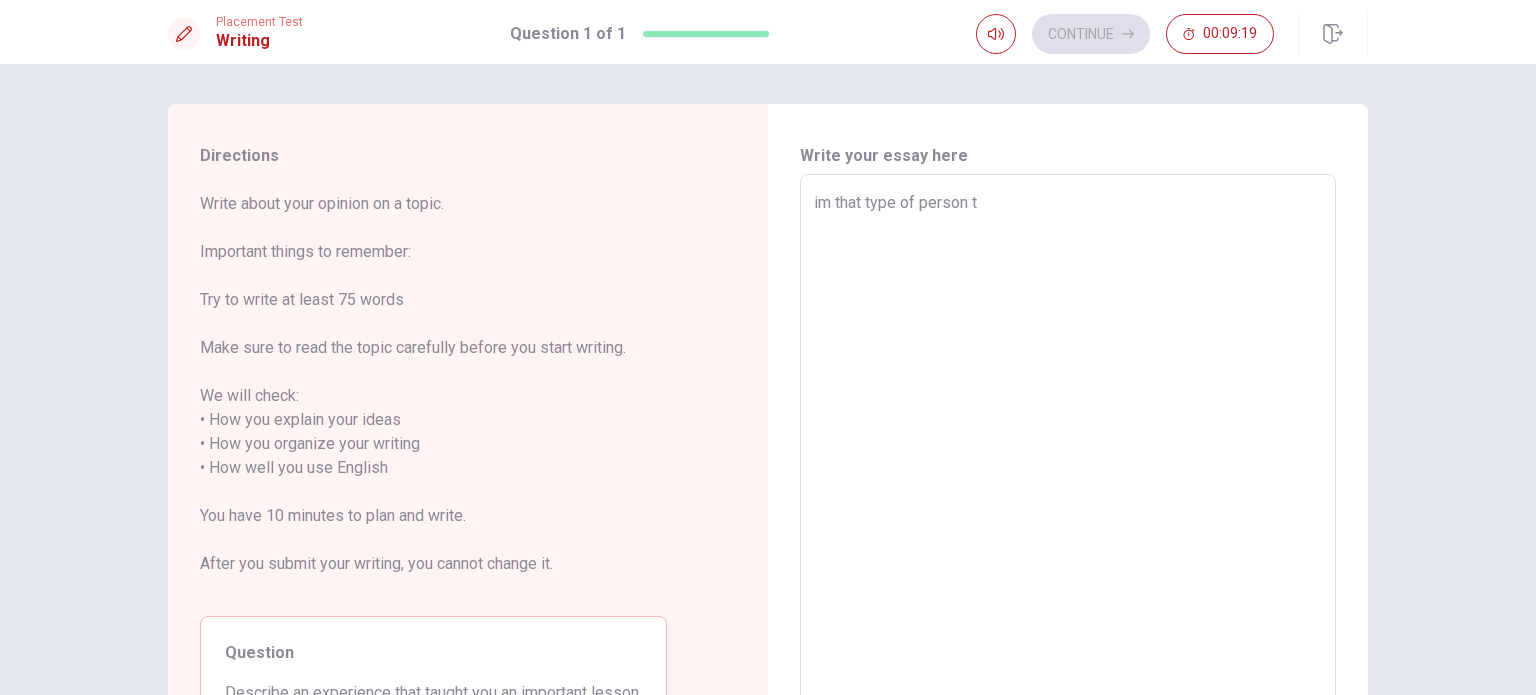 type on "x" 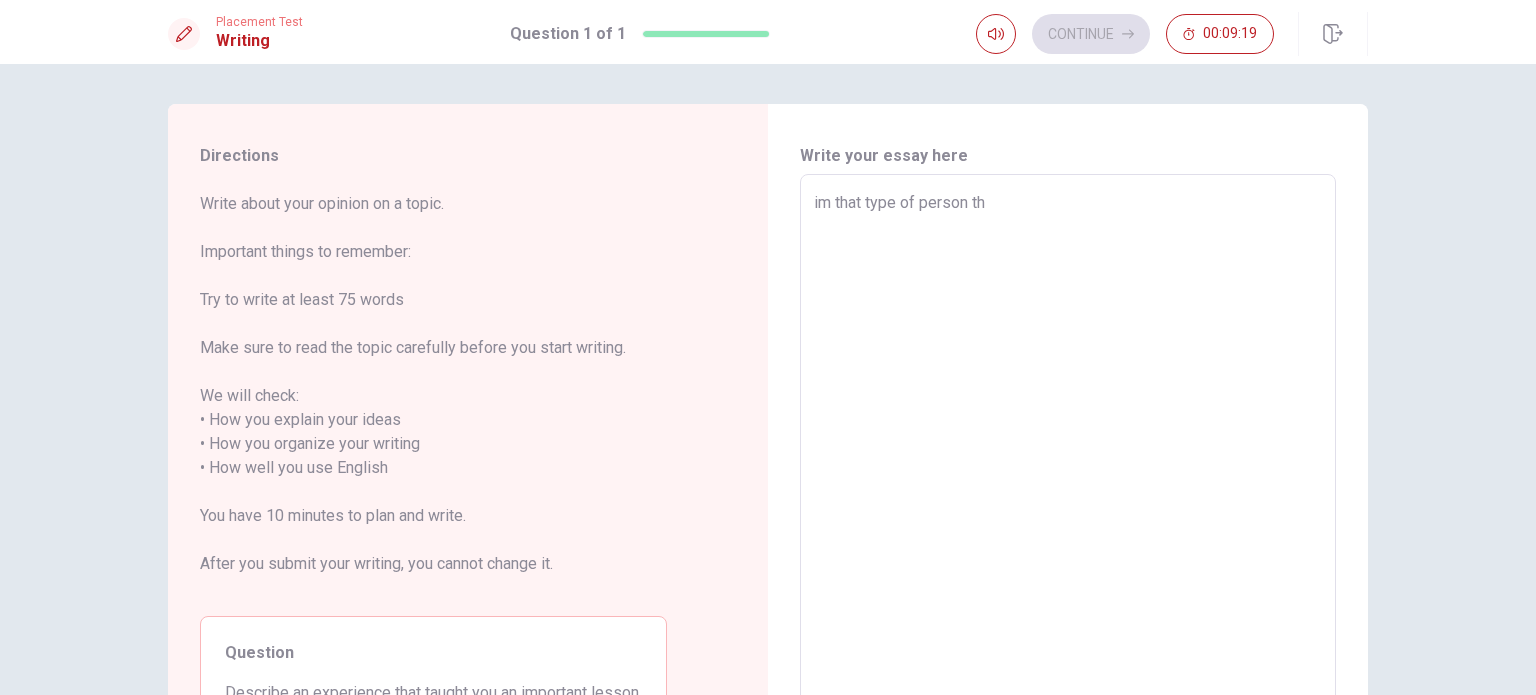 type on "x" 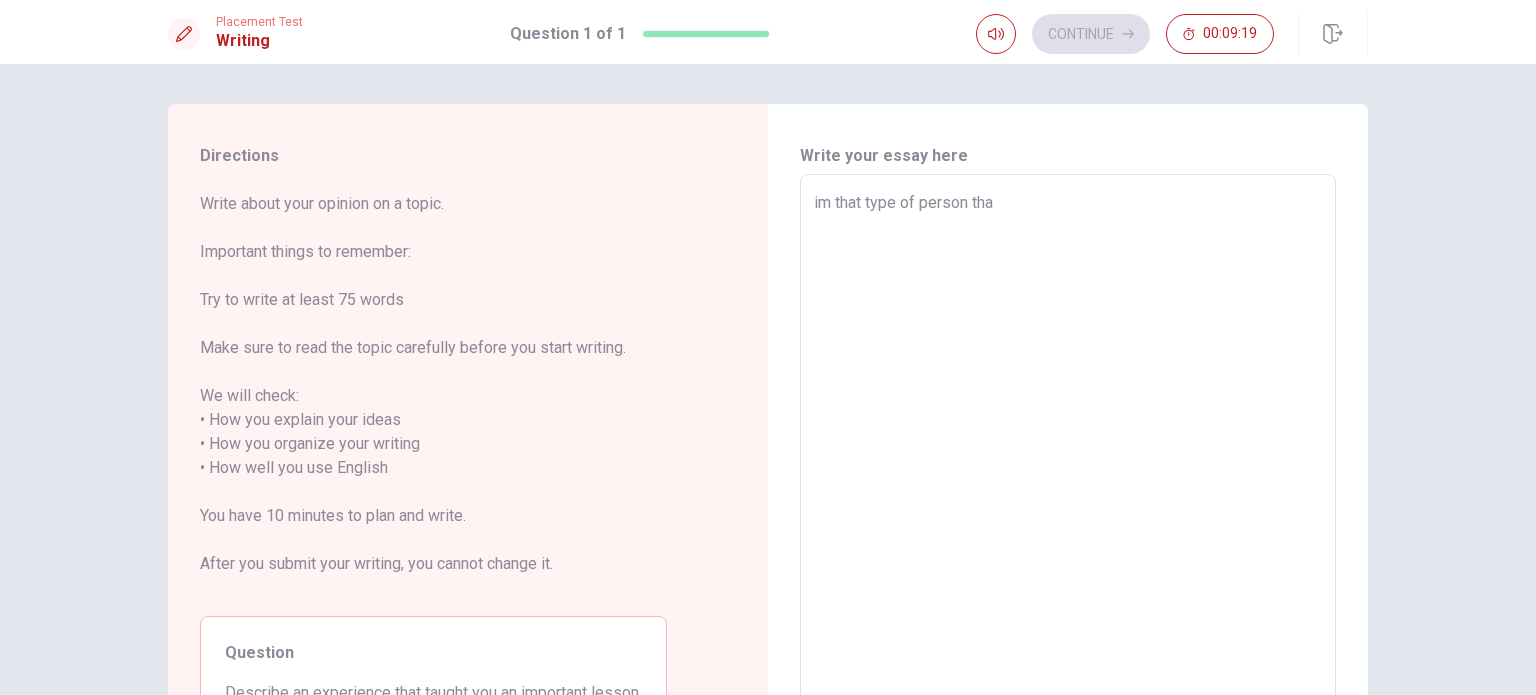 type on "x" 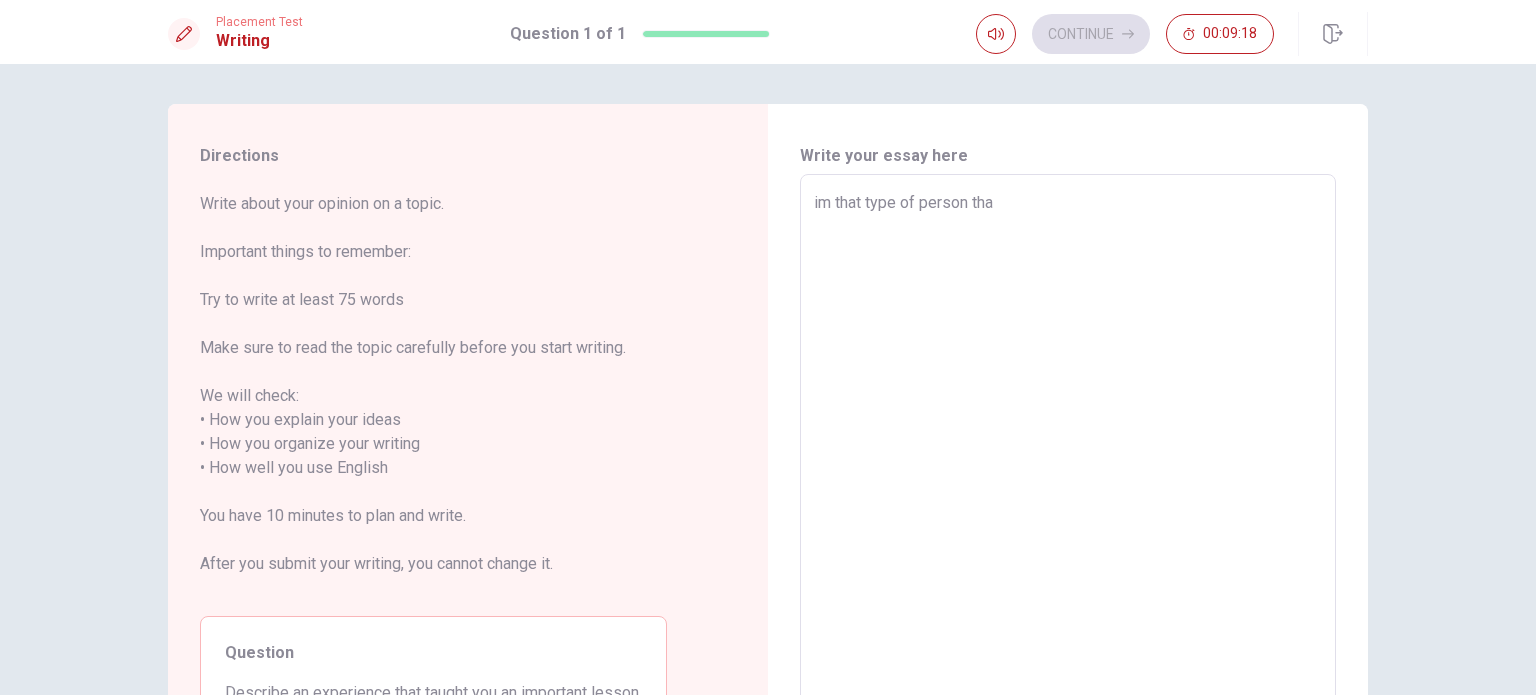 type on "im that type of person than" 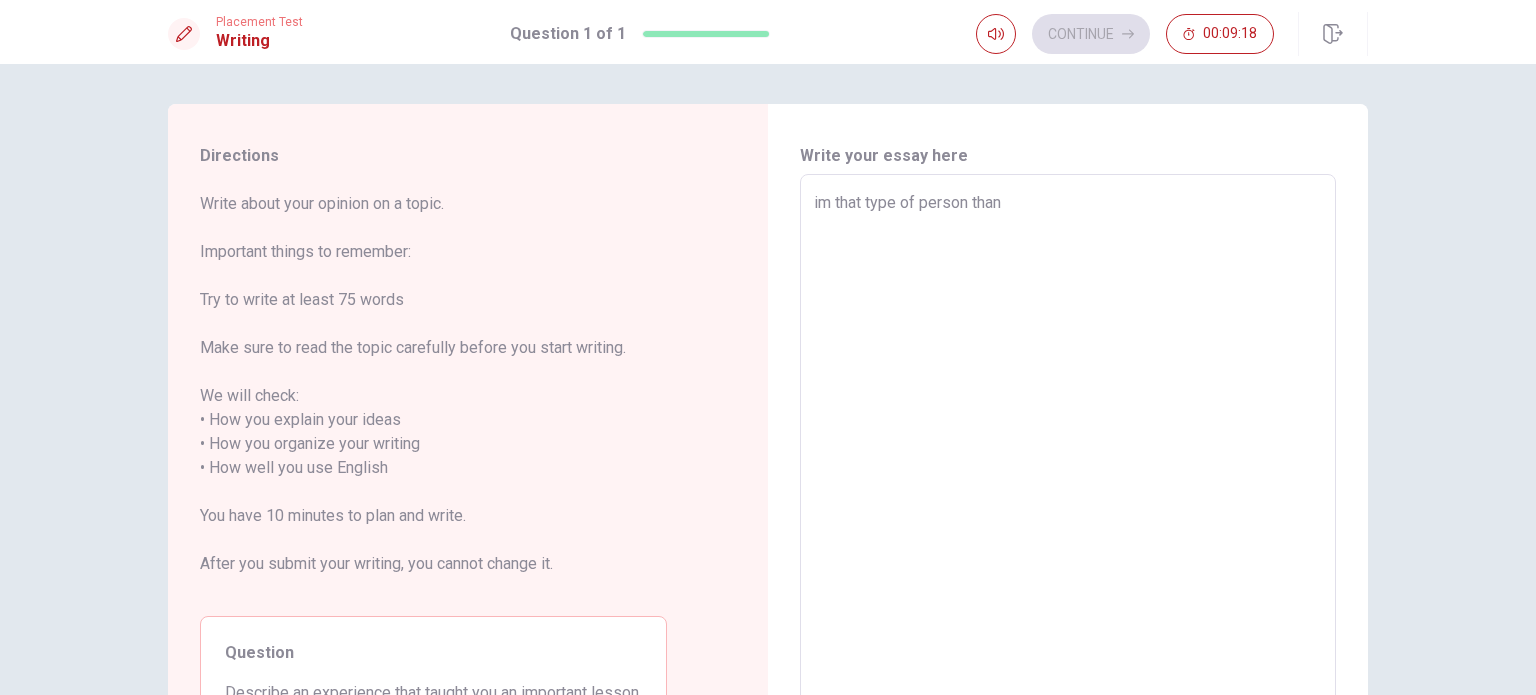 type on "x" 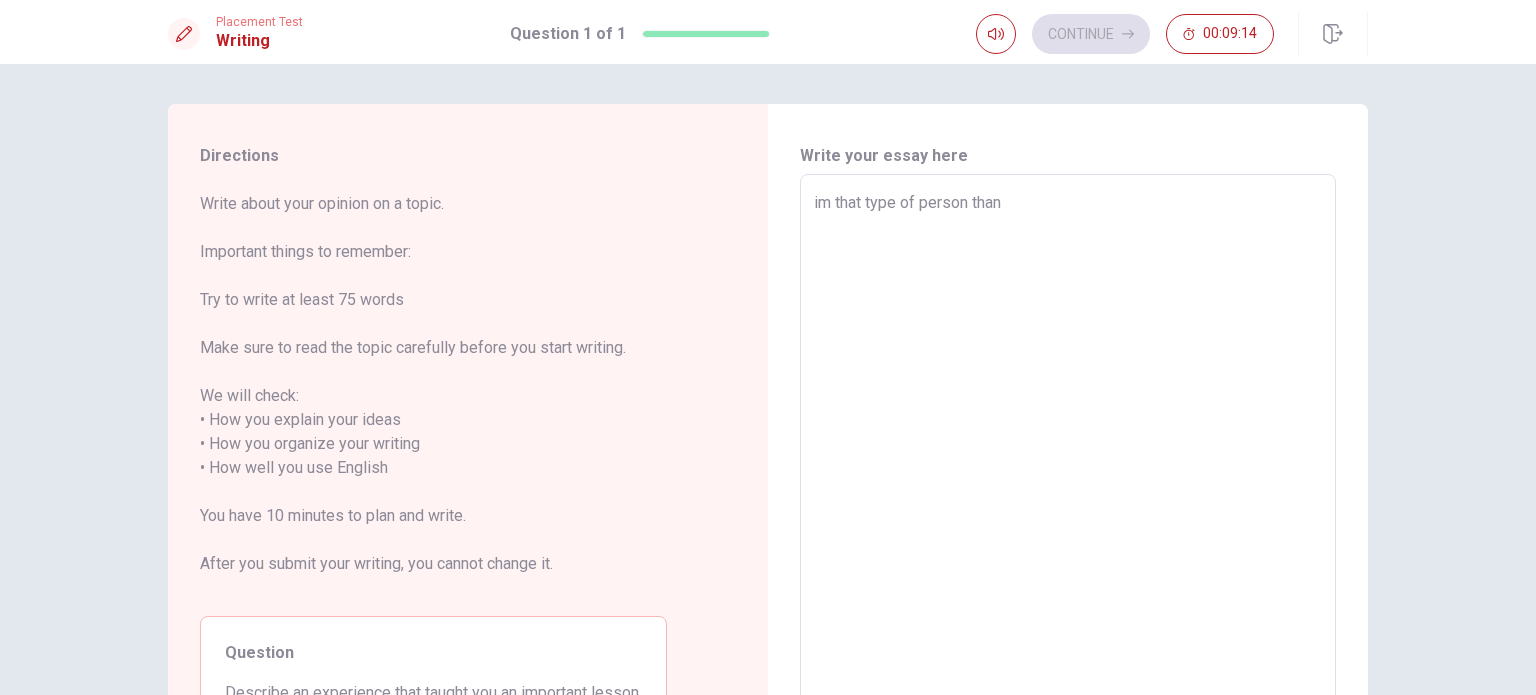 type on "x" 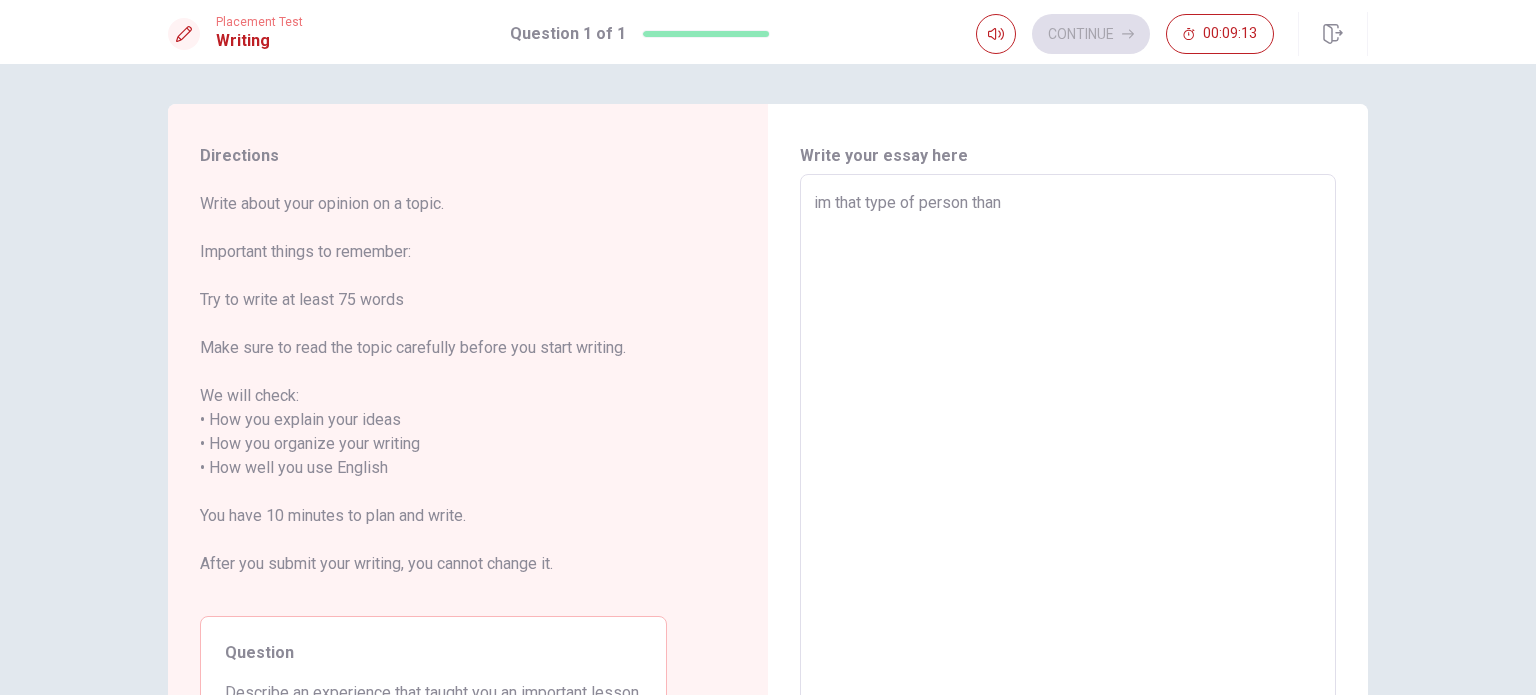 type on "im that type of person than t" 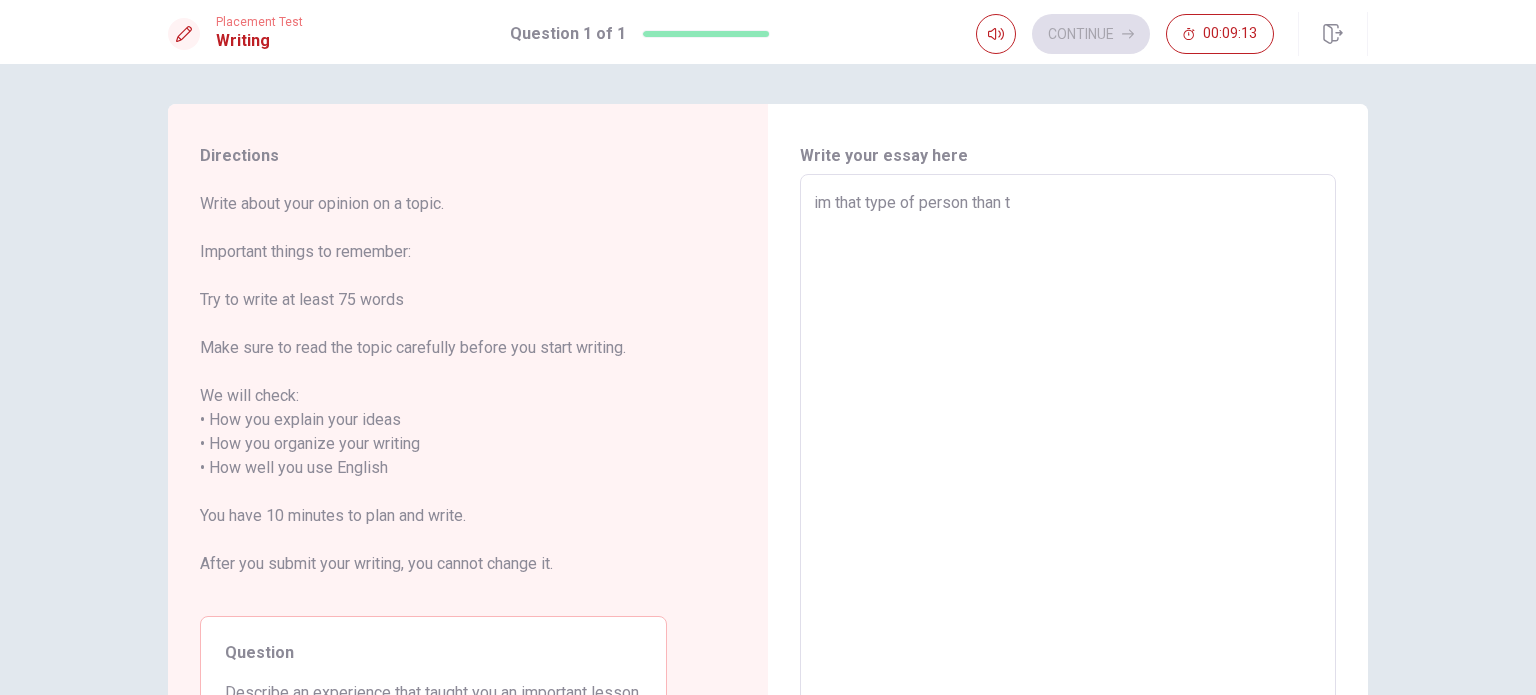 type on "x" 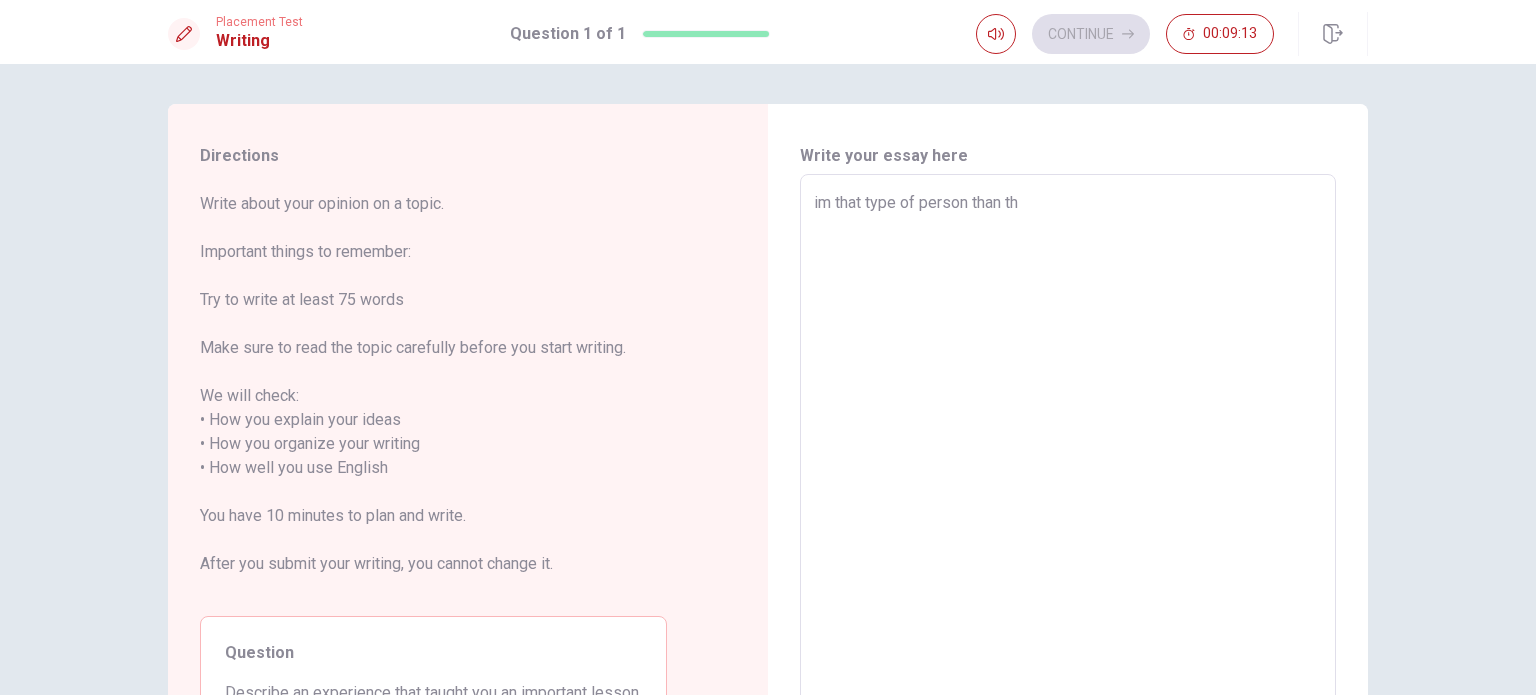 type on "x" 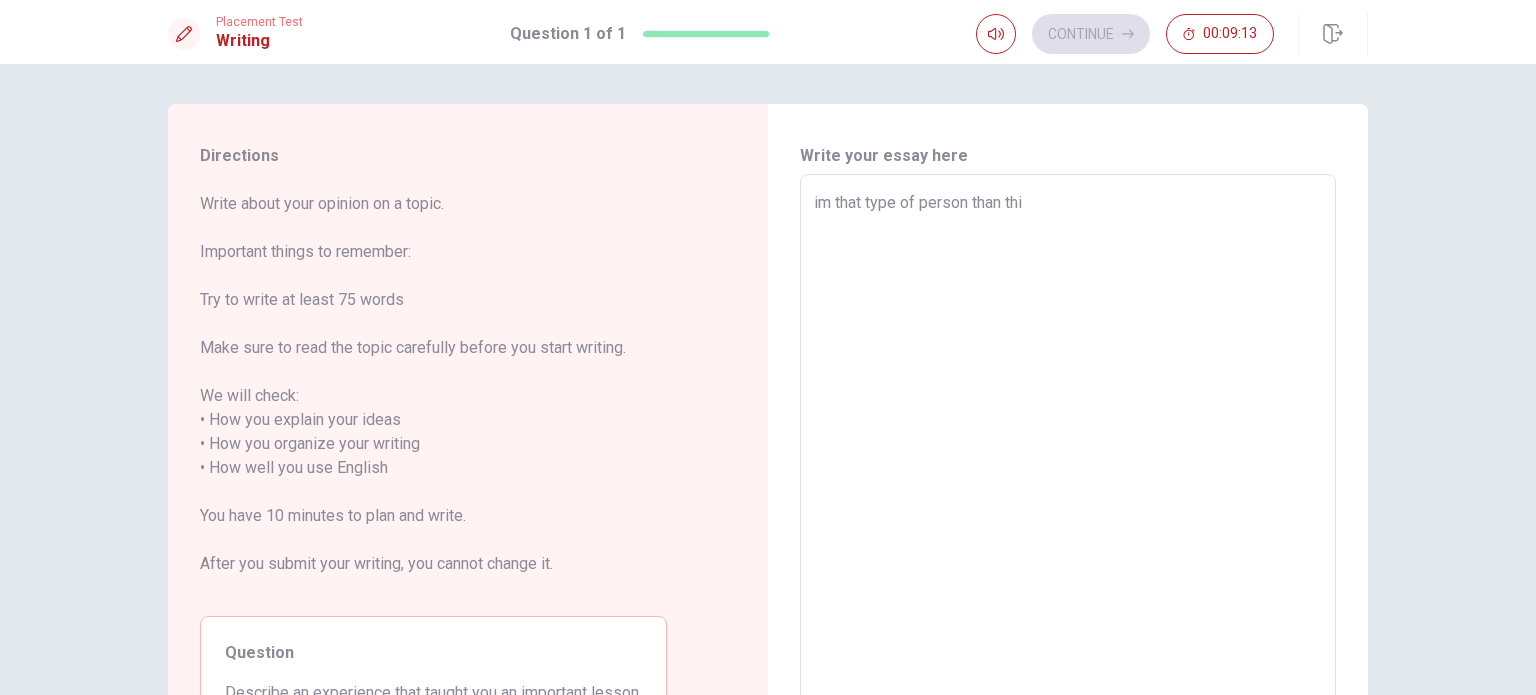type on "x" 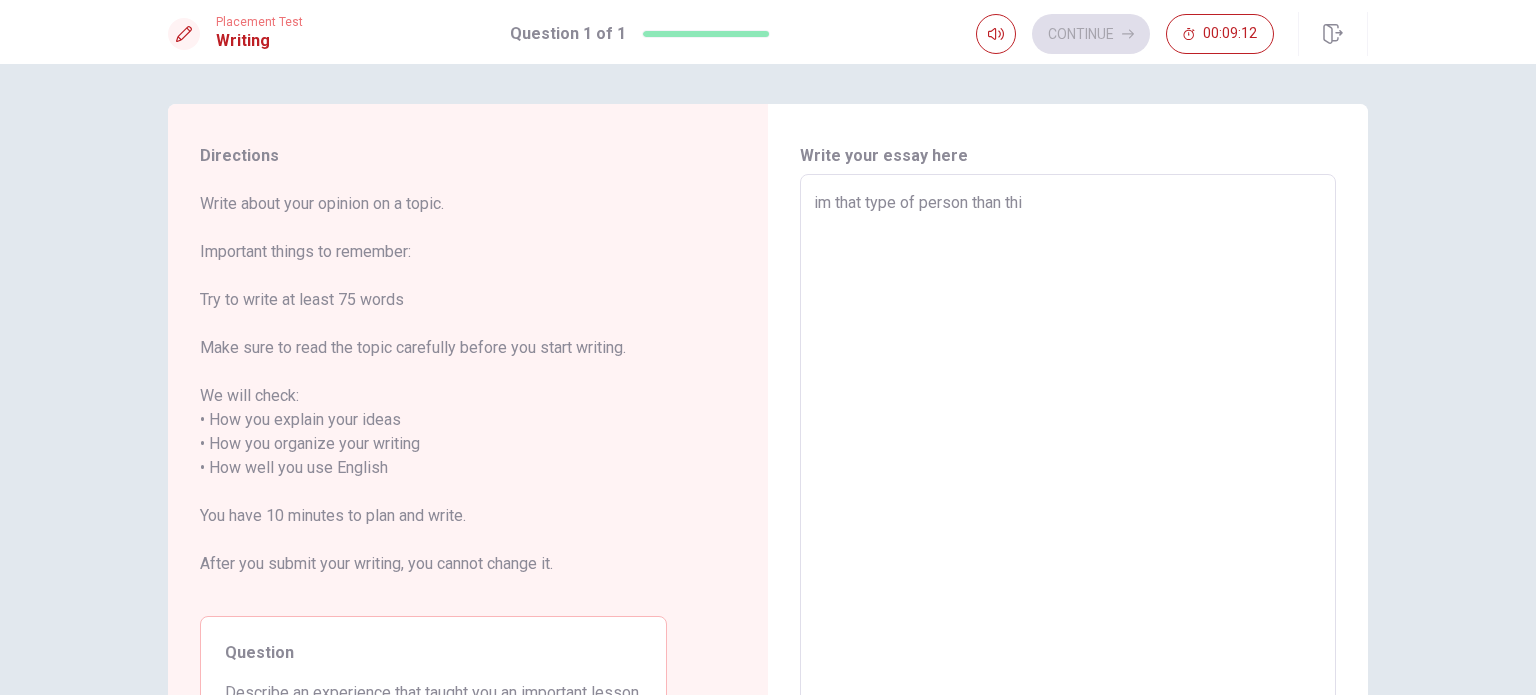 type on "im that type of person than thin" 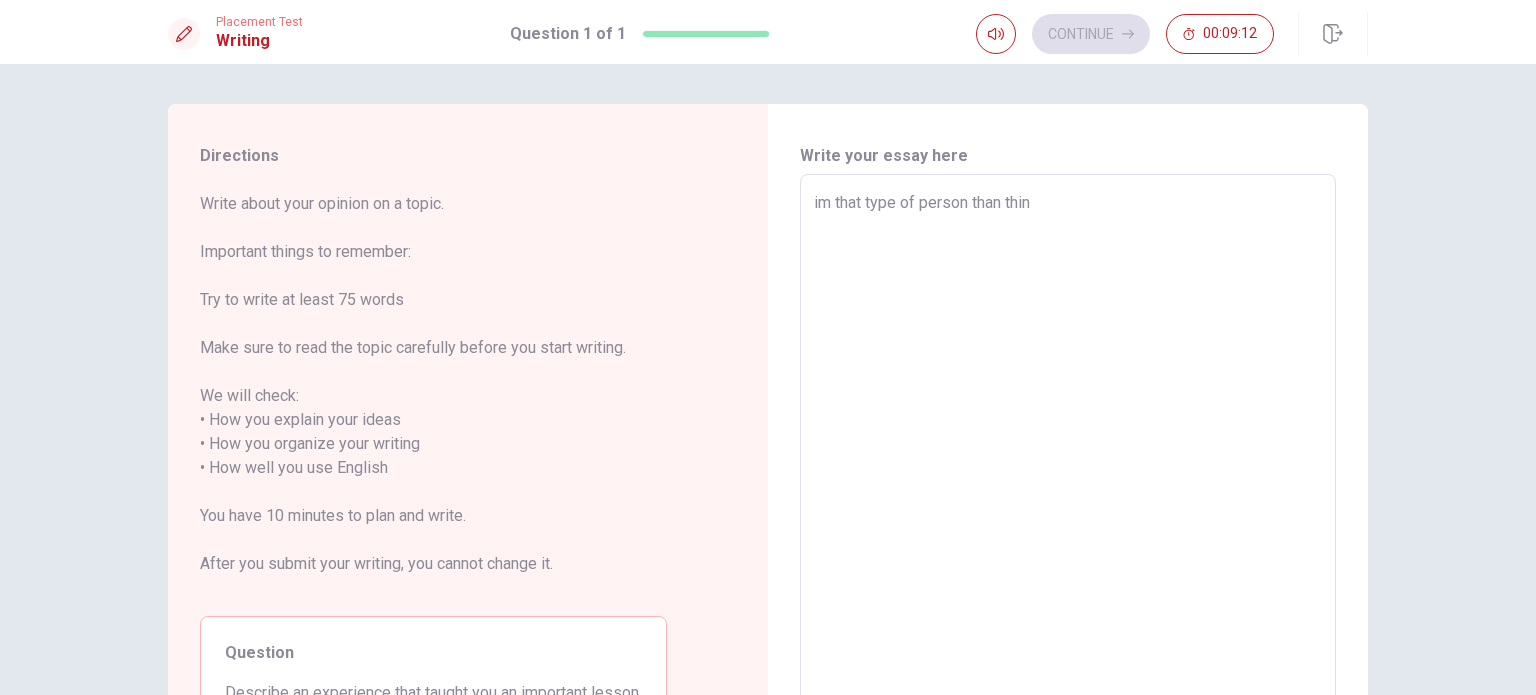type on "x" 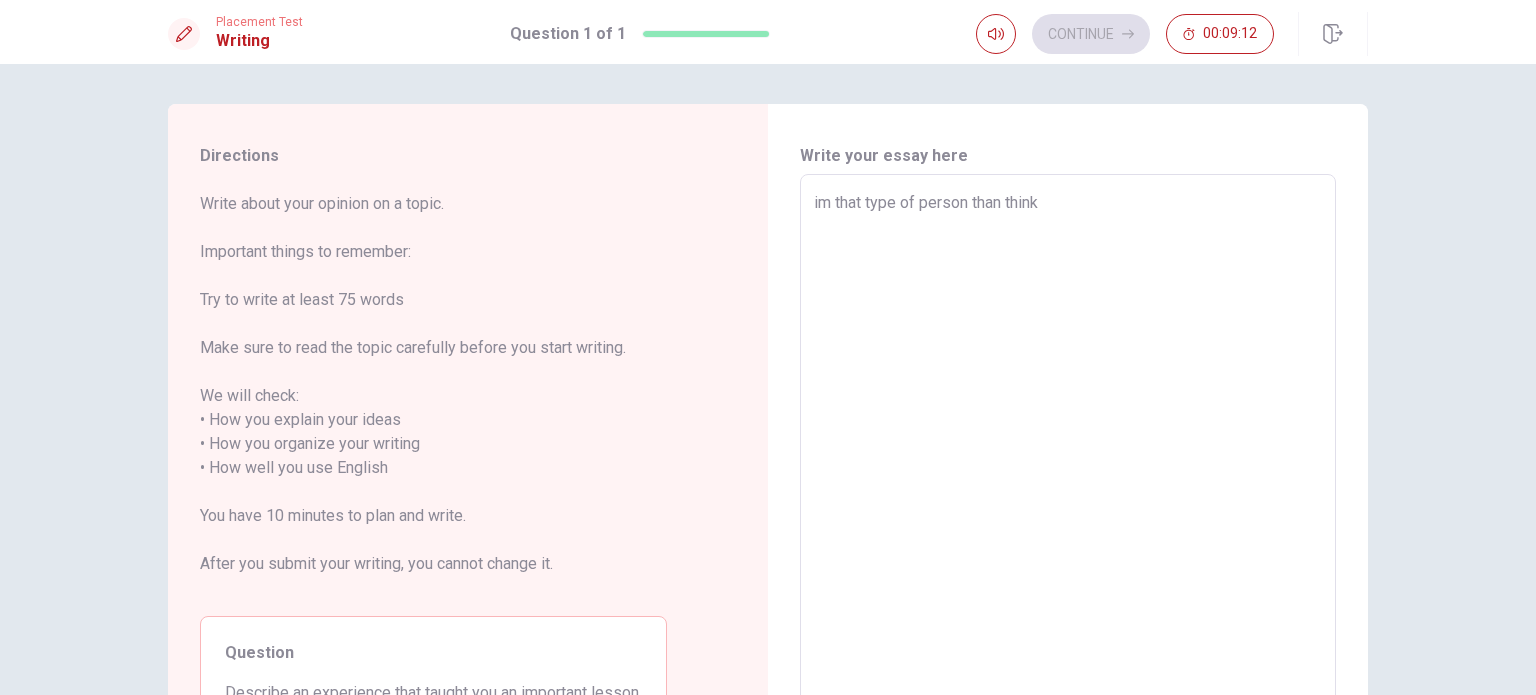 type on "x" 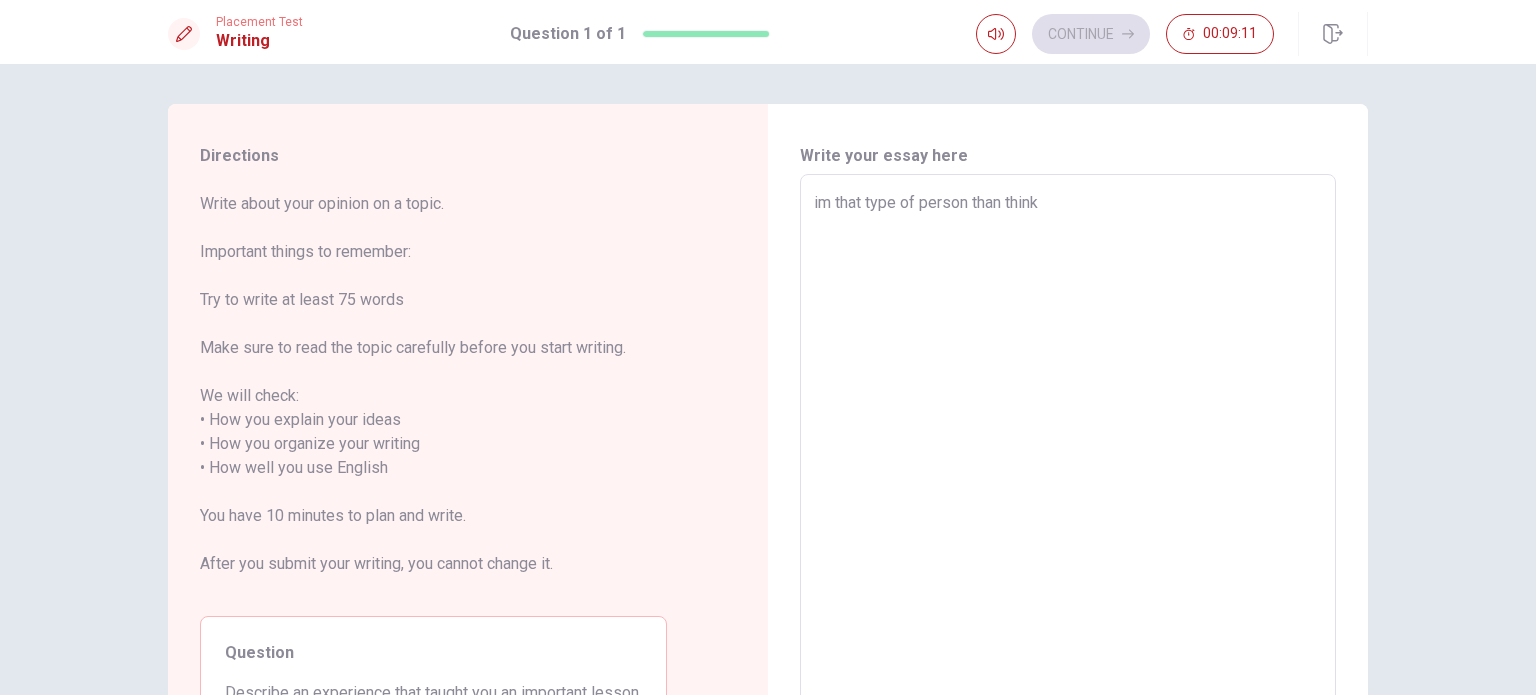 type on "im that type of person than thinks" 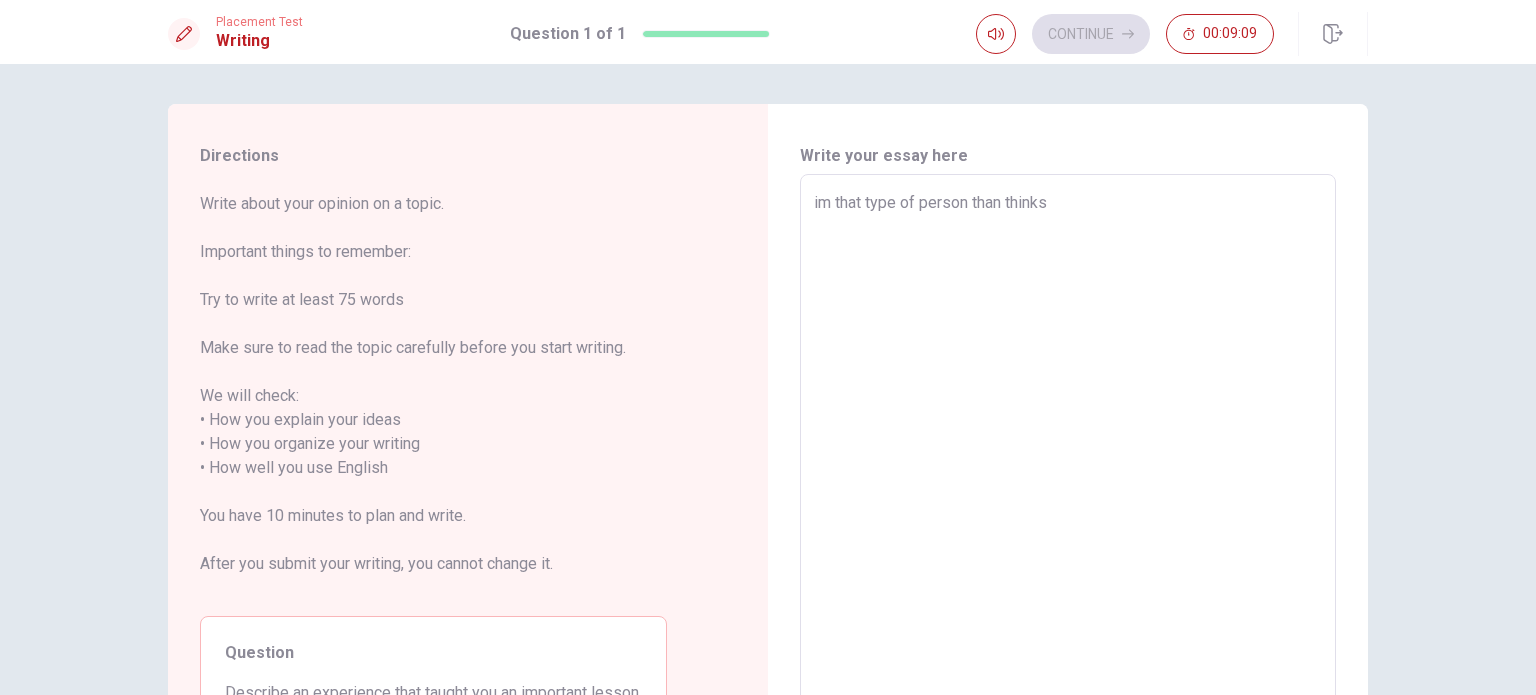 type on "x" 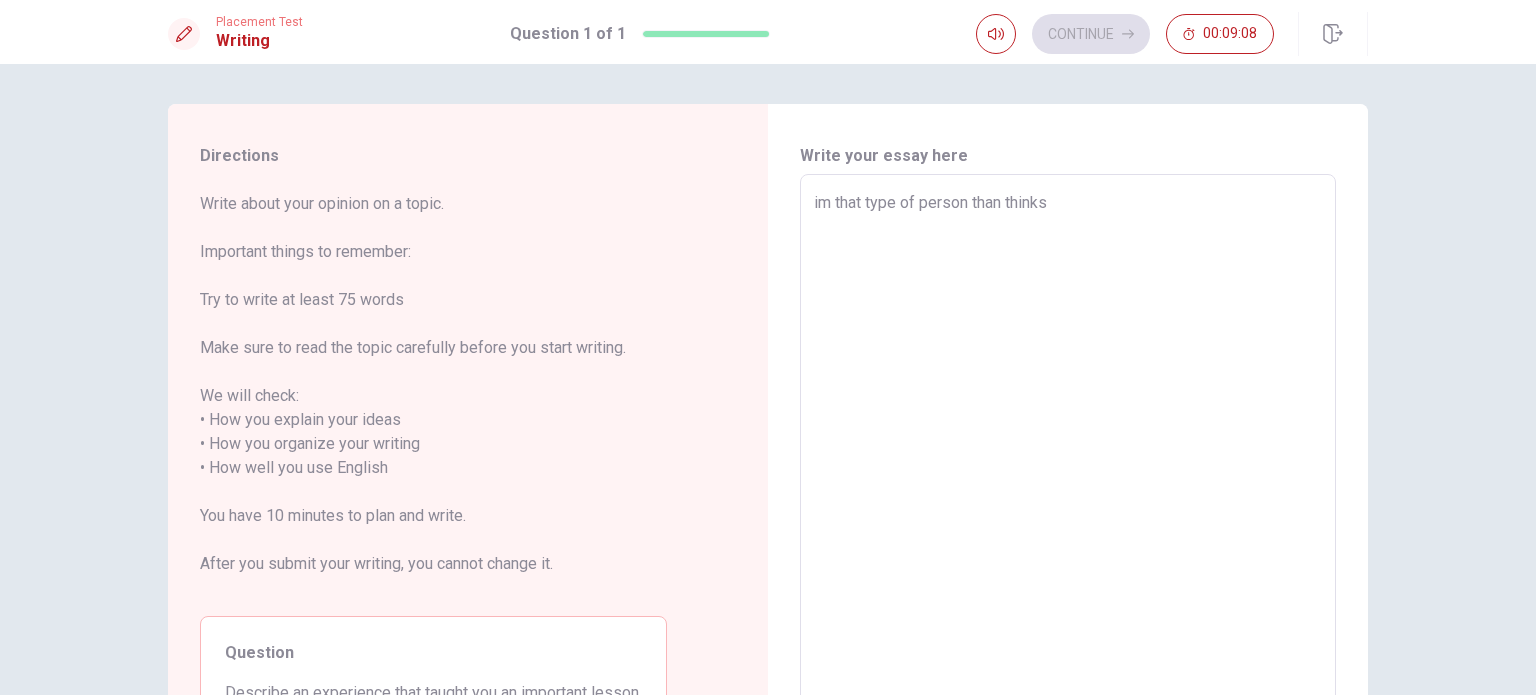type on "im that type of person than think" 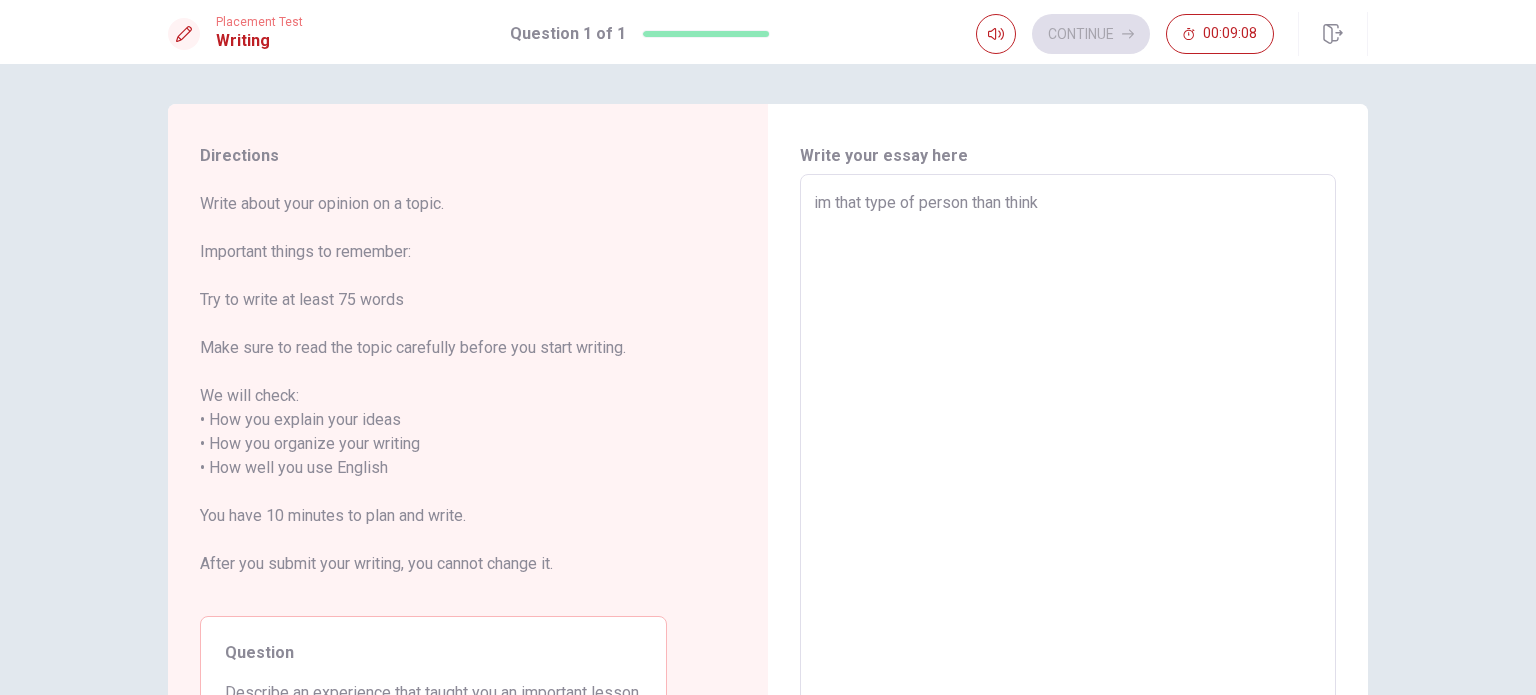 type on "x" 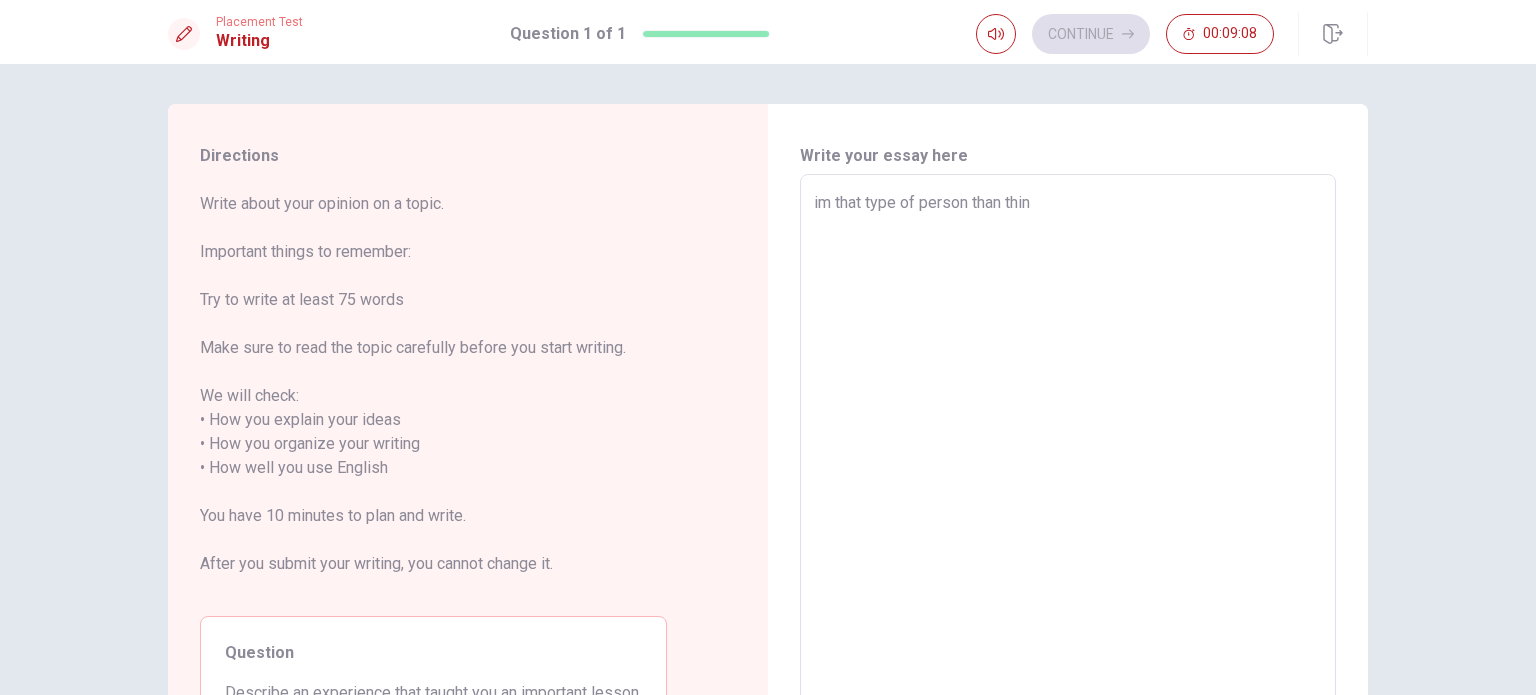 type on "x" 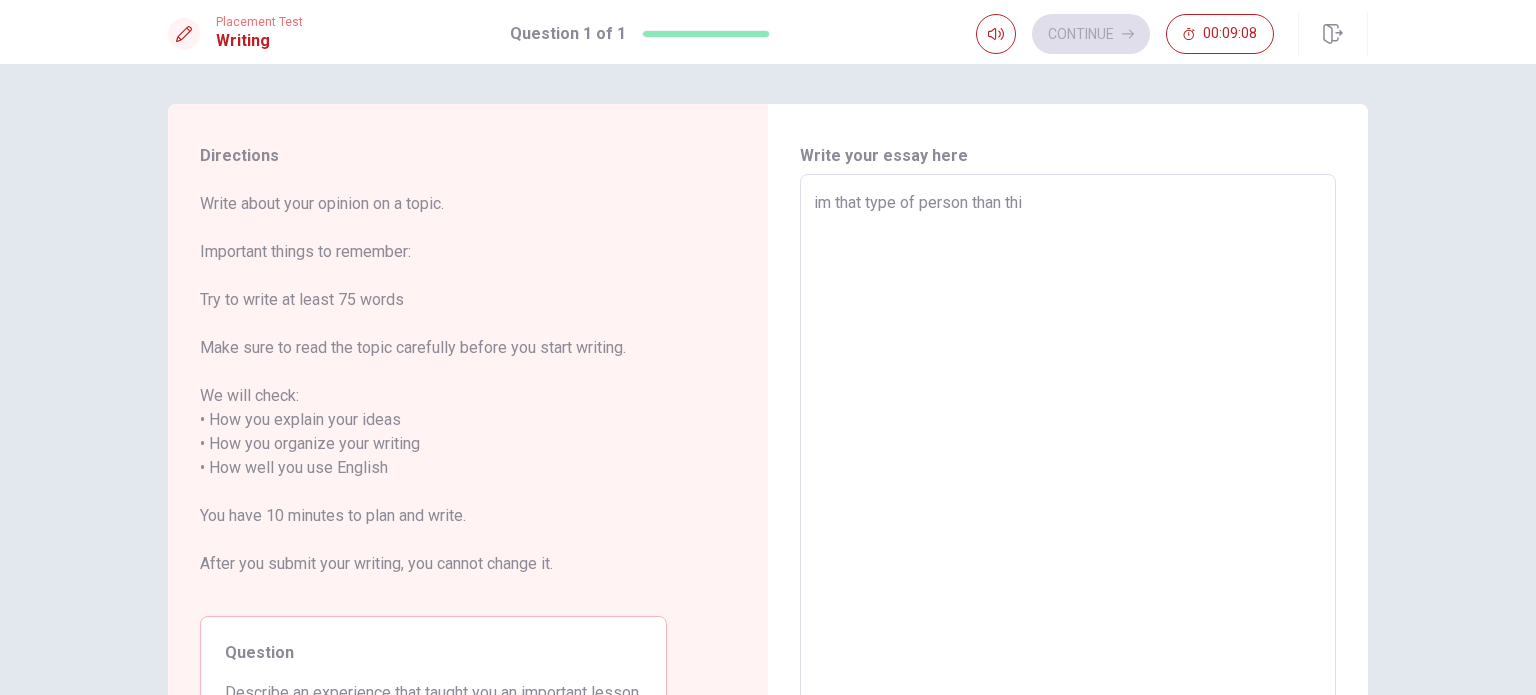 type on "x" 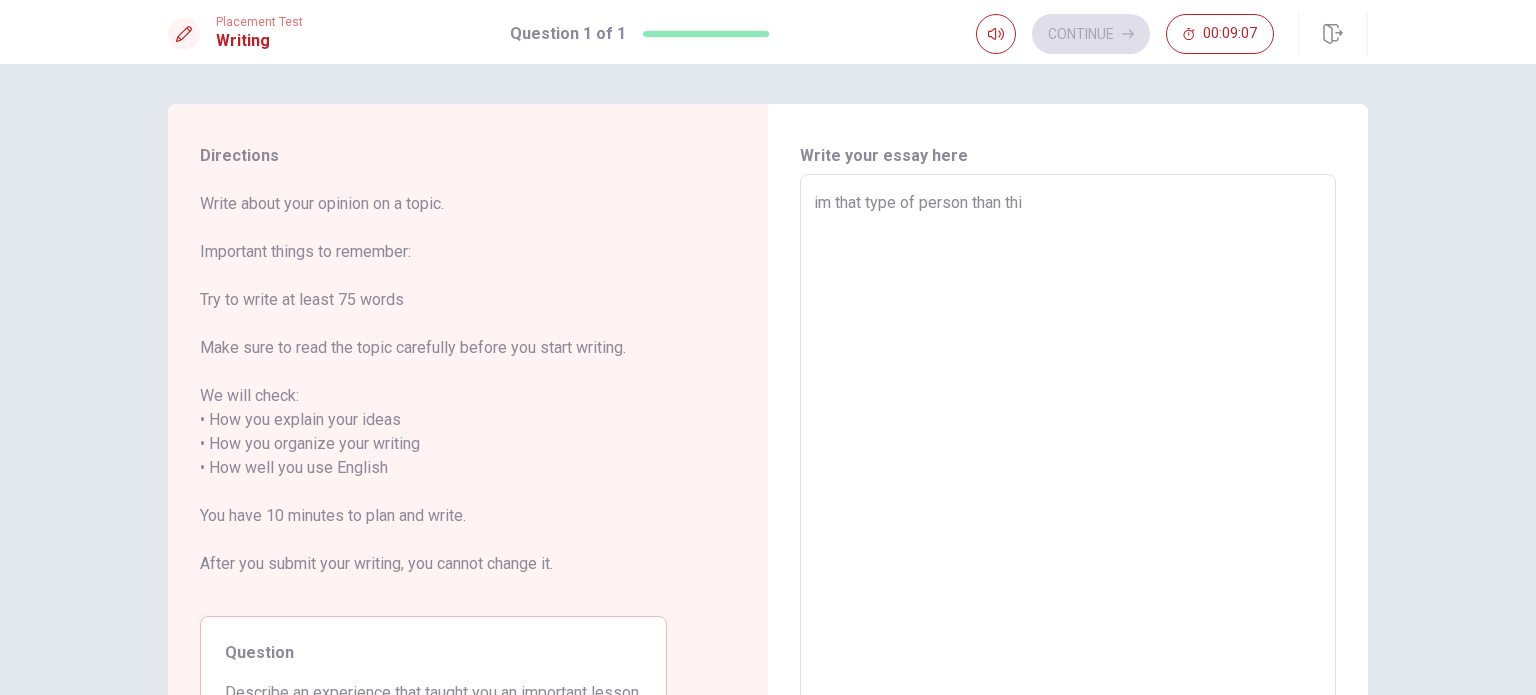 type on "im that type of person than th" 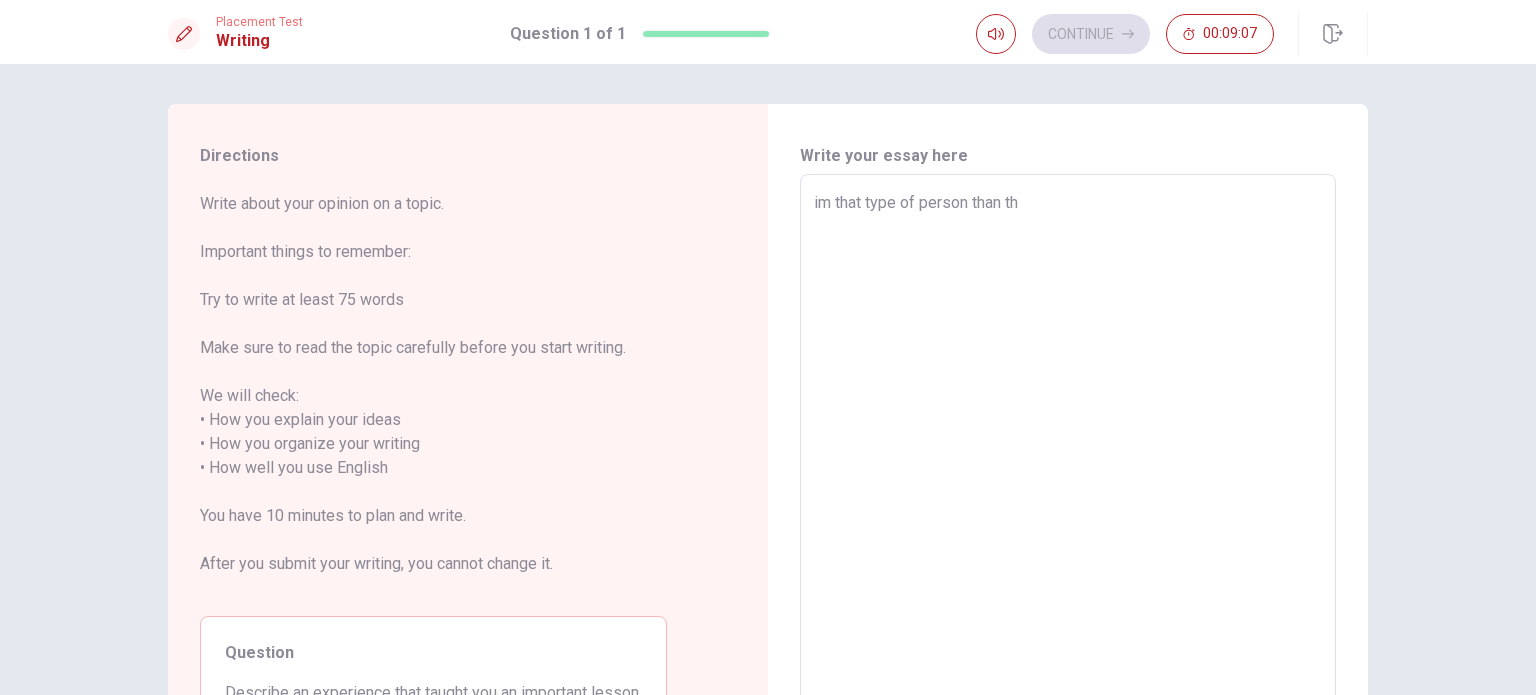 type on "x" 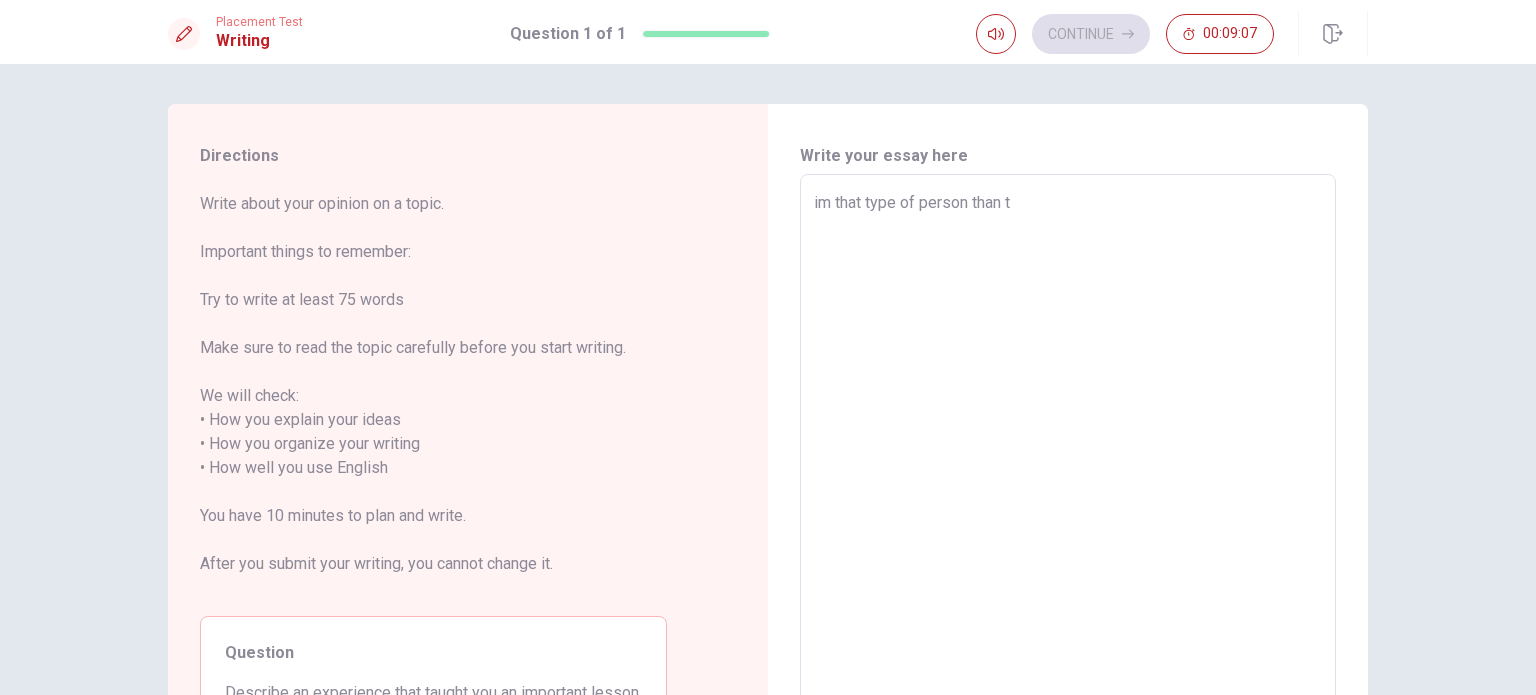 type on "x" 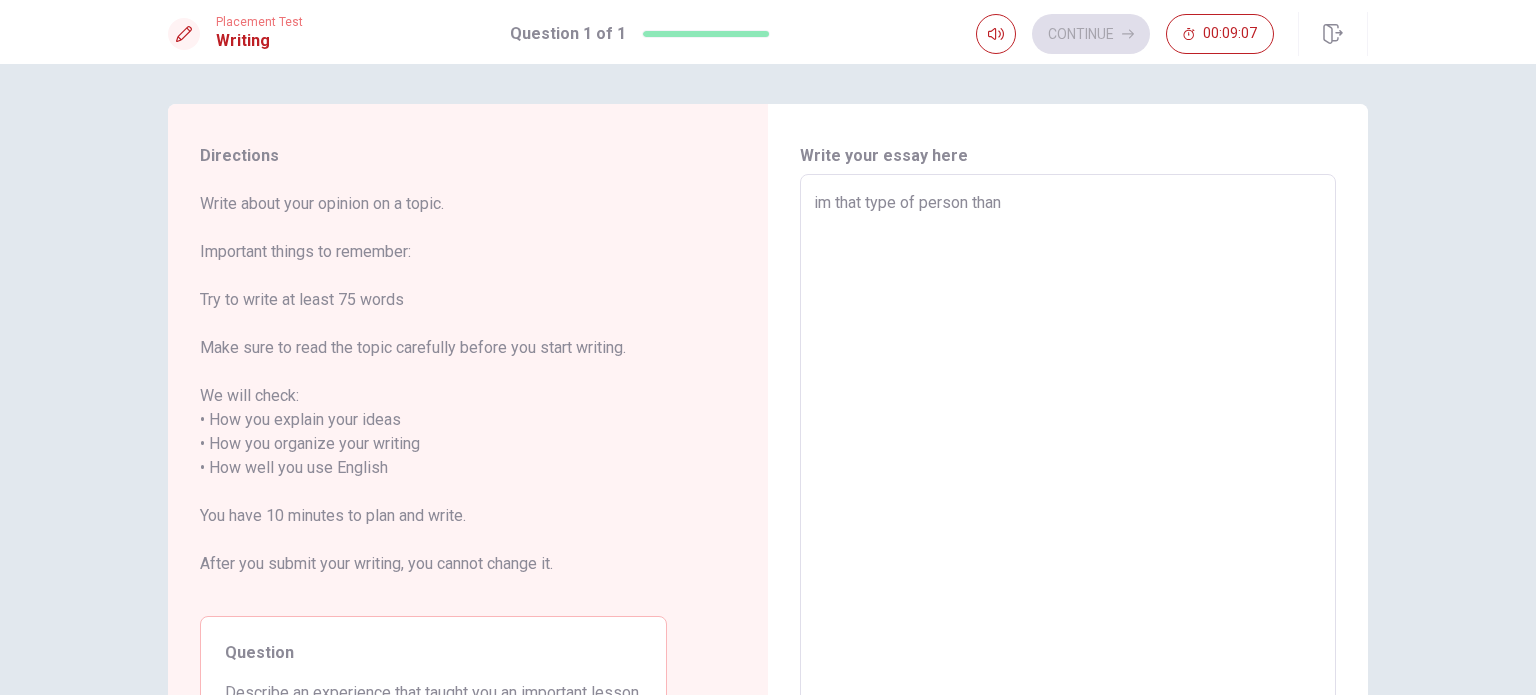 type on "x" 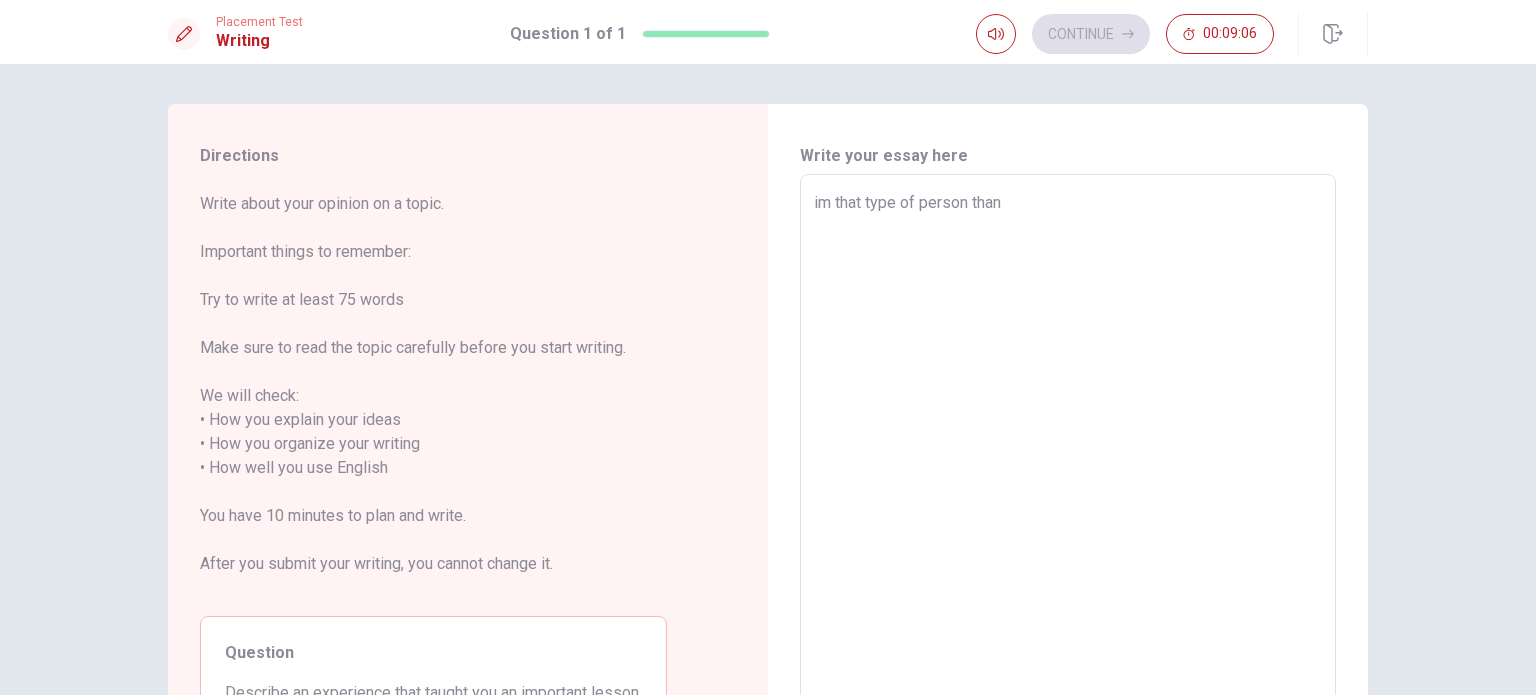 type on "im that type of person tha" 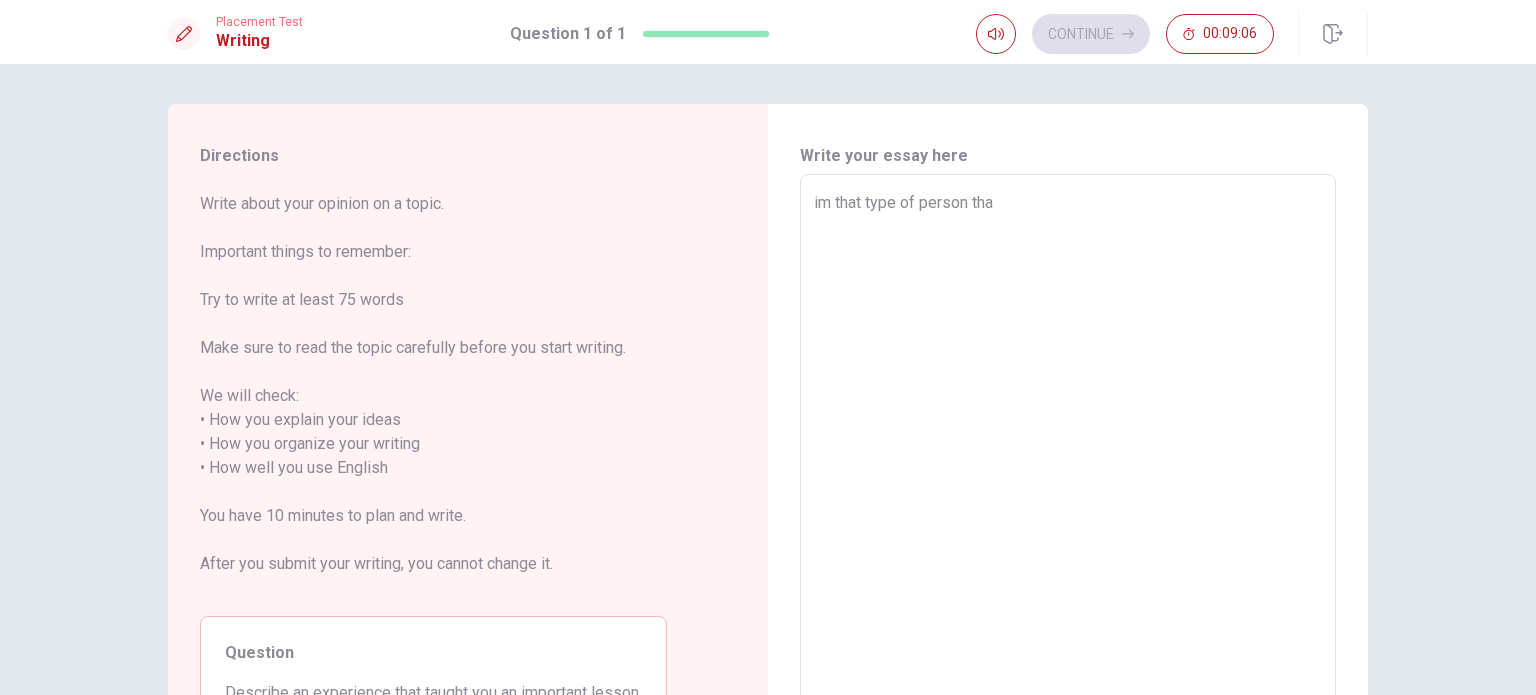 type on "x" 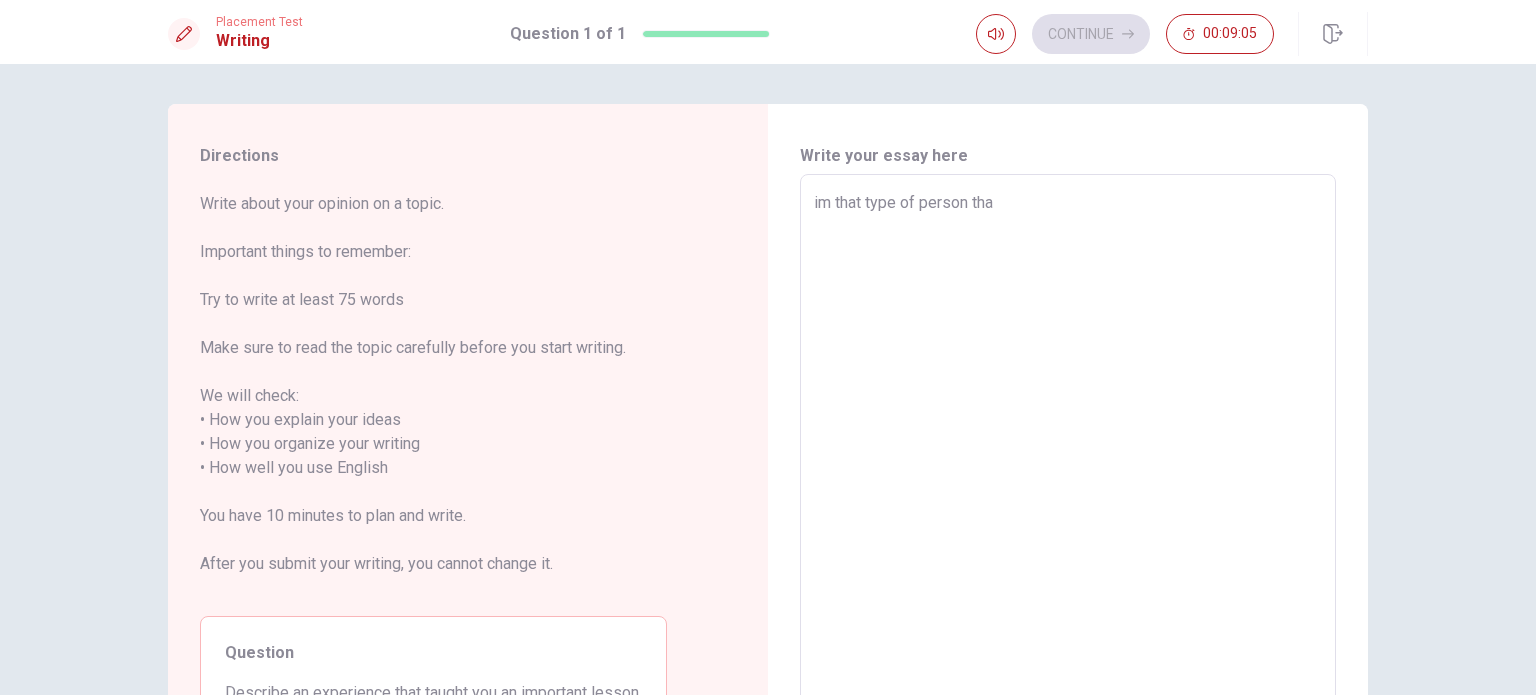 type on "im that type of person that" 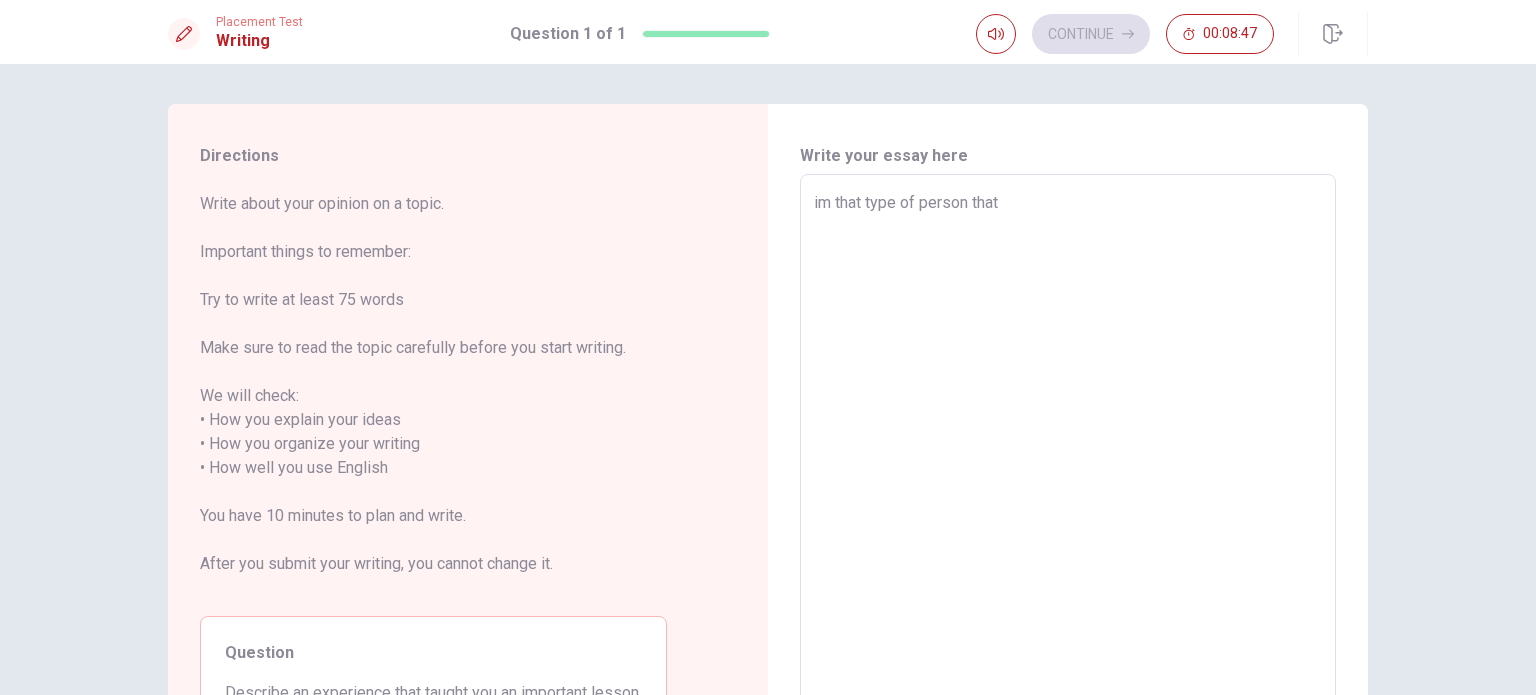 type on "x" 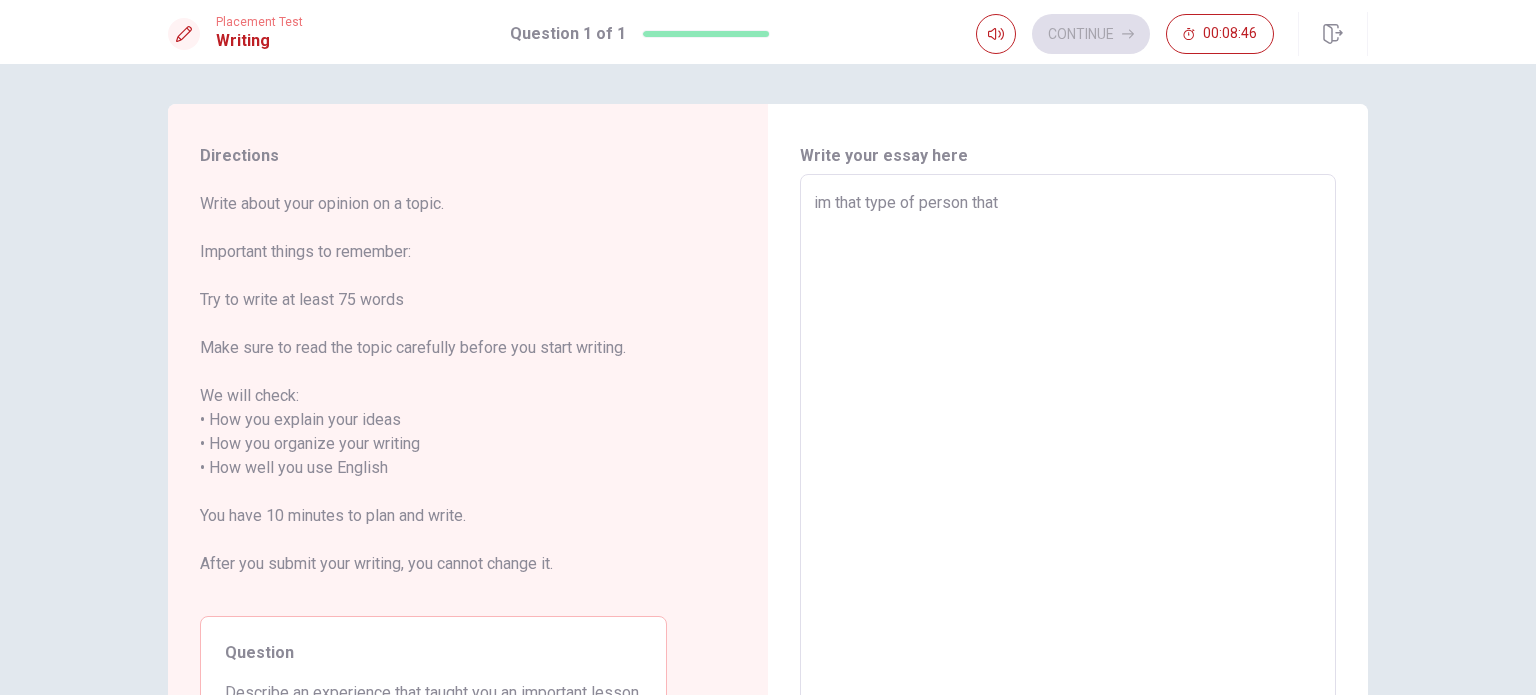 type on "im that type of person that" 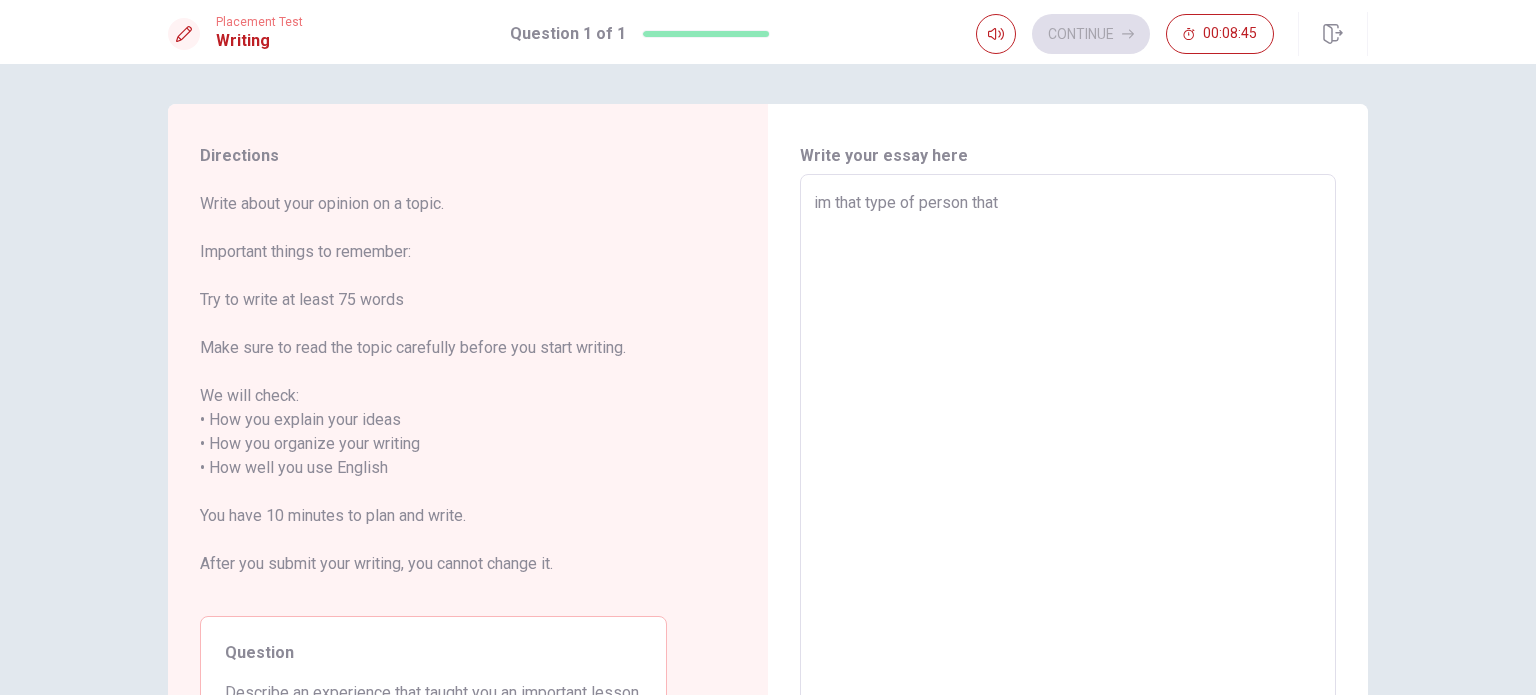 type on "im that type of person that b" 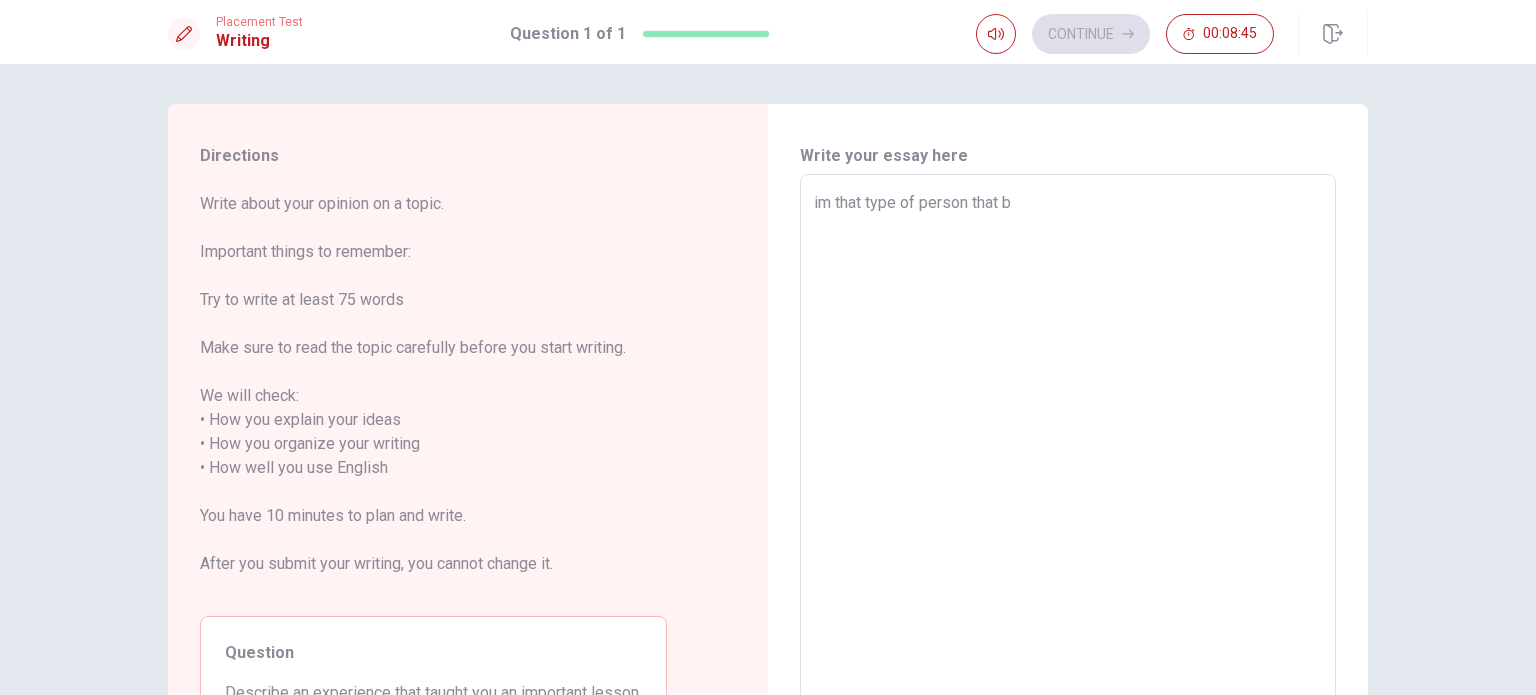 type on "x" 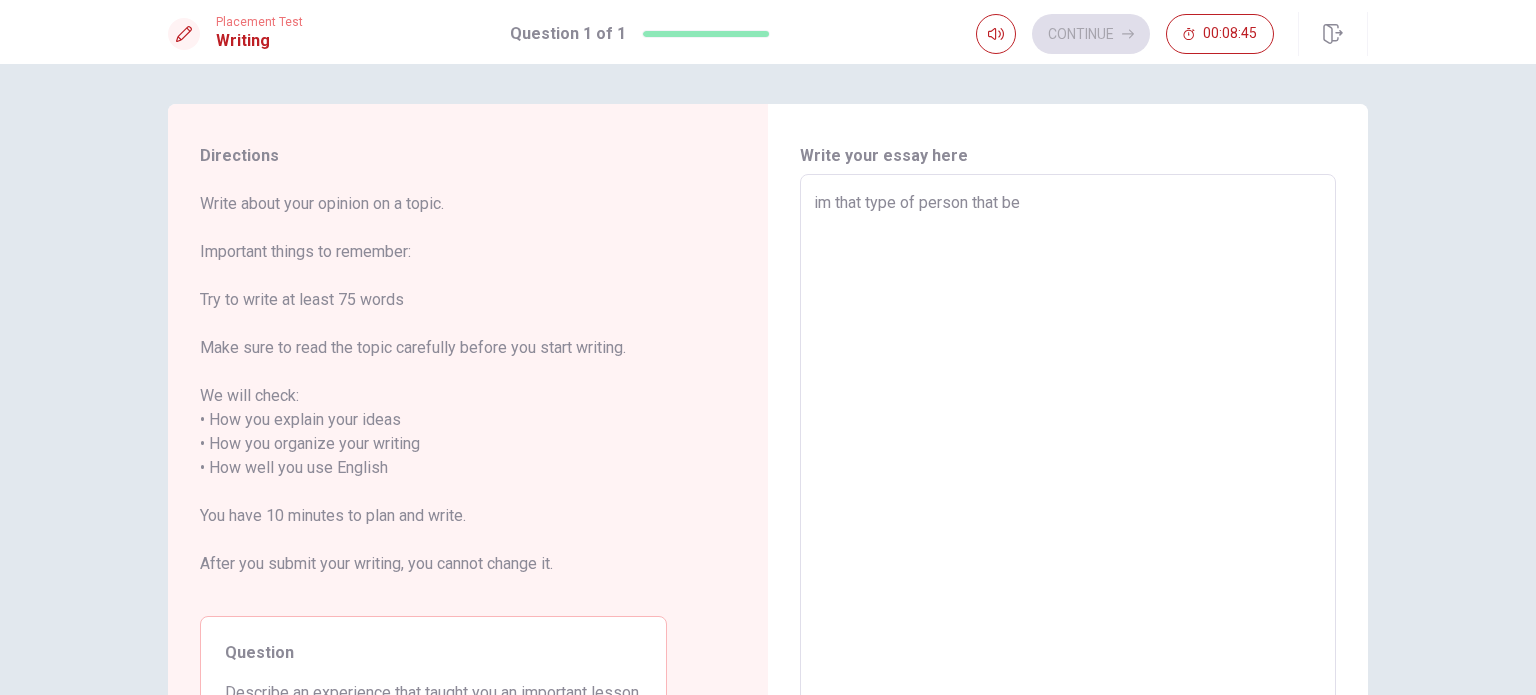 type on "x" 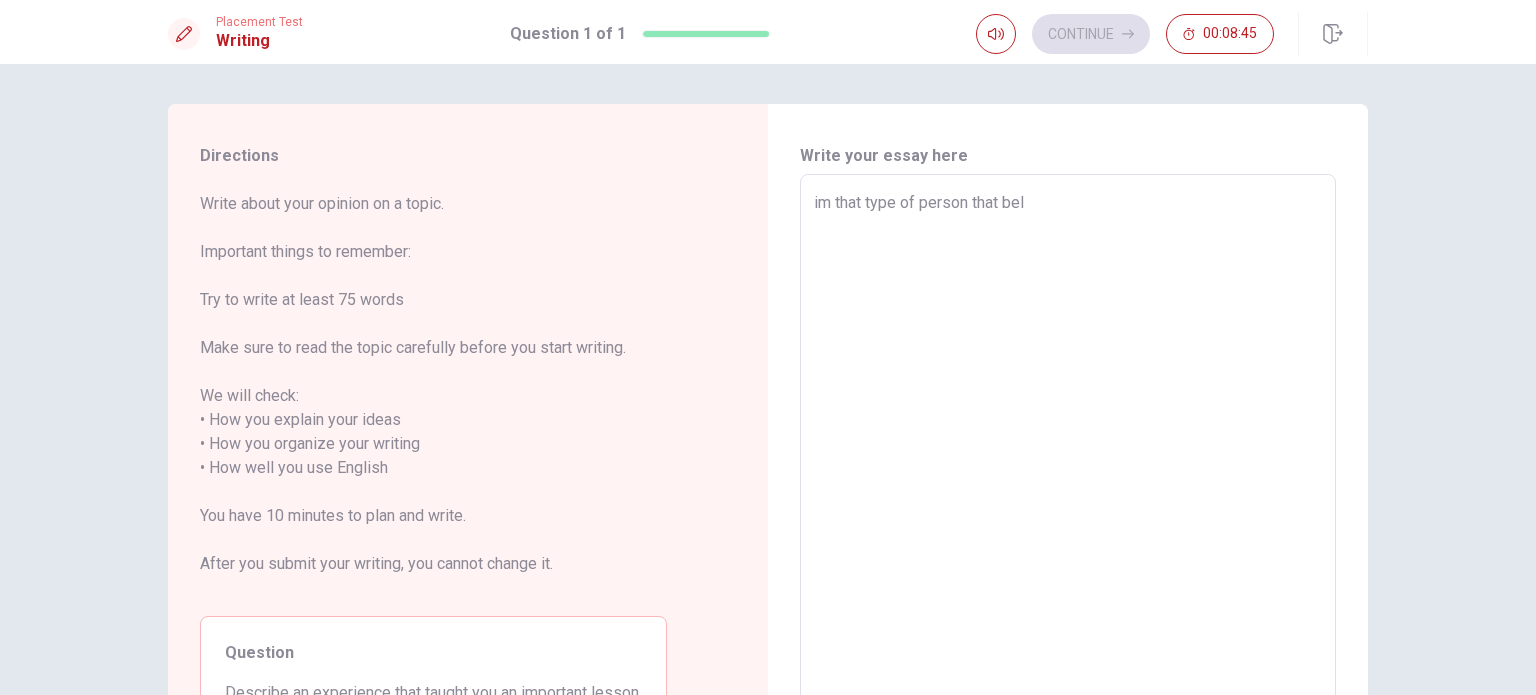 type on "x" 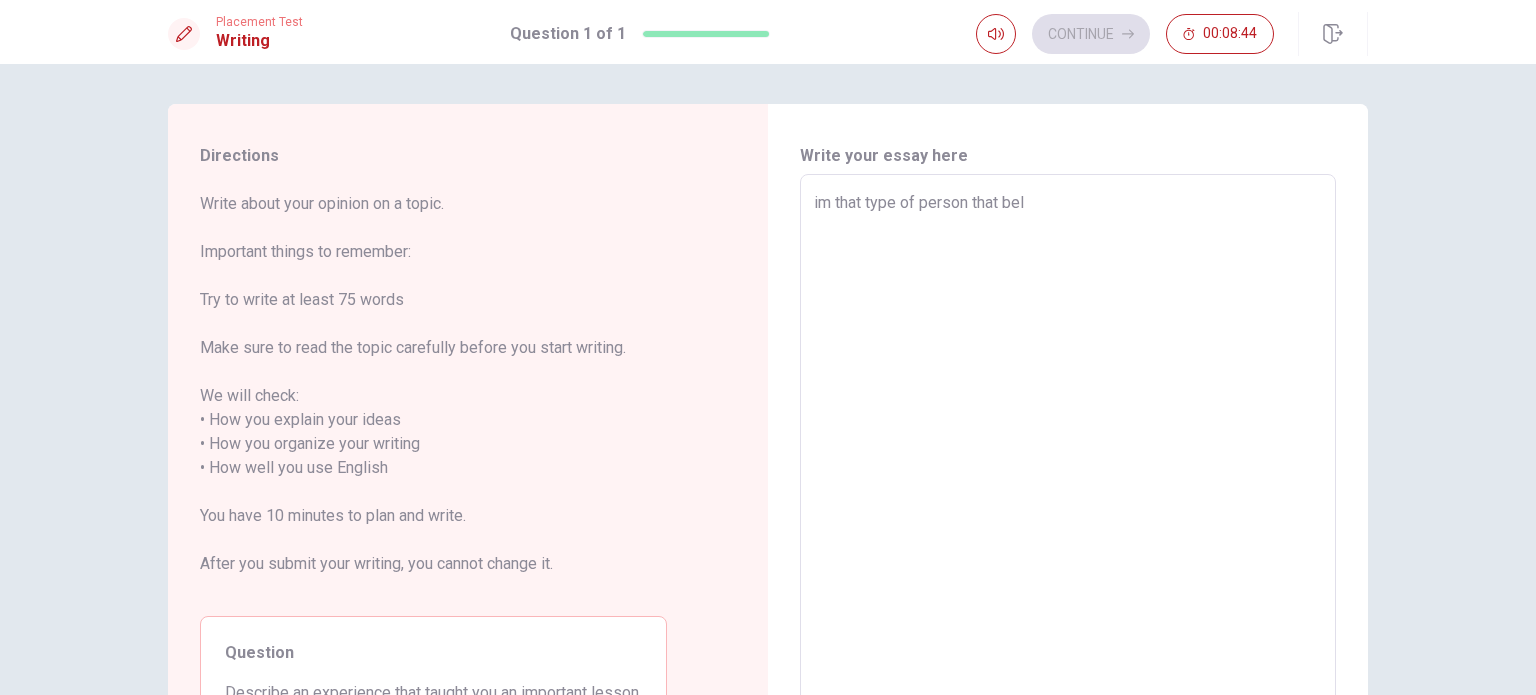 type on "im that type of person that beli" 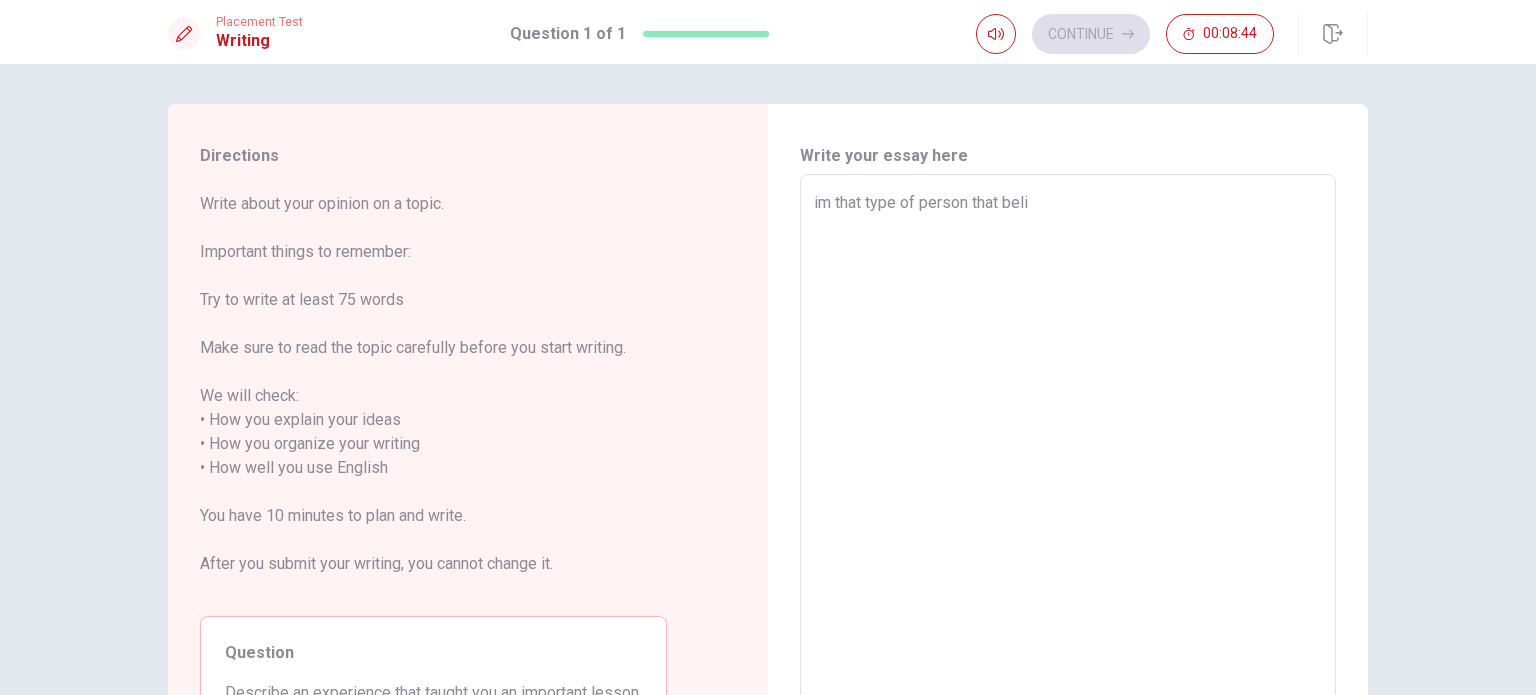 type on "x" 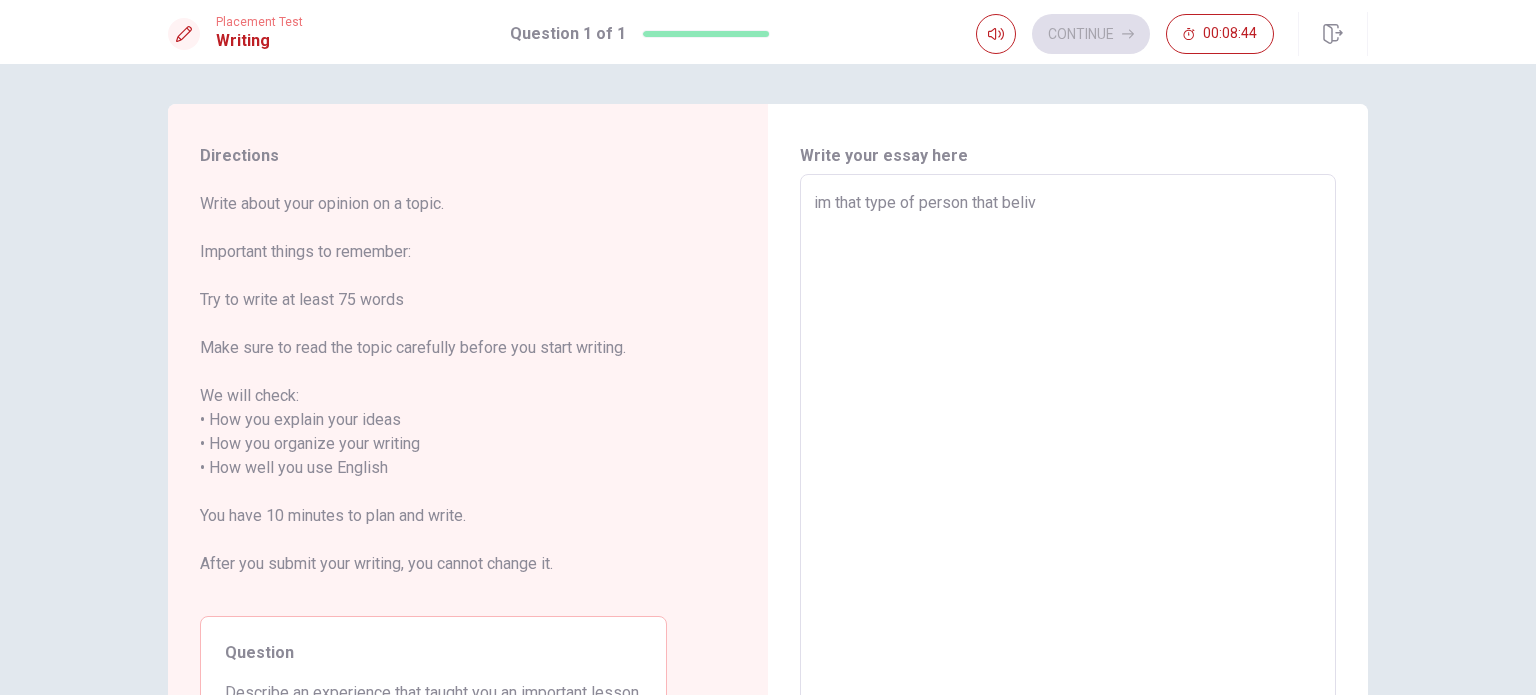 type on "x" 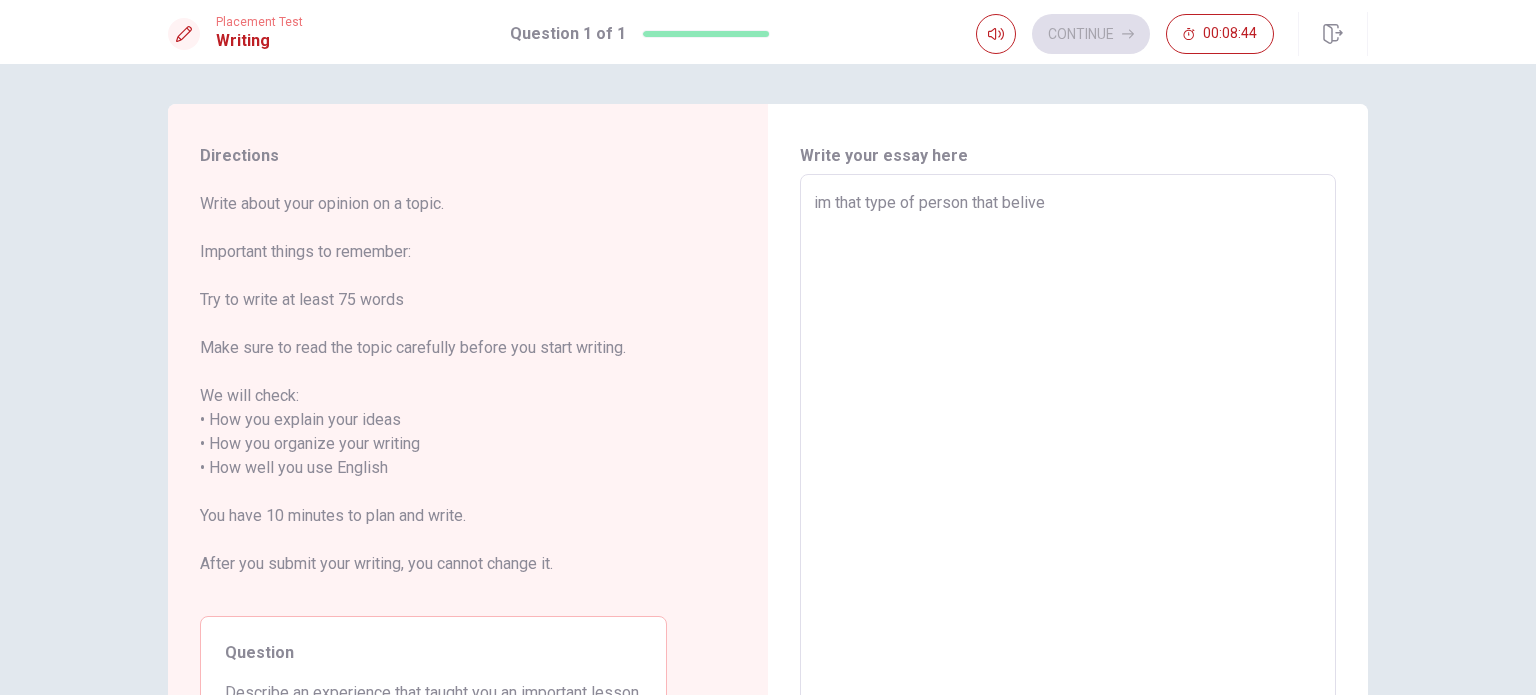 type on "x" 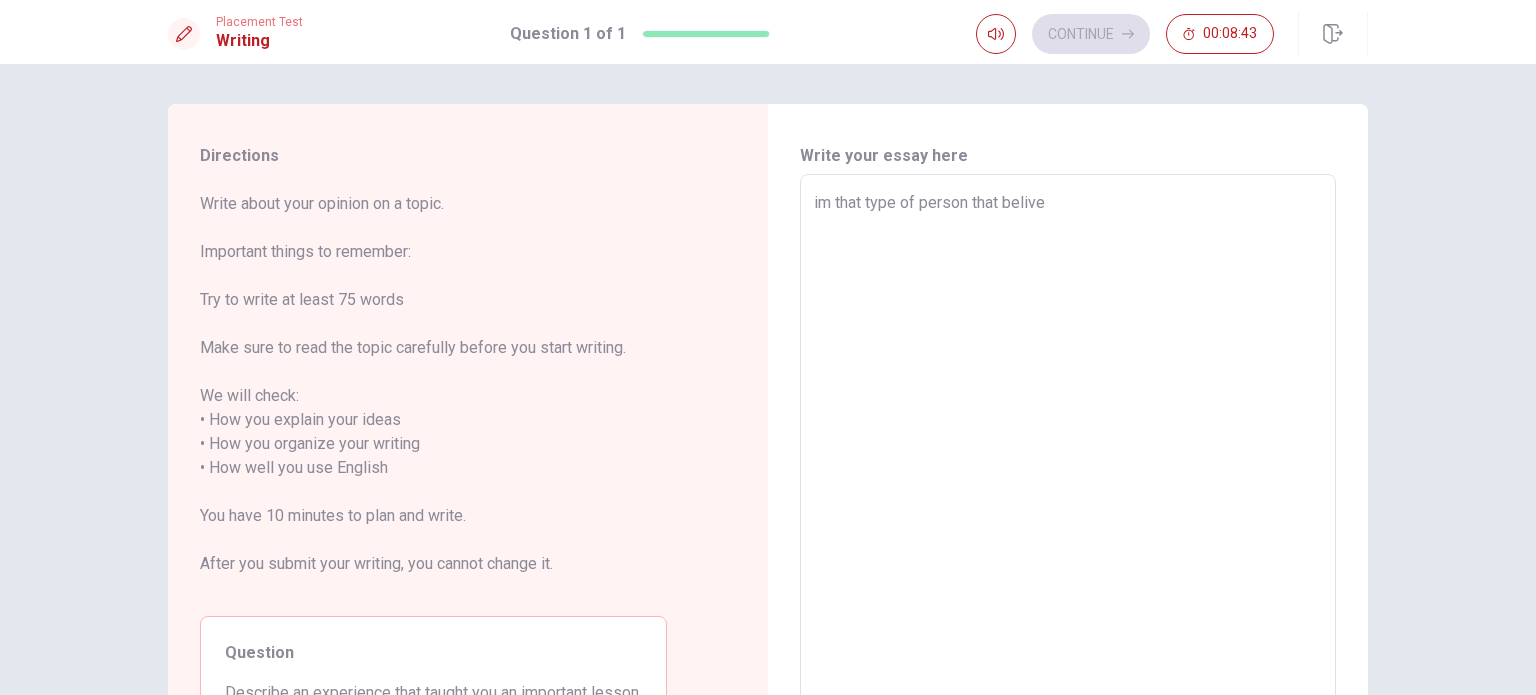type on "x" 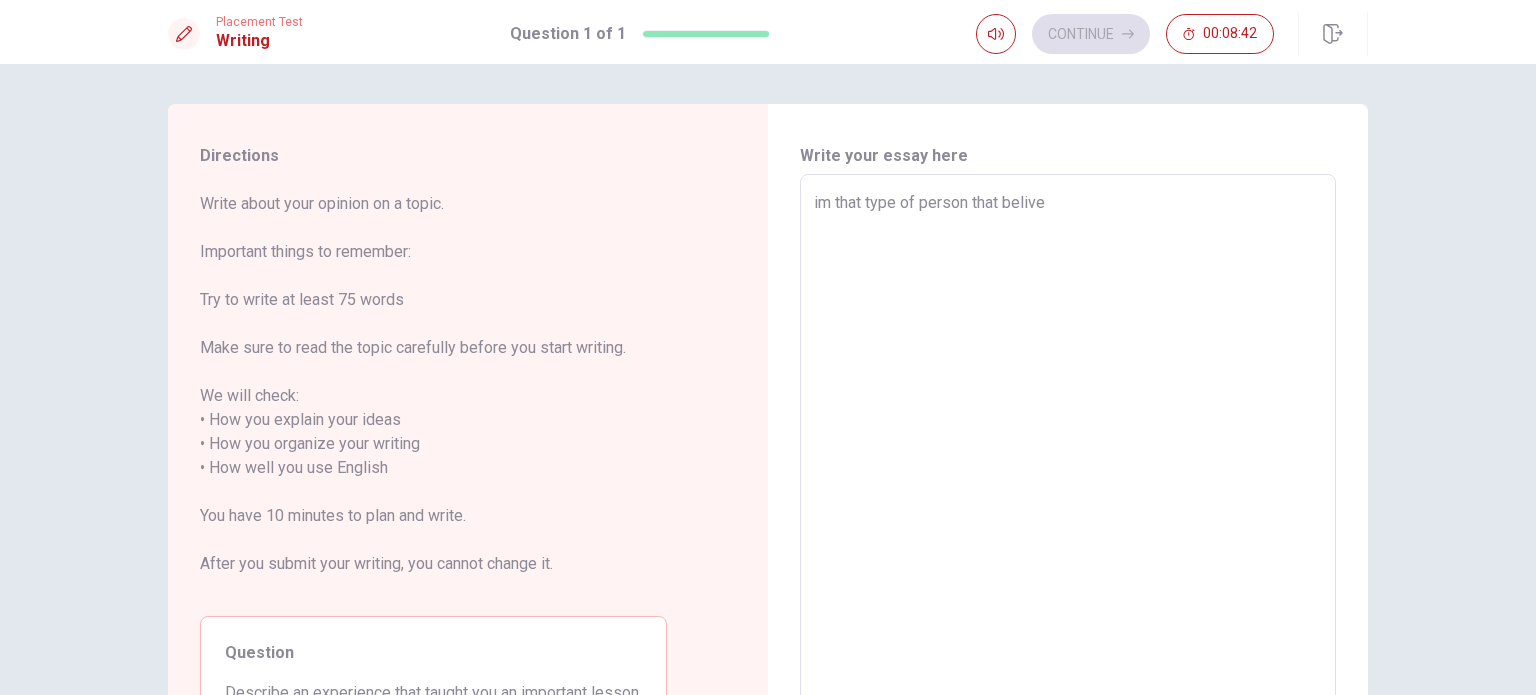 type on "im that type of person that belive t" 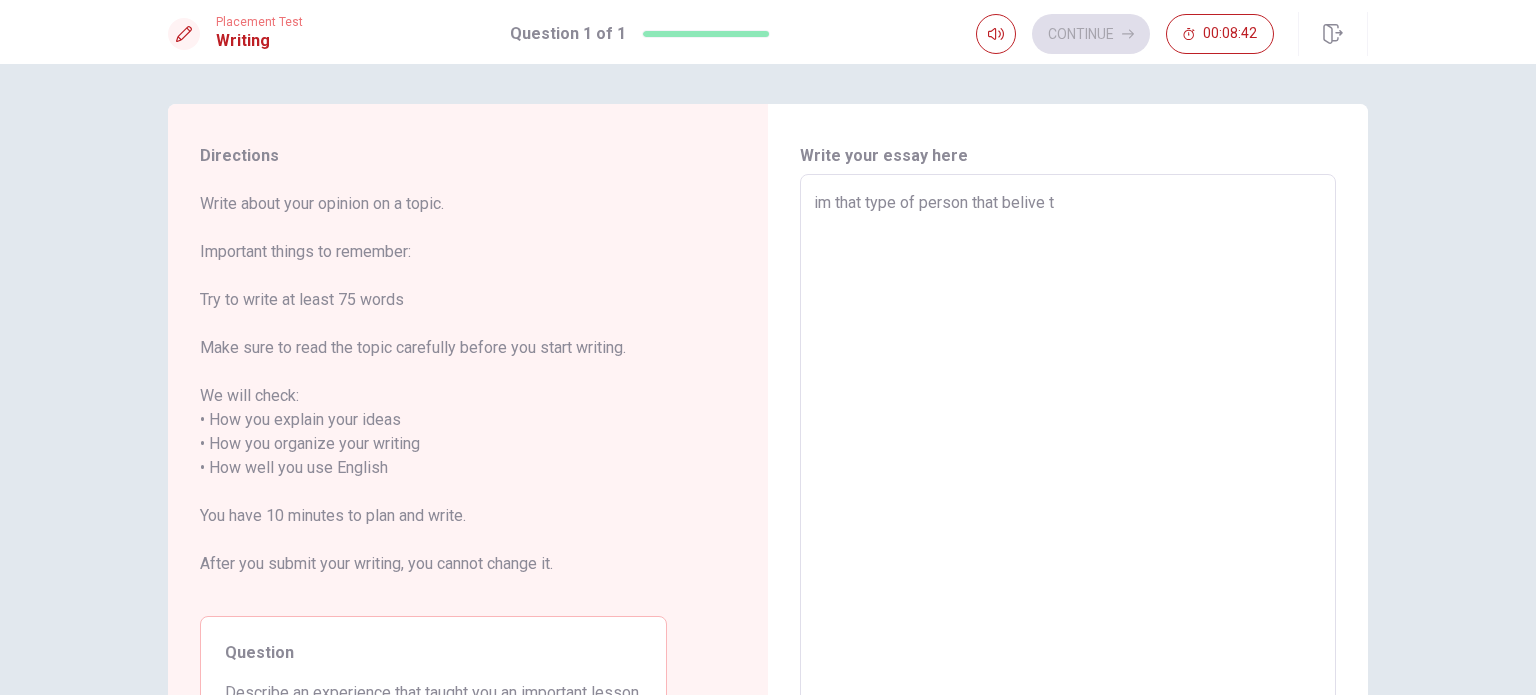 type on "x" 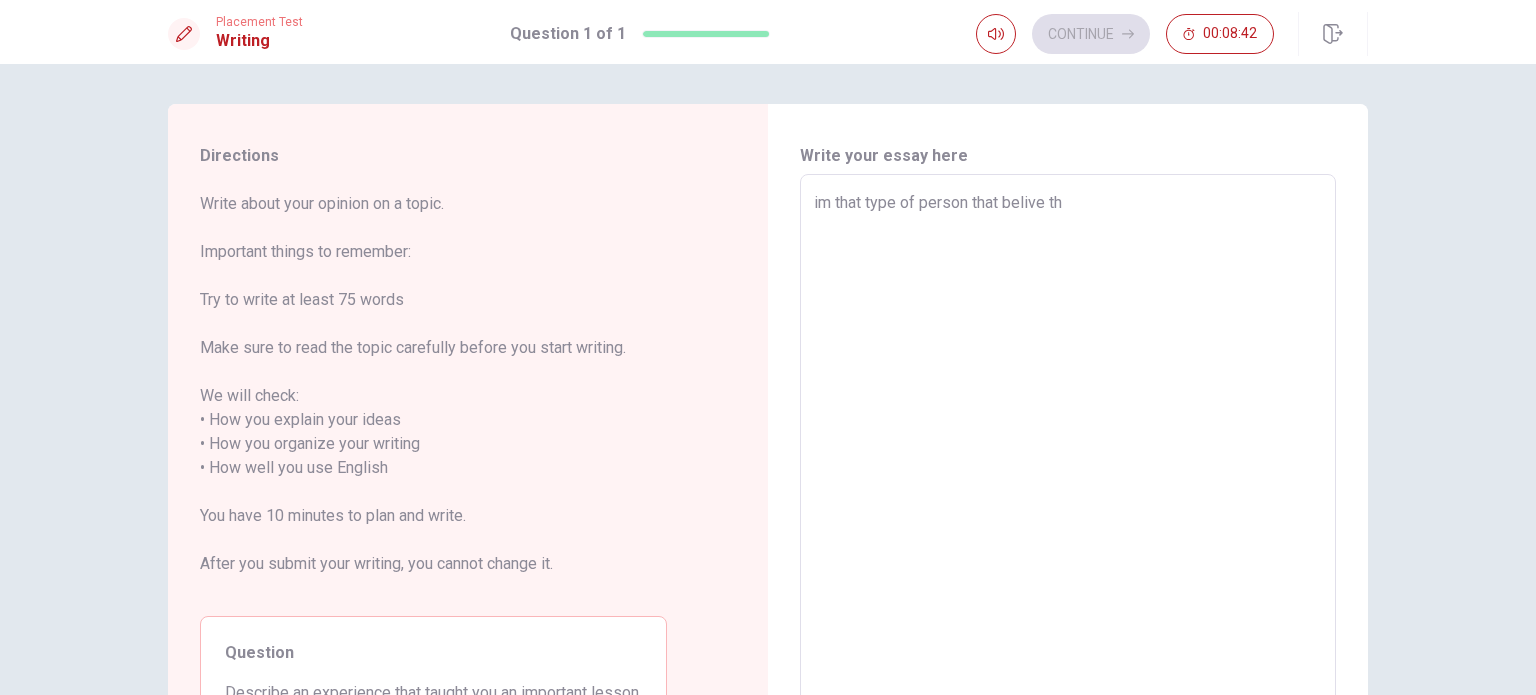 type on "x" 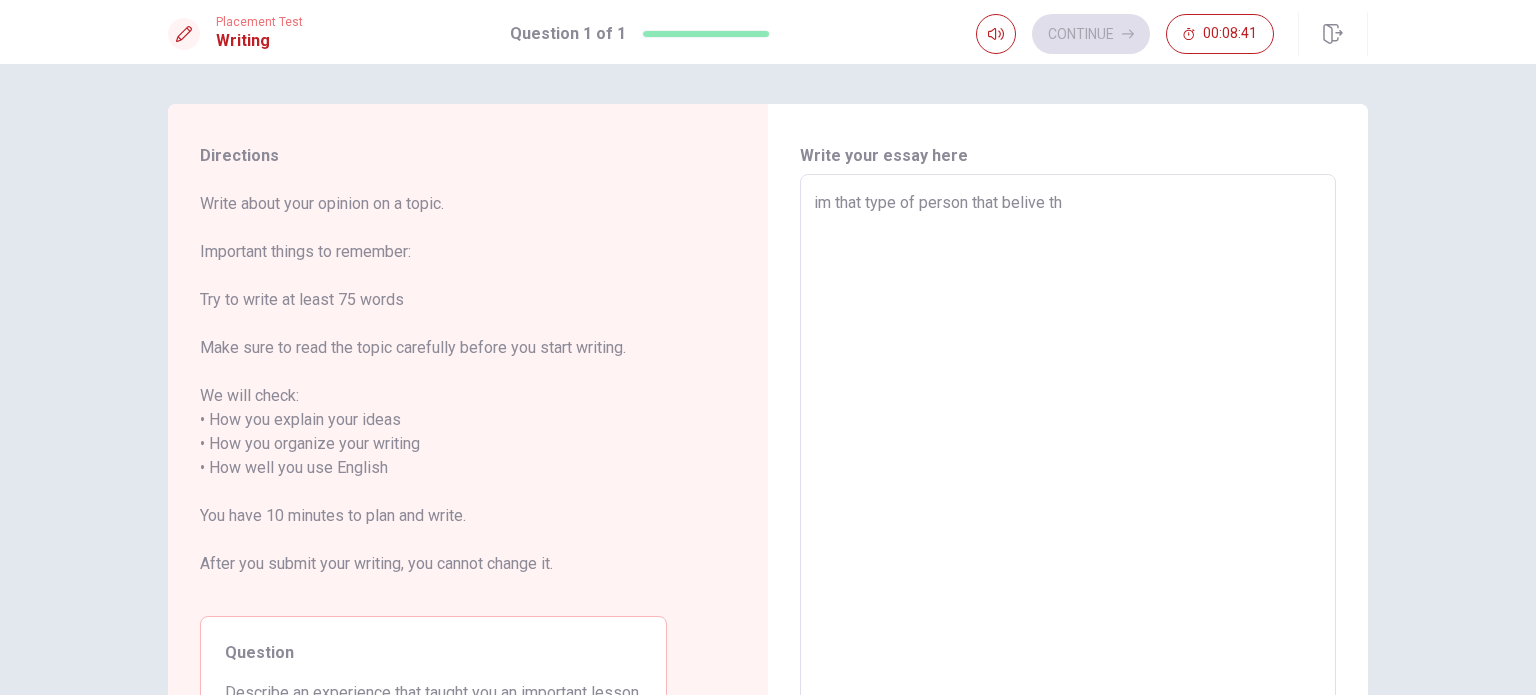 type on "im that type of person that belive tha" 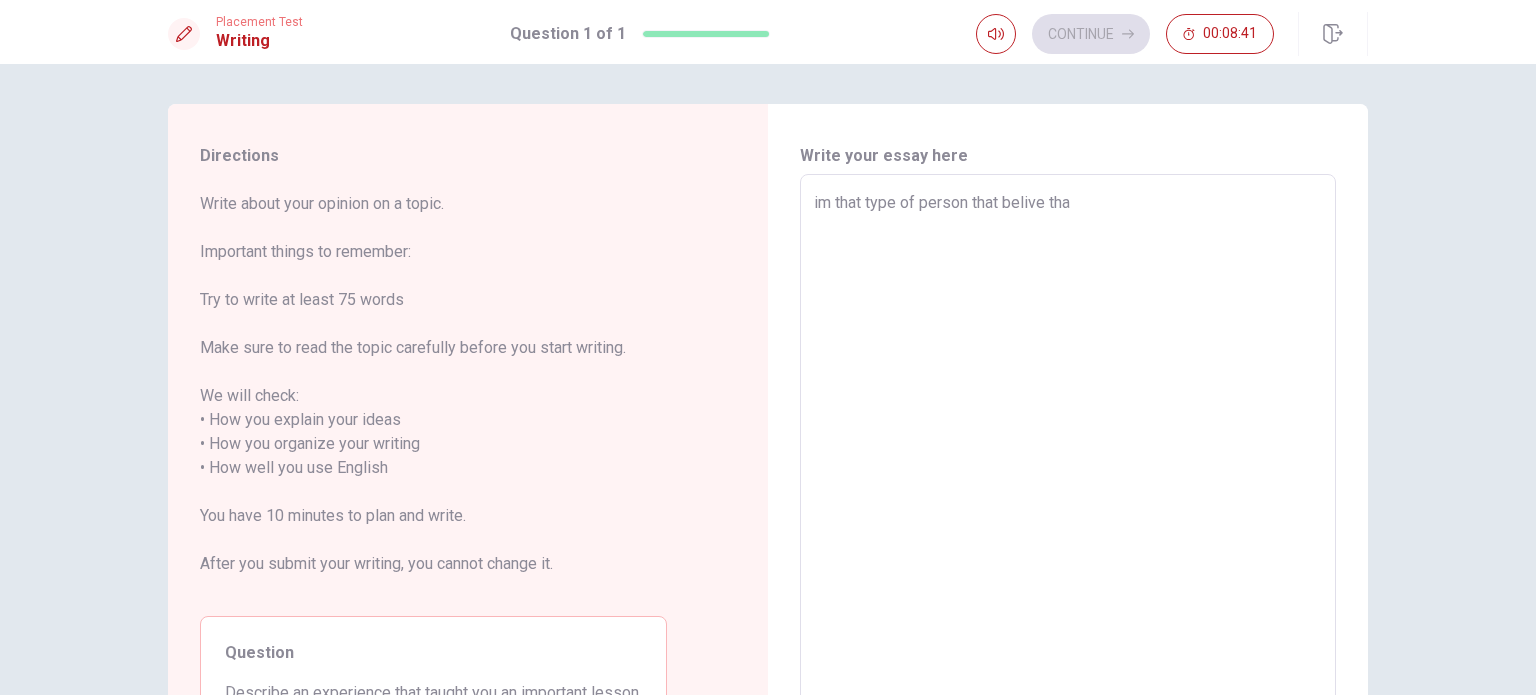 type on "x" 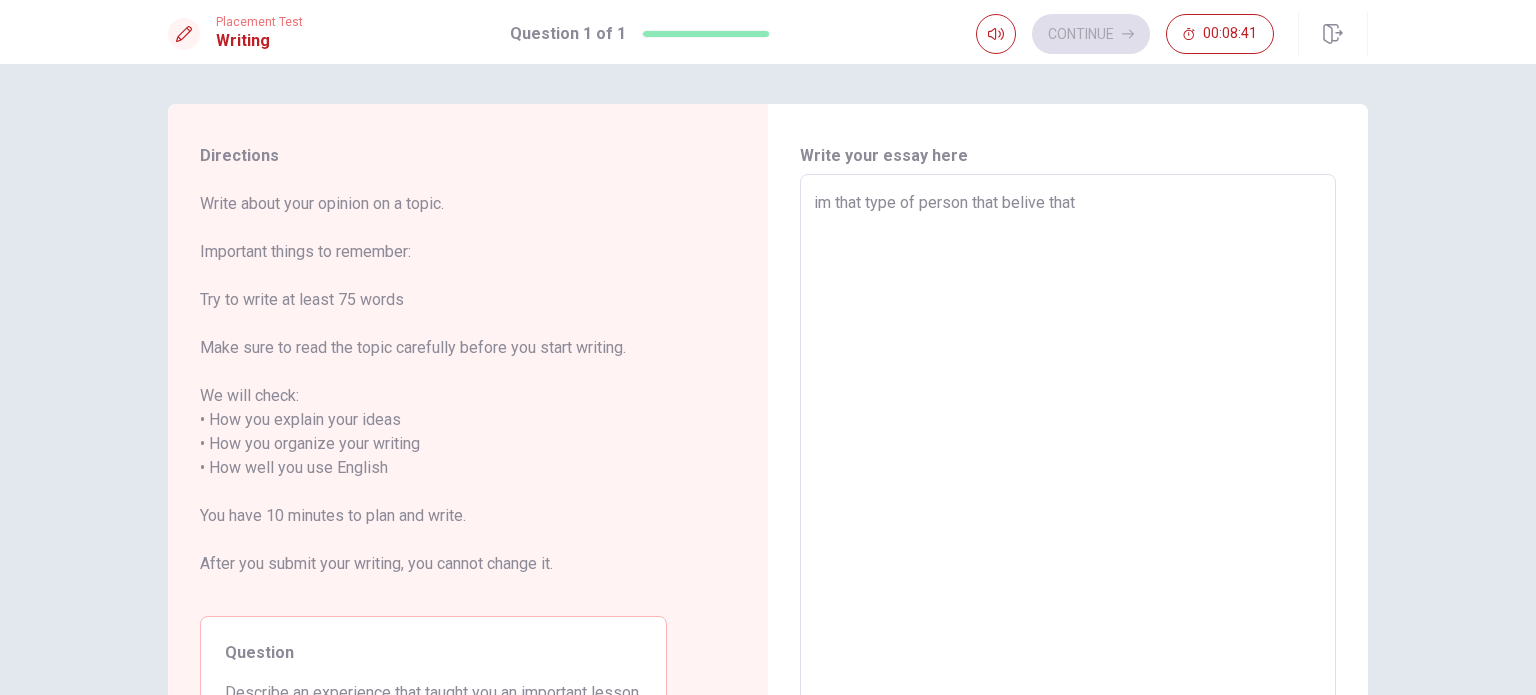 type on "x" 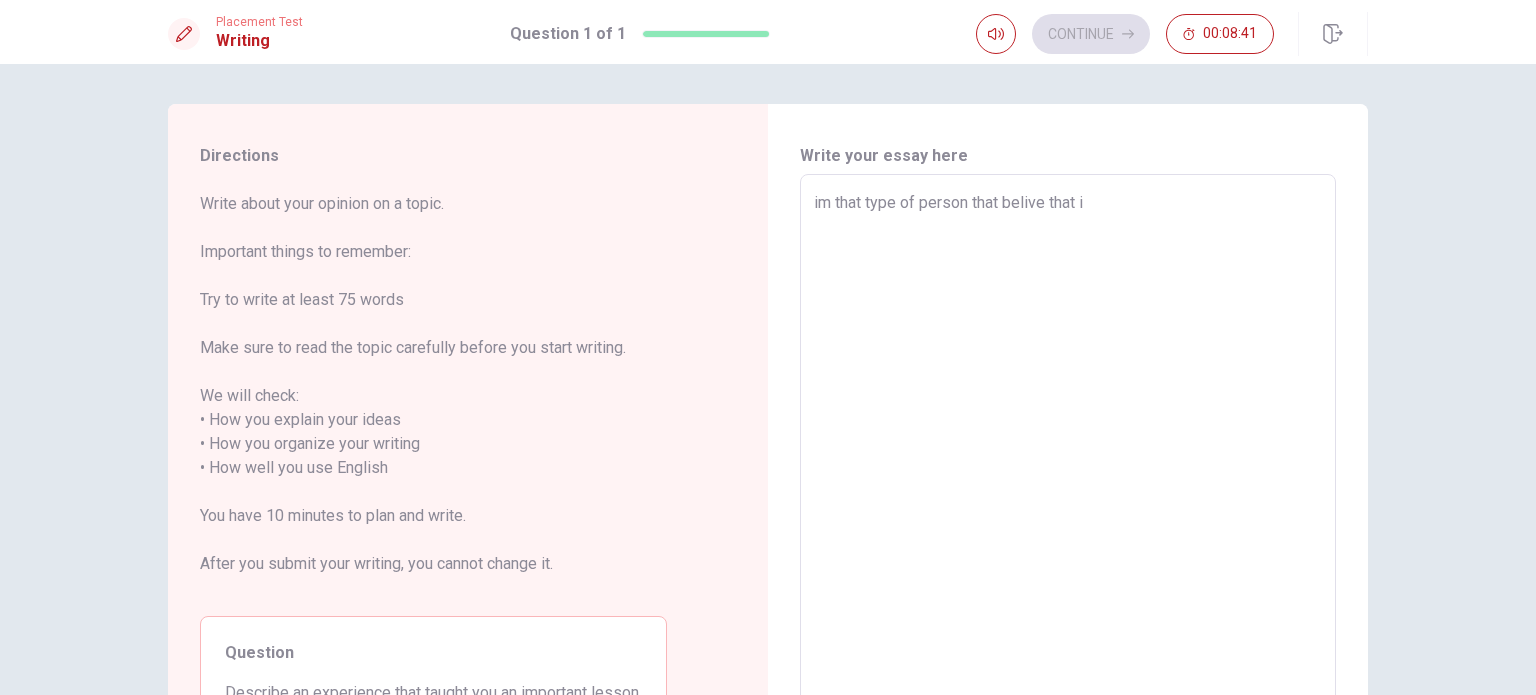type on "x" 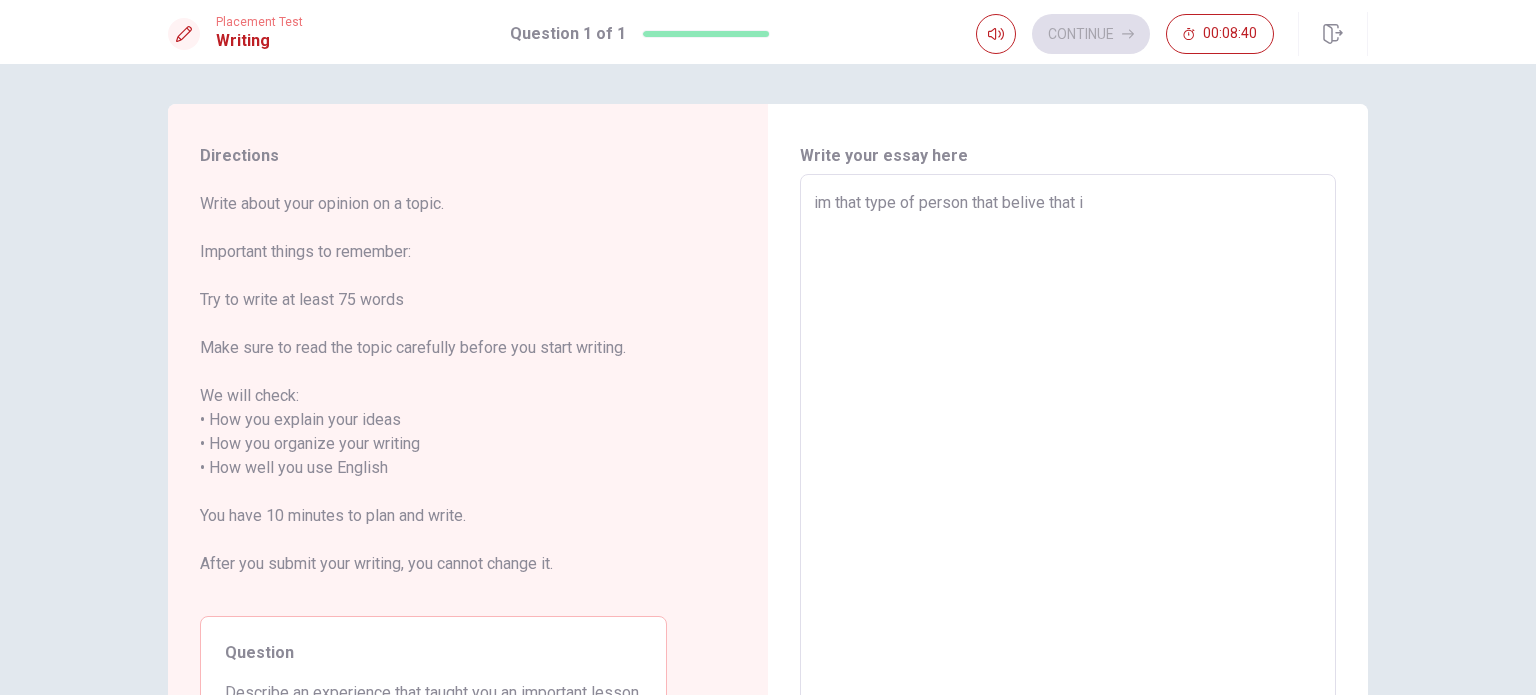 type on "im that type of person that belive that in" 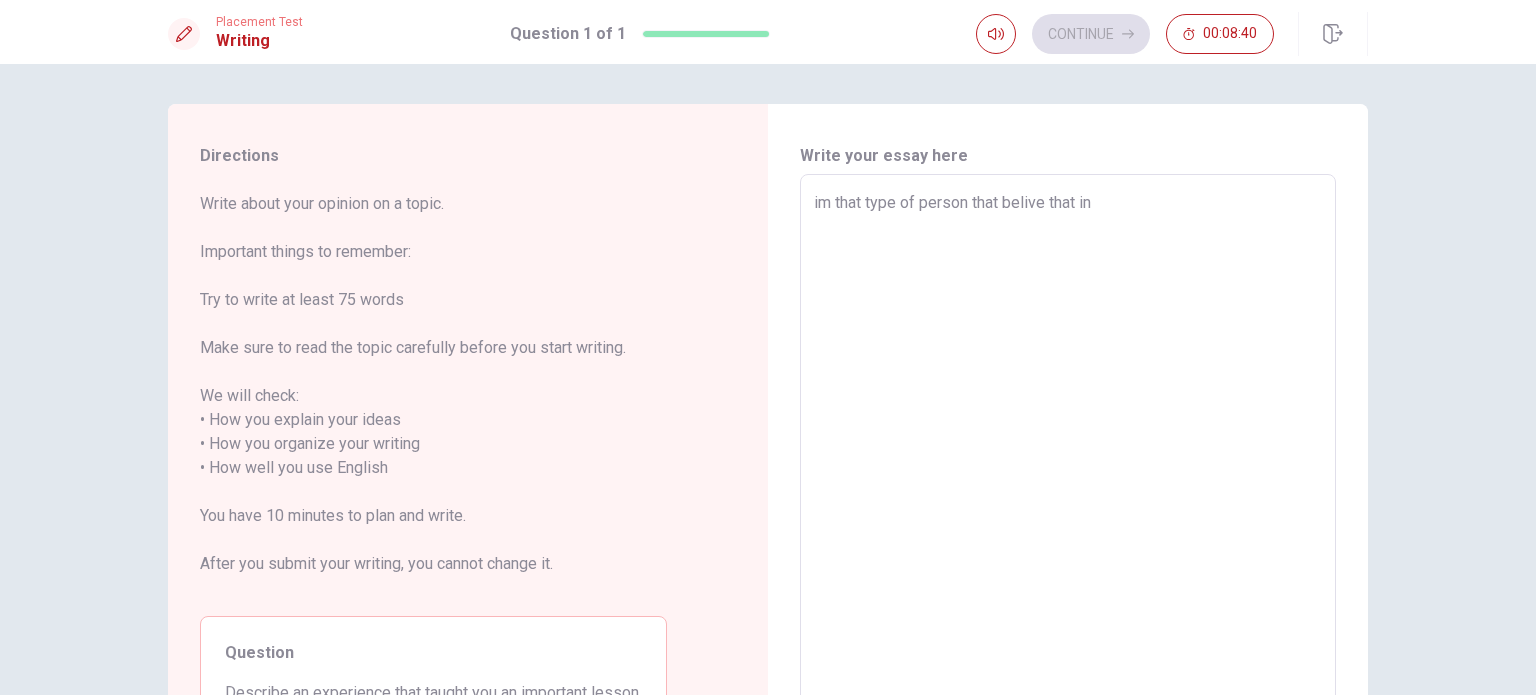 type on "x" 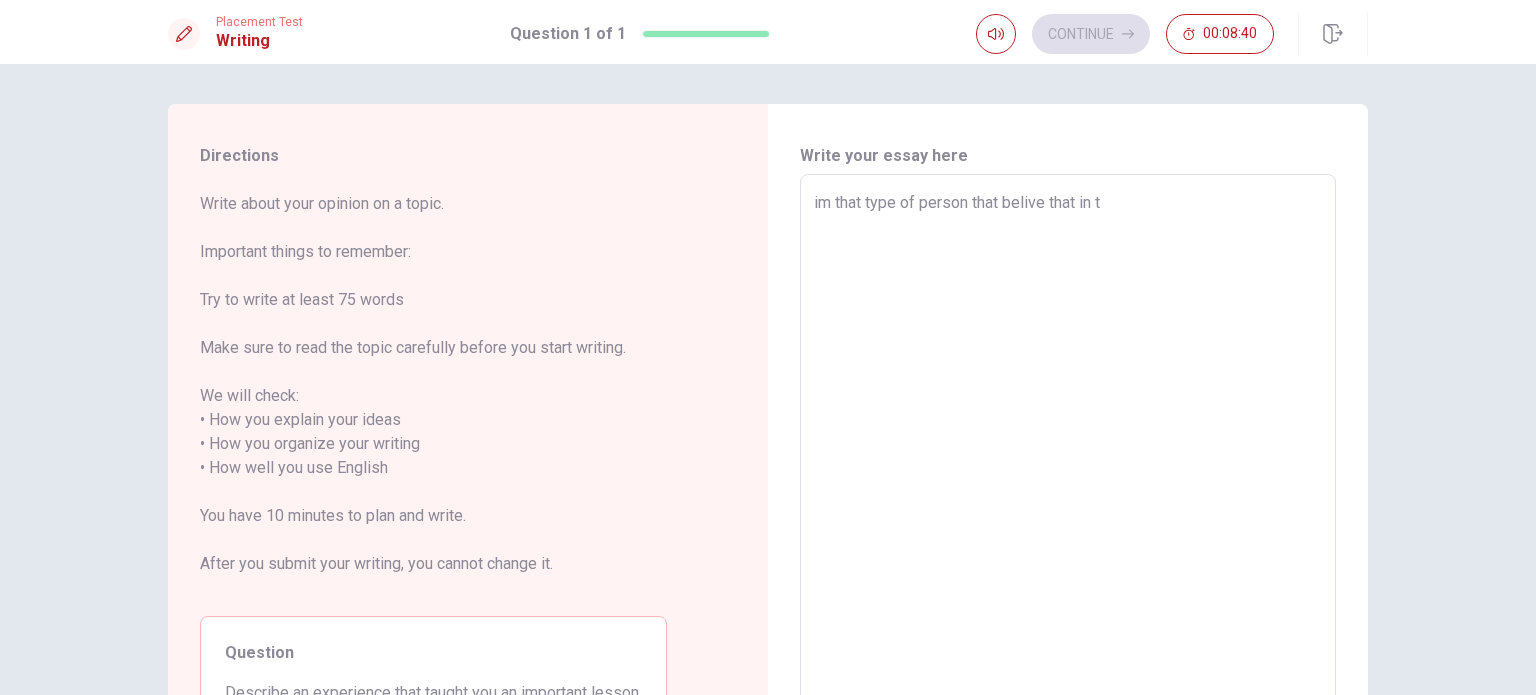 type on "x" 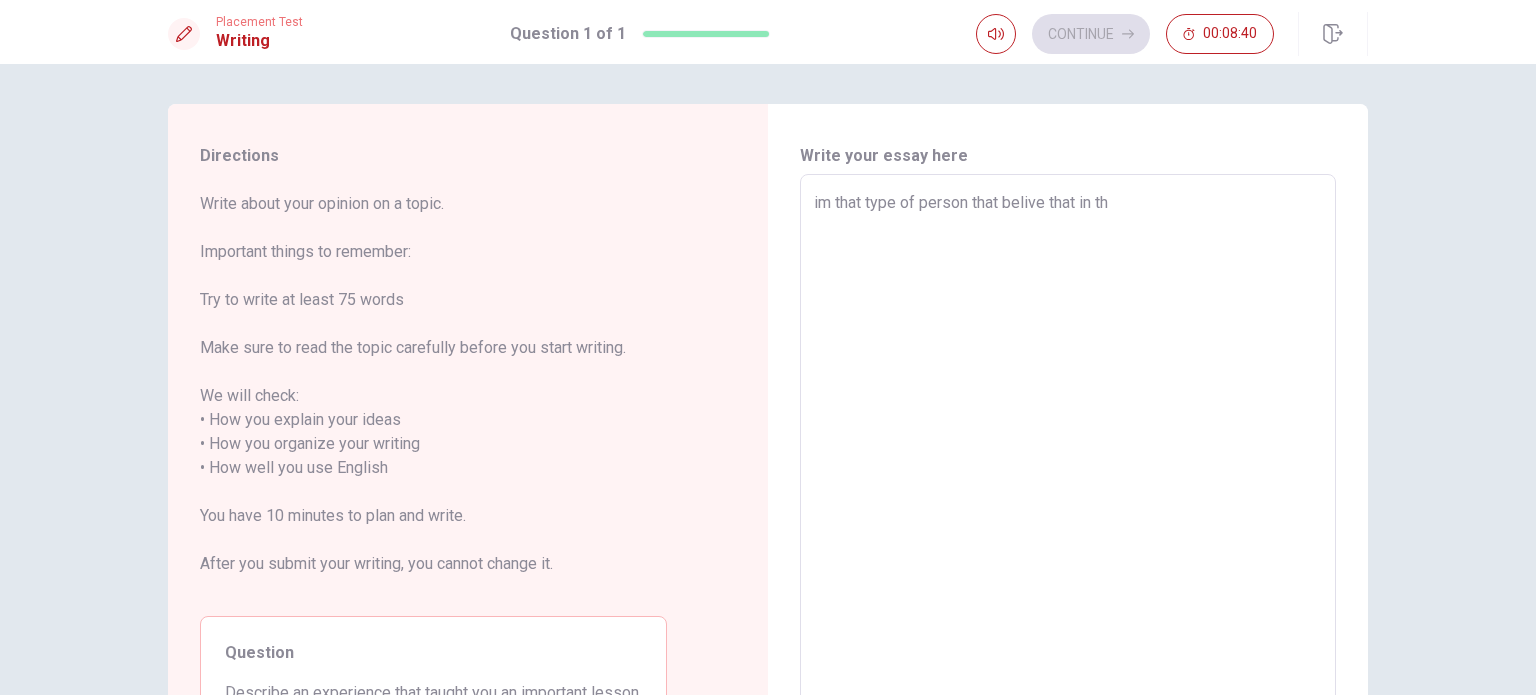 type on "x" 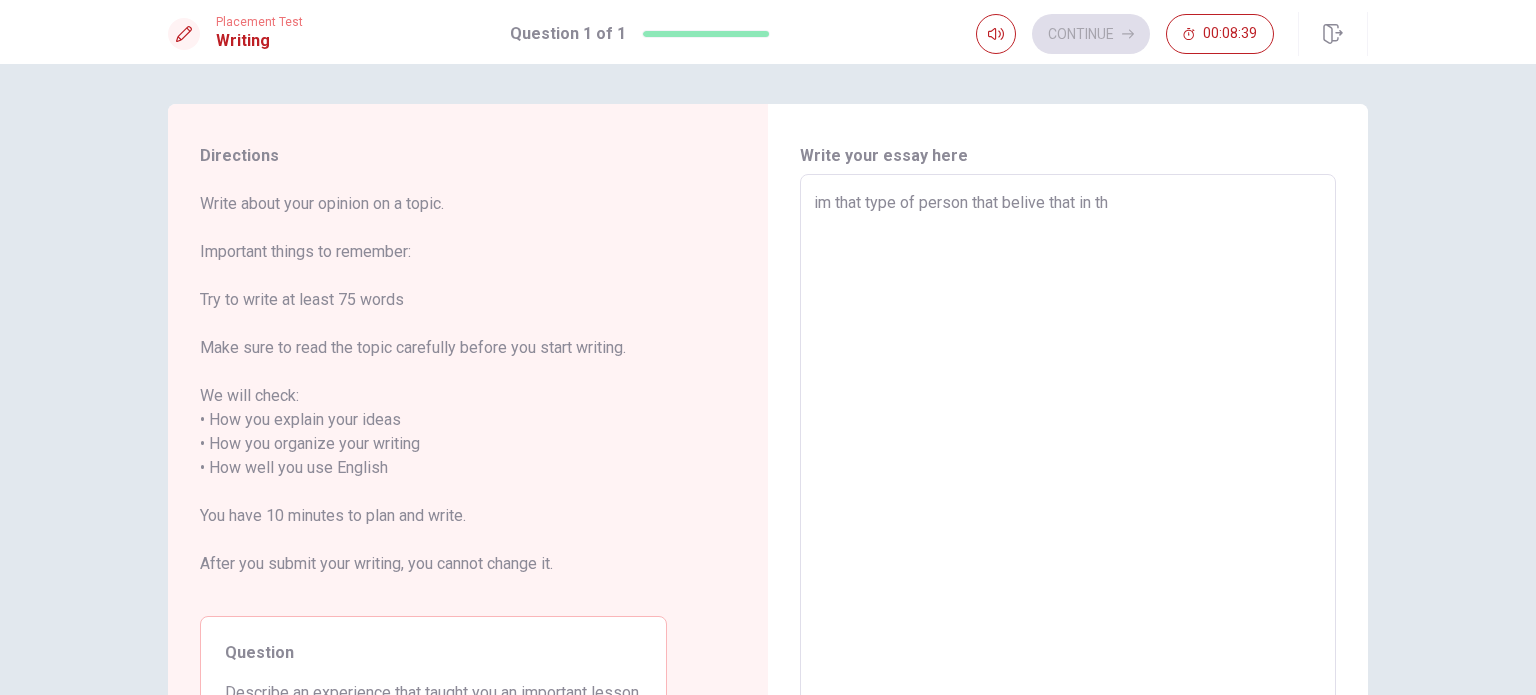 type on "im that type of person that belive that in thi" 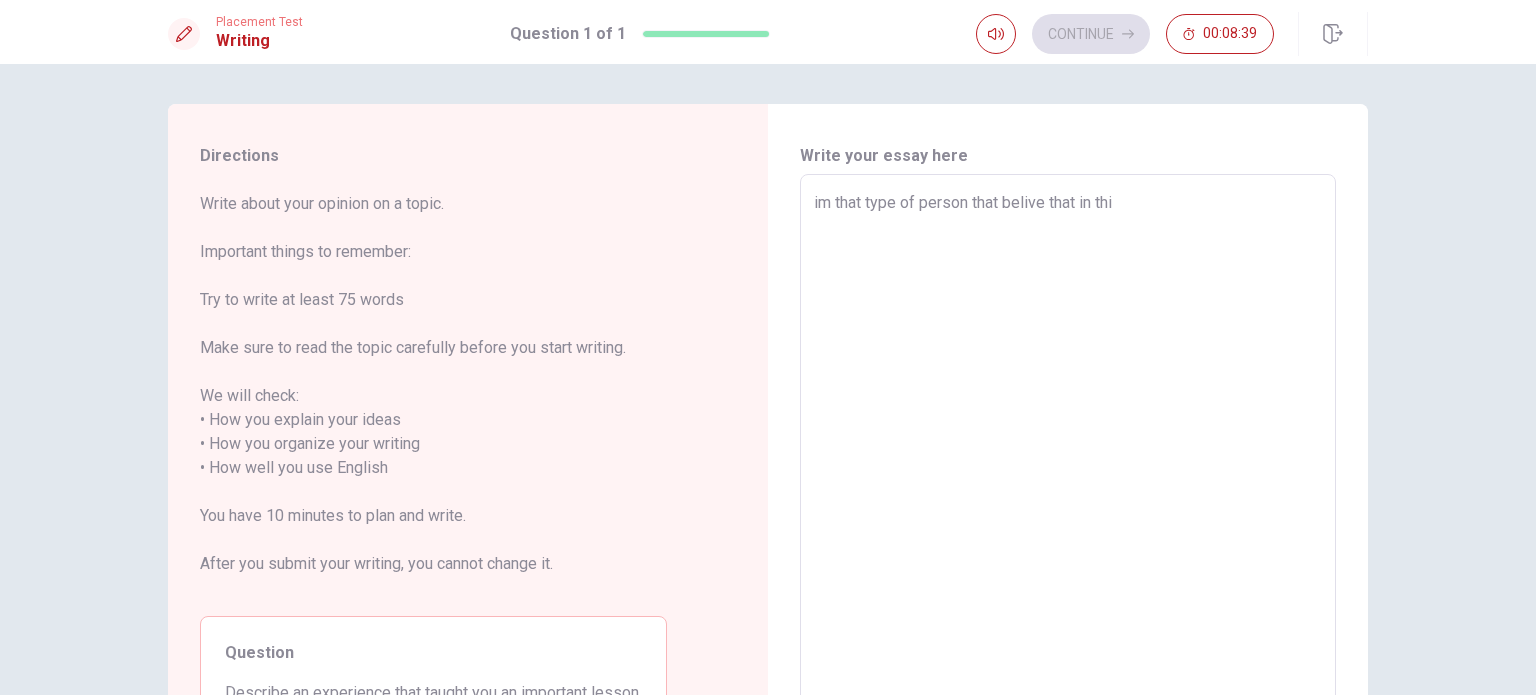 type on "x" 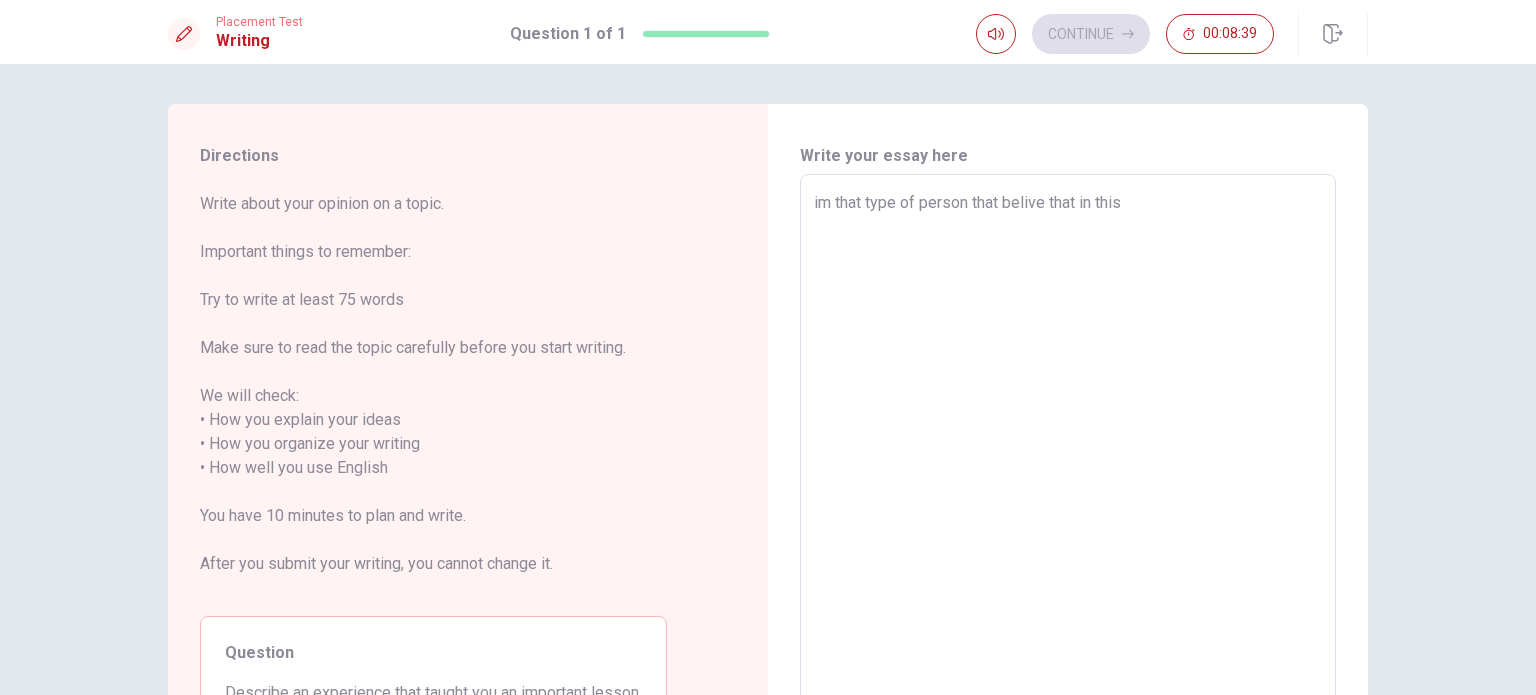type on "x" 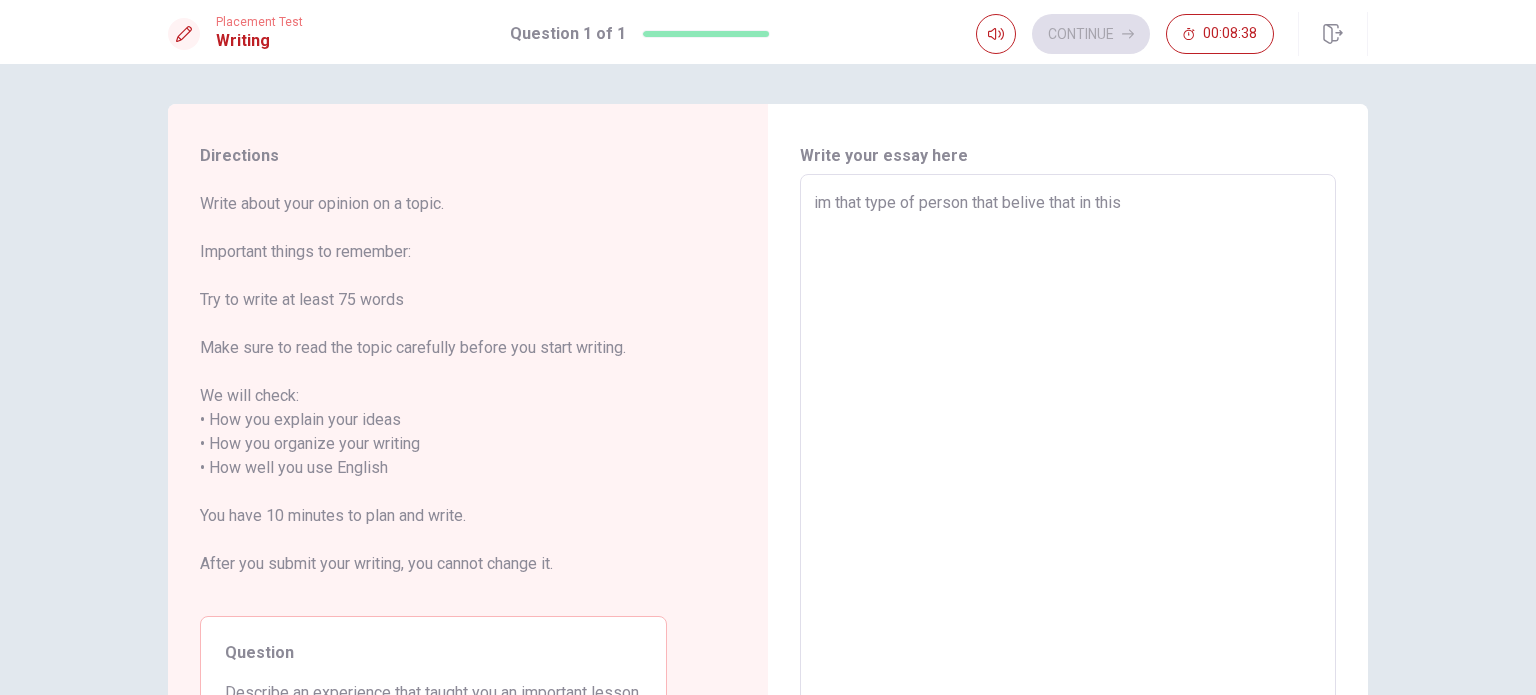 type on "im that type of person that belive that in this l" 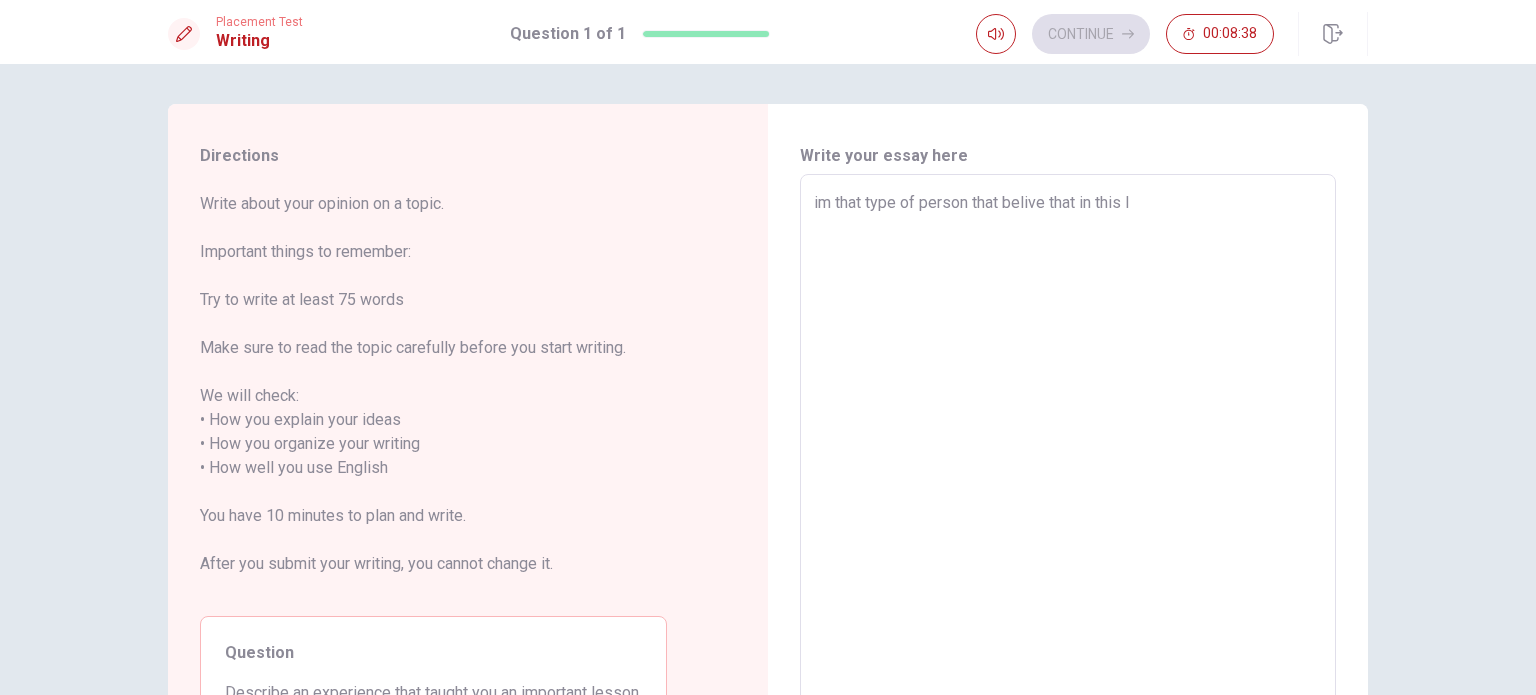 type on "x" 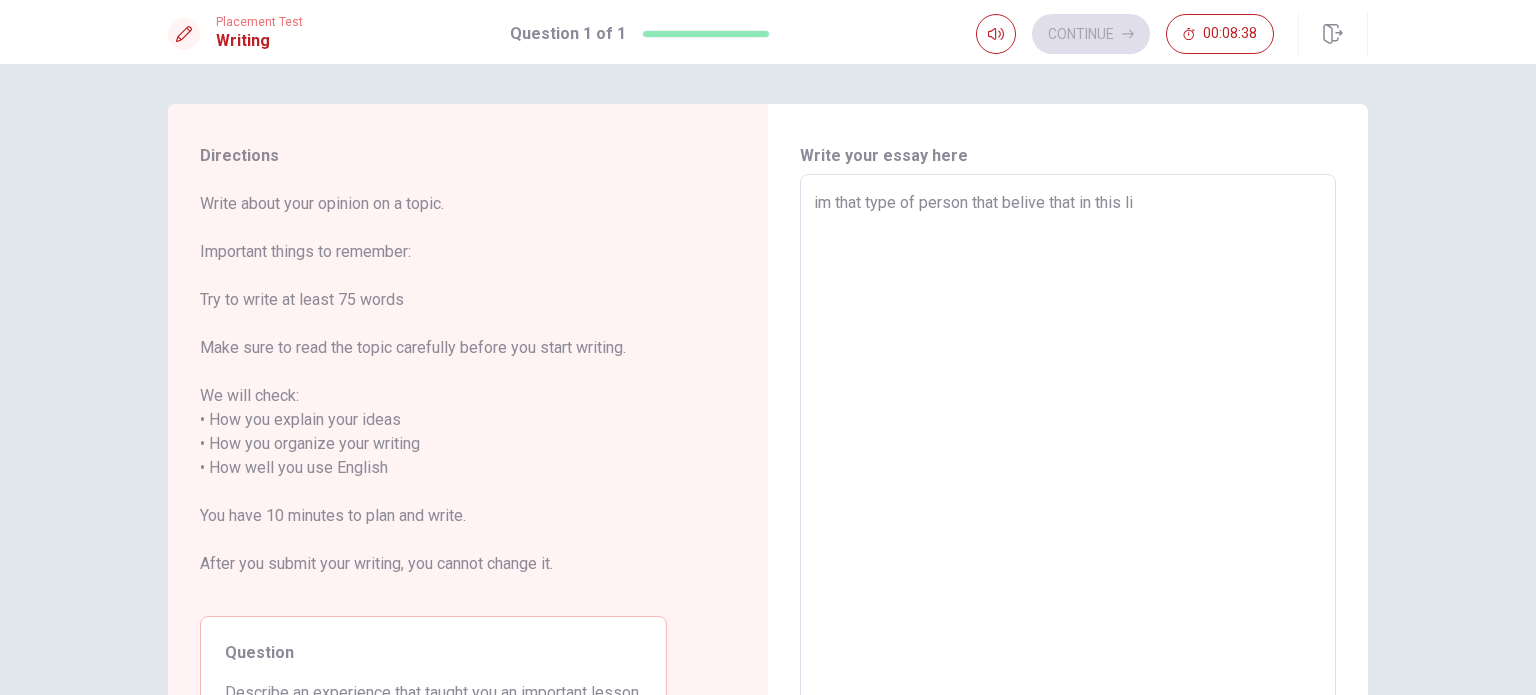 type on "x" 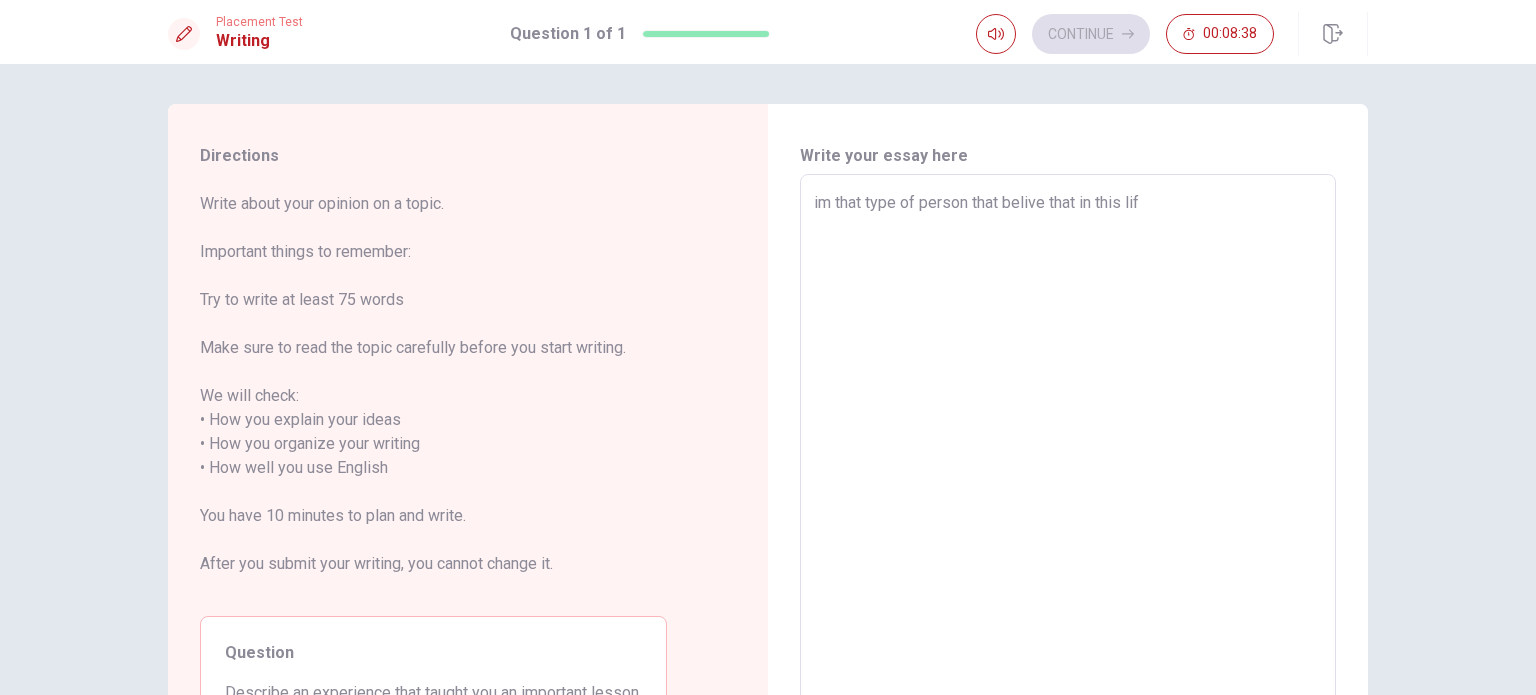 type on "x" 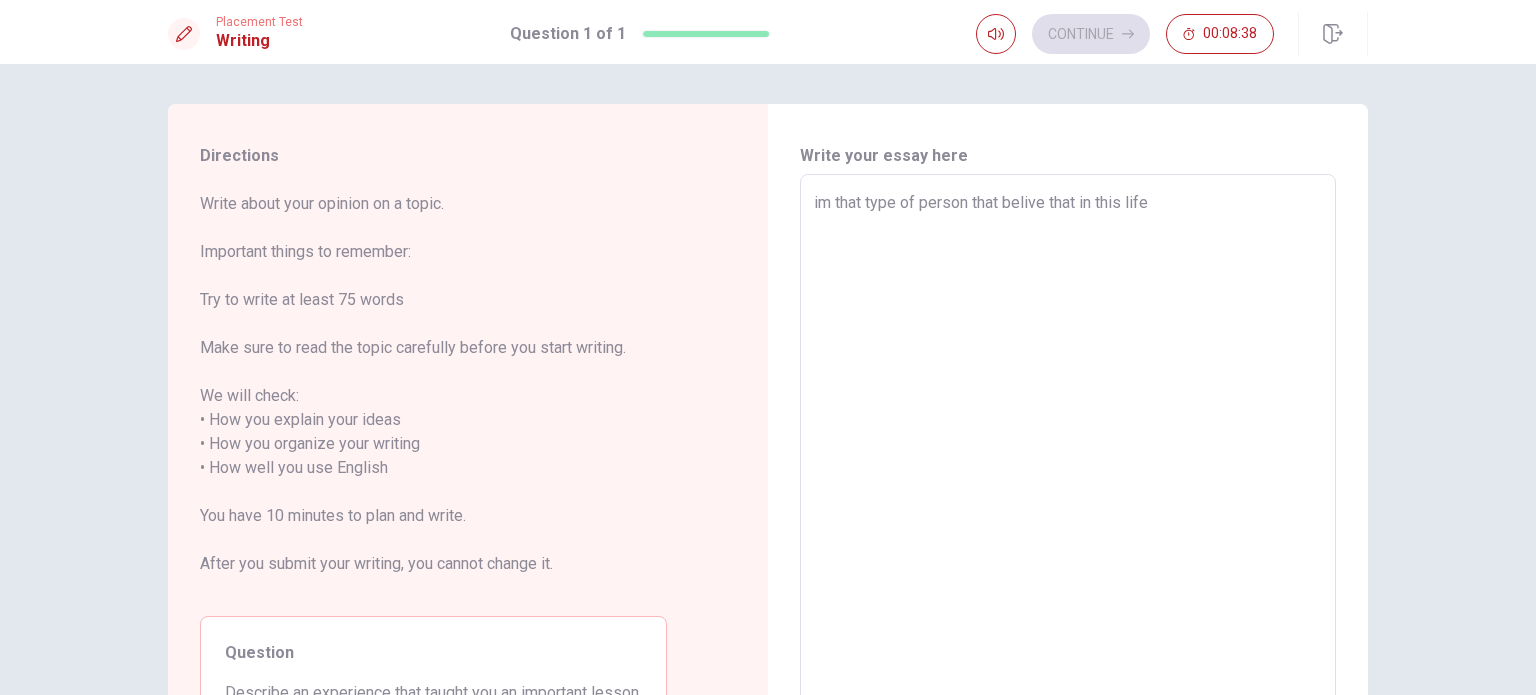 type on "x" 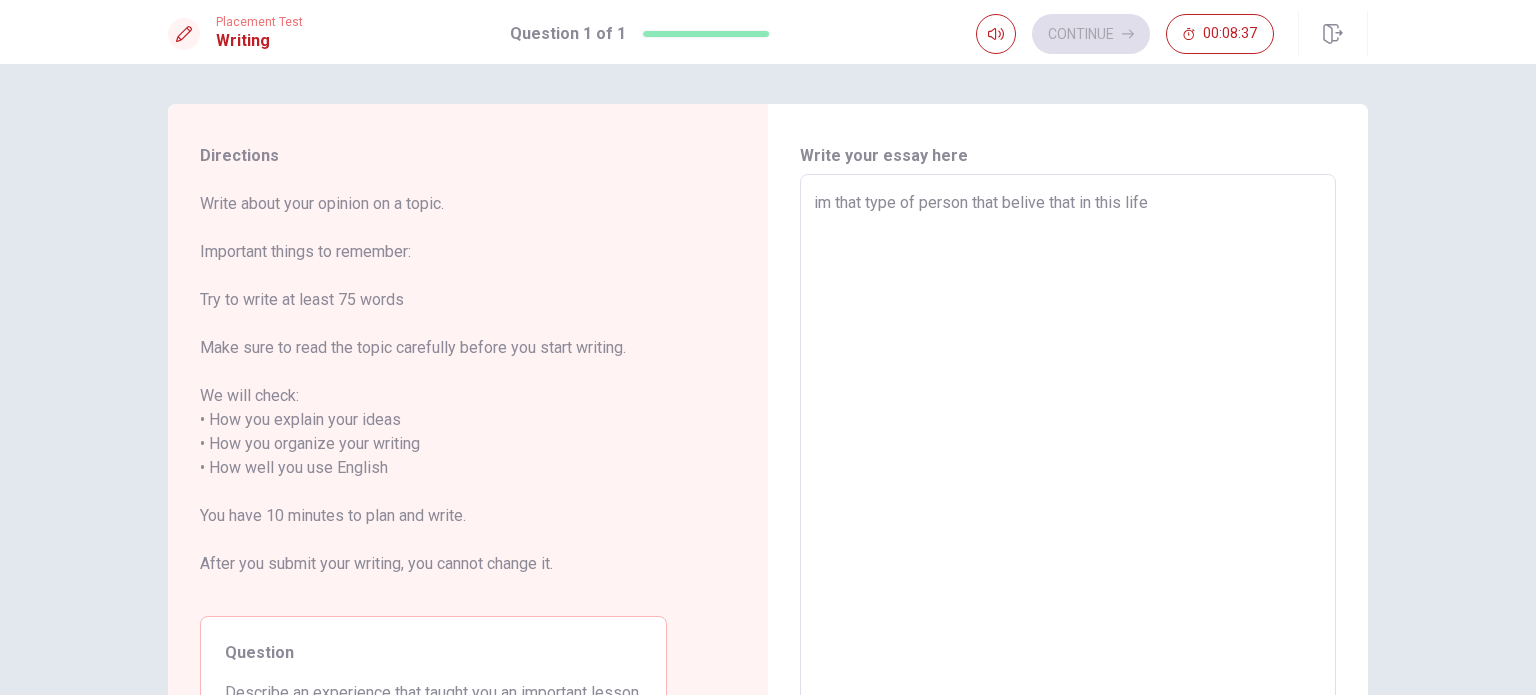 type on "im that type of person that belive that in this life" 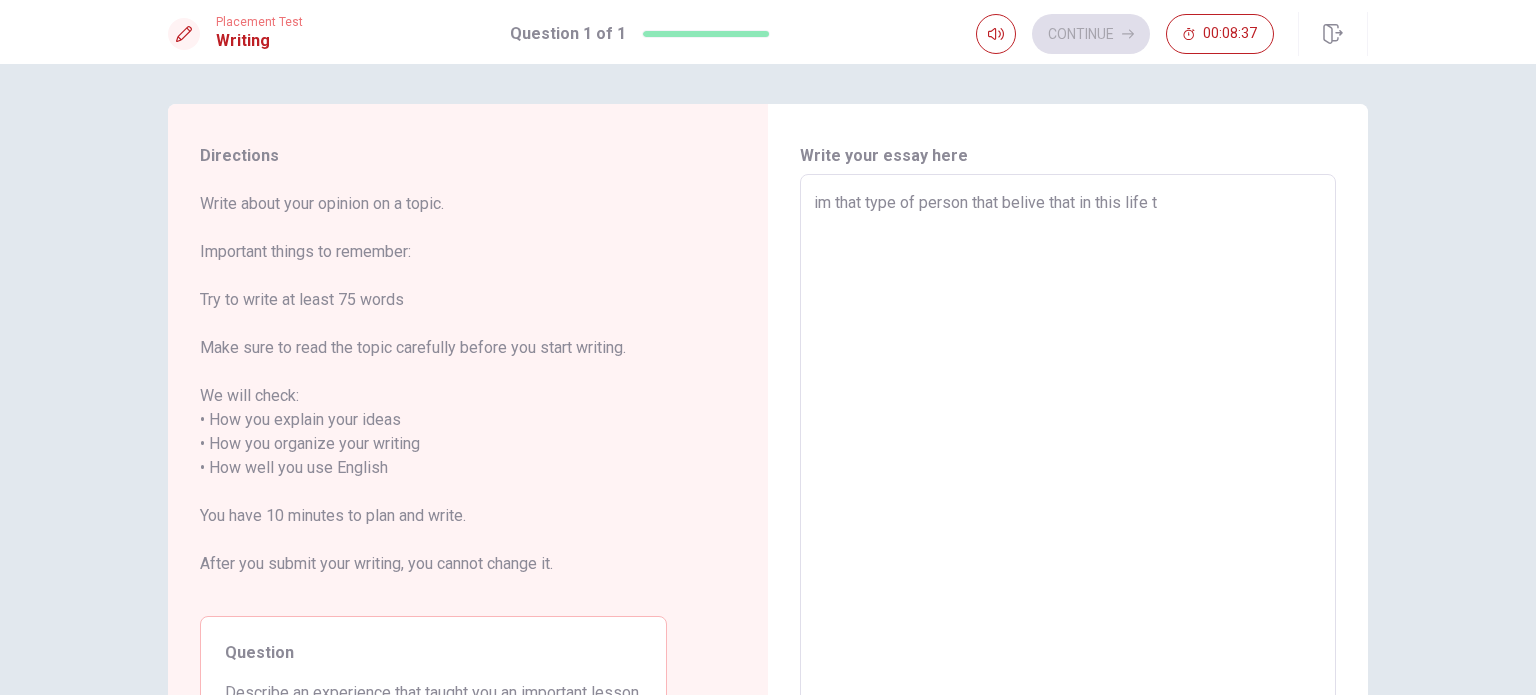 type on "x" 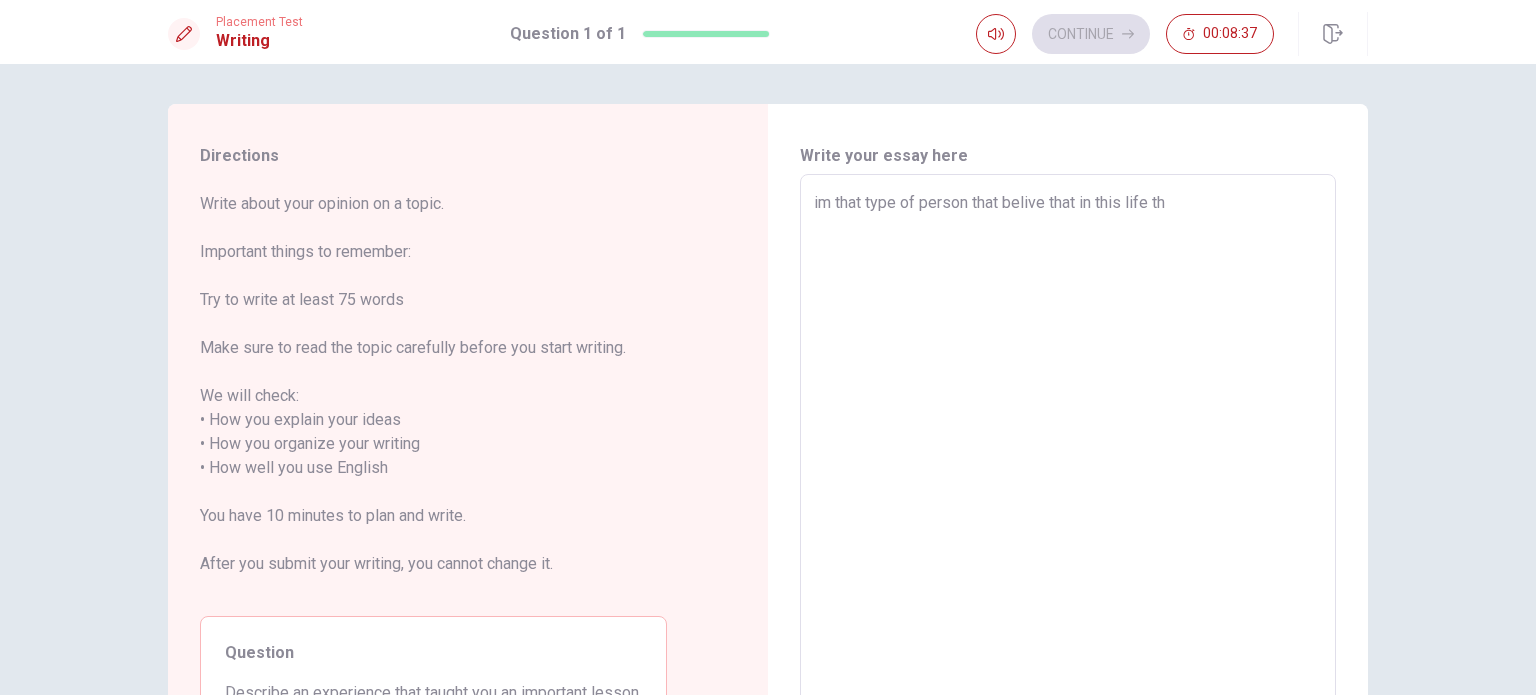 type on "x" 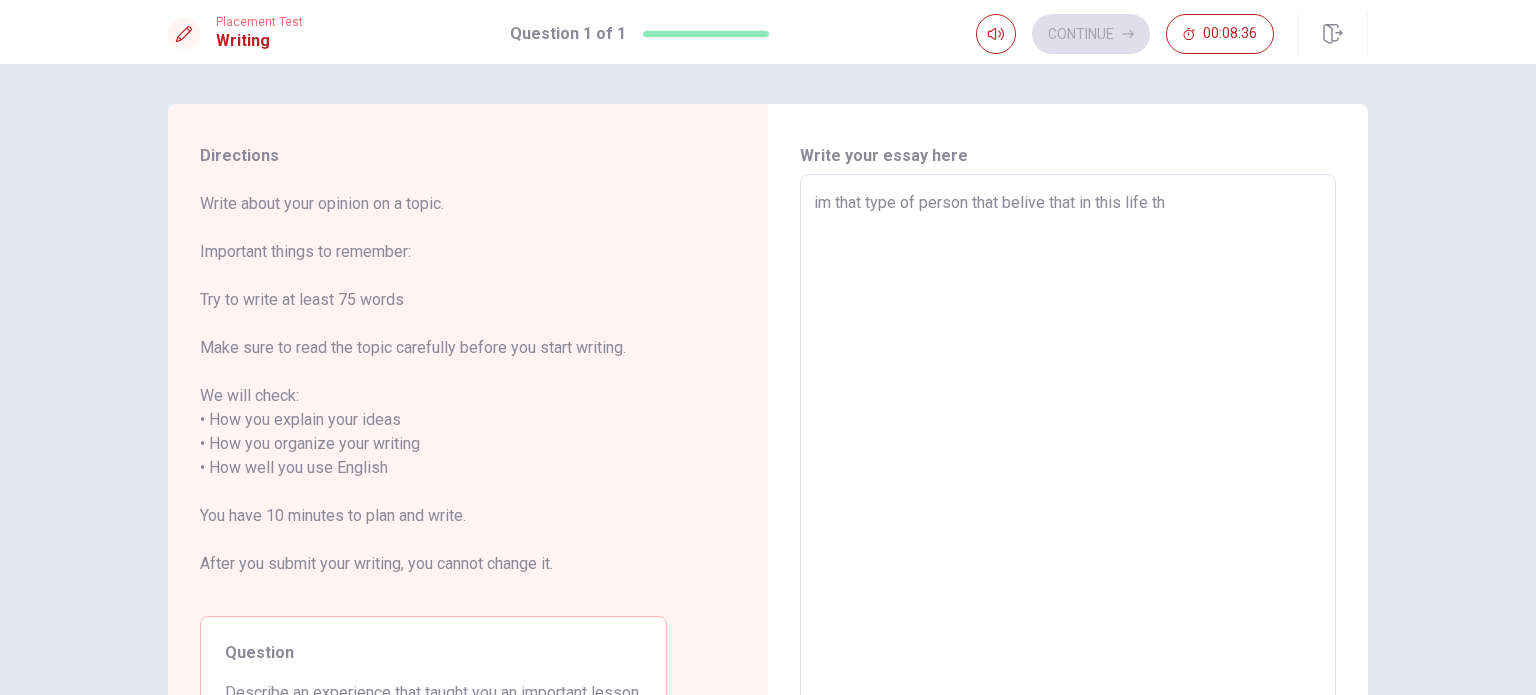 type on "im that type of person that belive that in this life the" 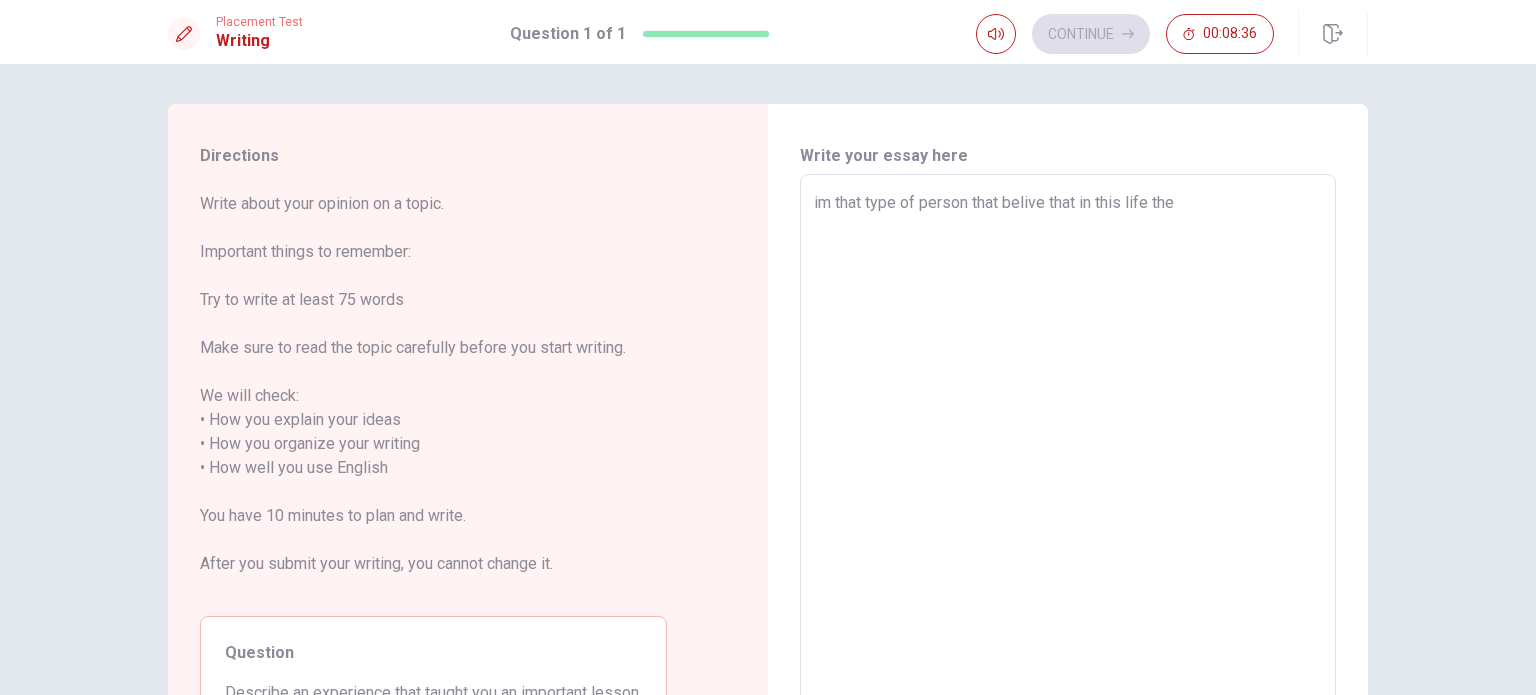 type on "x" 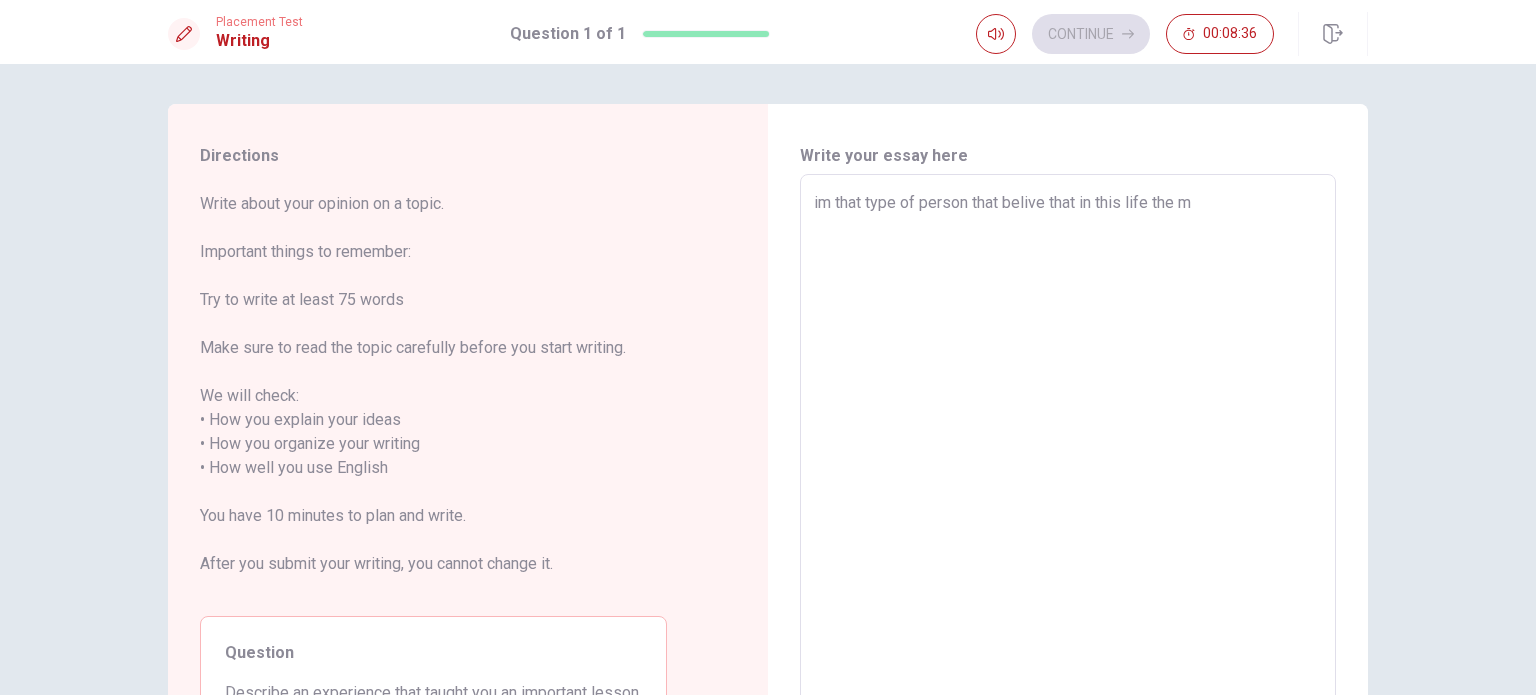 type on "x" 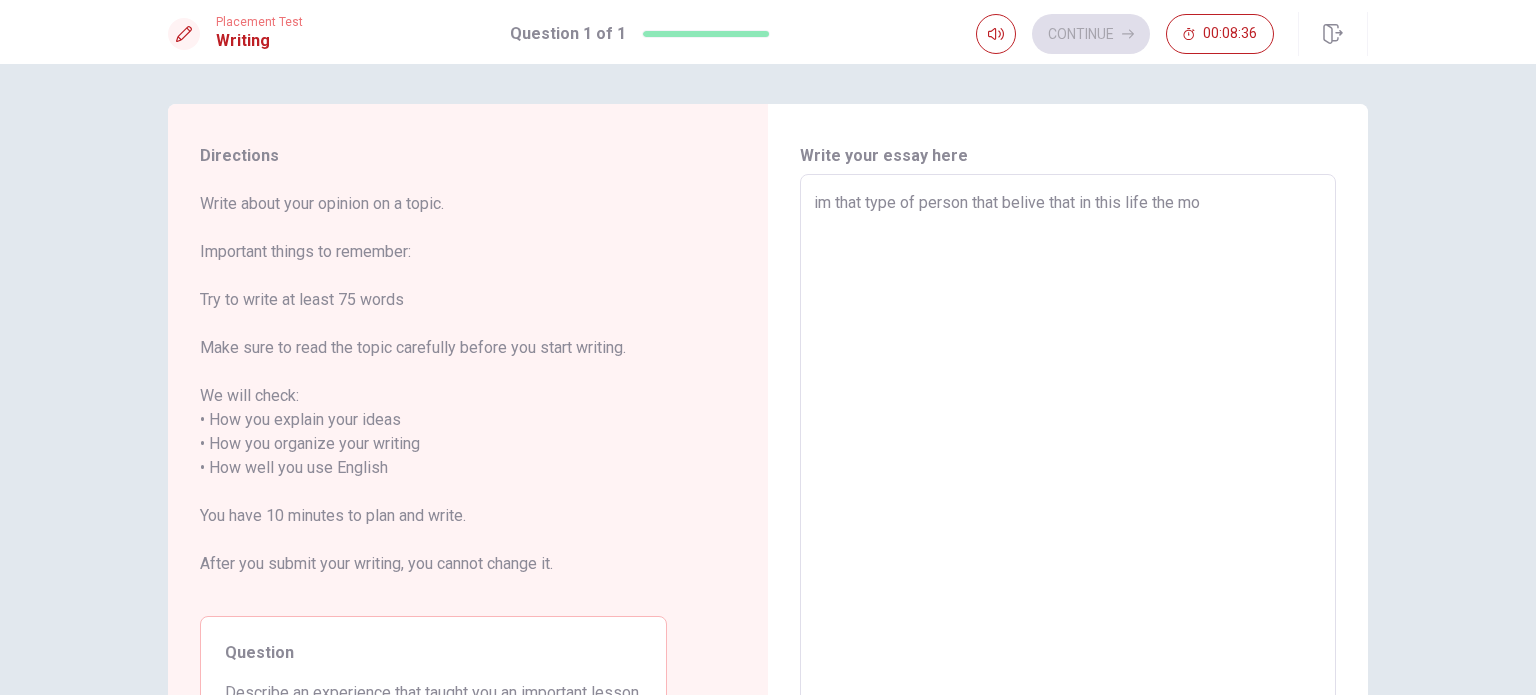 type on "x" 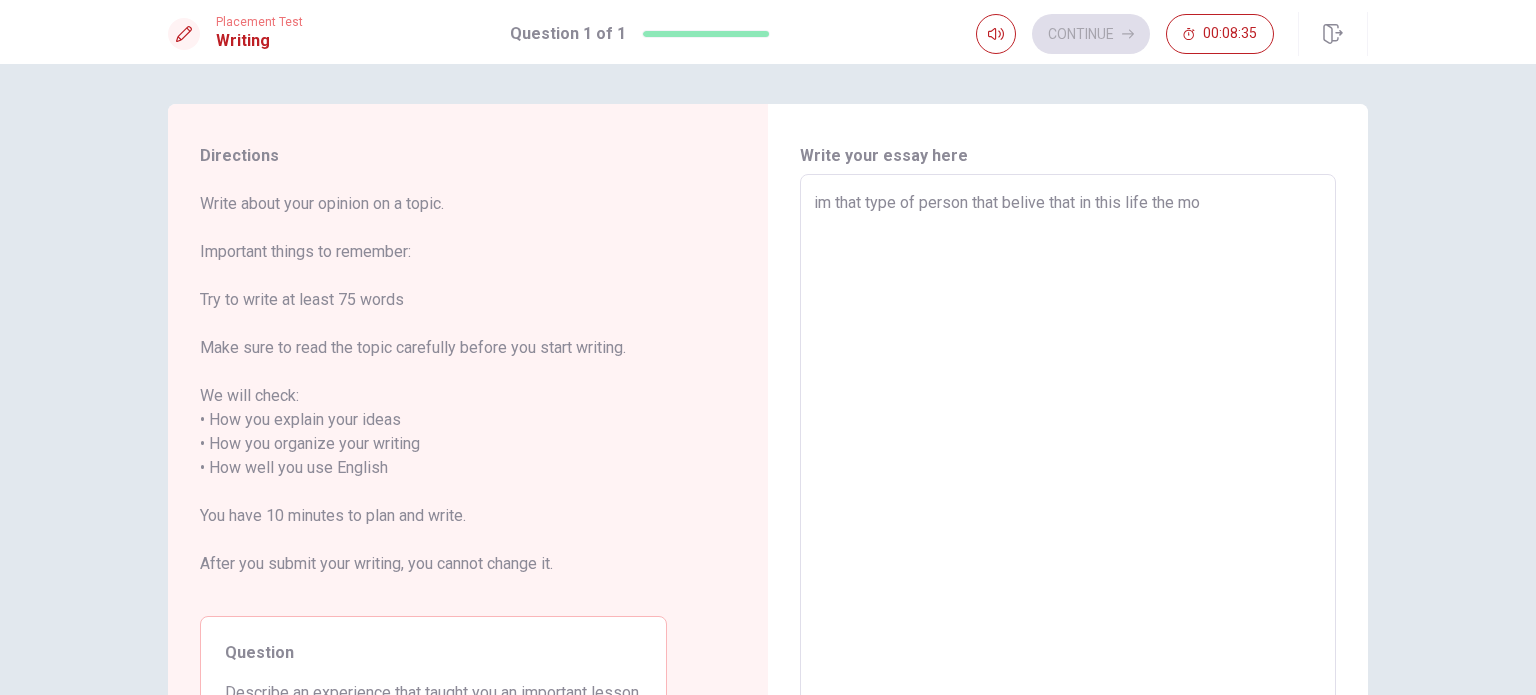 type on "im that type of person that belive that in this life the [DEMOGRAPHIC_DATA]" 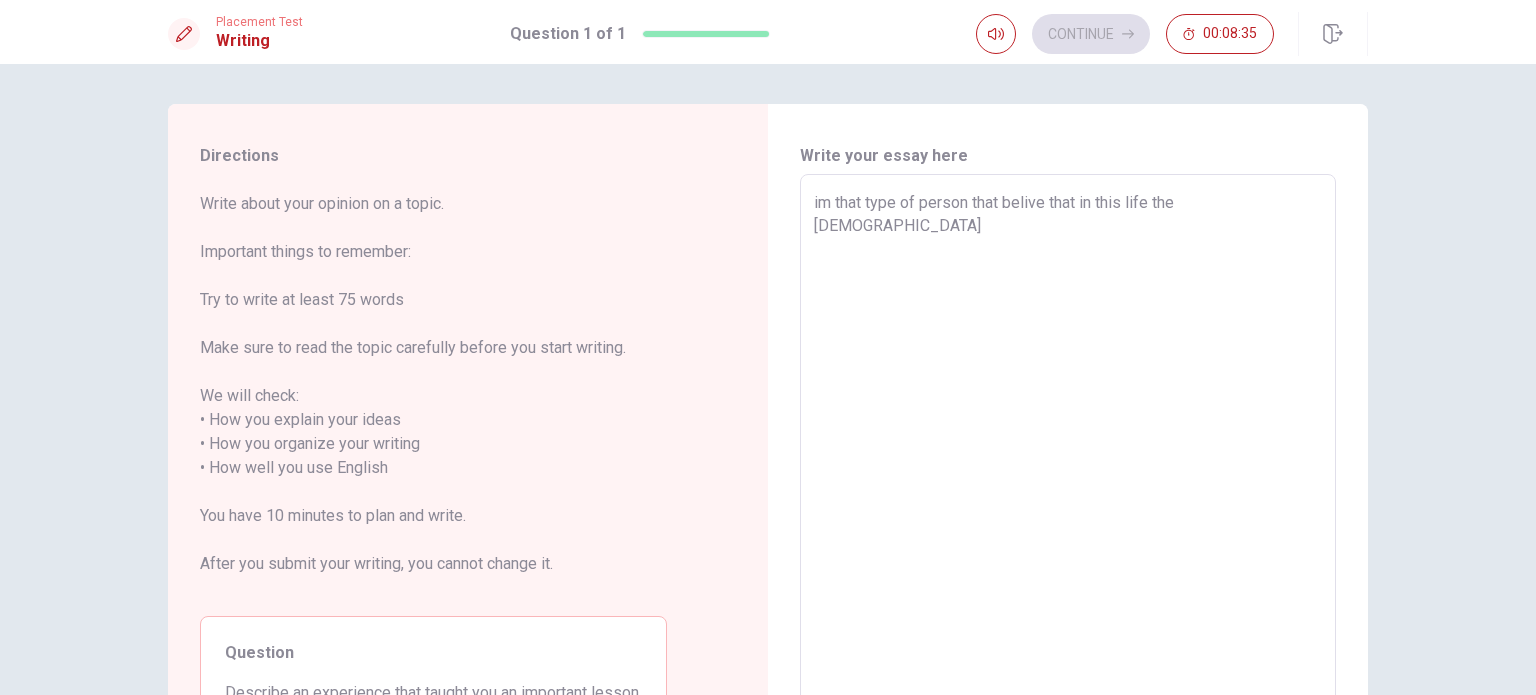 type on "x" 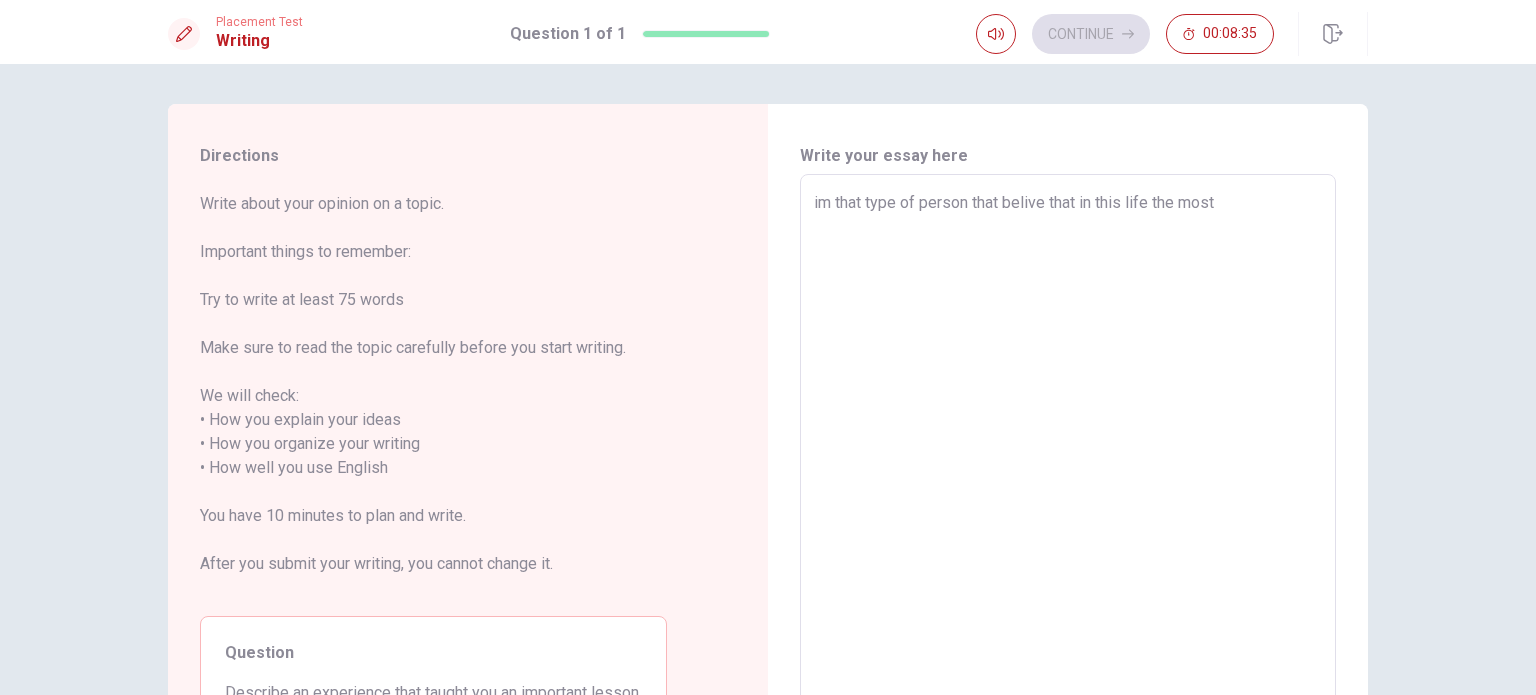 type on "x" 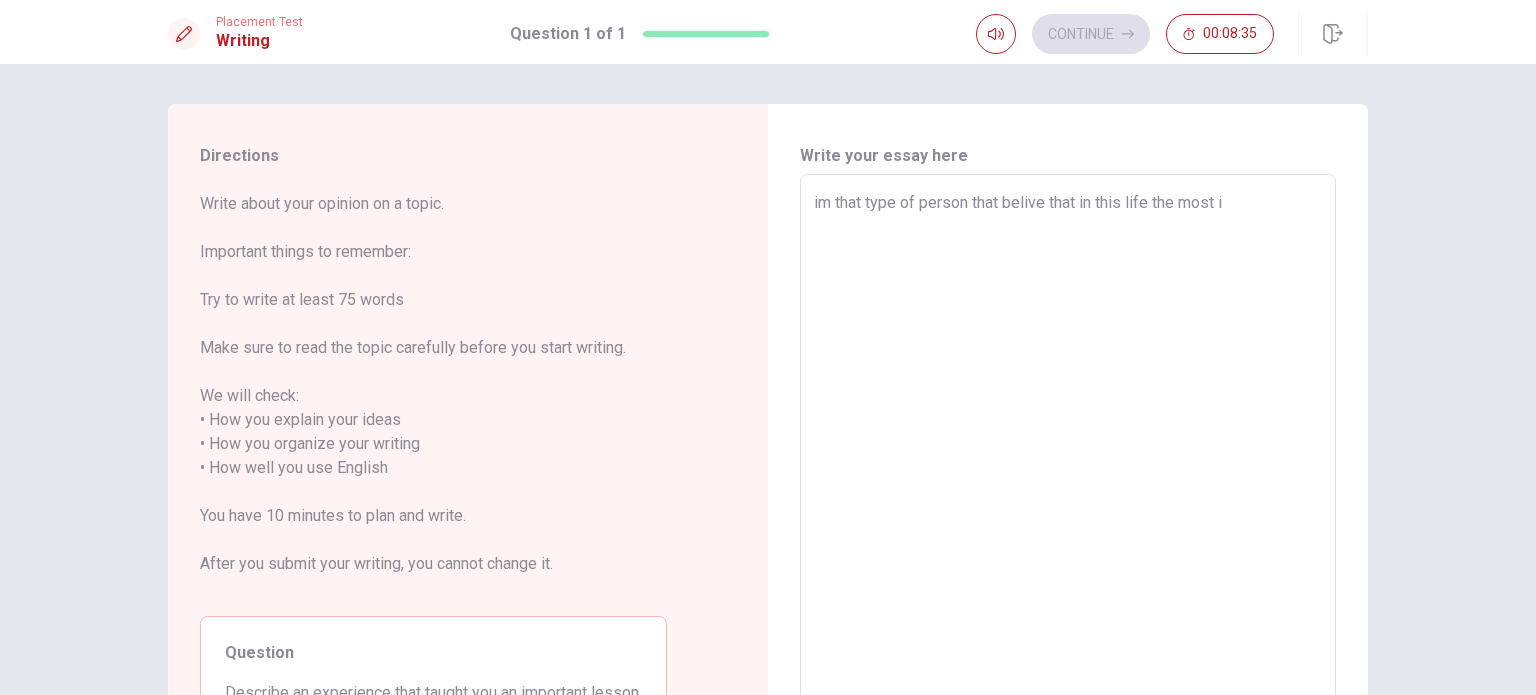 type on "x" 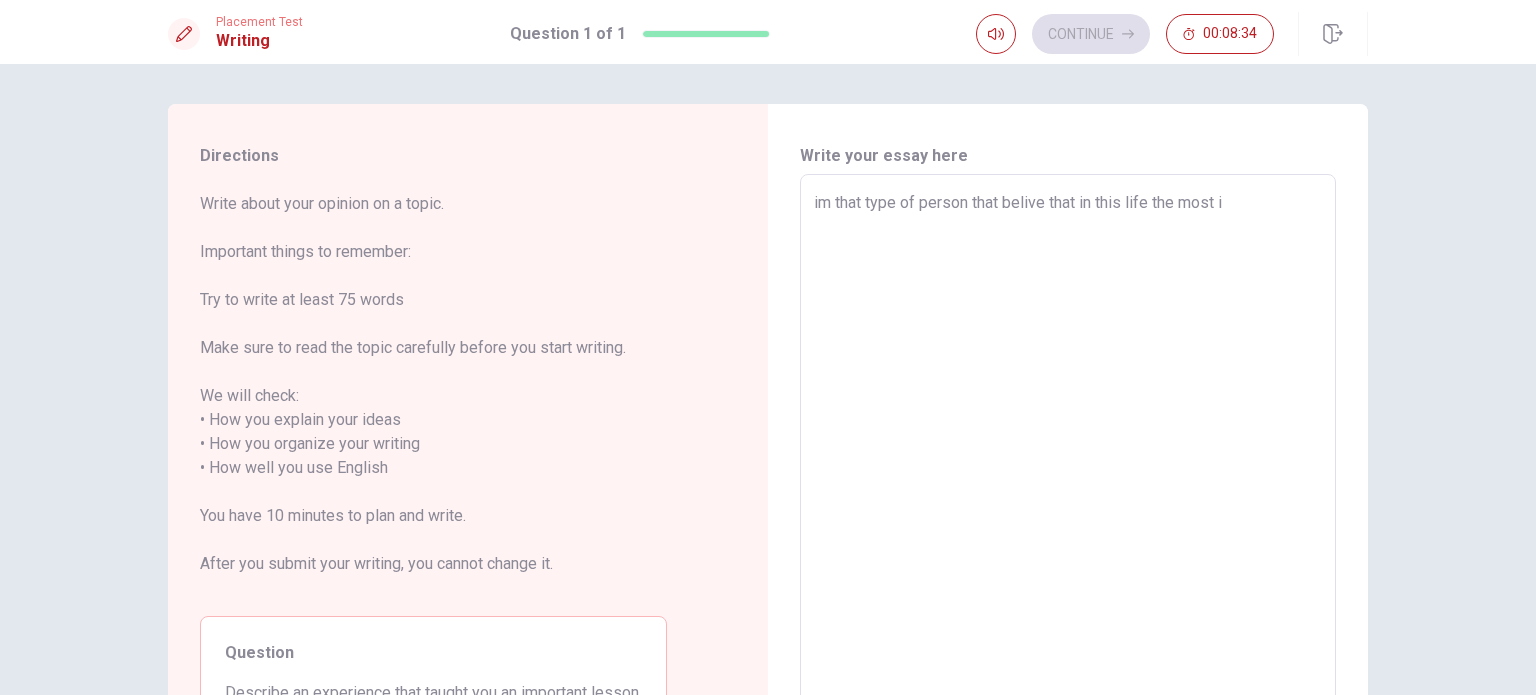 type on "im that type of person that belive that in this life the most im" 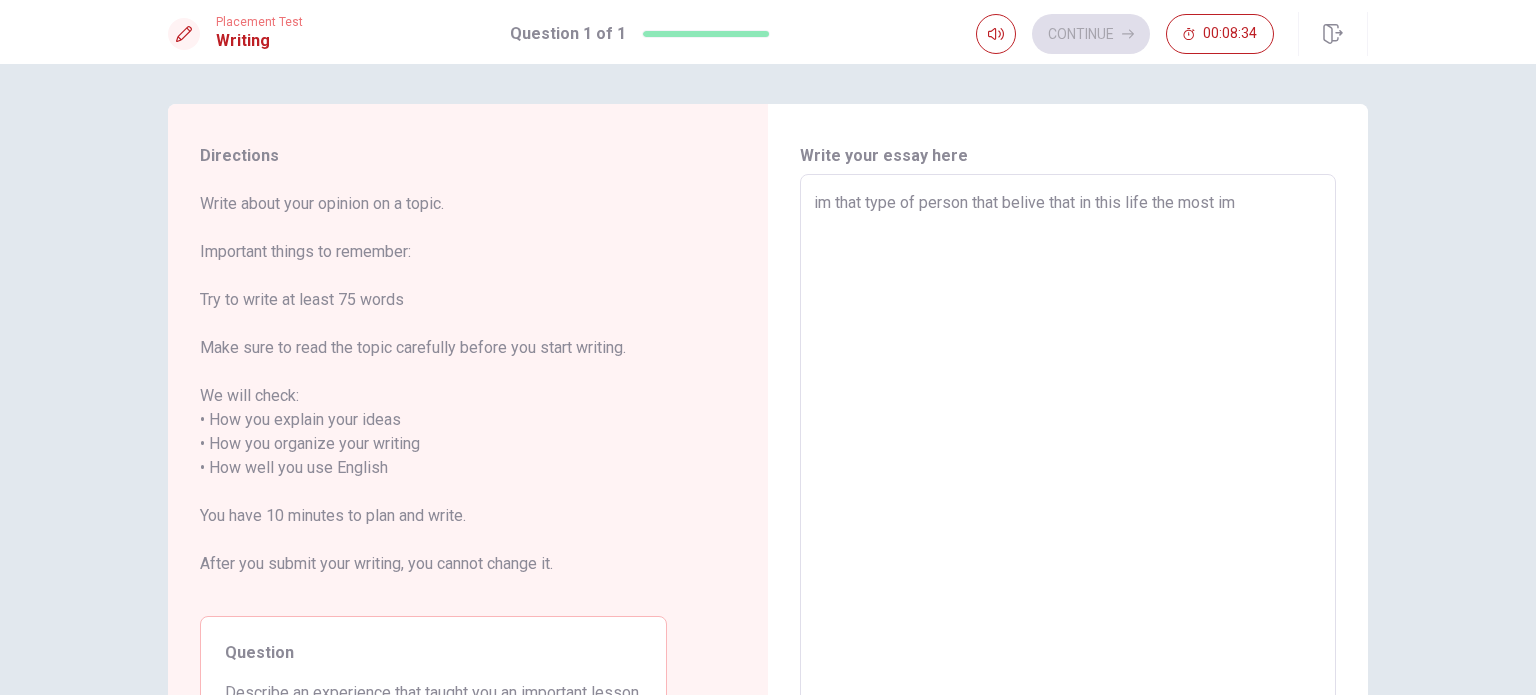 type on "x" 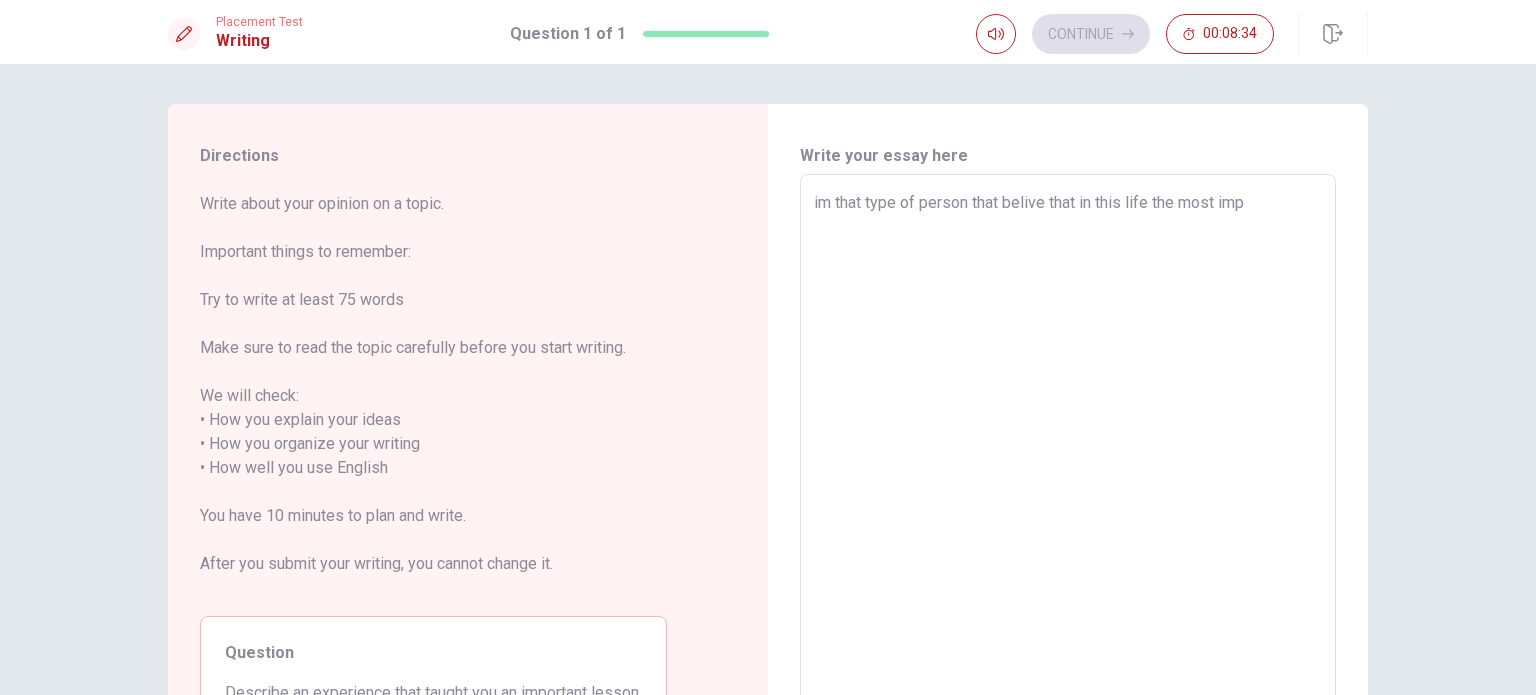 type on "x" 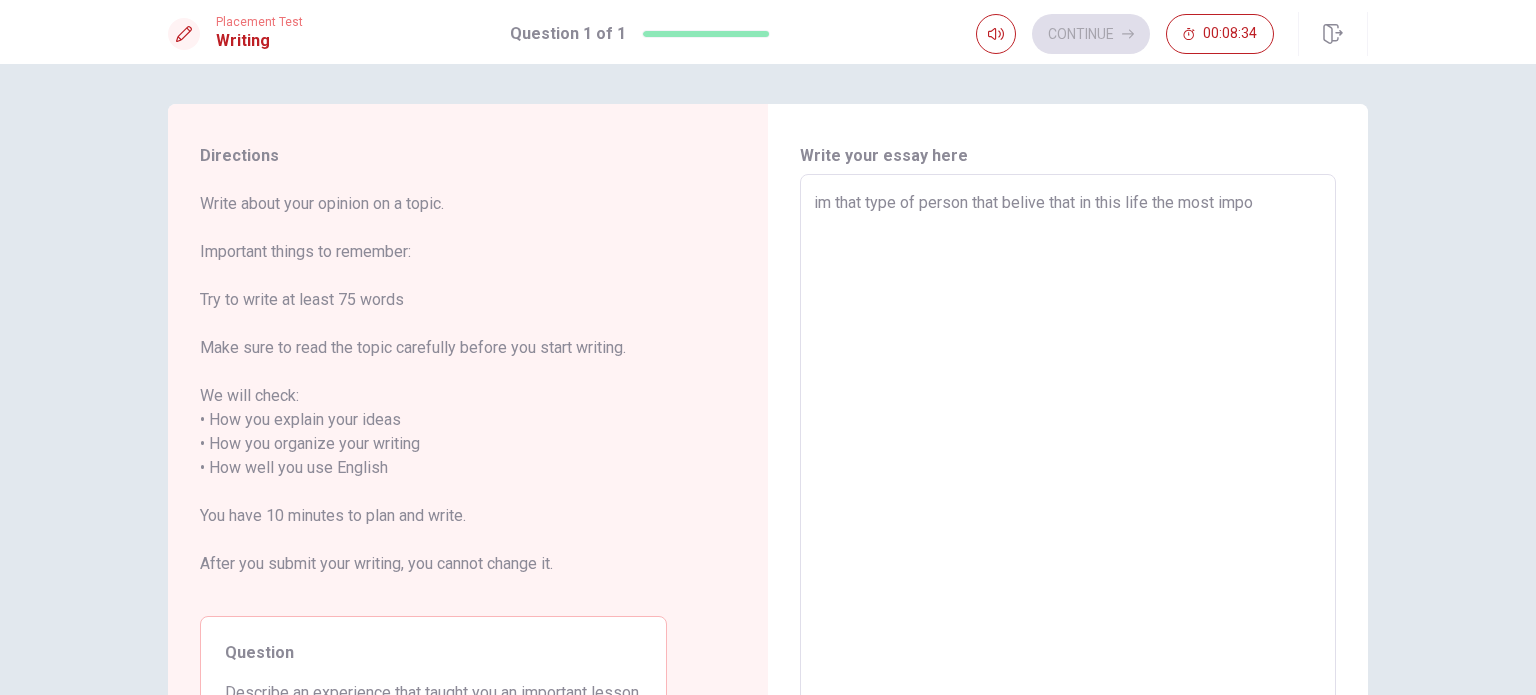 type on "x" 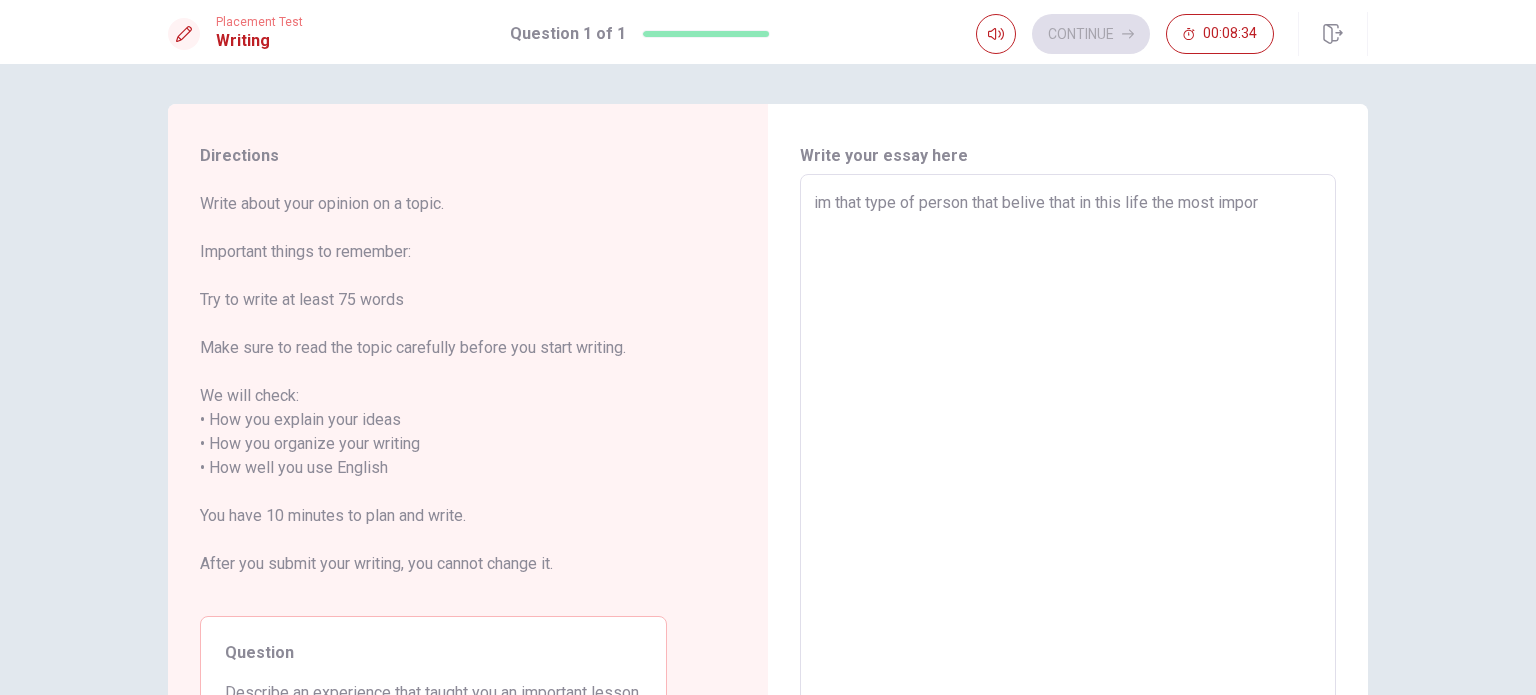 type on "x" 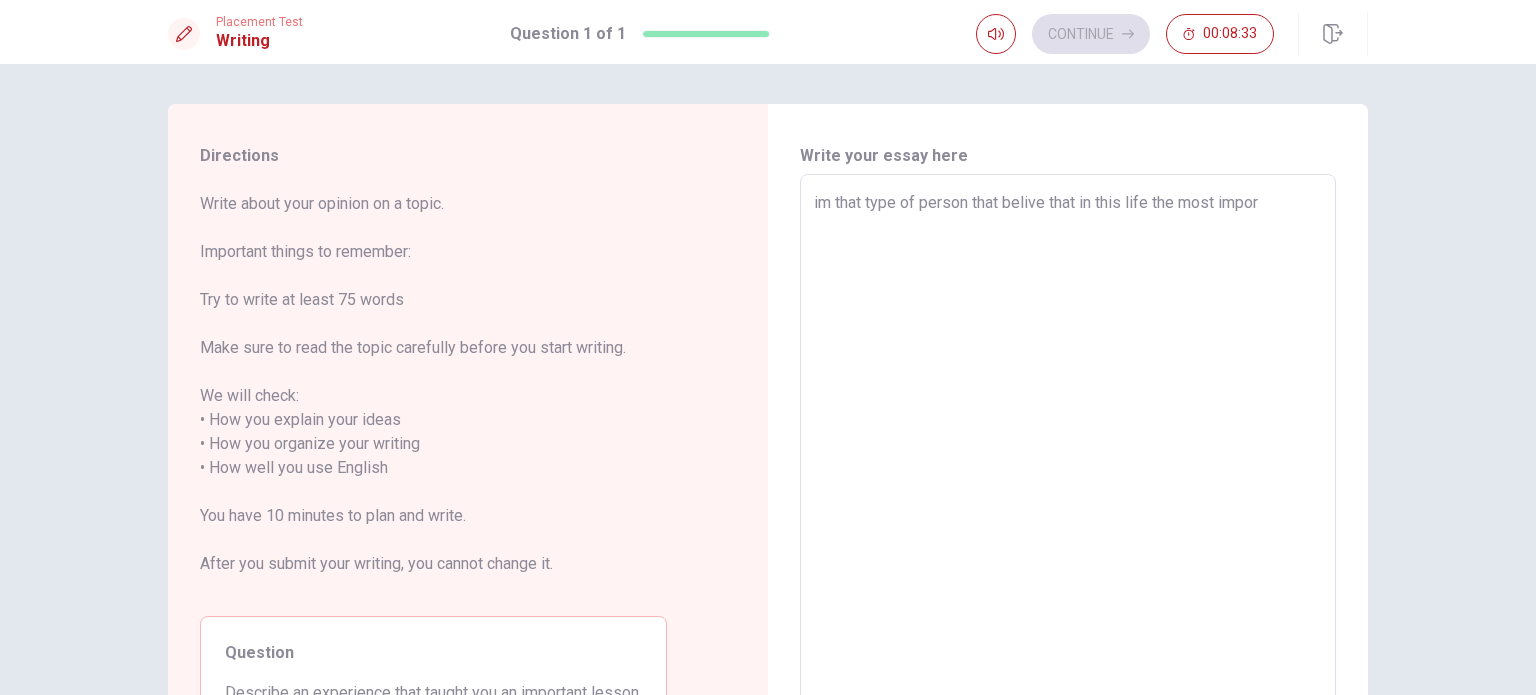 type on "im that type of person that belive that in this life the most import" 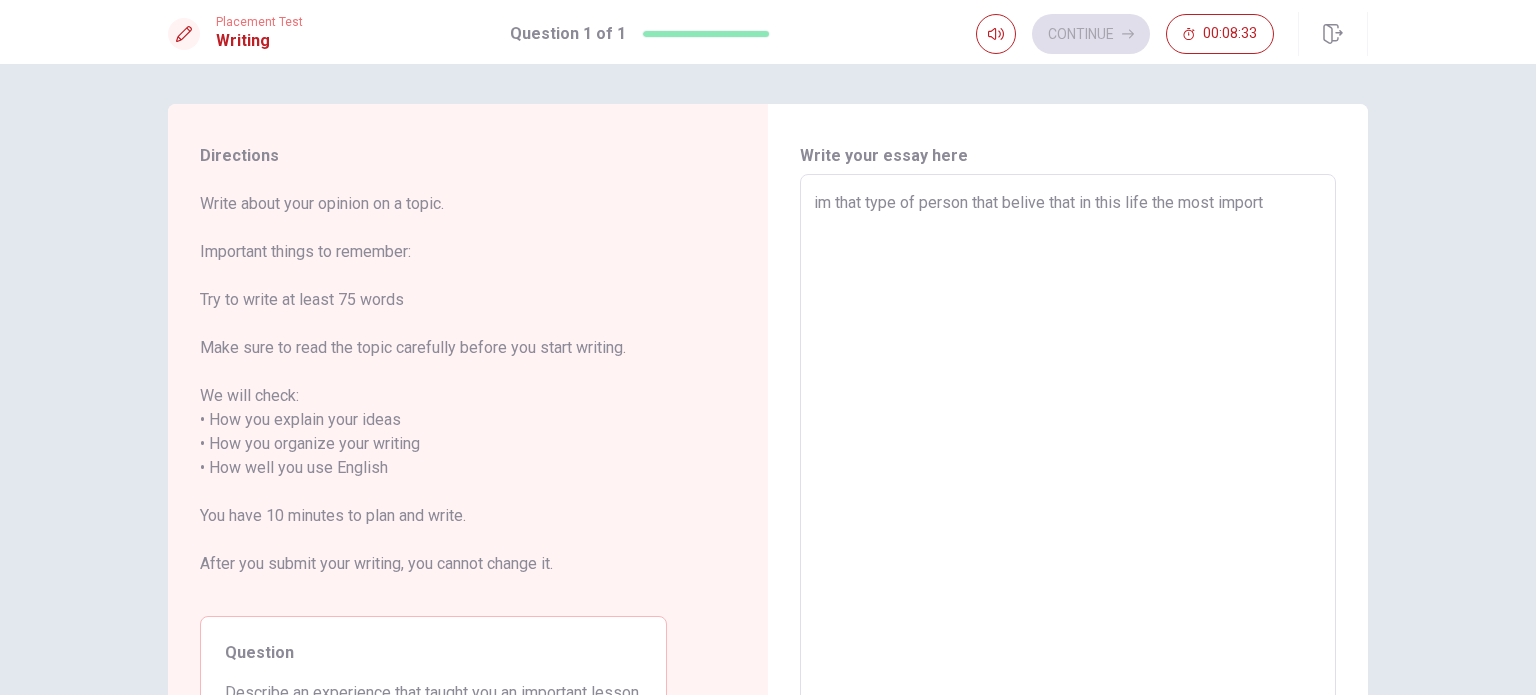 type on "x" 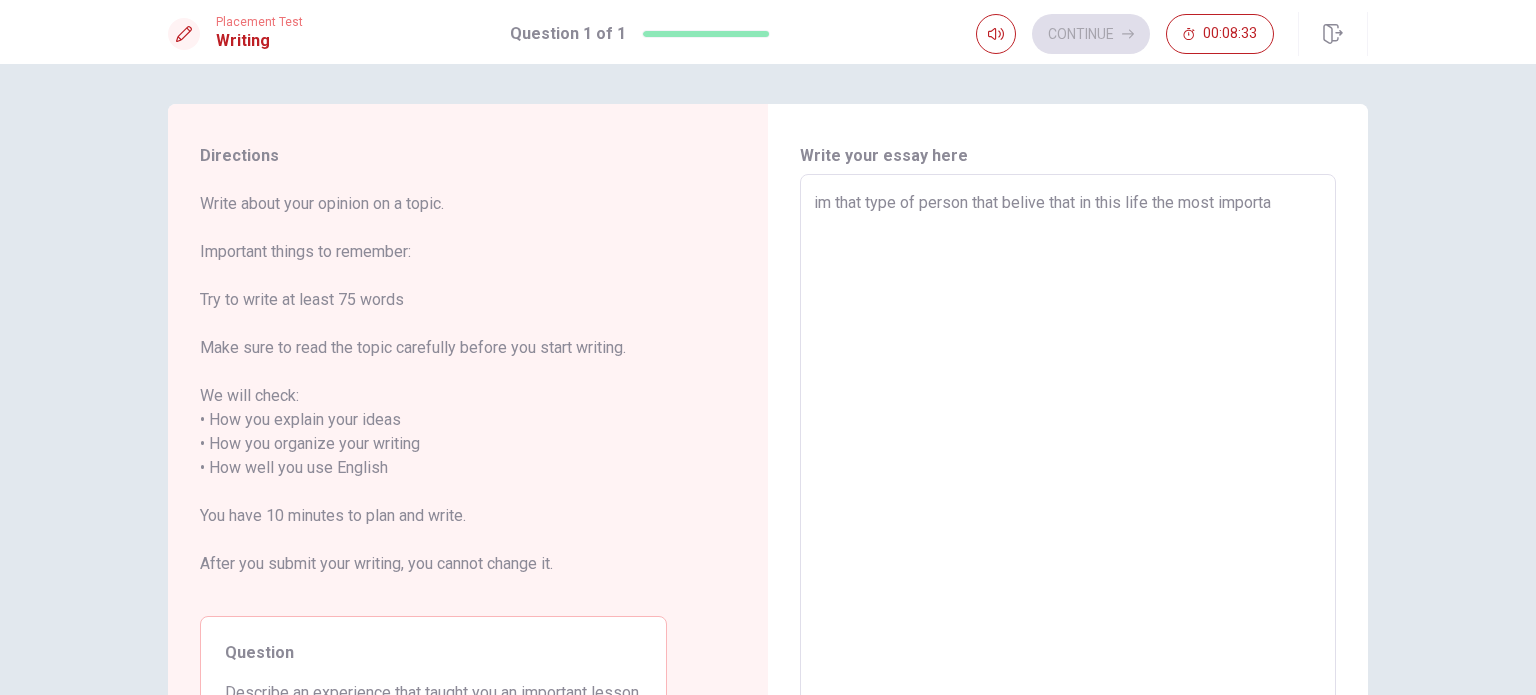 type on "x" 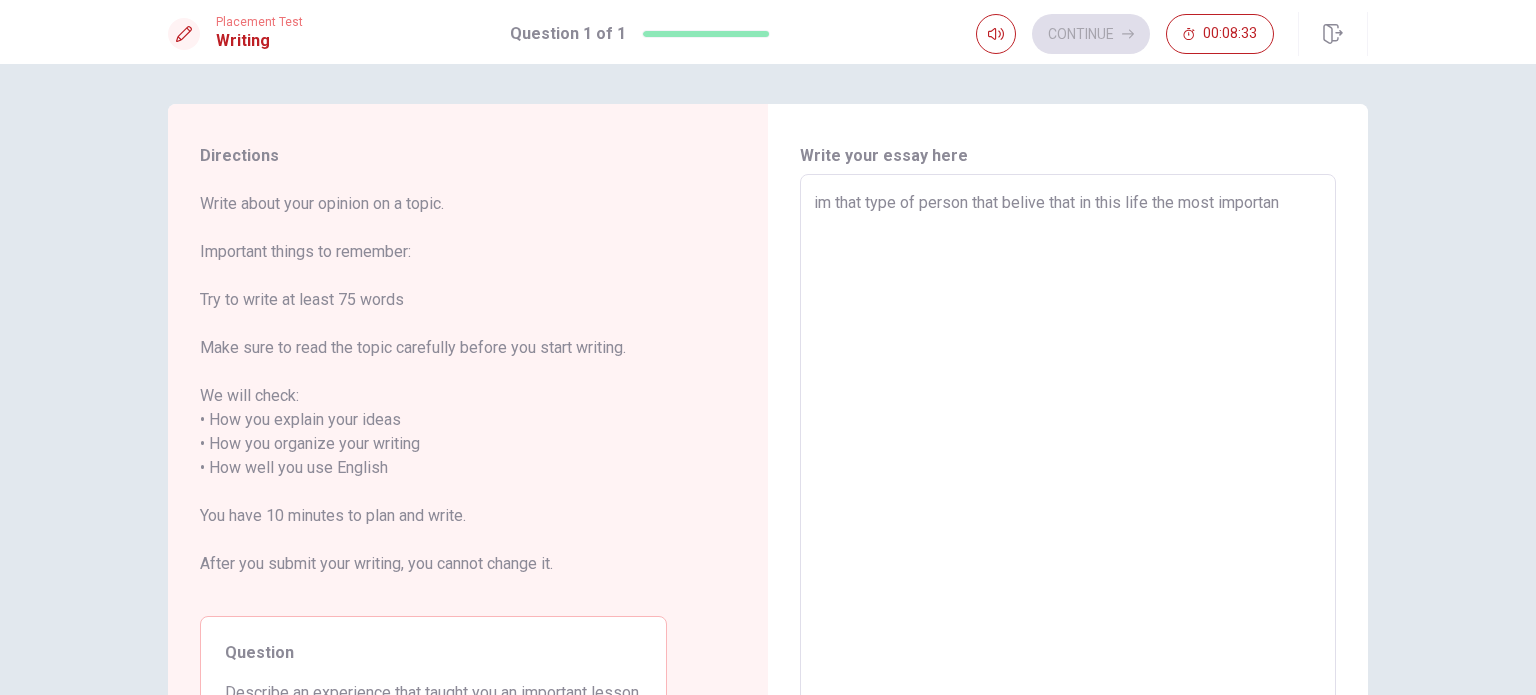 type on "x" 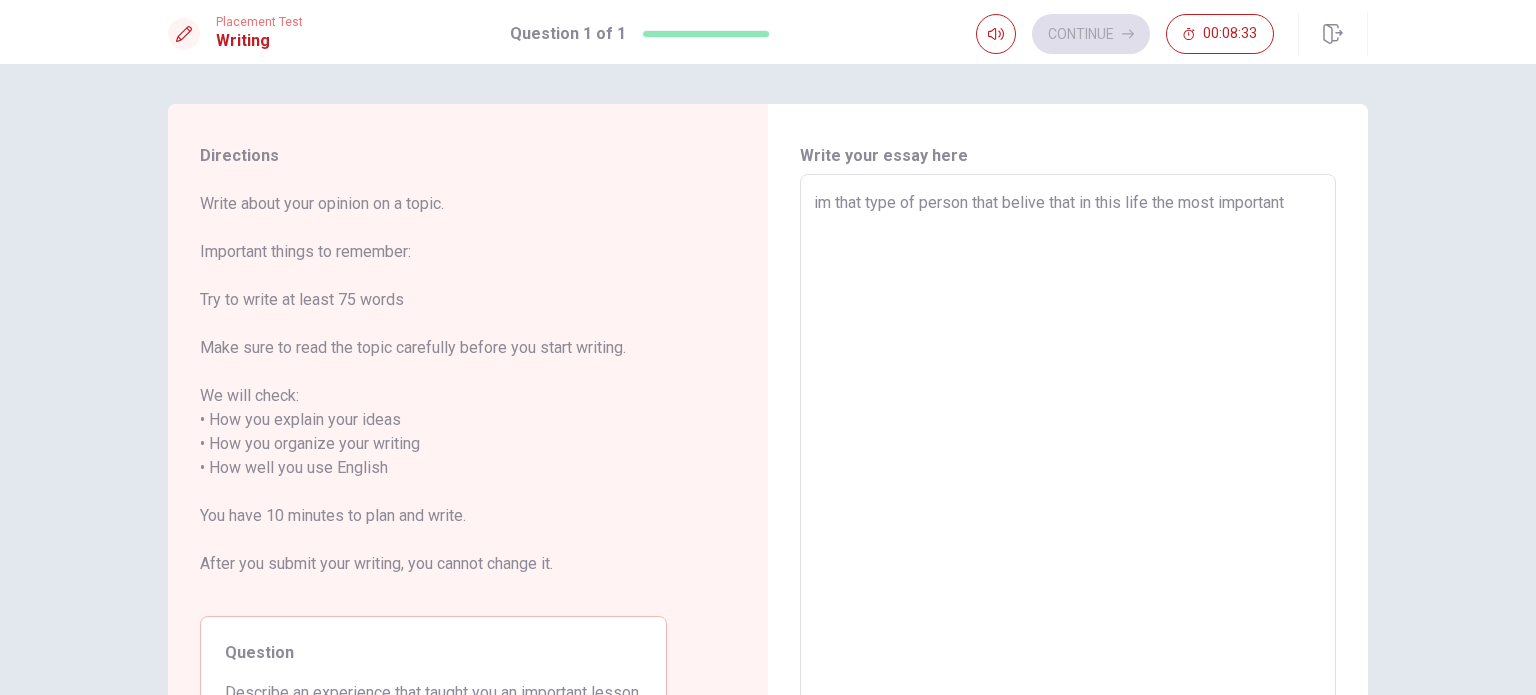 type on "x" 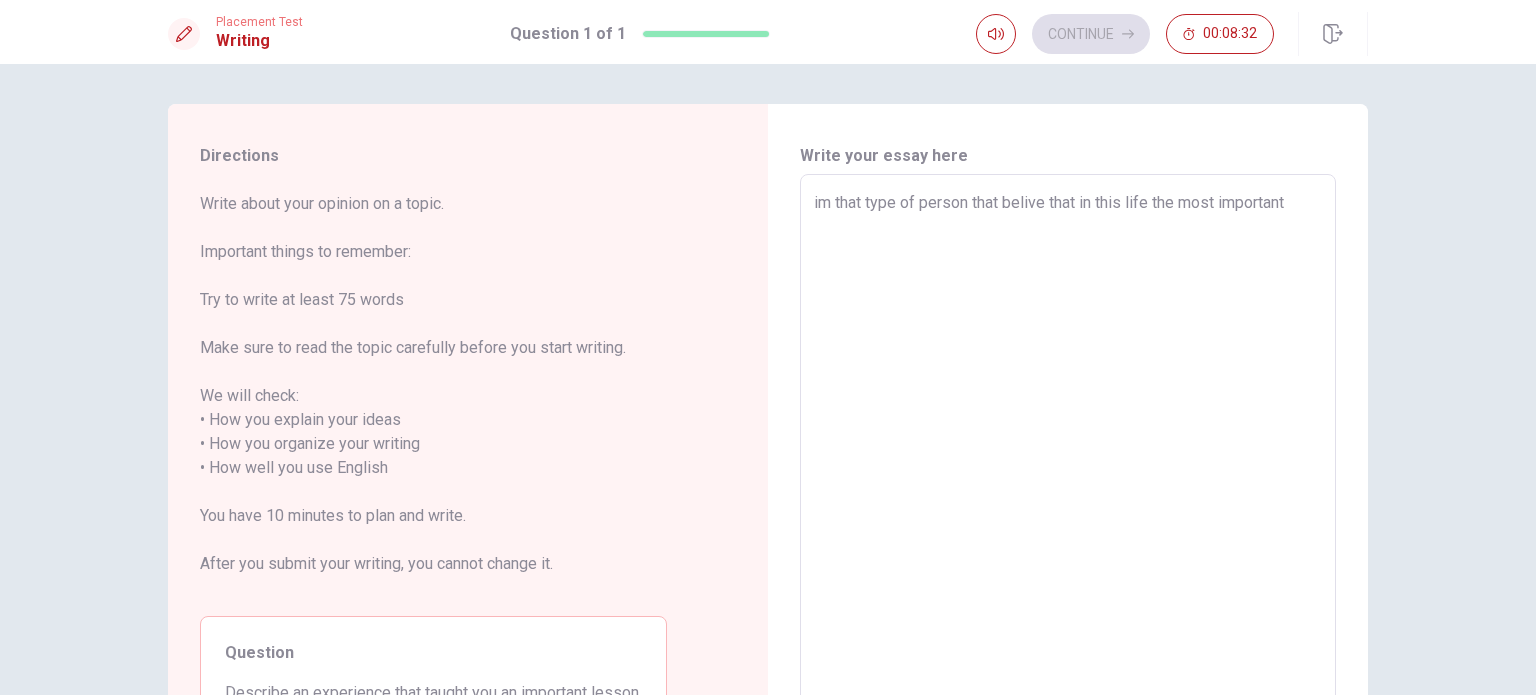 type on "im that type of person that belive that in this life the most important" 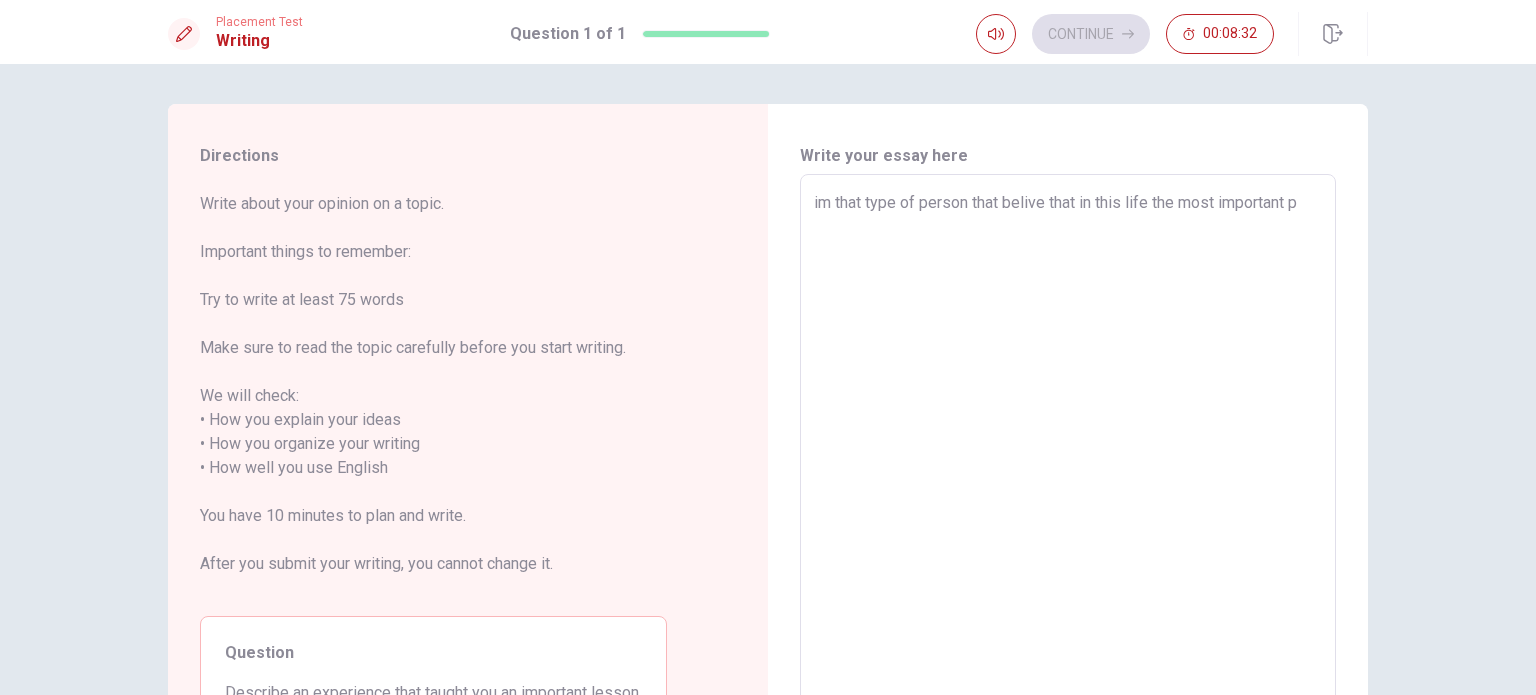 type on "x" 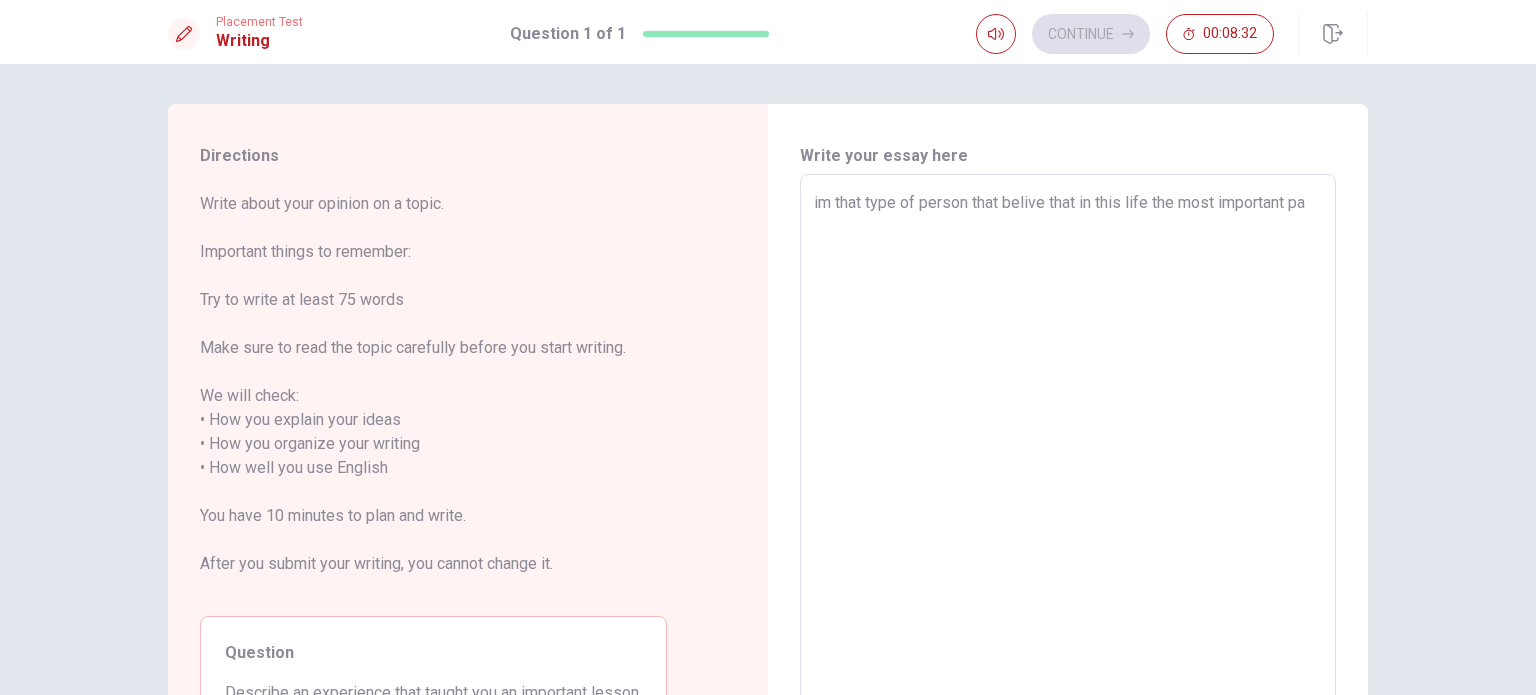 type on "im that type of person that belive that in this life the most important par" 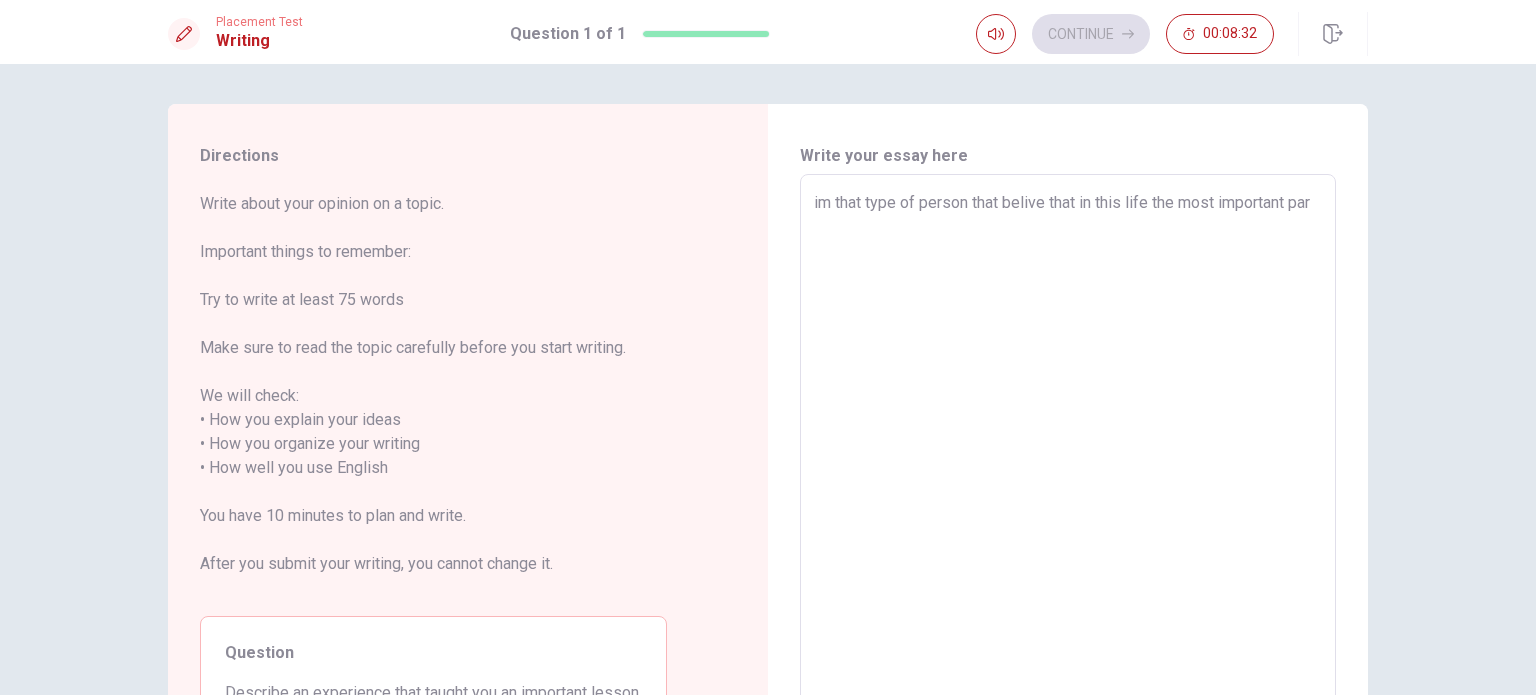 type on "x" 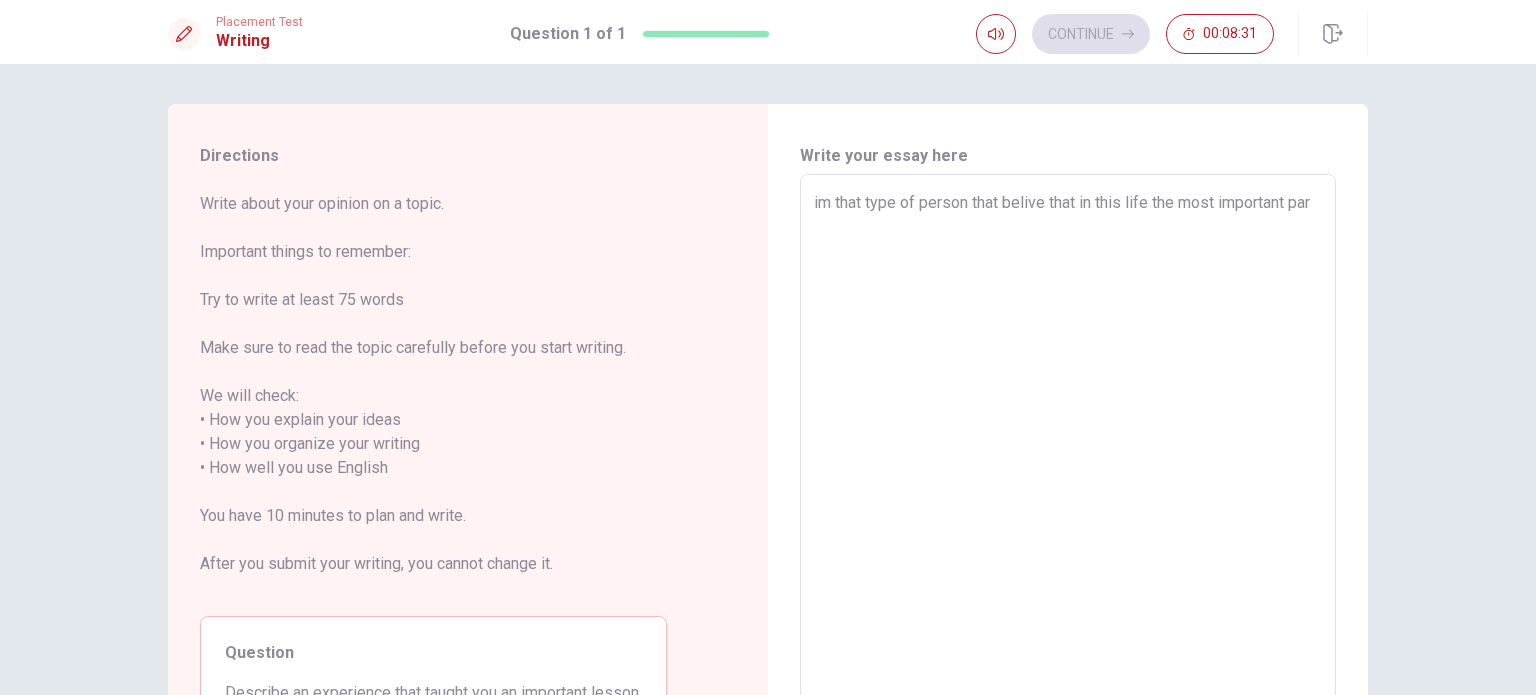type on "im that type of person that belive that in this life the most important part" 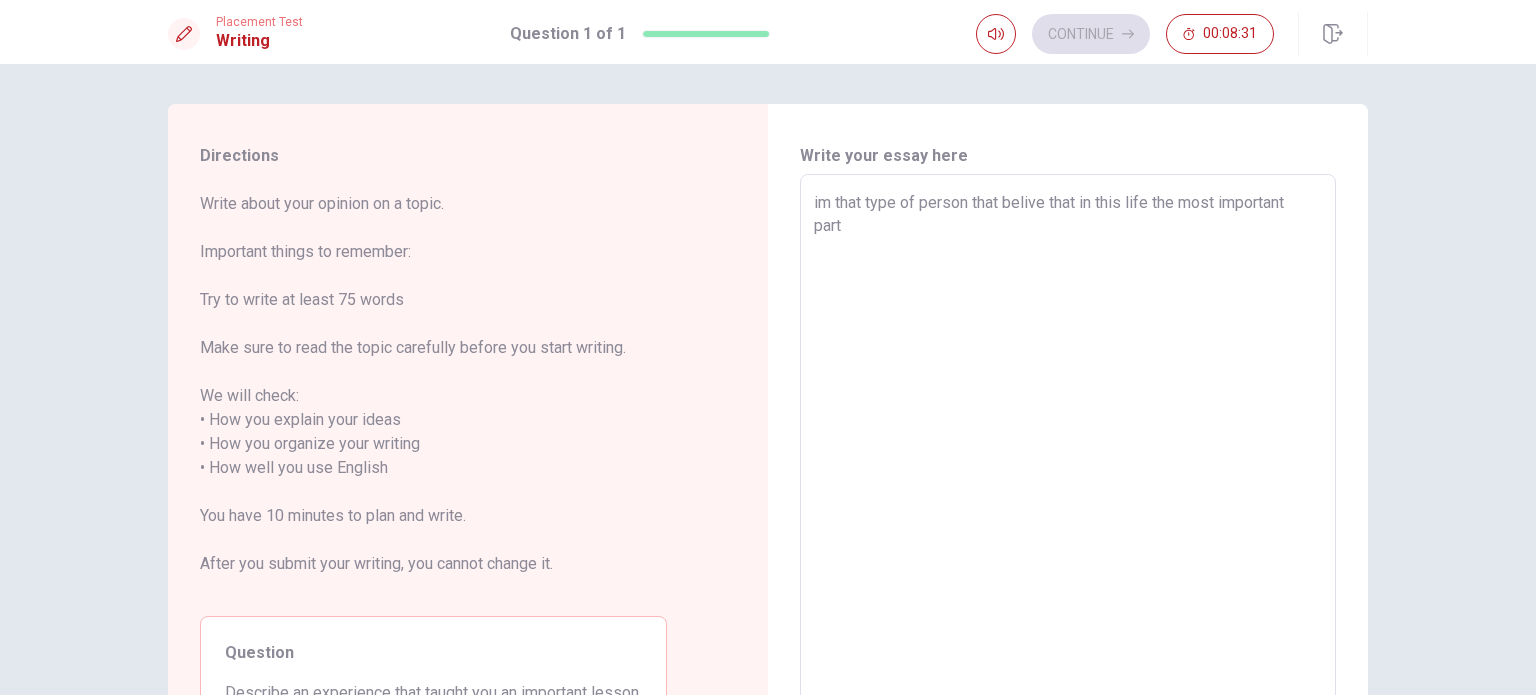type on "x" 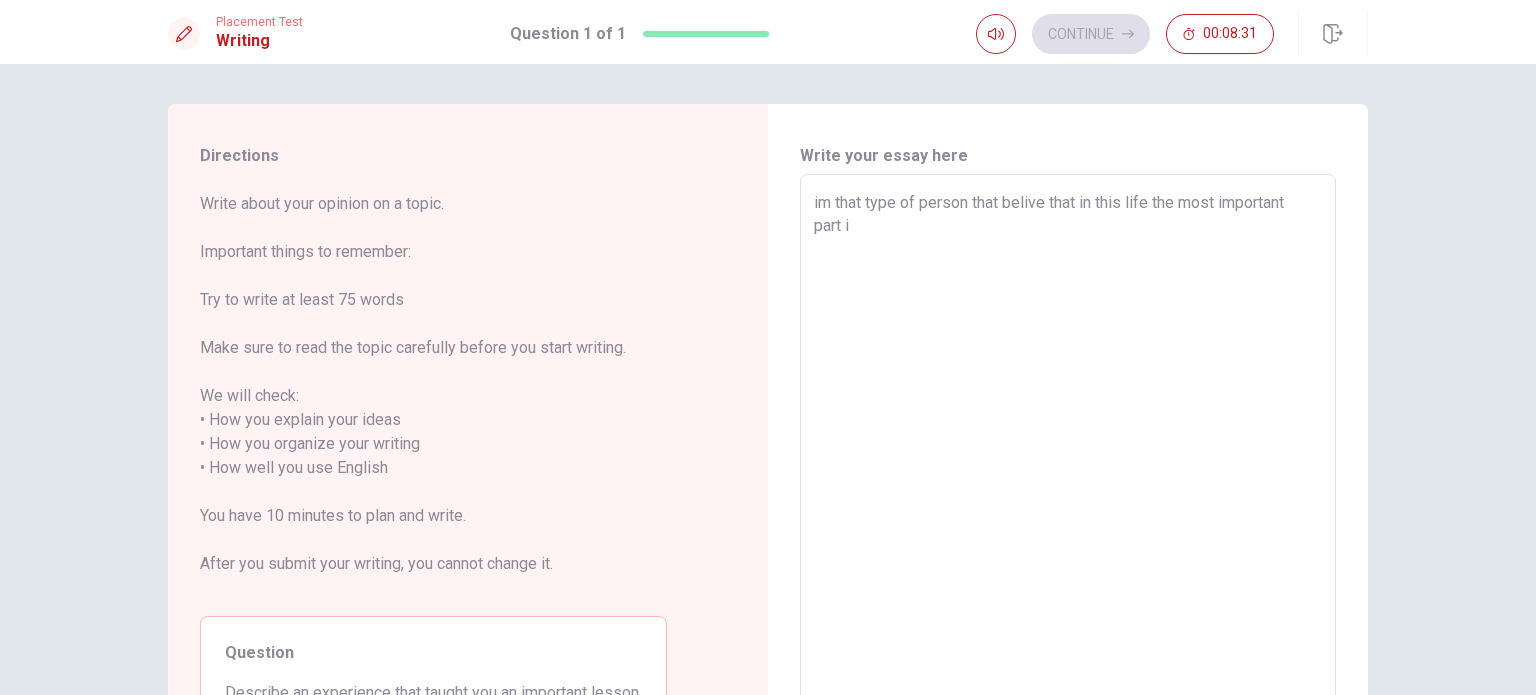 type on "x" 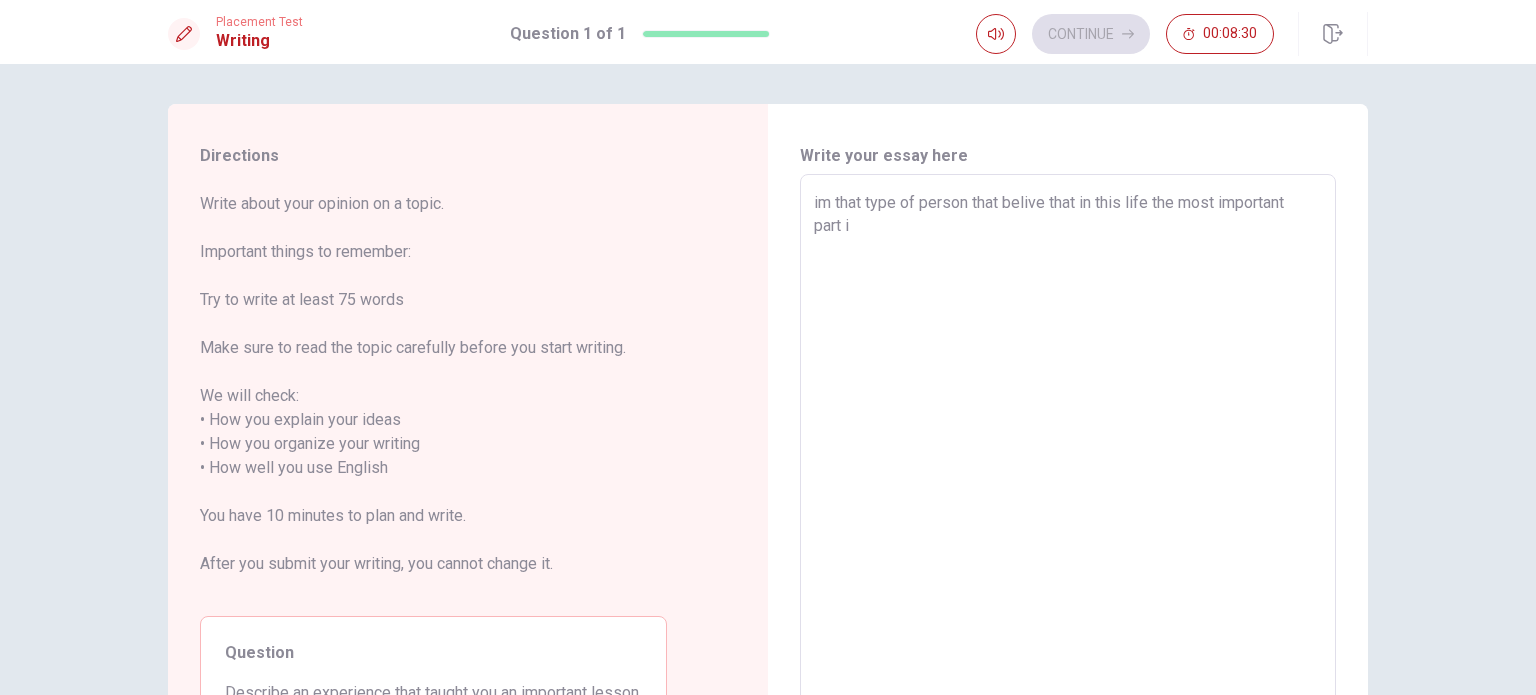 type on "im that type of person that belive that in this life the most important part is" 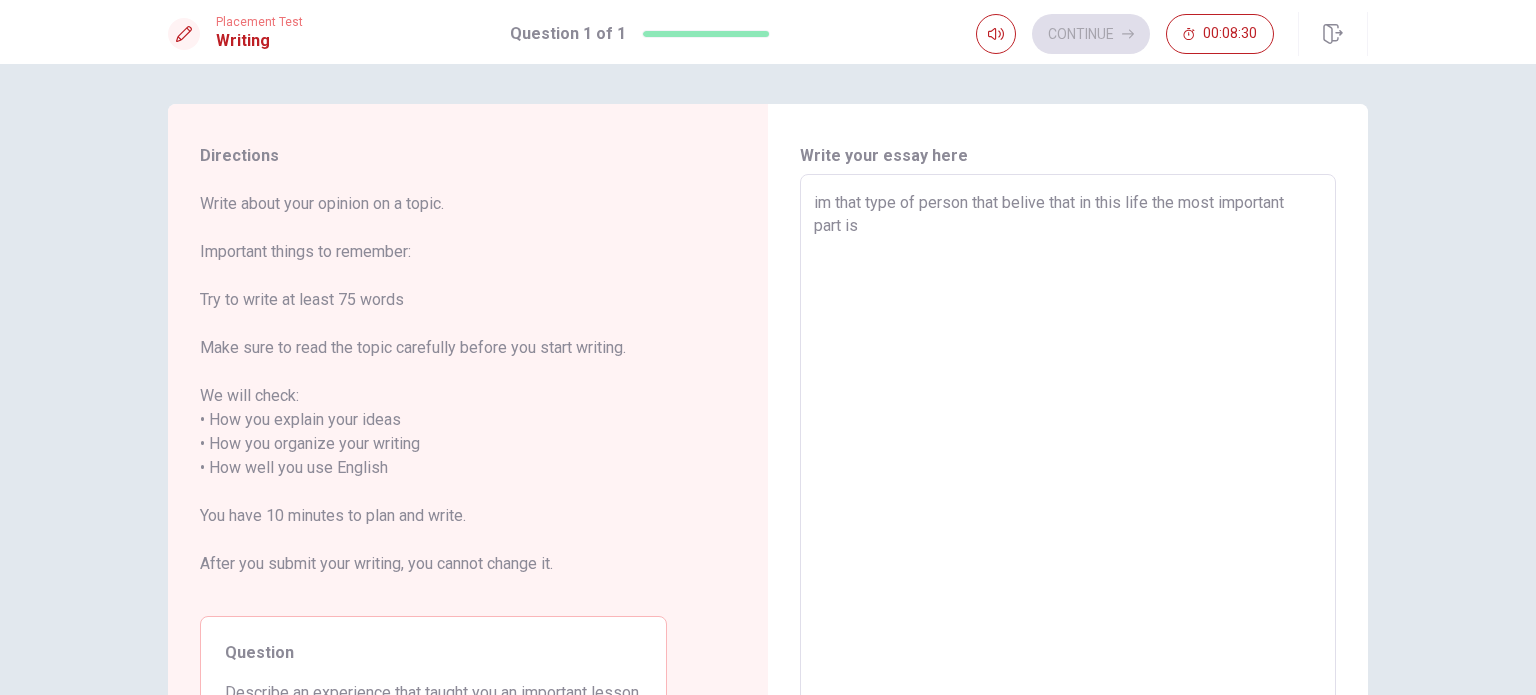 type 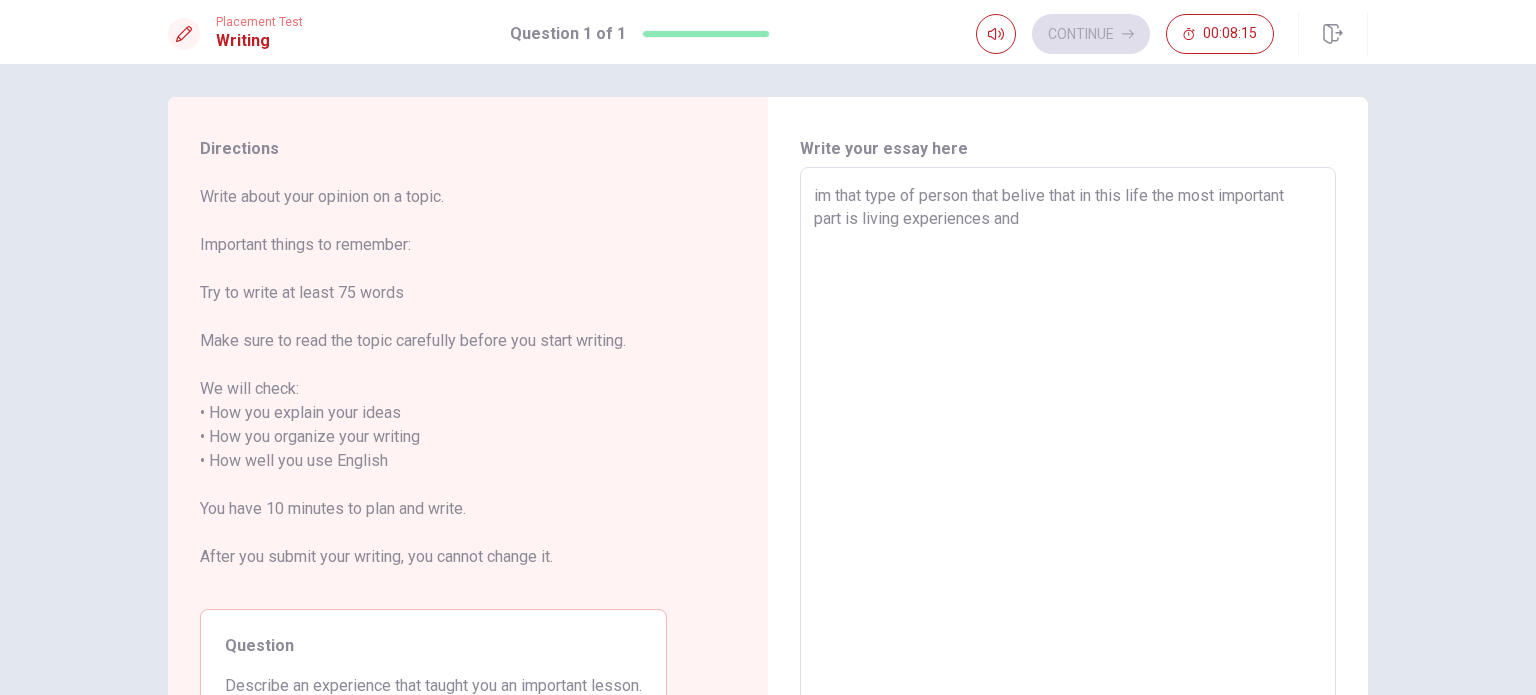 scroll, scrollTop: 0, scrollLeft: 0, axis: both 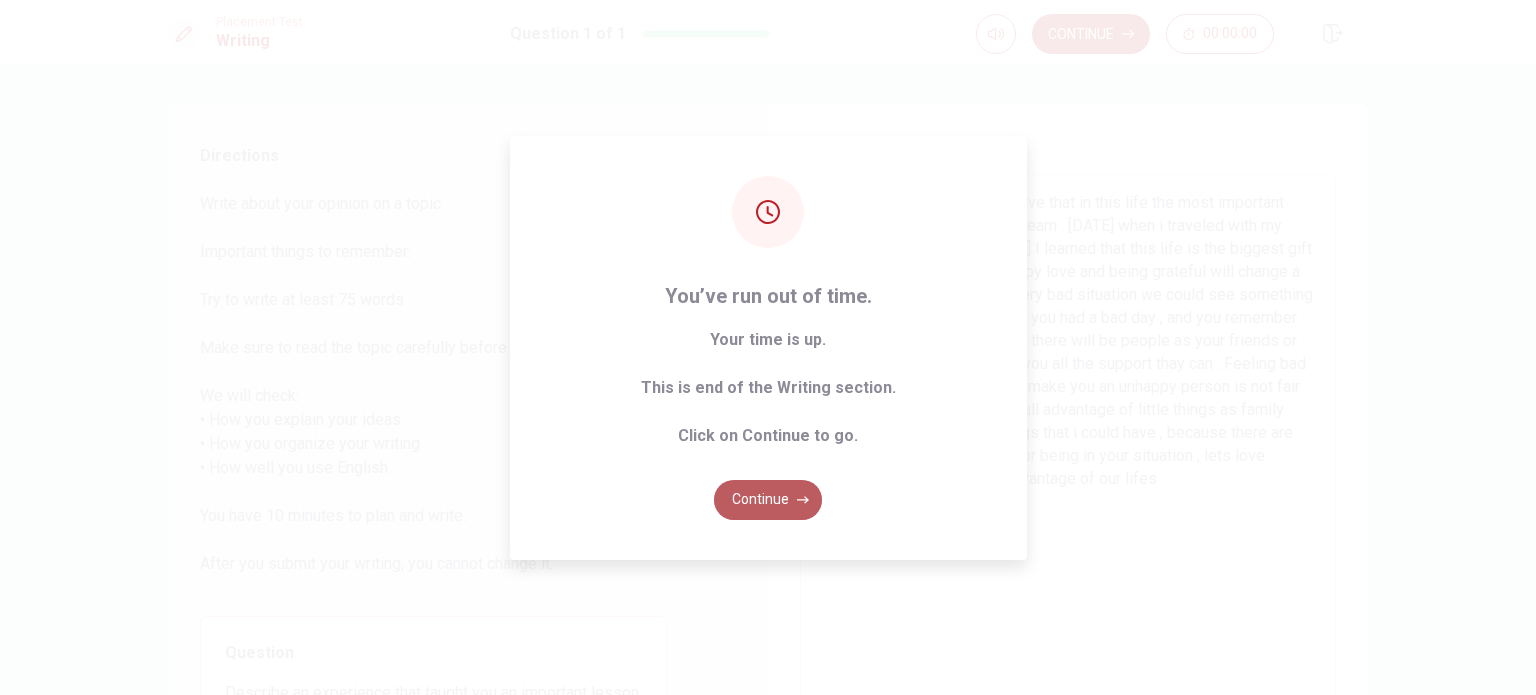 click on "Continue" at bounding box center [768, 500] 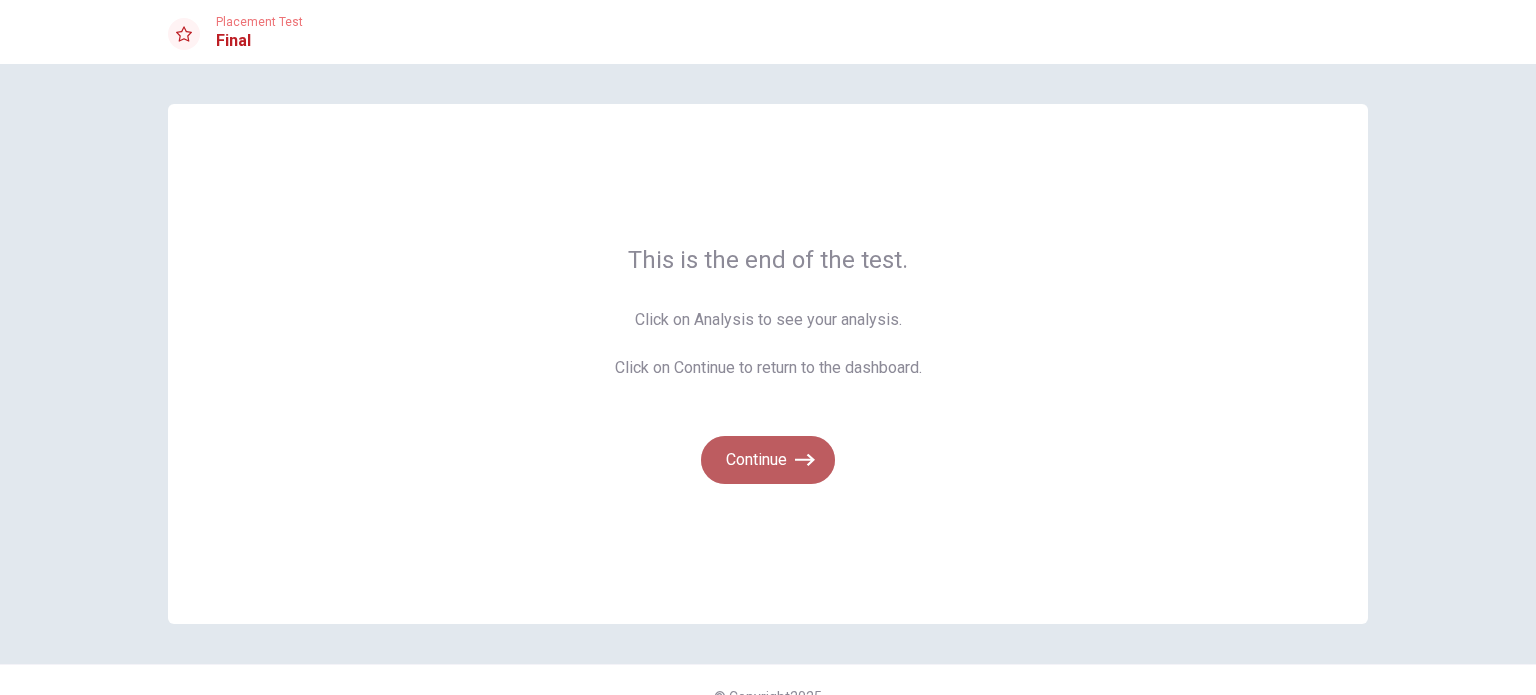 click on "Continue" at bounding box center [768, 460] 